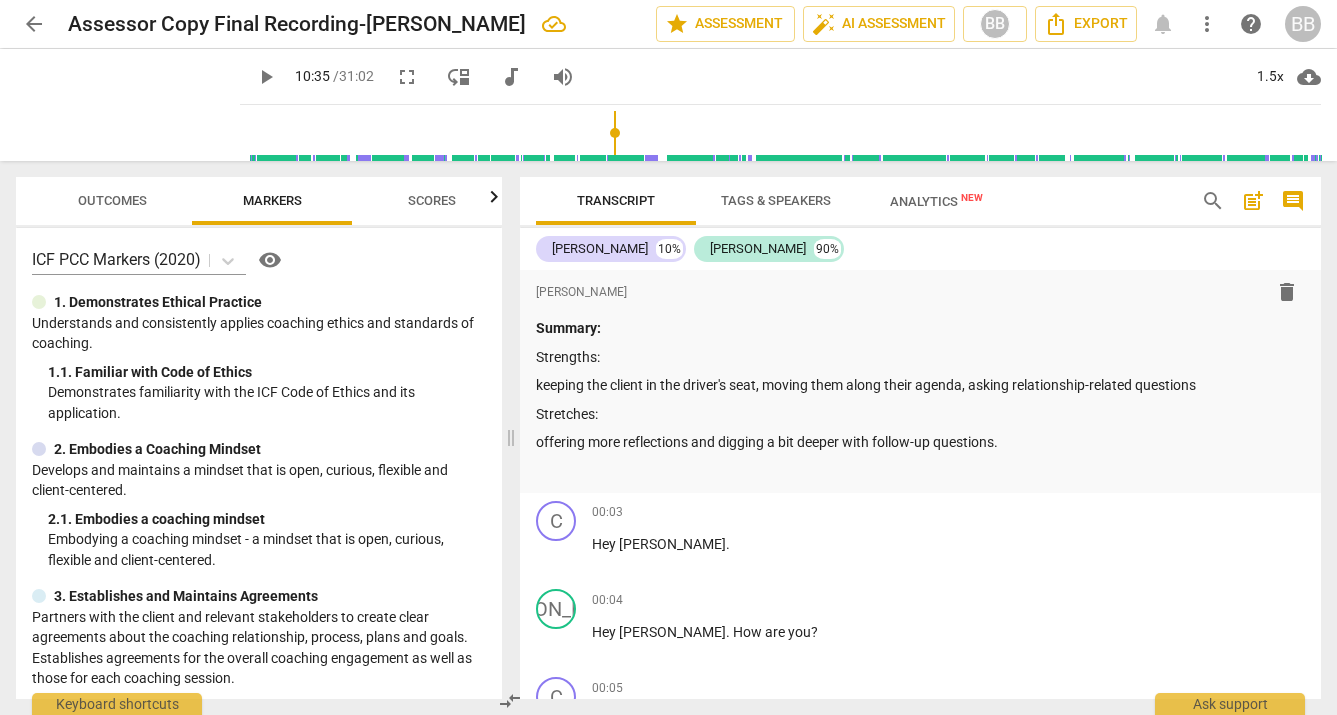 scroll, scrollTop: 0, scrollLeft: 0, axis: both 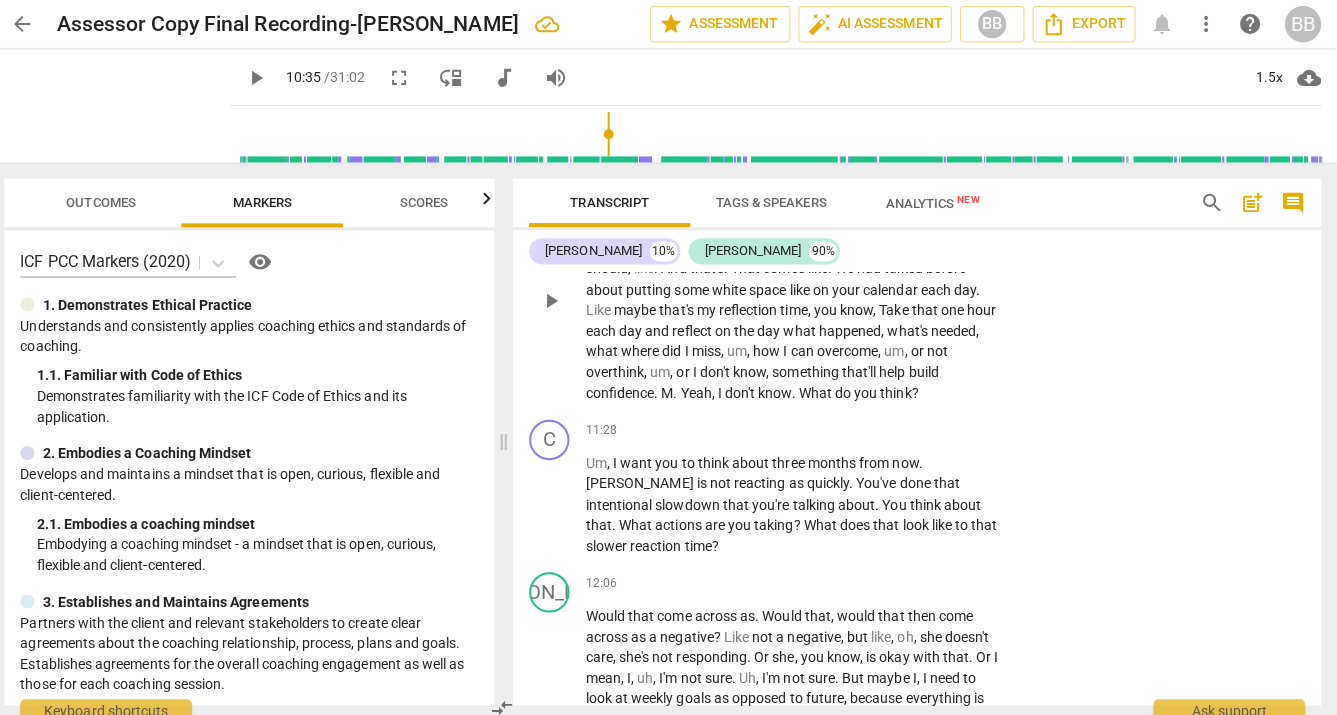 click on "play_arrow" at bounding box center [557, 298] 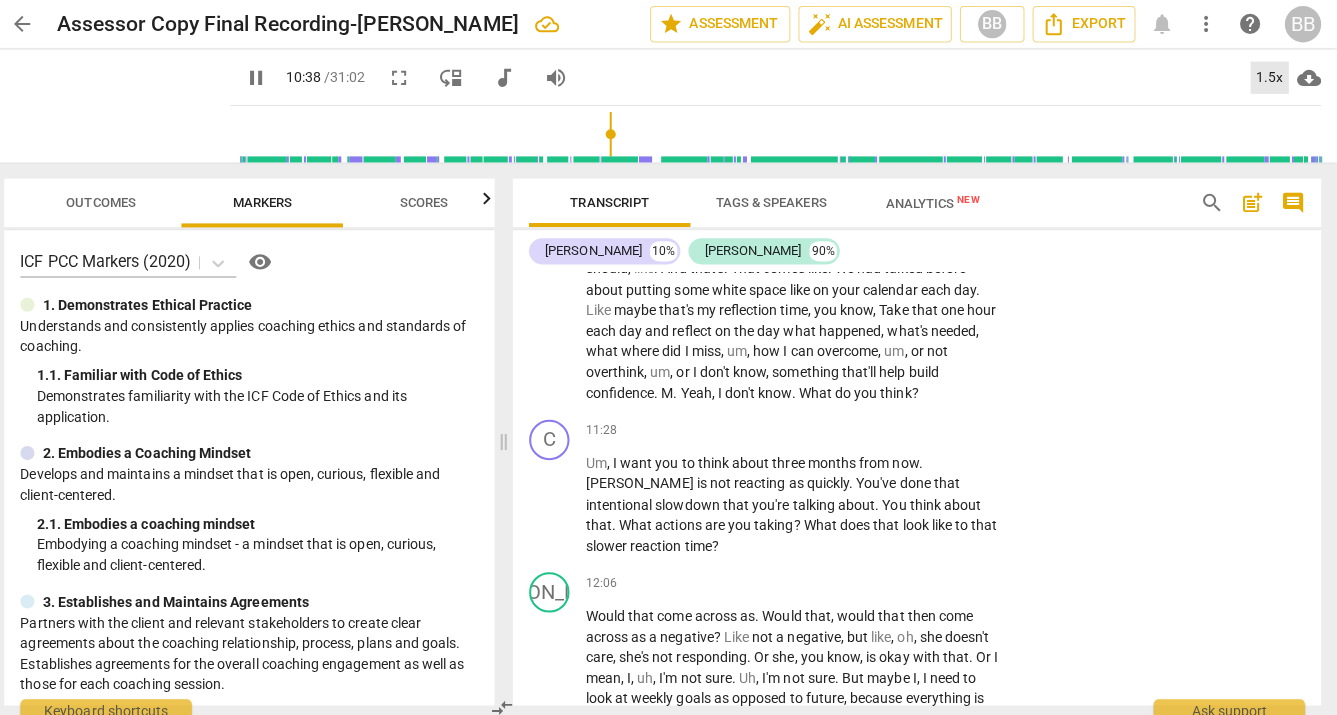 click on "1.5x" at bounding box center (1270, 77) 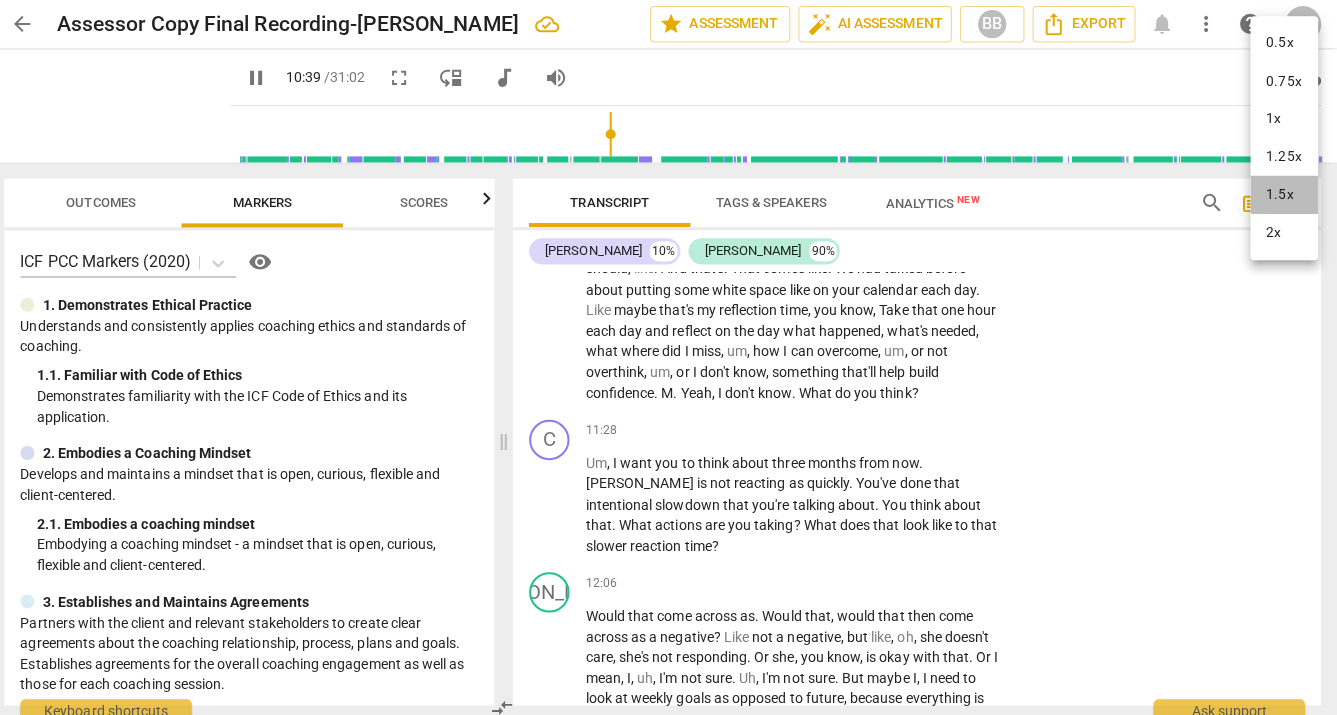 click on "1.5x" at bounding box center (1284, 193) 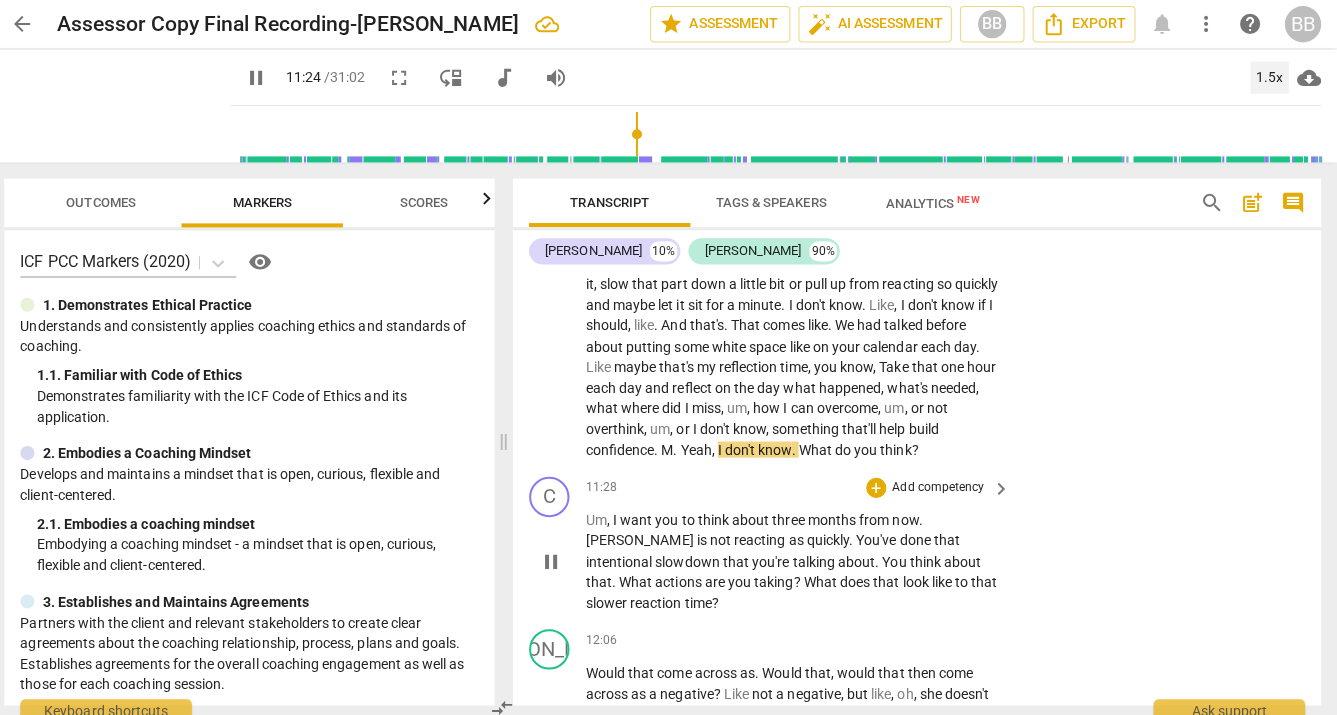 scroll, scrollTop: 4579, scrollLeft: 0, axis: vertical 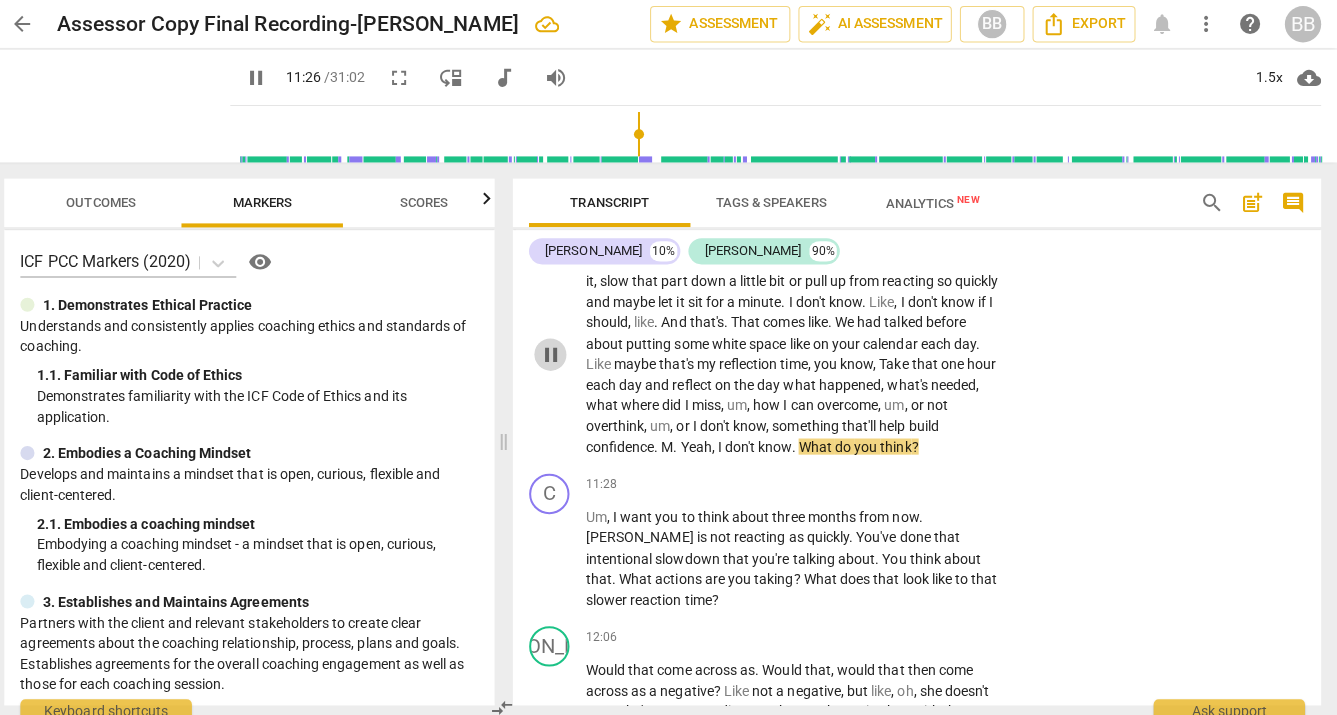 click on "pause" at bounding box center [557, 352] 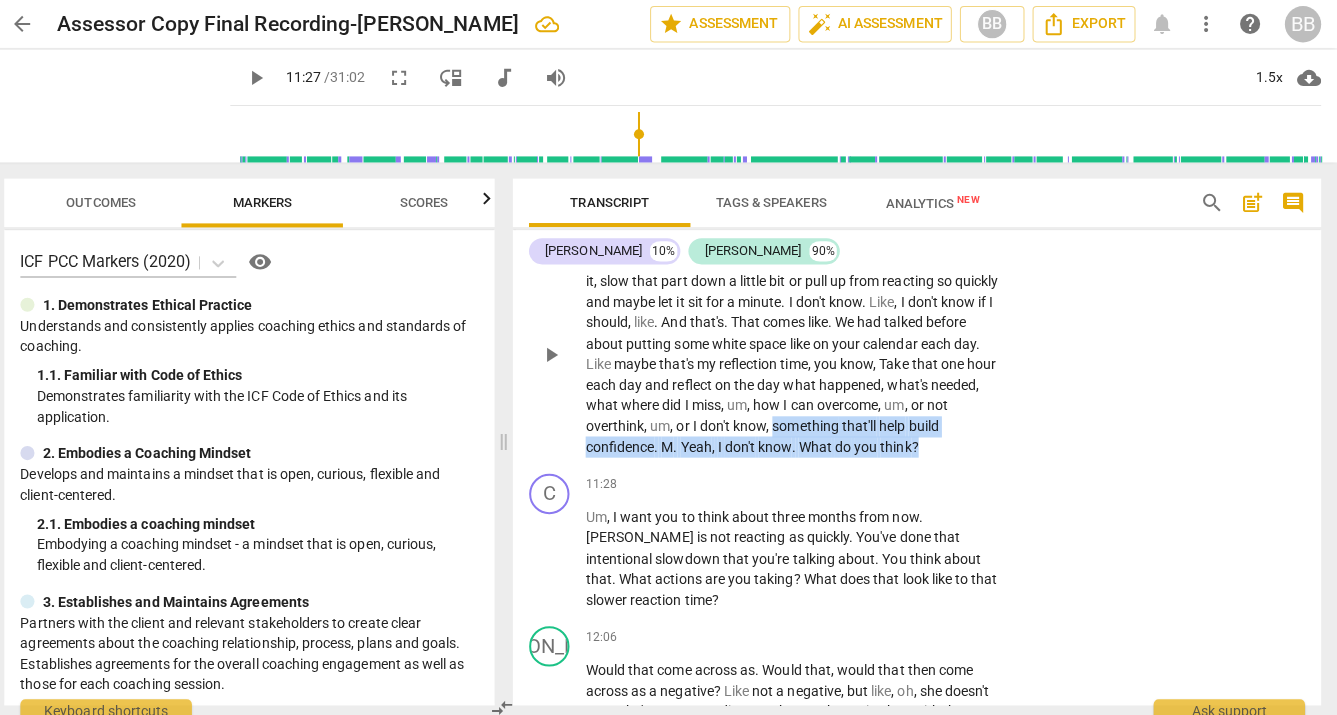 drag, startPoint x: 842, startPoint y: 471, endPoint x: 967, endPoint y: 489, distance: 126.28935 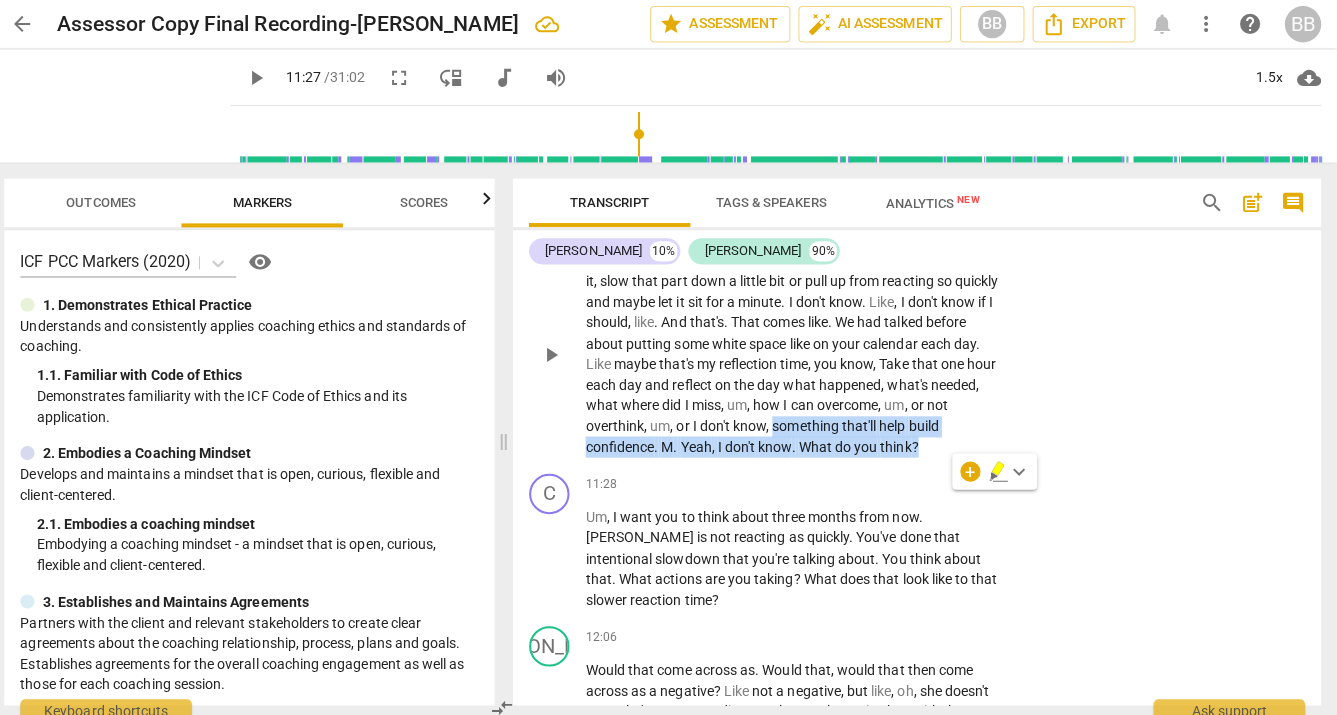 click on "+" at bounding box center (880, 227) 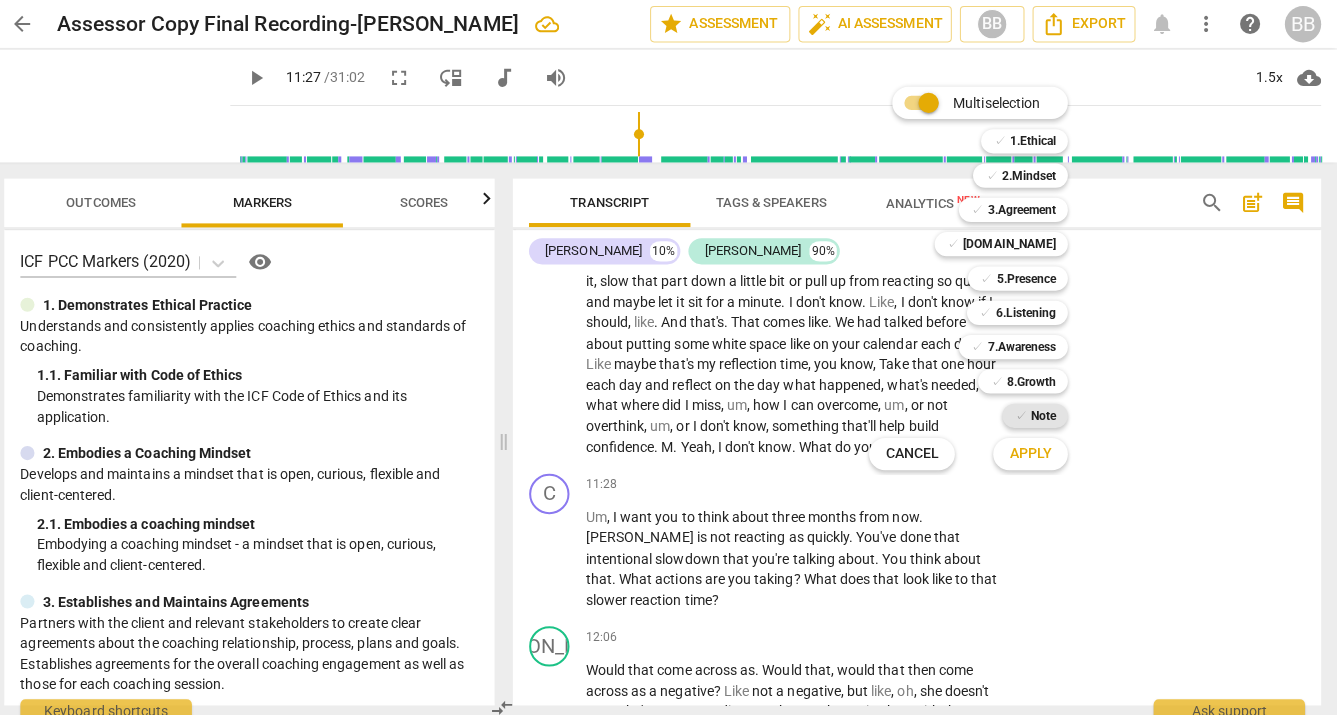 click on "Note" at bounding box center (1045, 412) 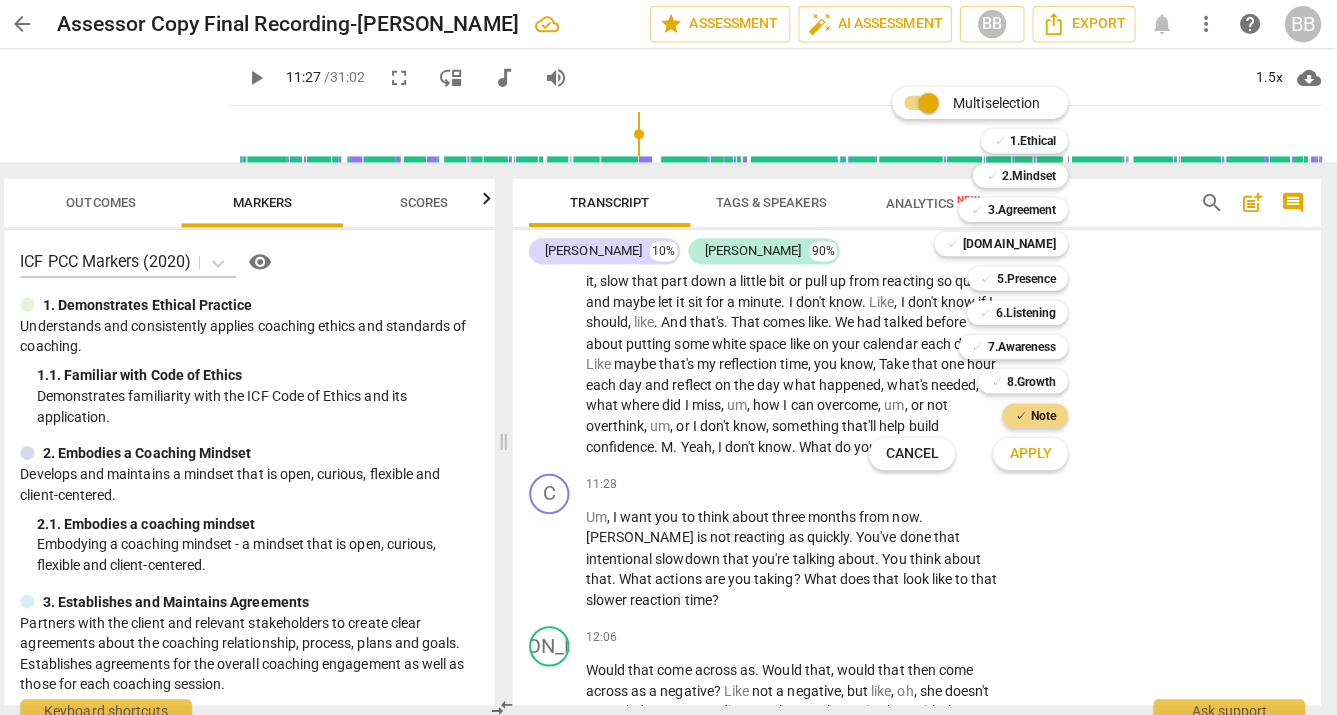 click on "Apply" at bounding box center (1033, 450) 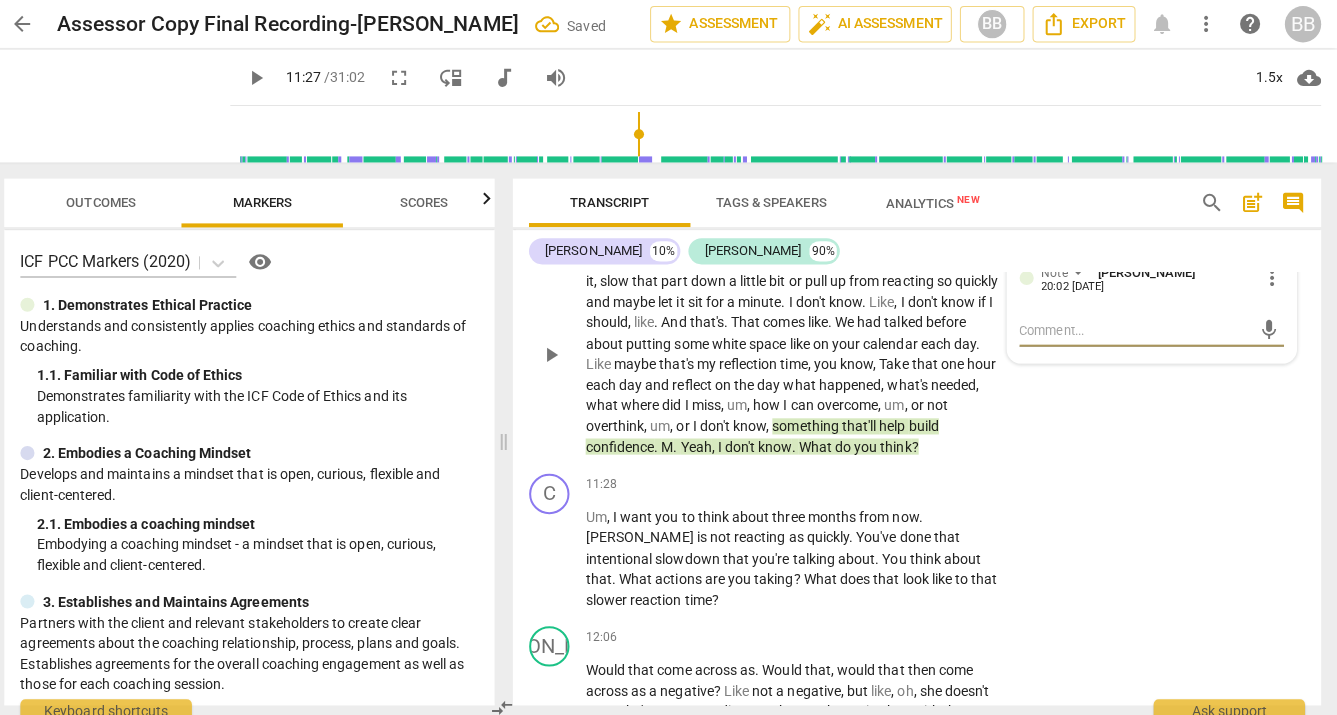 type on "T" 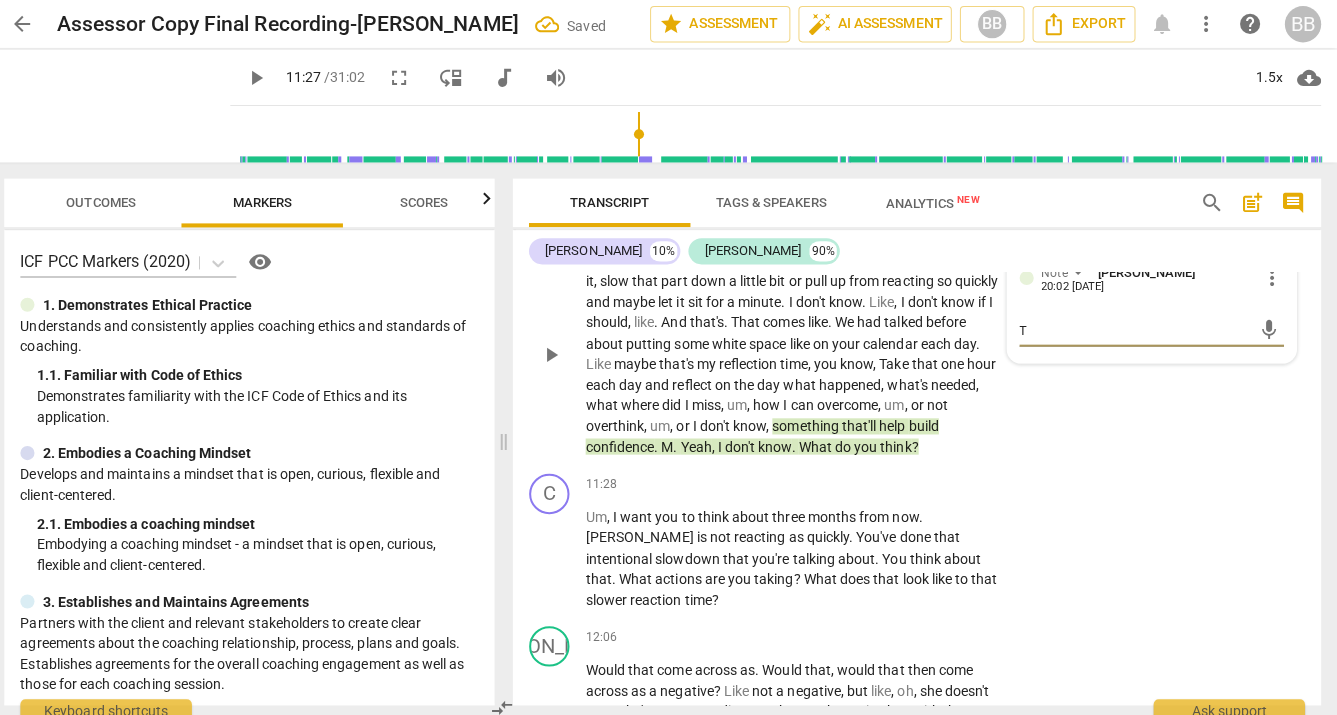 type on "To" 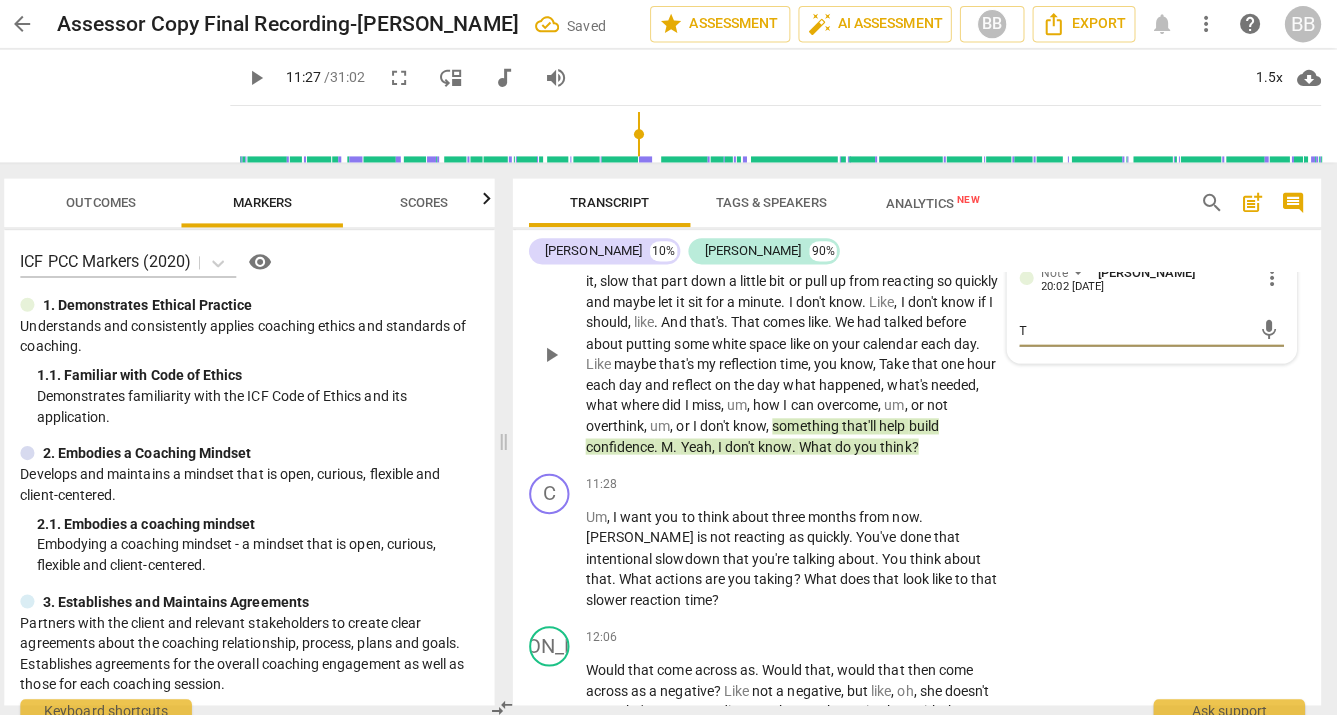 type on "To" 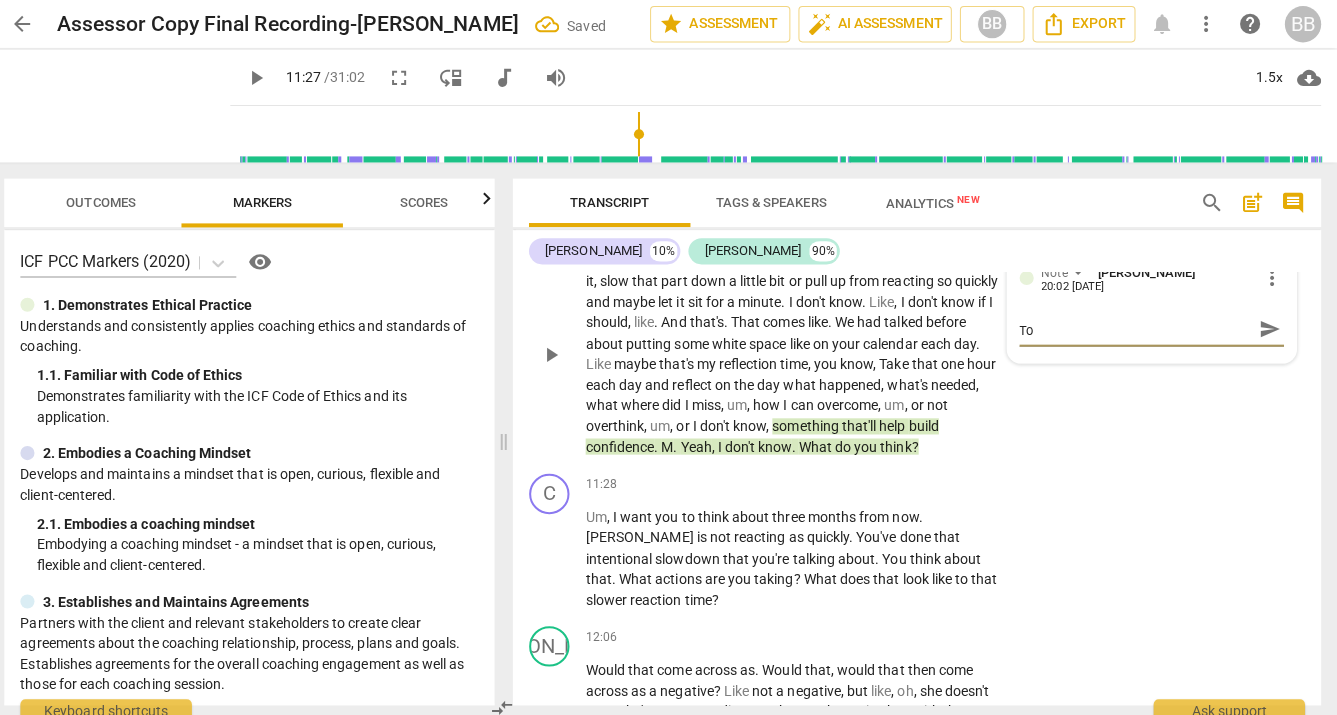 type on "To" 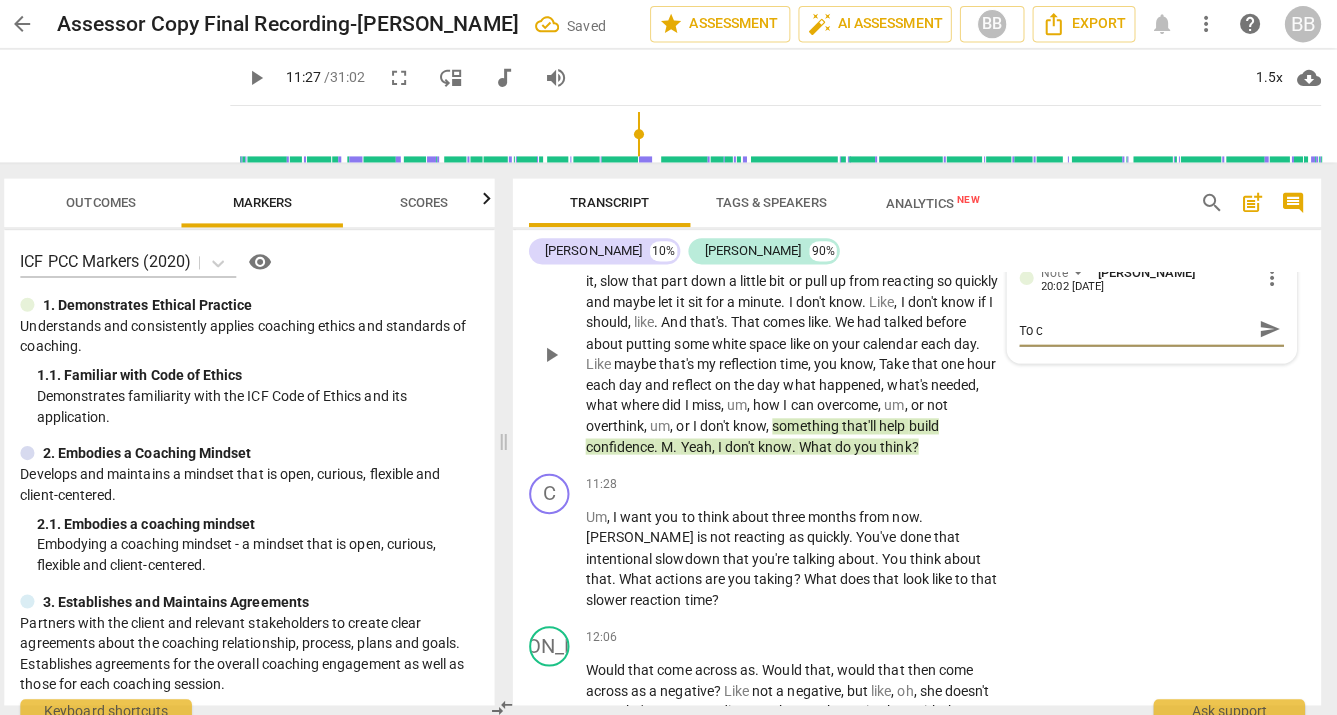 type on "To co" 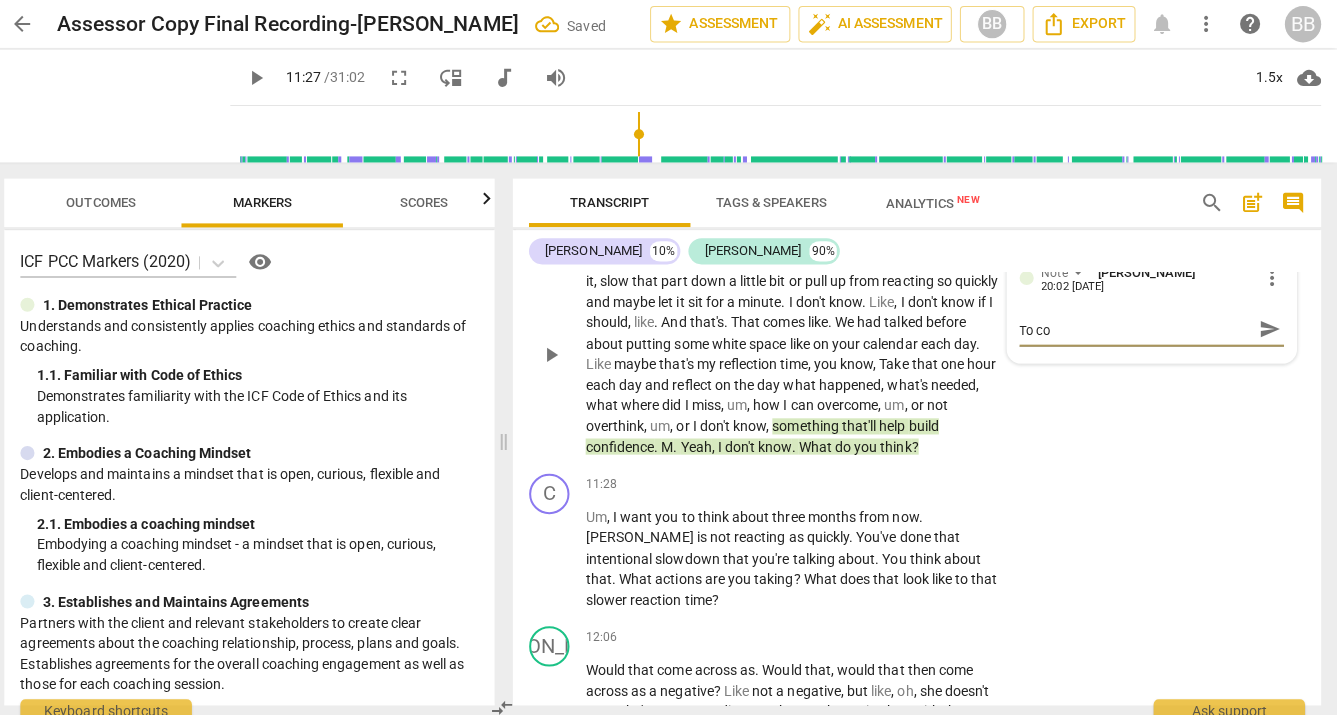 type on "To con" 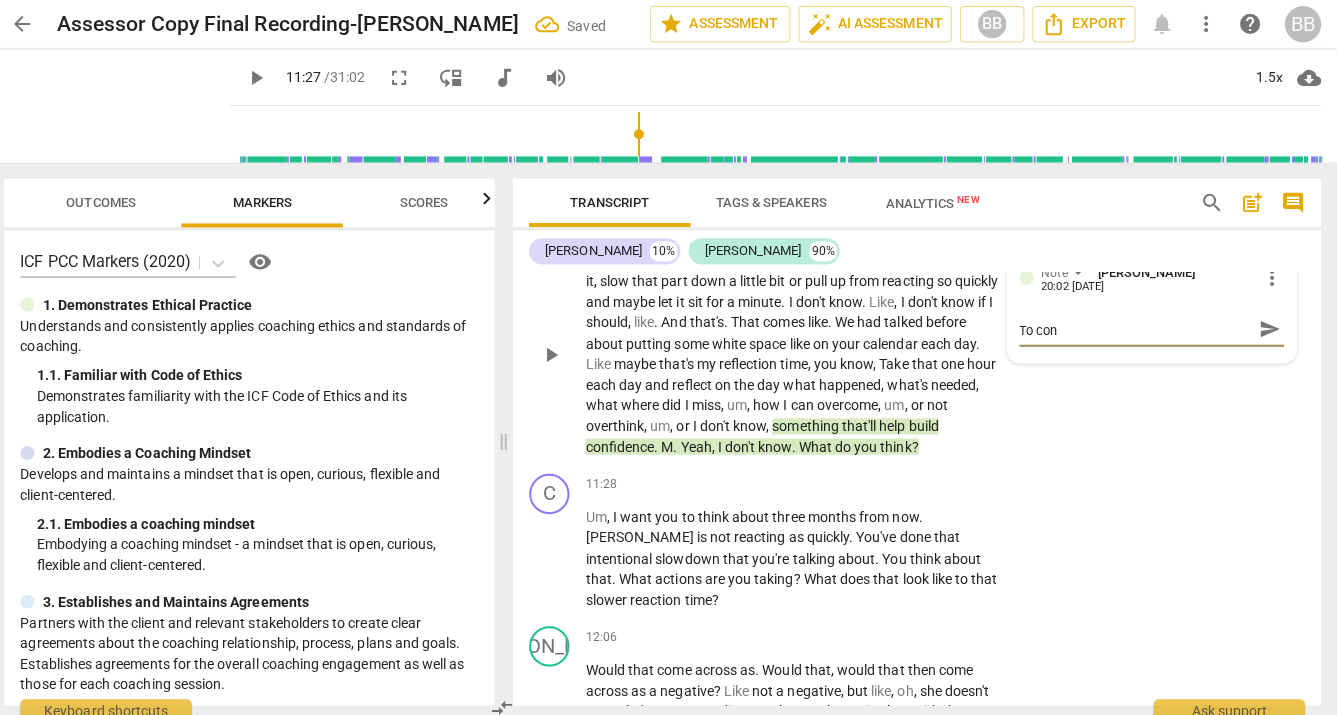 type on "To cons" 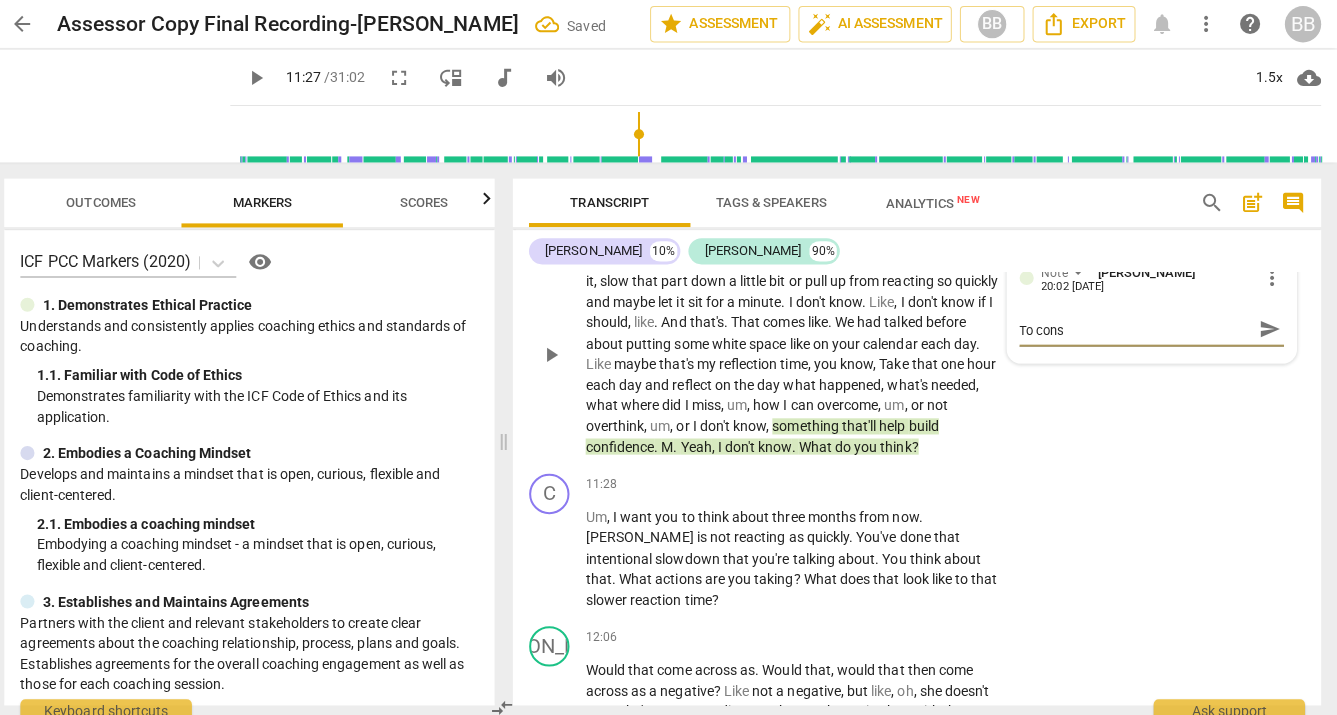 type on "To consi" 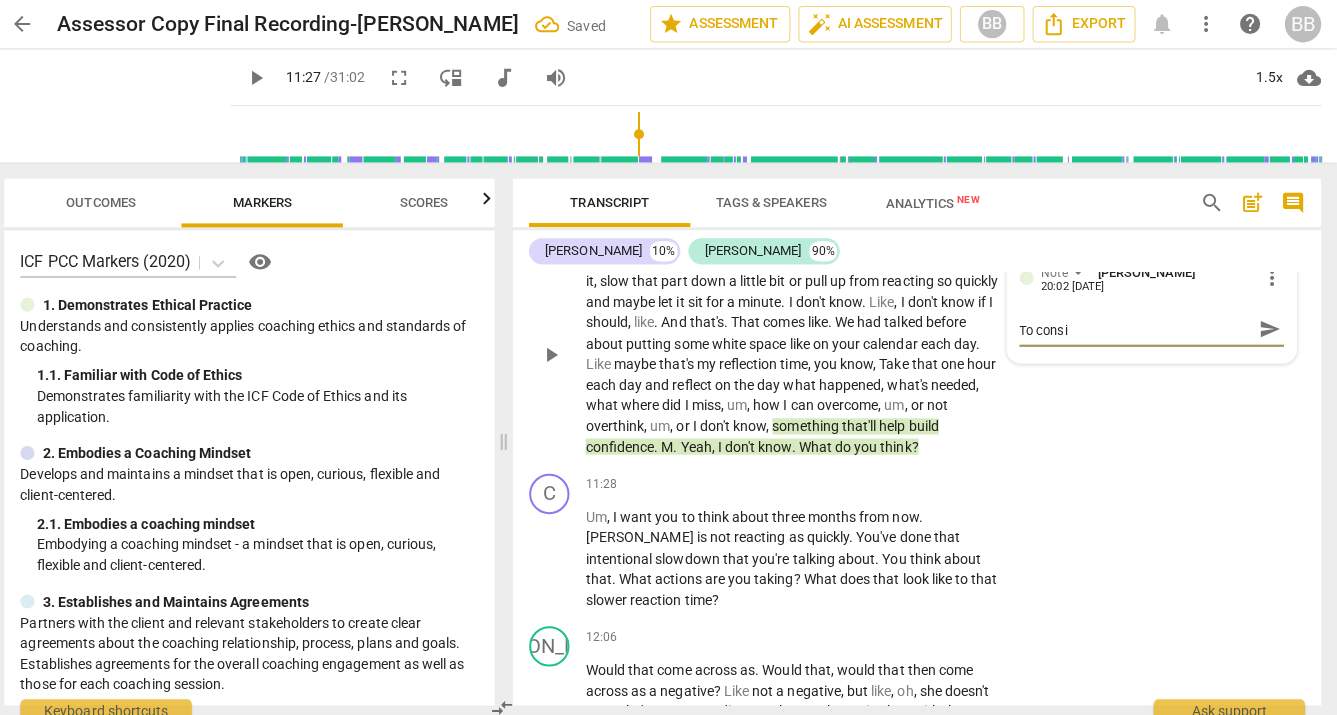 type on "To consid" 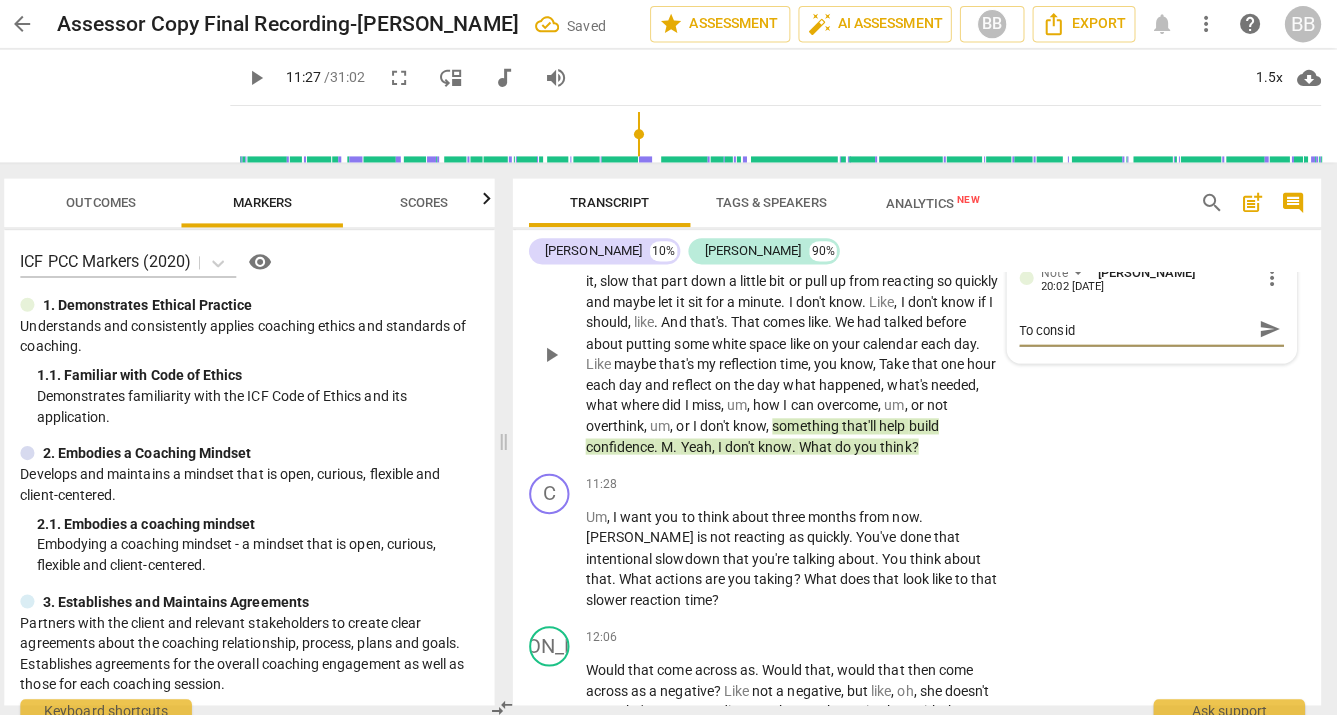 type on "To conside" 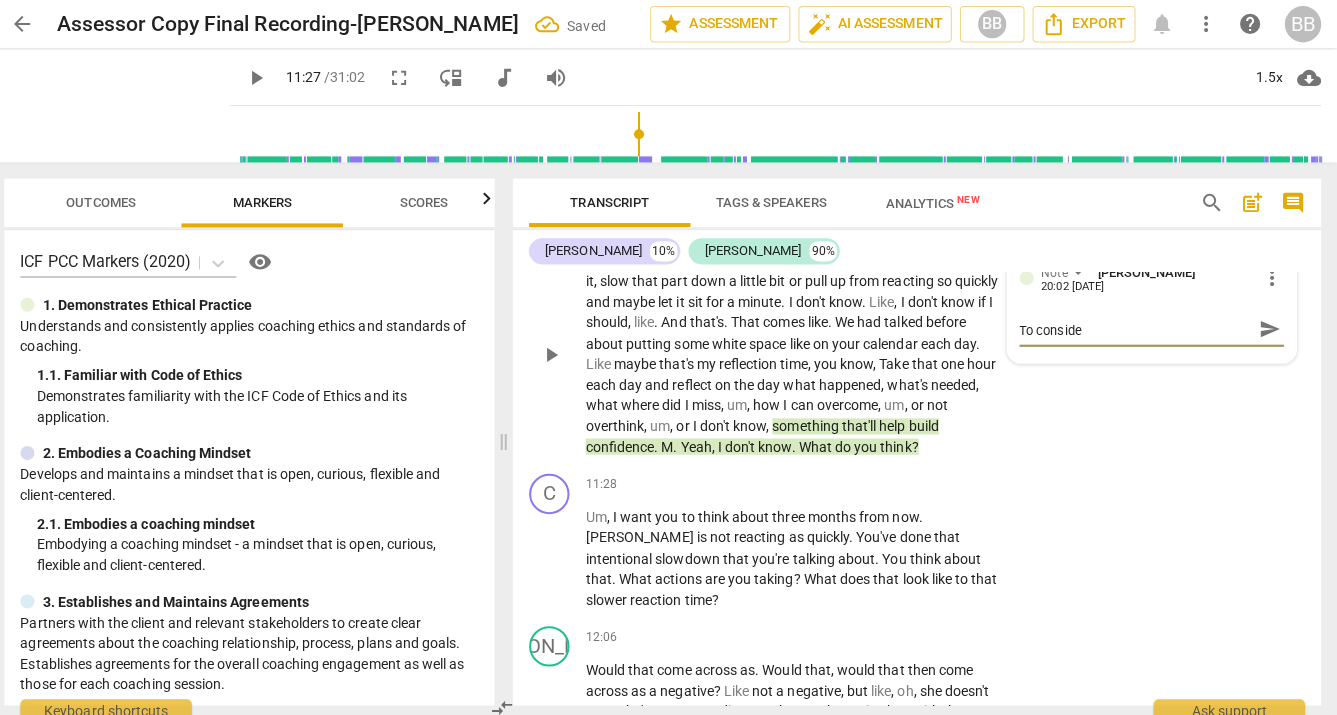 type on "To consider" 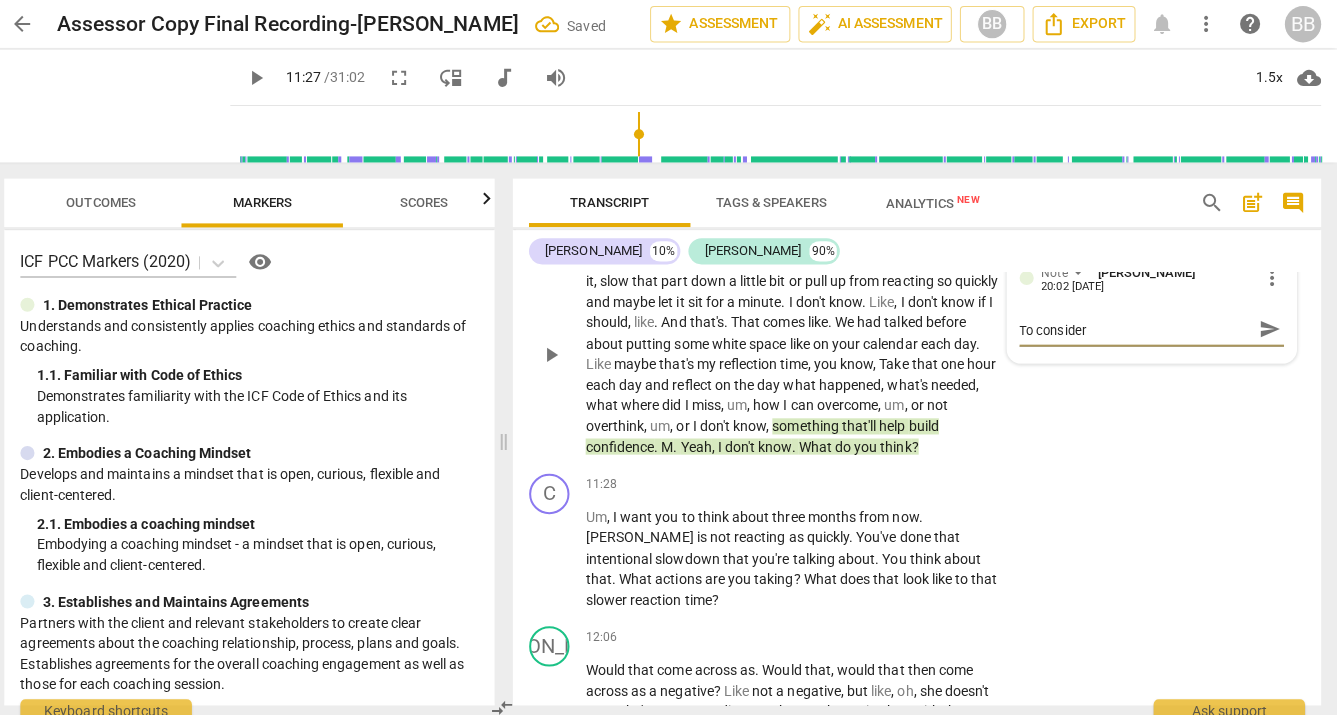 type on "To consider:" 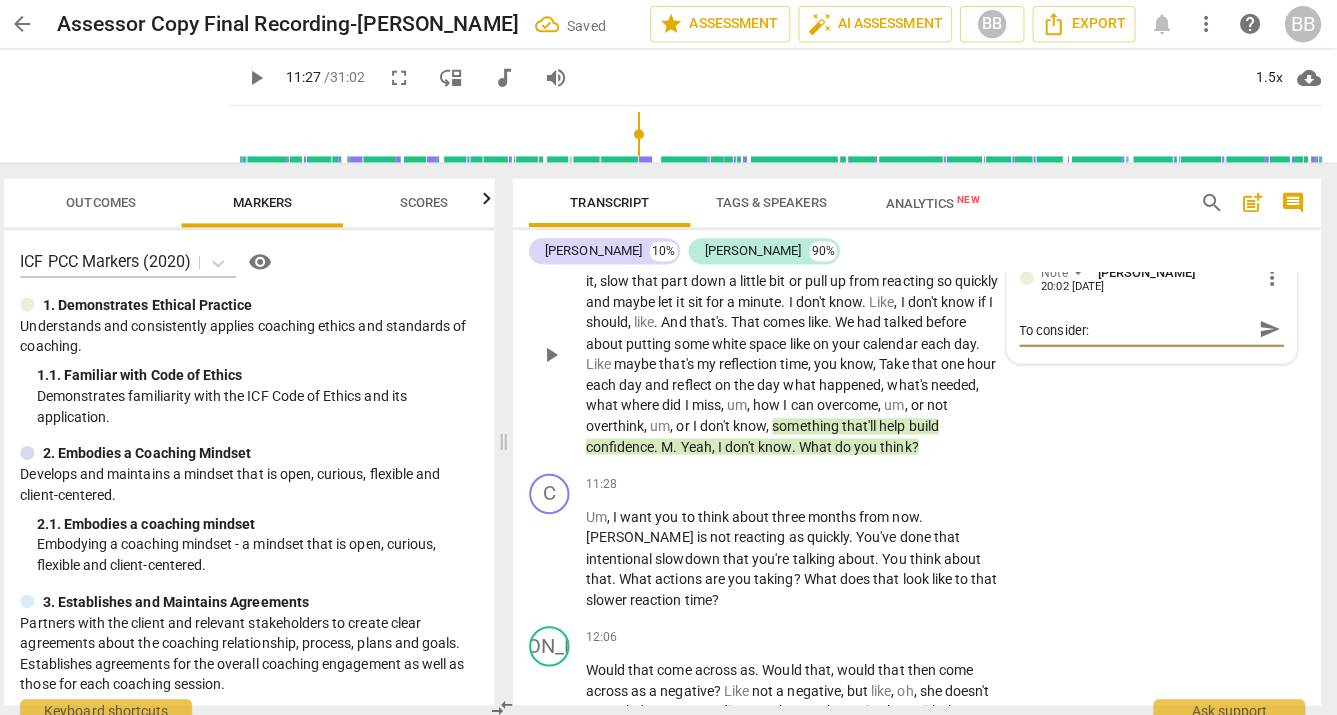 type on "To consider:" 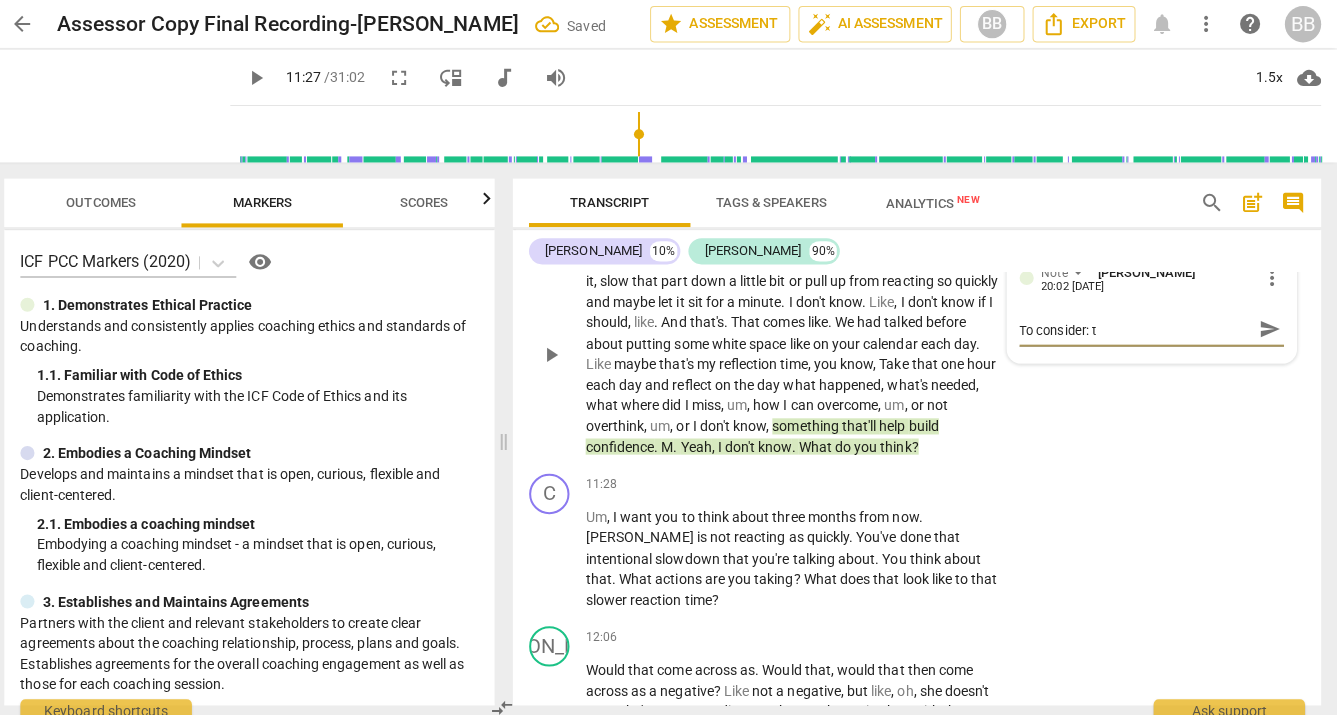 type on "To consider: th" 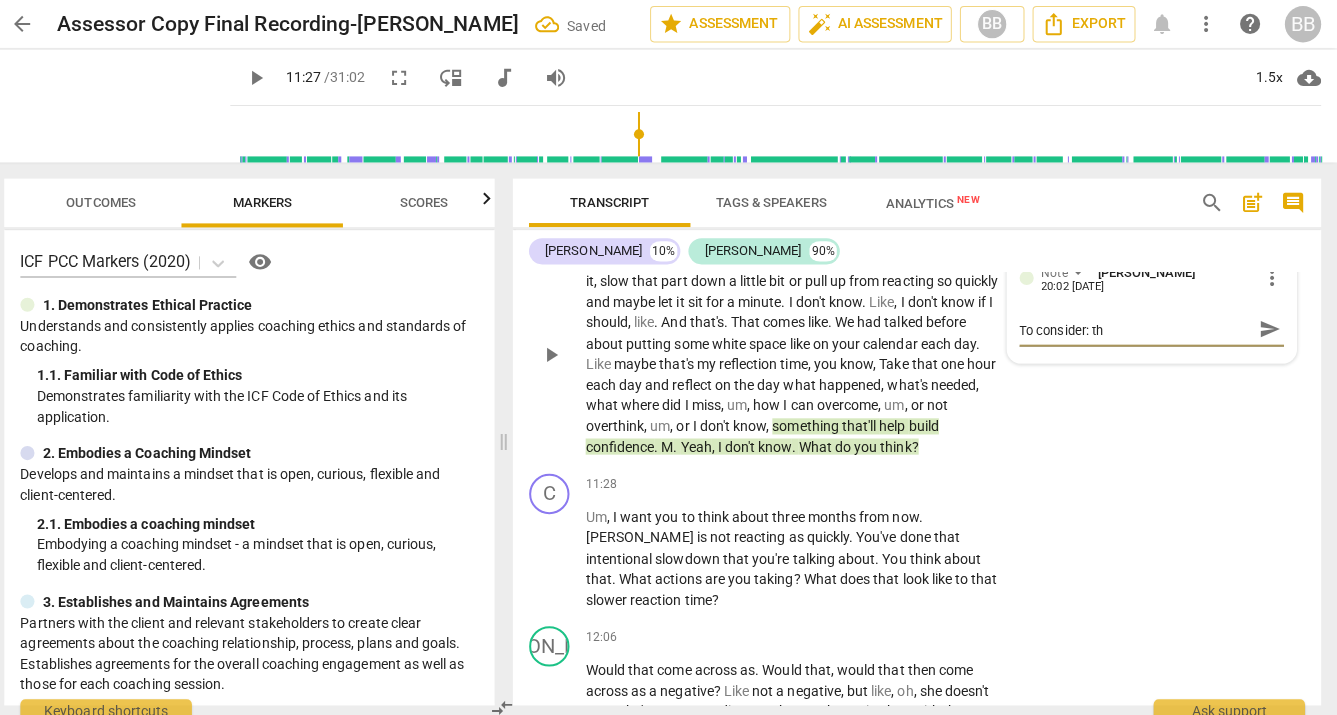 type on "To consider: the" 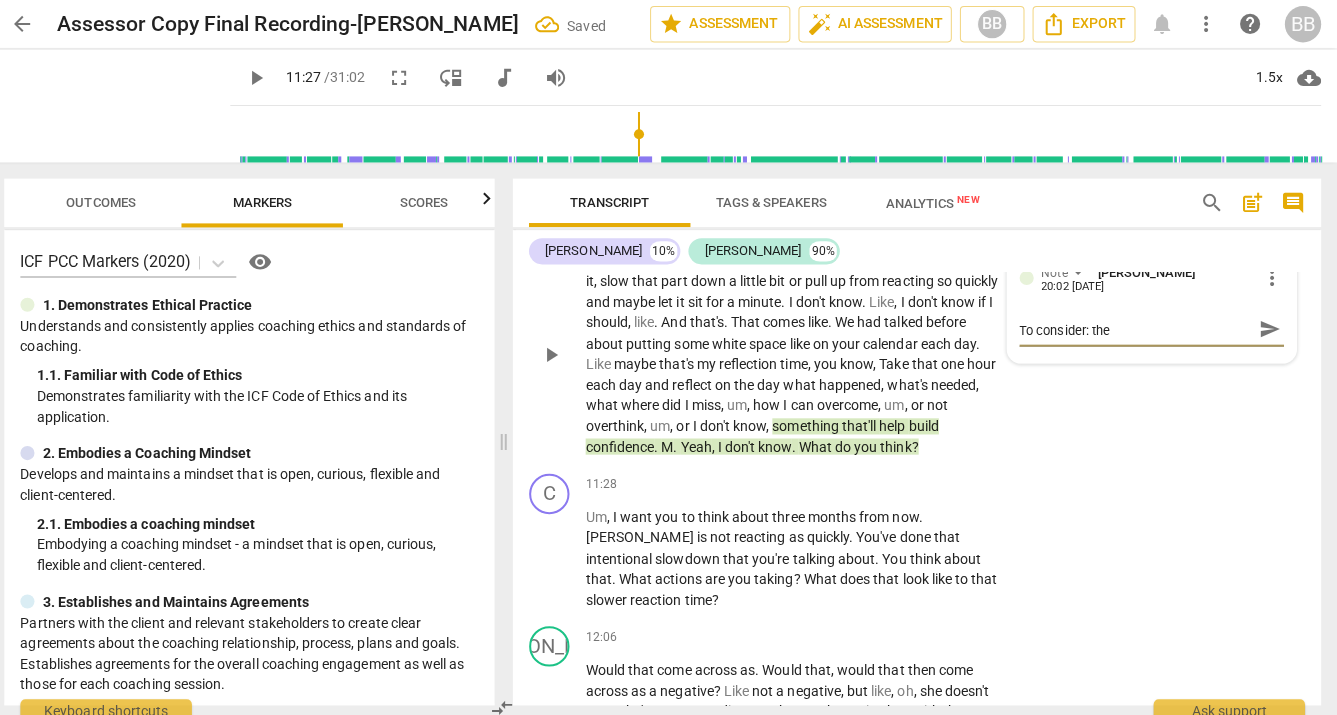type on "To consider: ther" 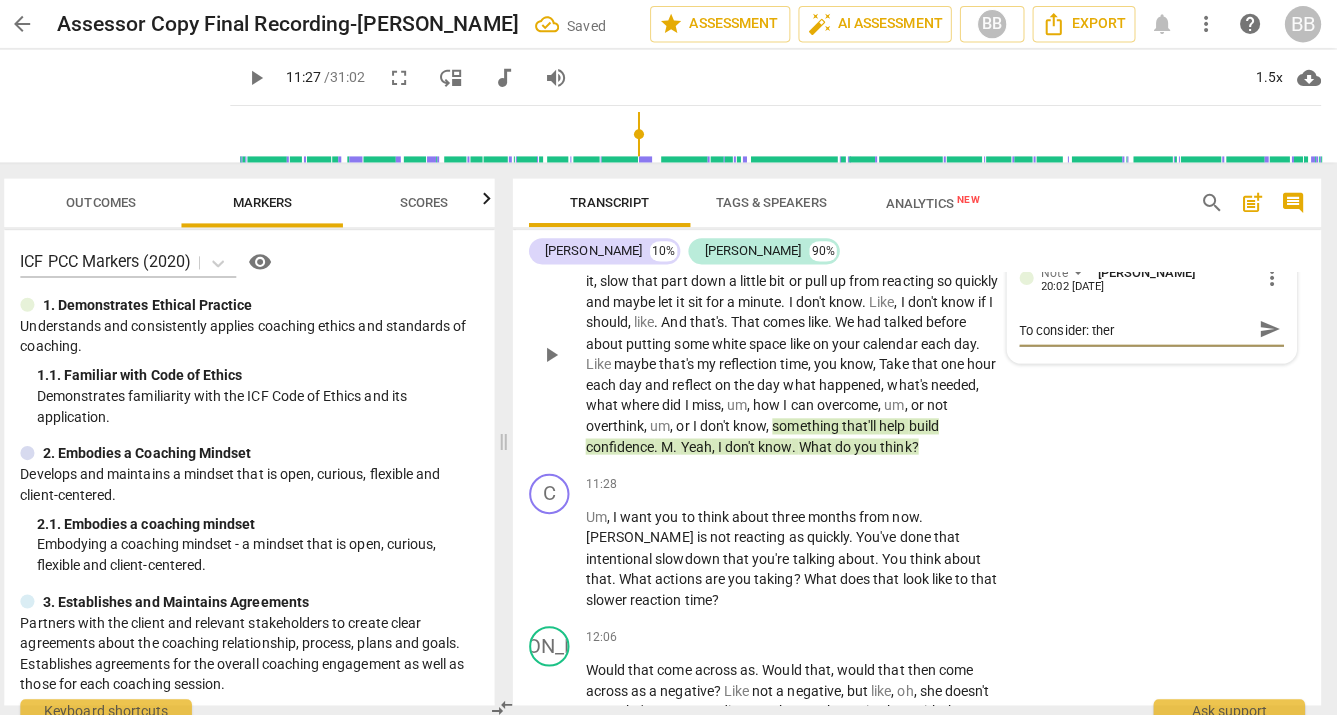 type on "To consider: there" 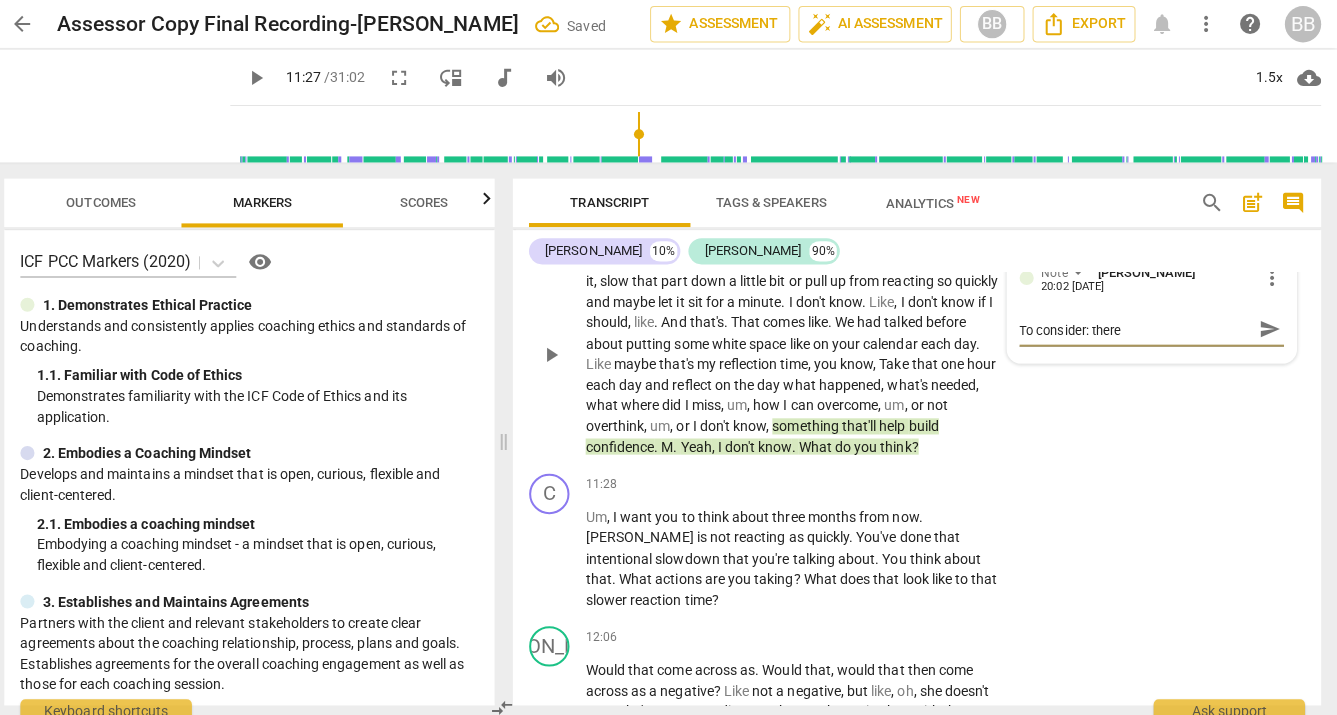 type on "To consider: there'" 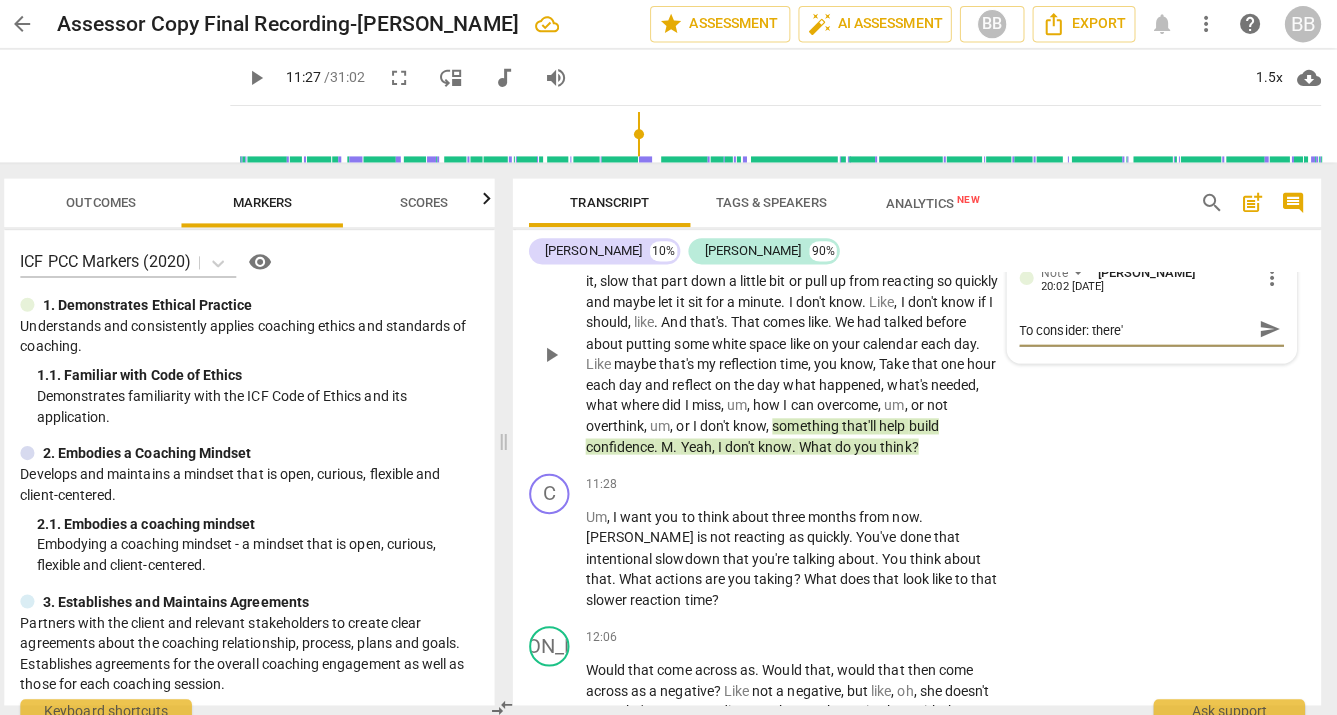 type on "To consider: there's" 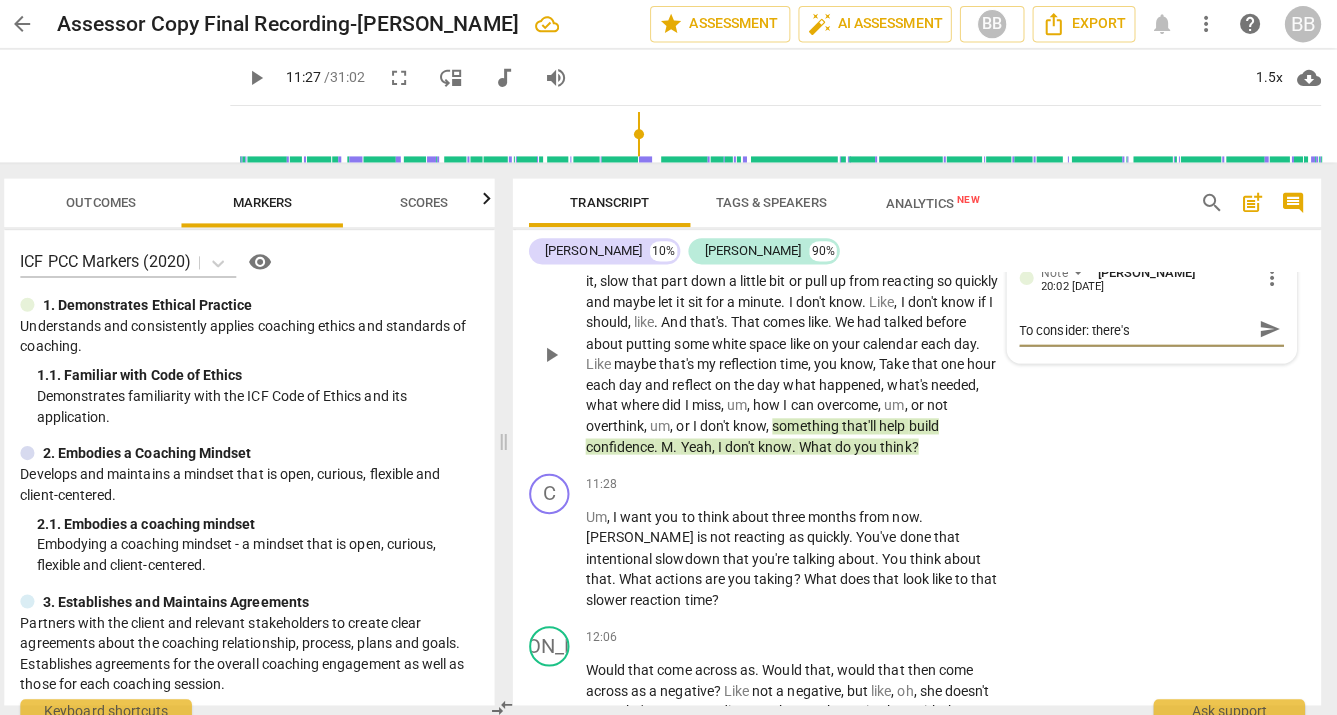 type on "To consider: there's" 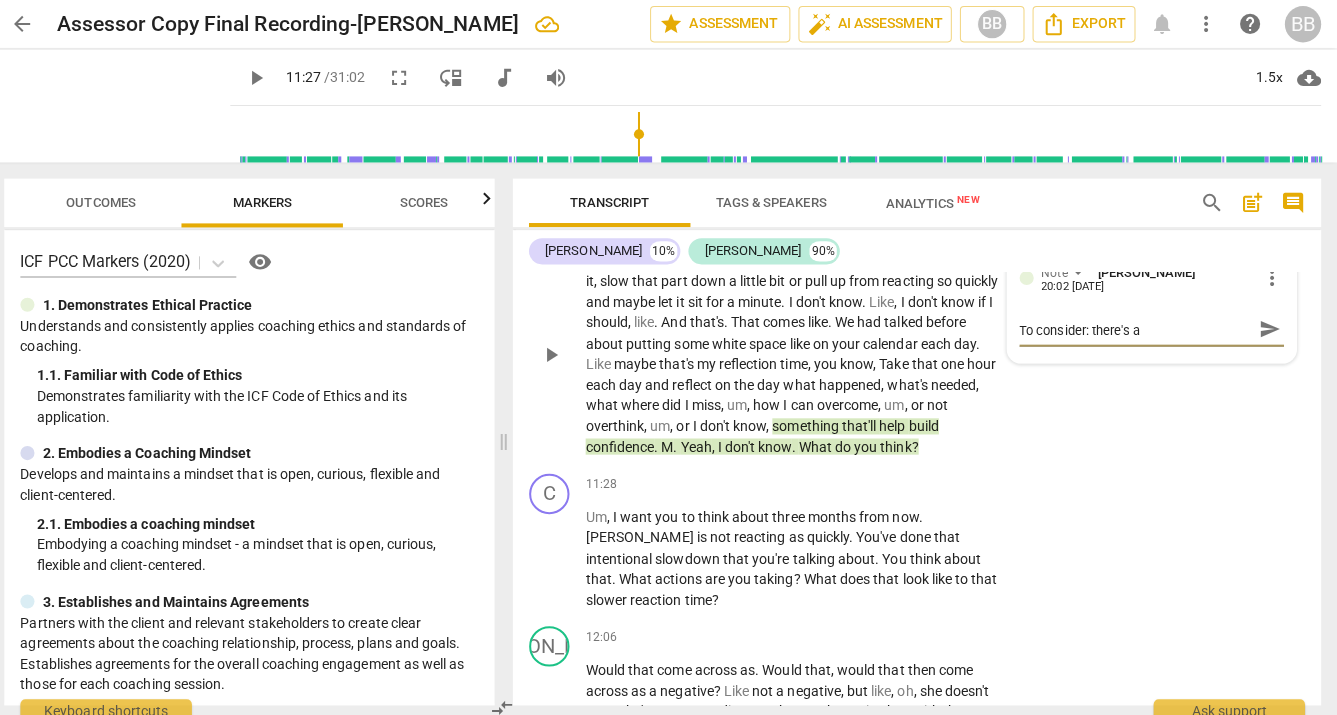 type on "To consider: there's a" 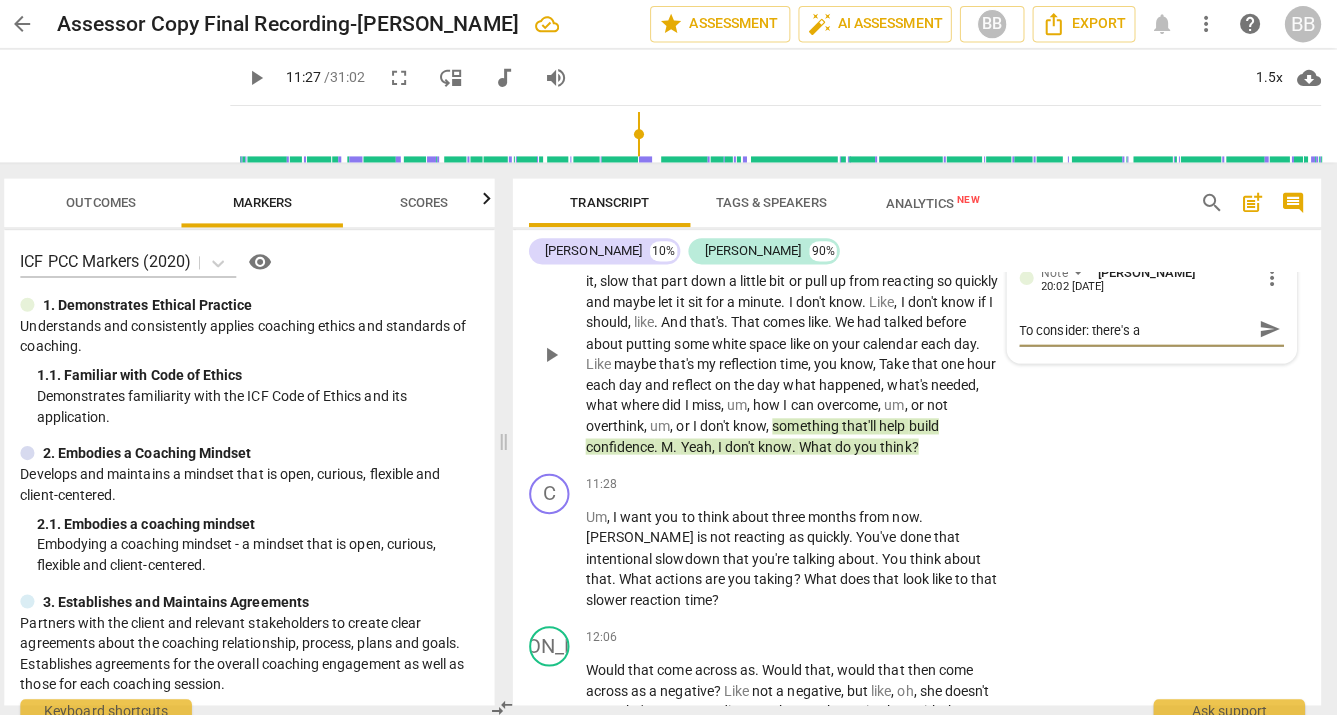 type on "To consider: there's a" 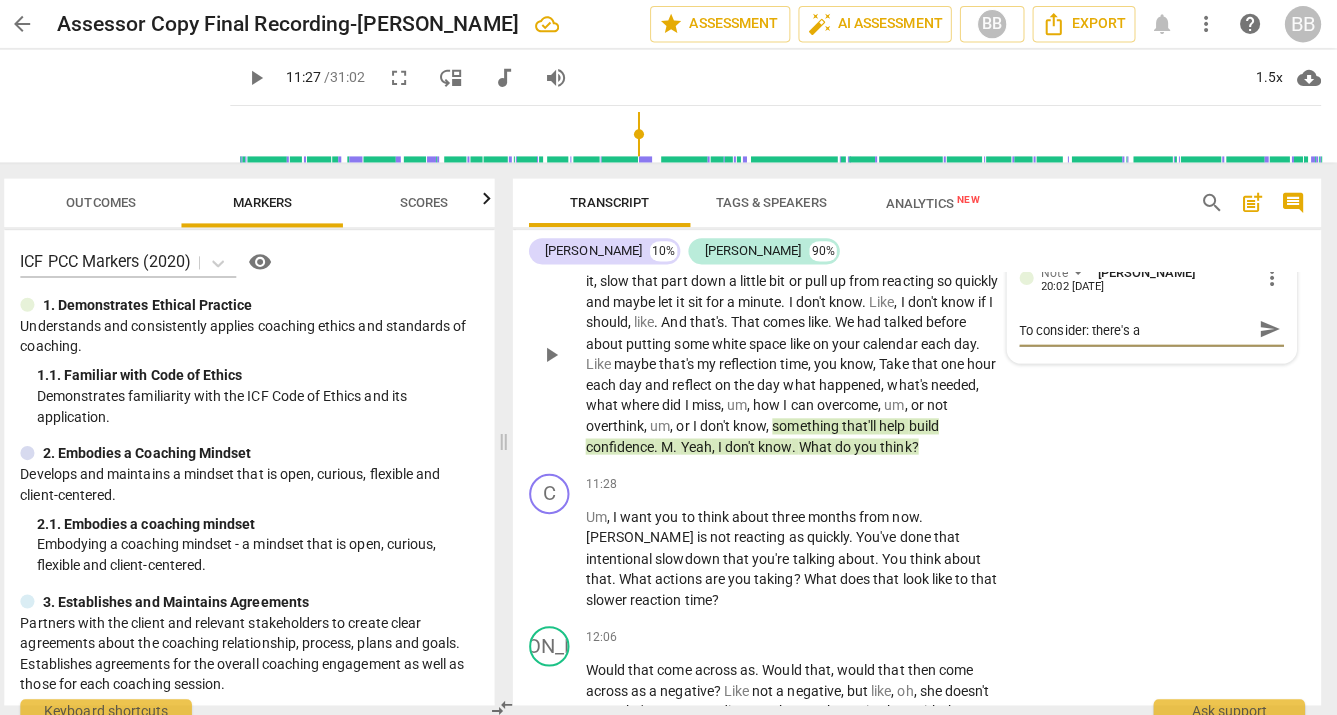 type on "To consider: there's a" 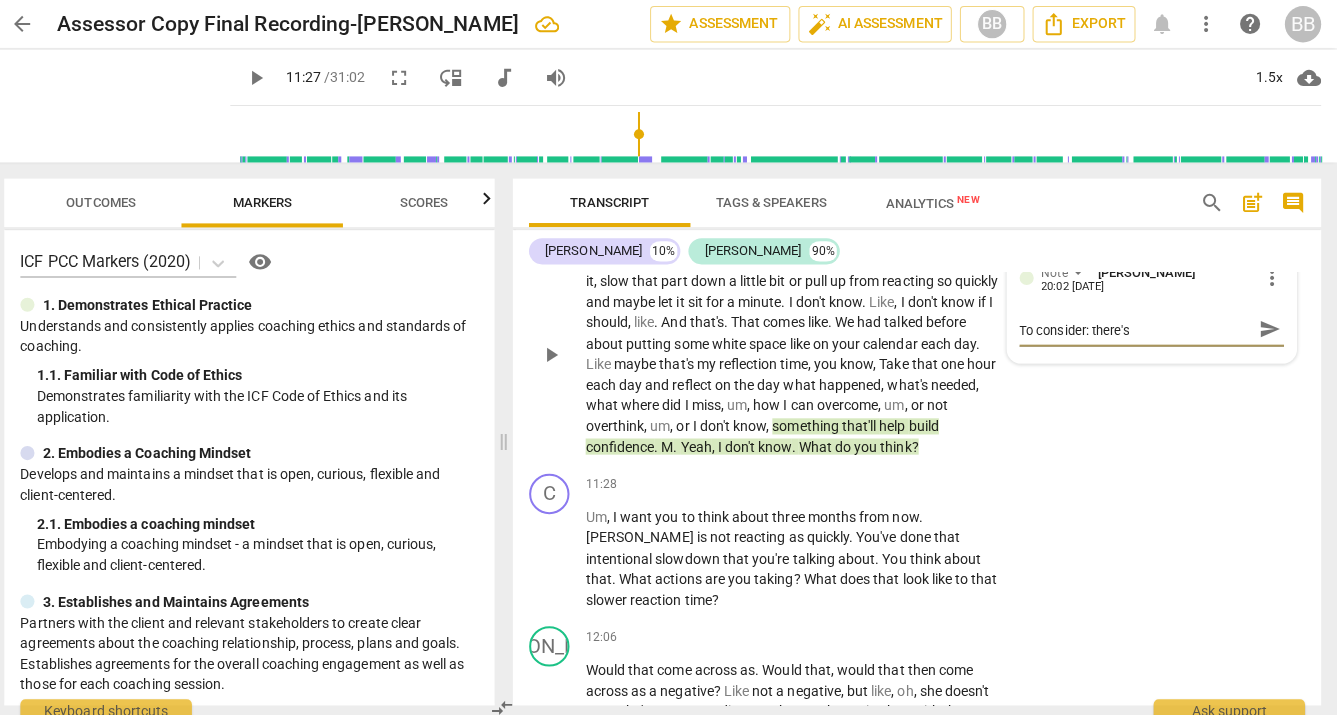 type on "To consider: there's" 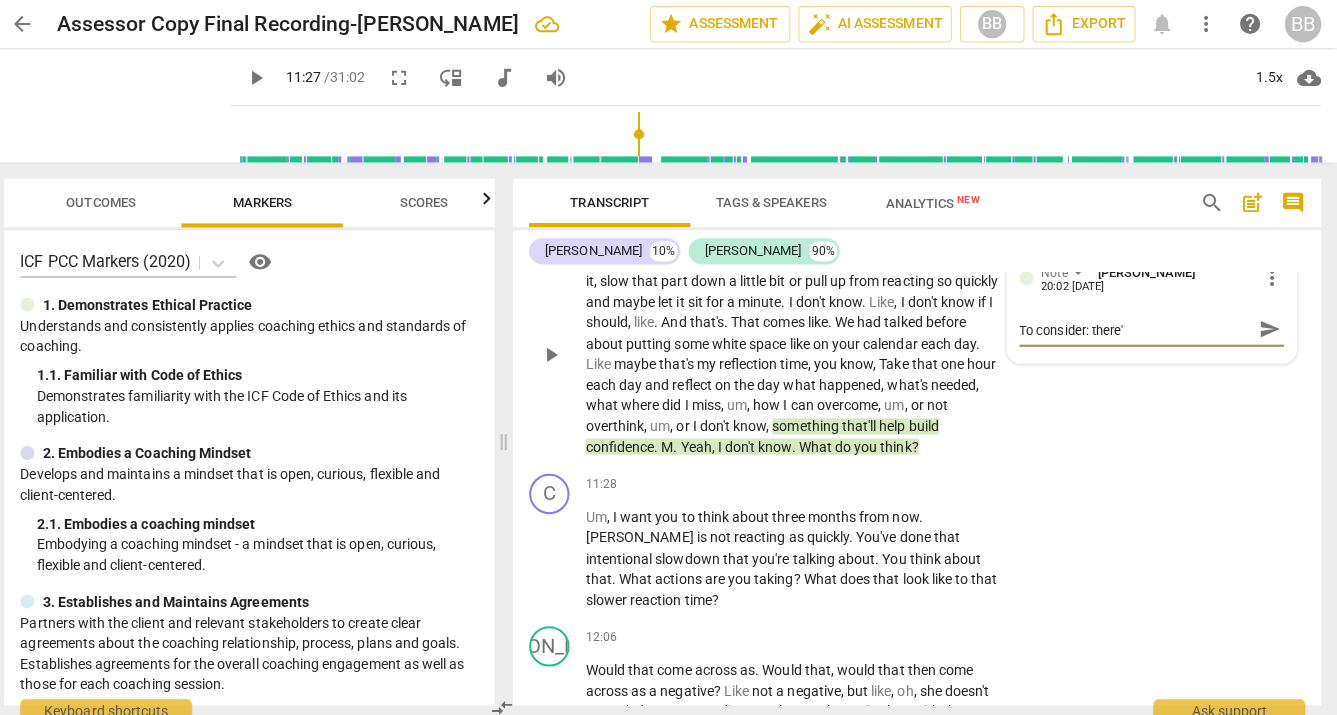 type on "To consider: there" 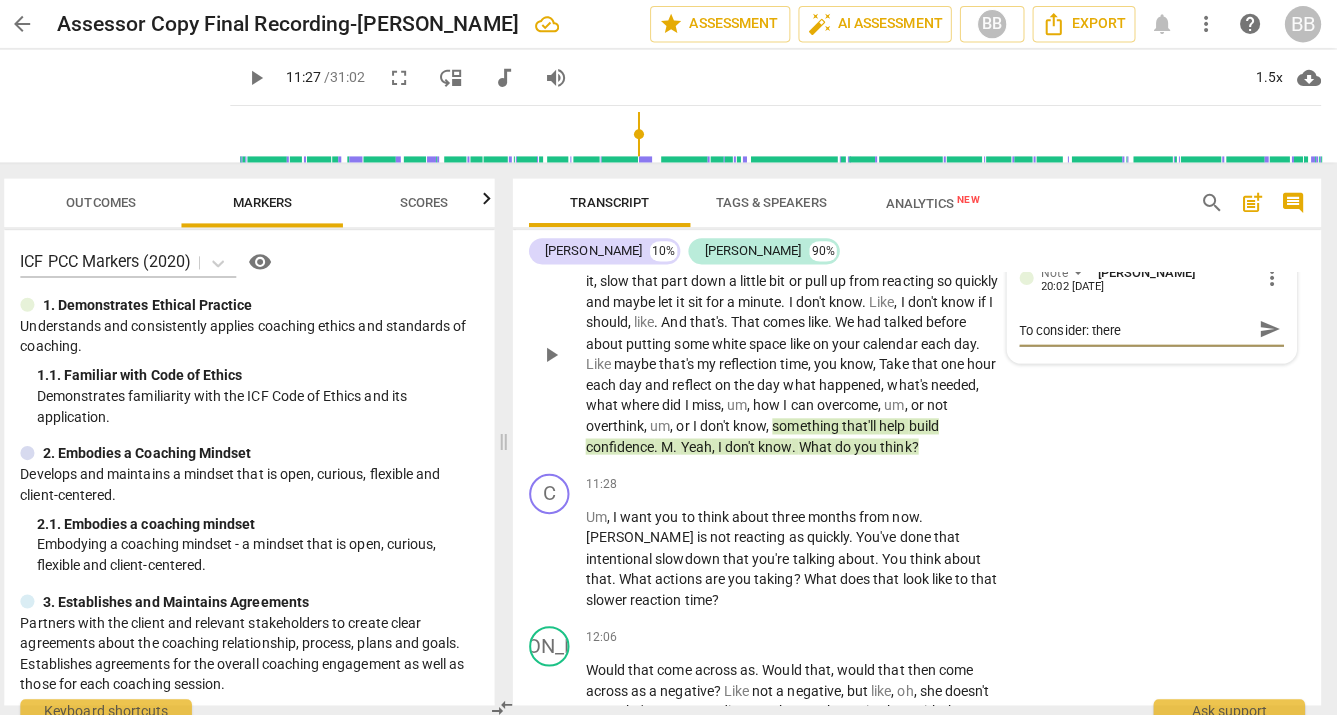 type on "To consider: there" 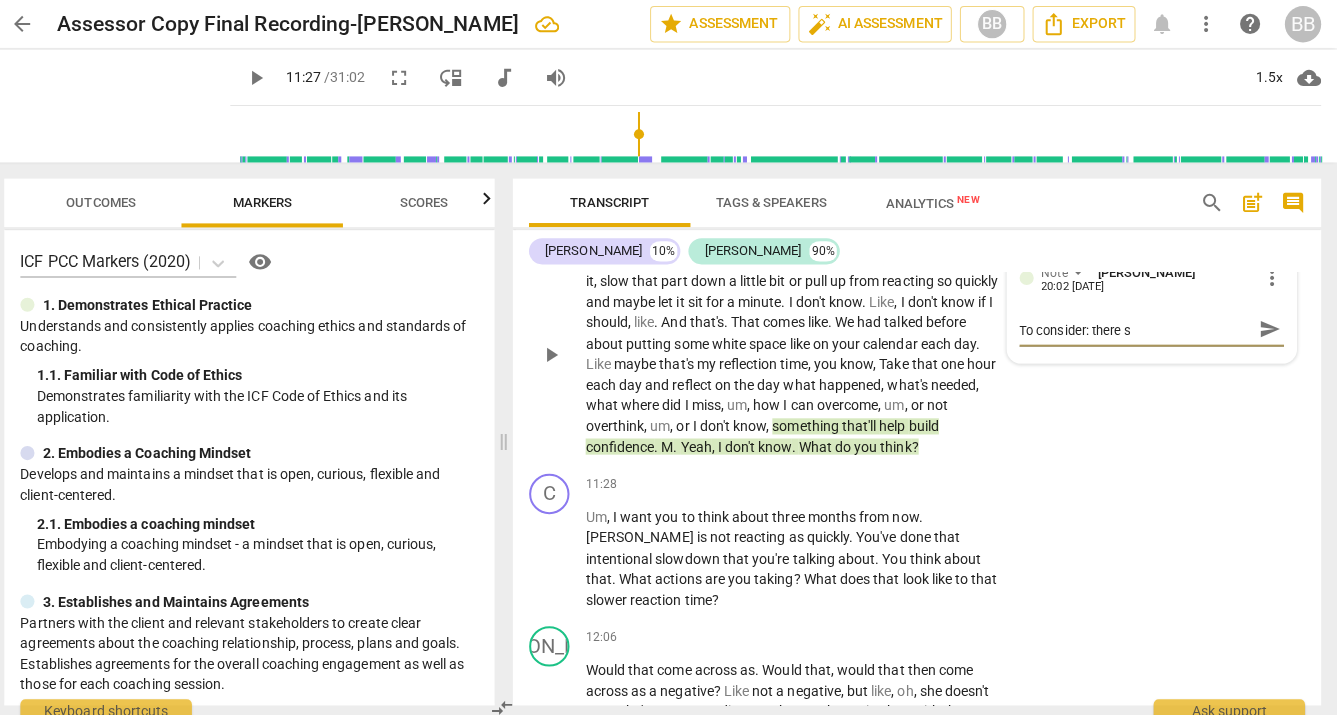 type on "To consider: there se" 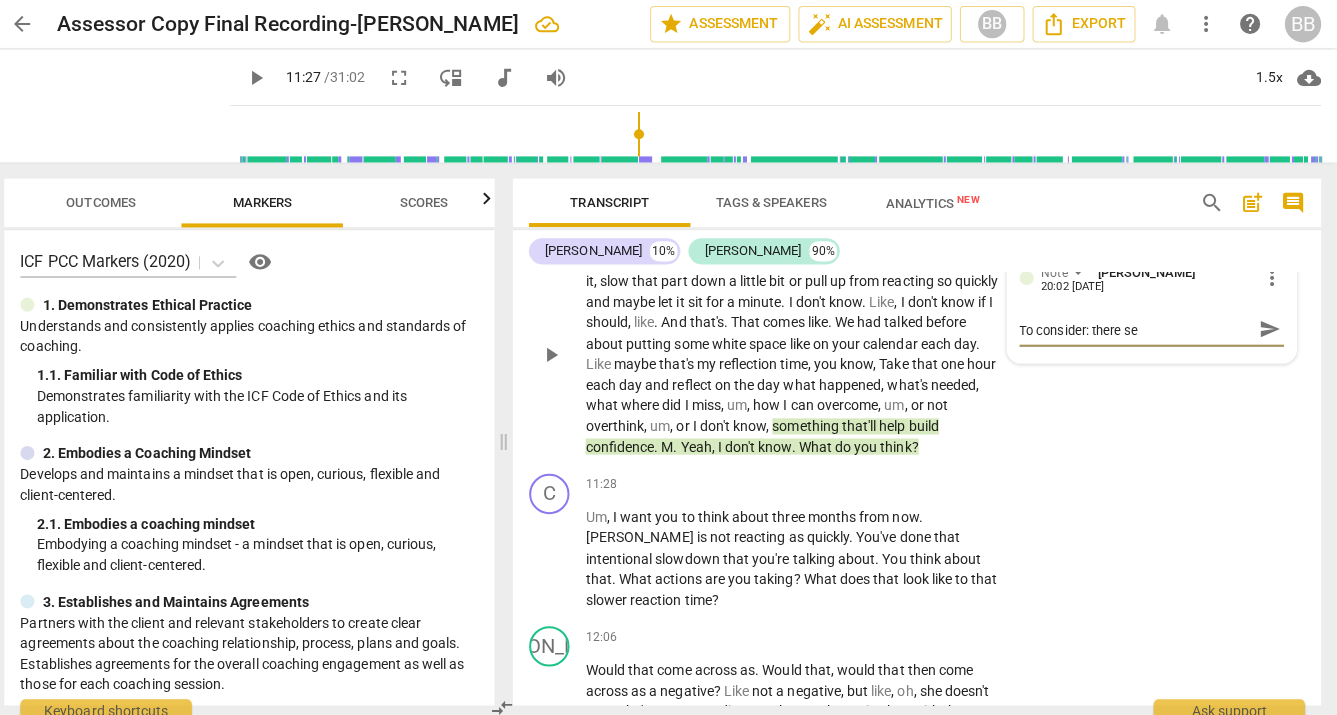 type on "To consider: there see" 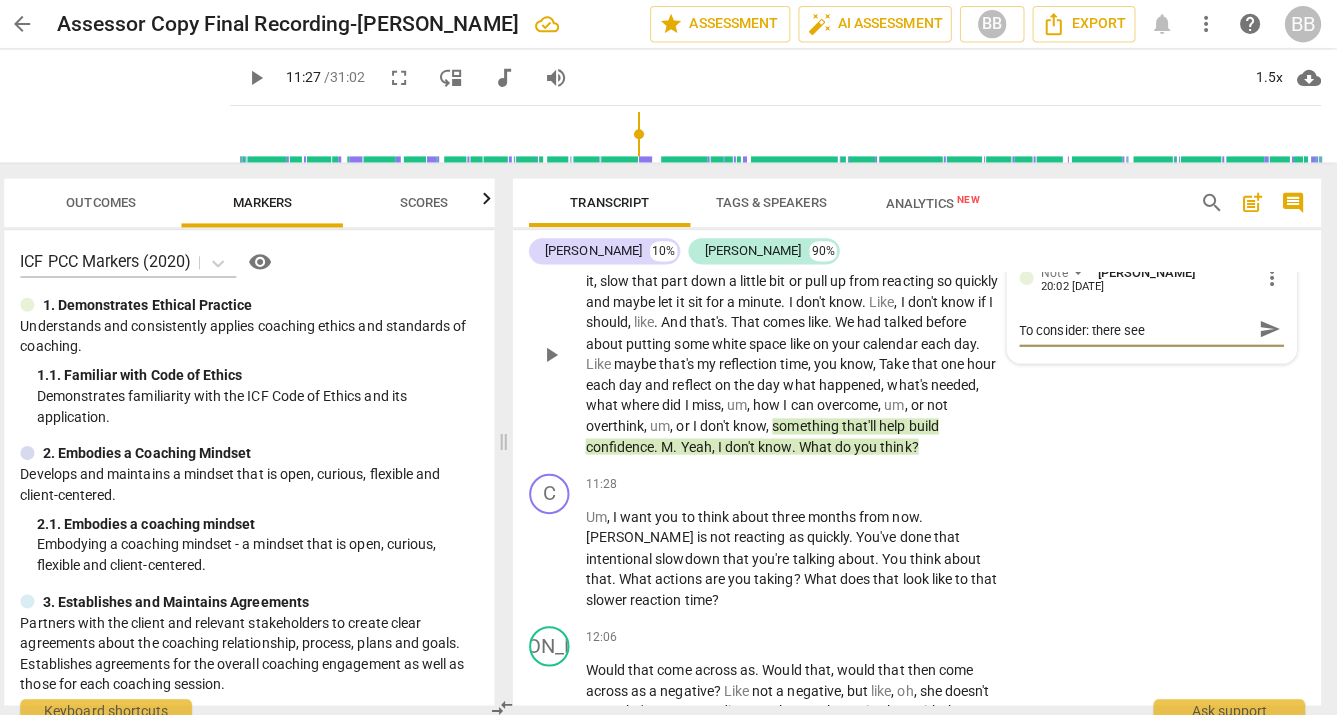 type on "To consider: there seem" 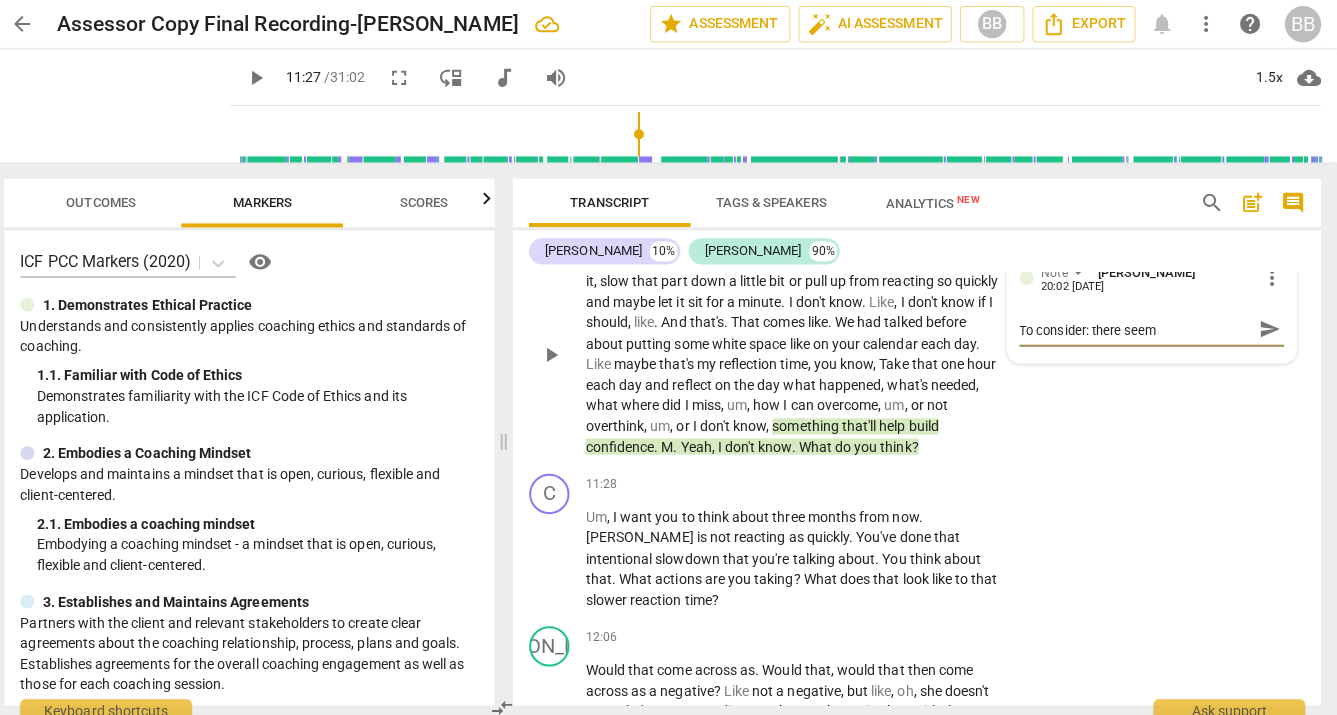type on "To consider: there seems" 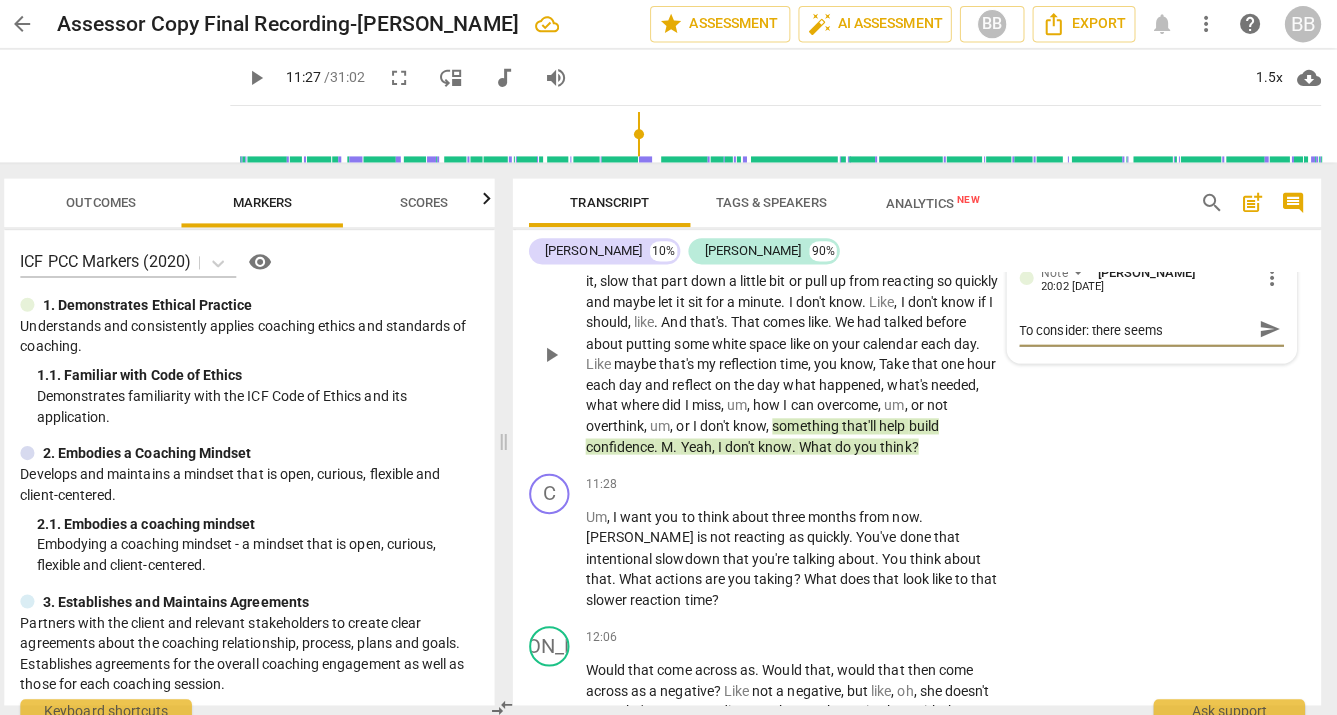 type on "To consider: there seems" 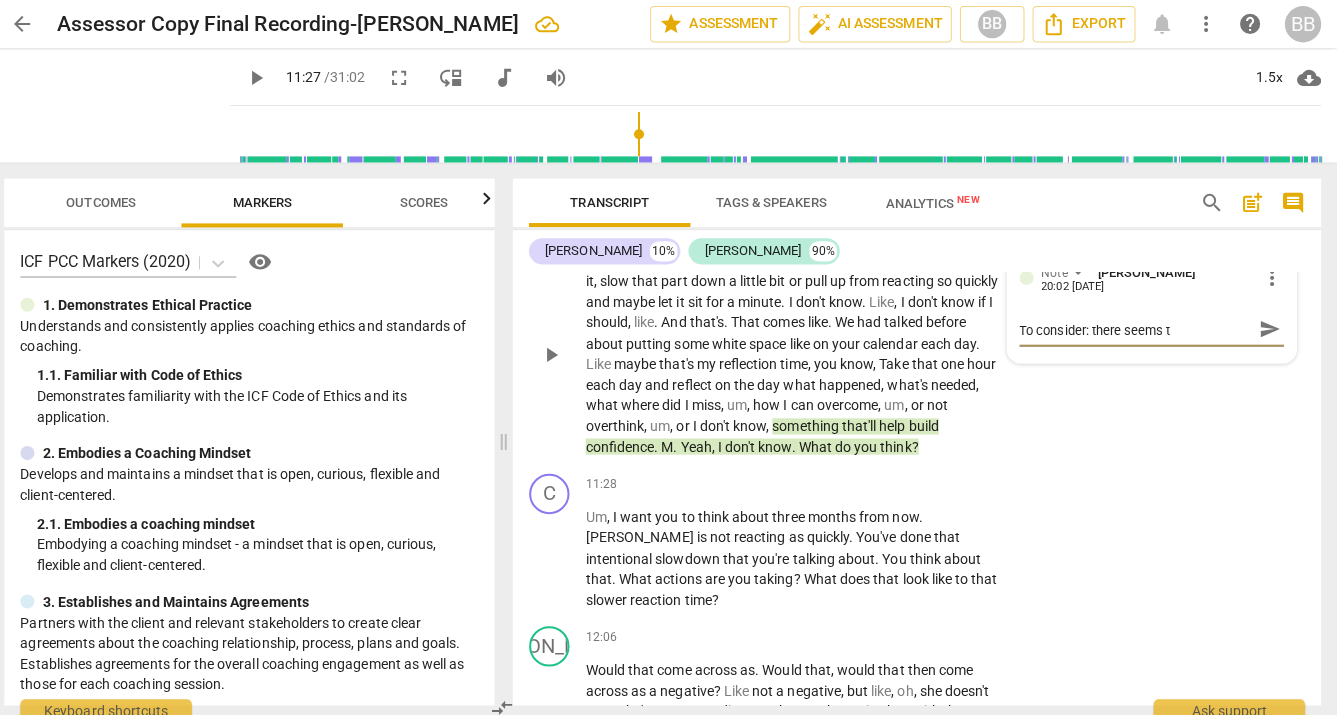 type on "To consider: there seems to" 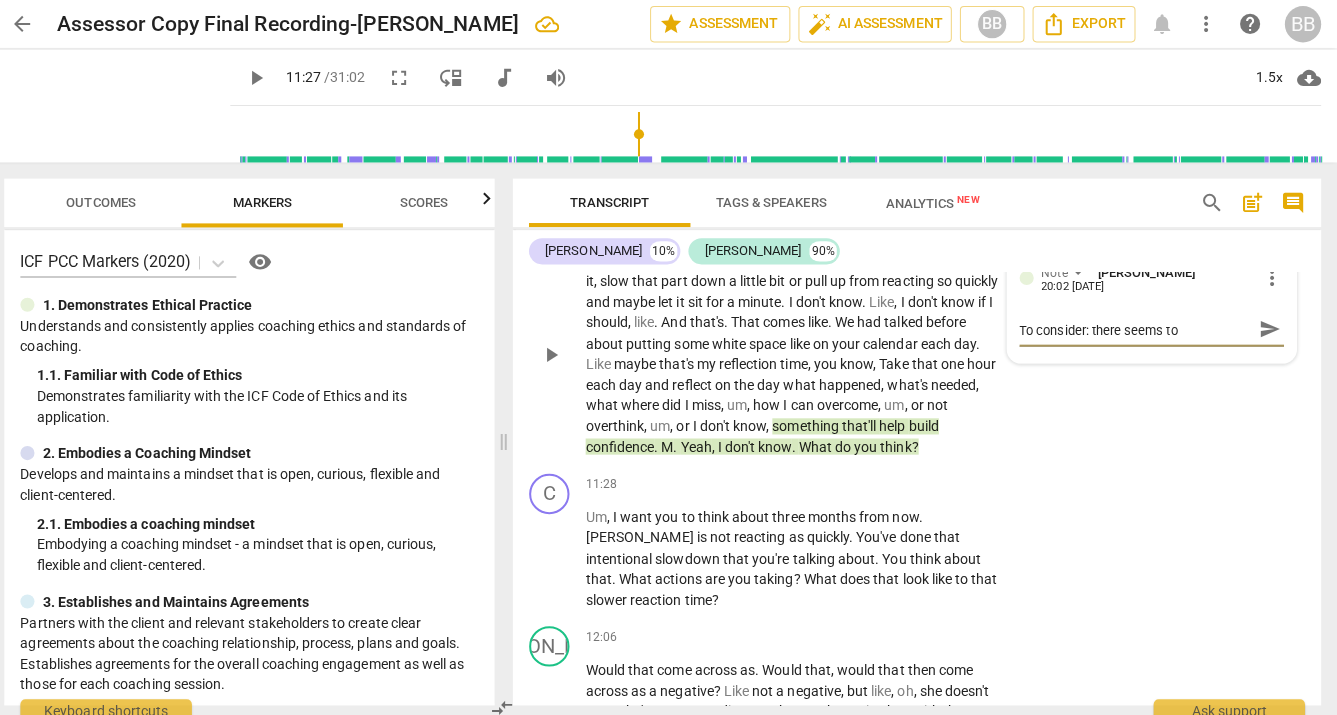 type on "To consider: there seems to" 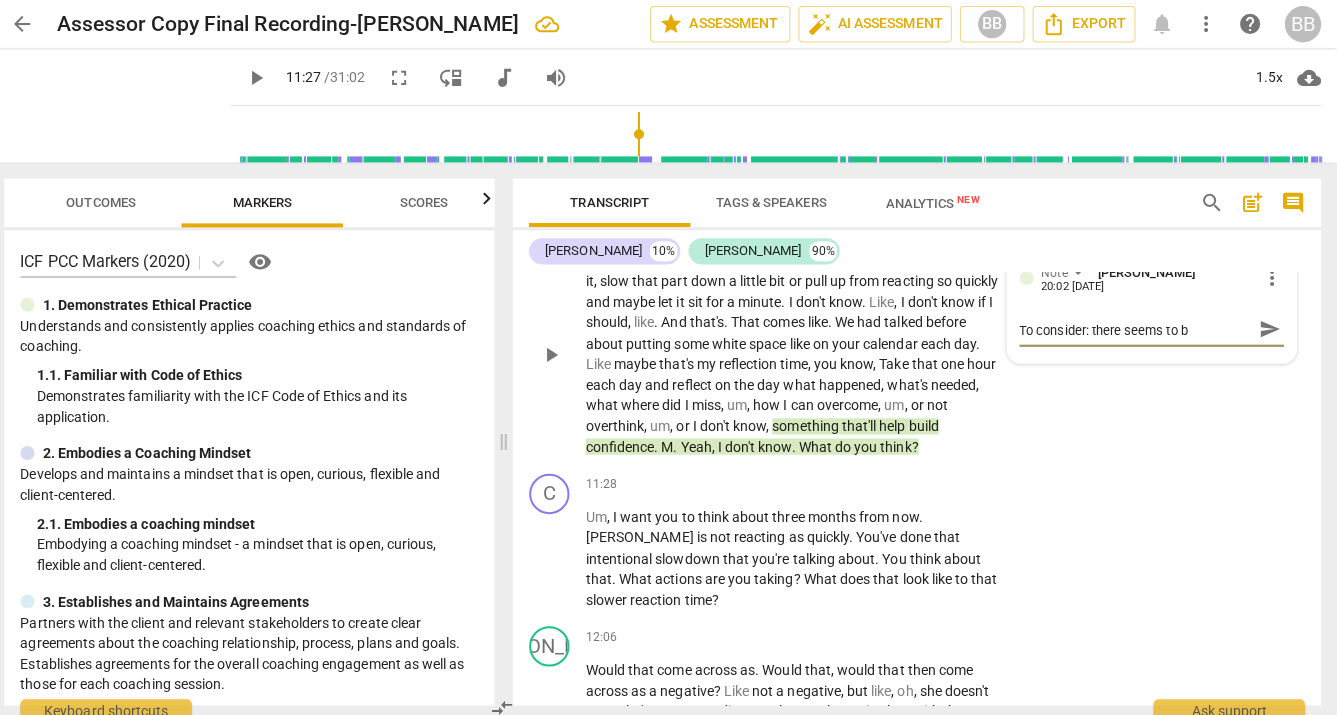 type on "To consider: there seems to be" 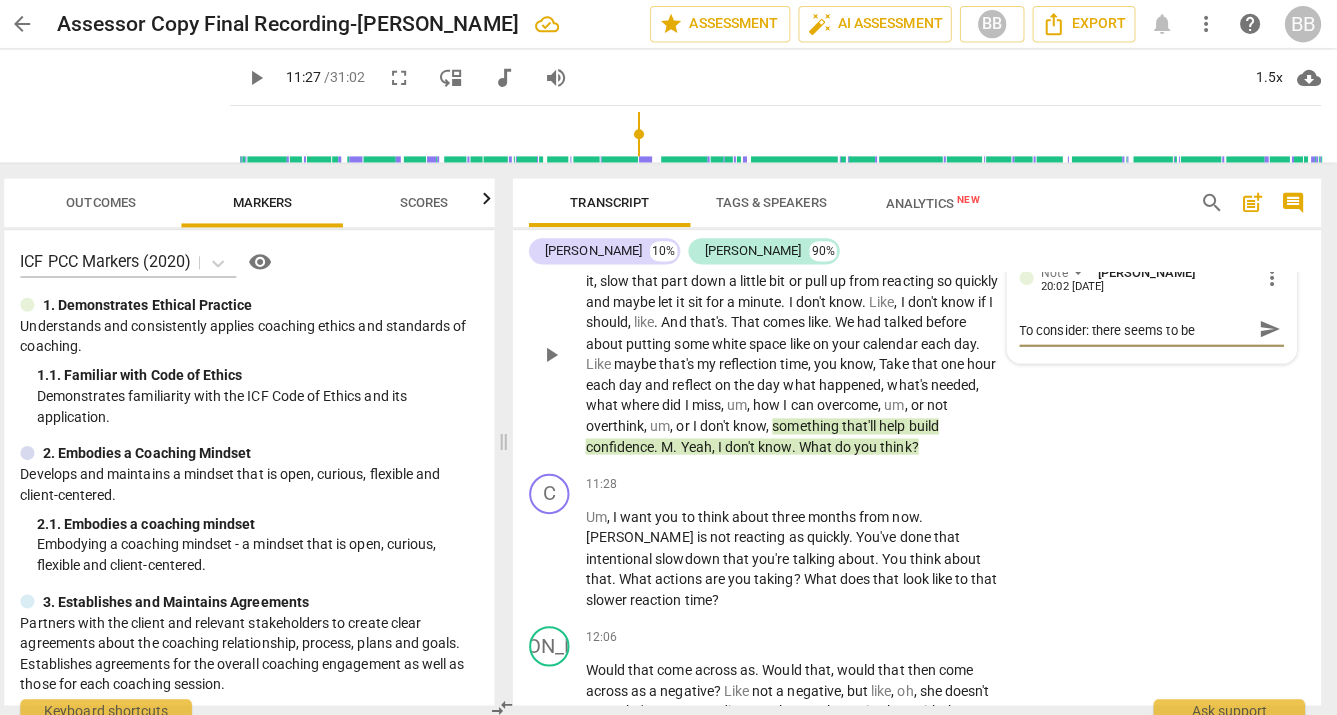 type on "To consider: there seems to be" 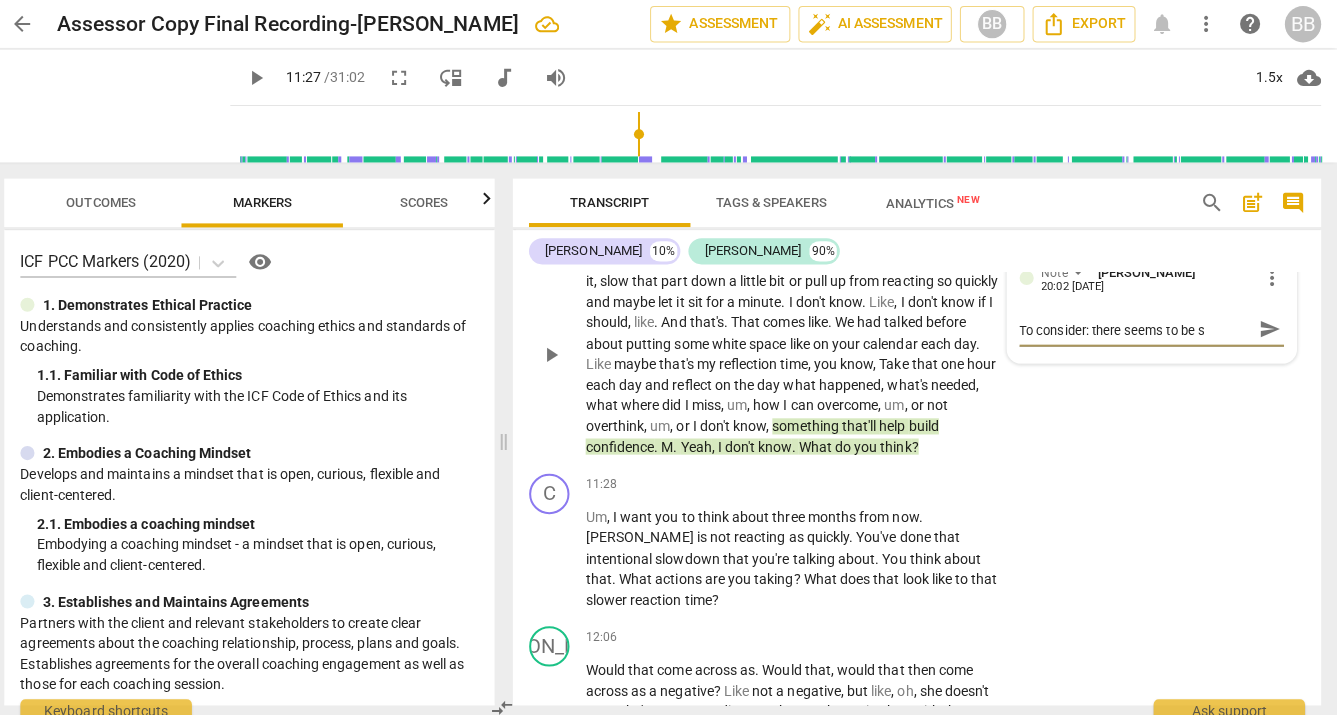 type on "To consider: there seems to be so" 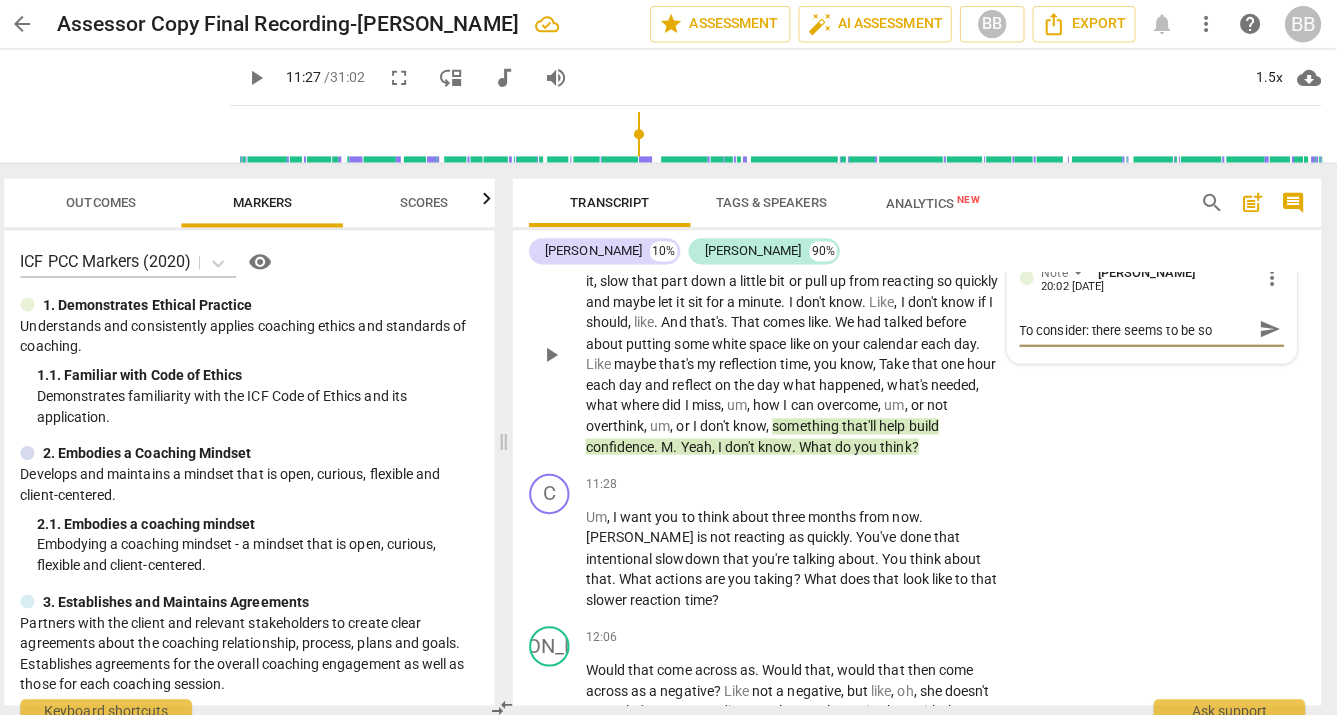 type on "To consider: there seems to be som" 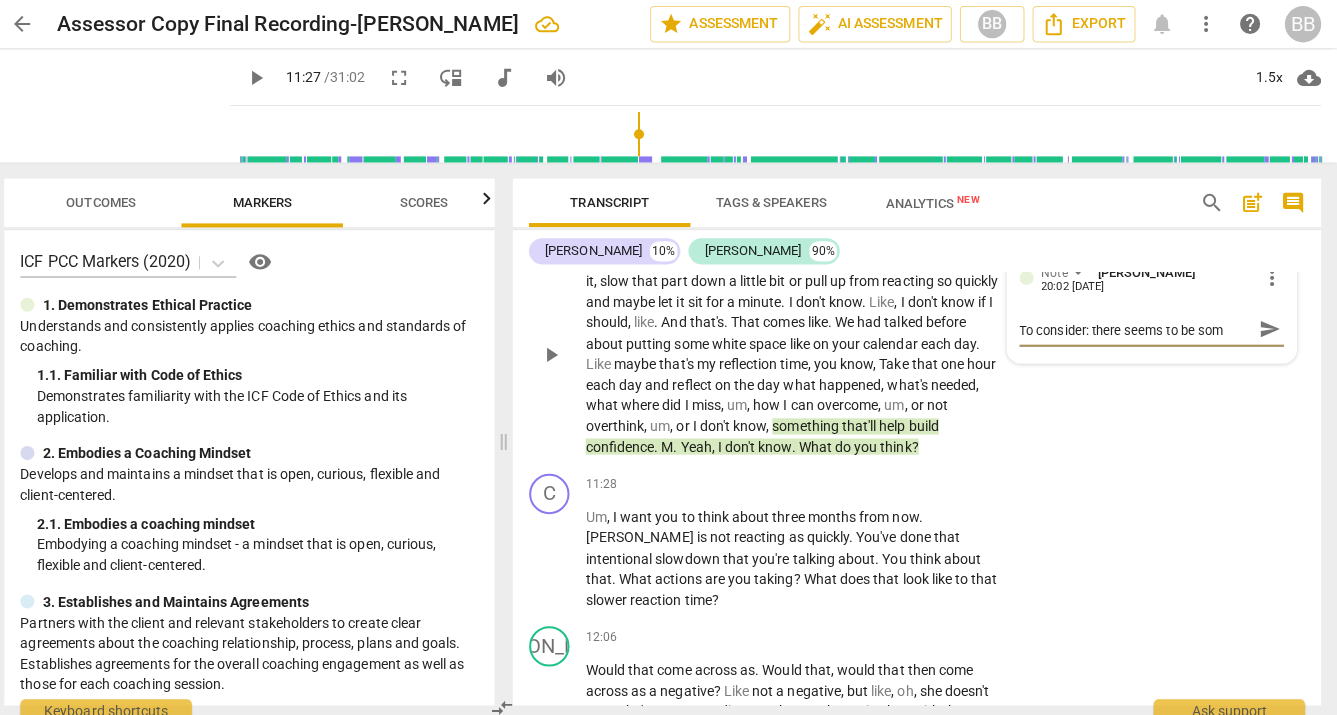 type on "To consider: there seems to be some" 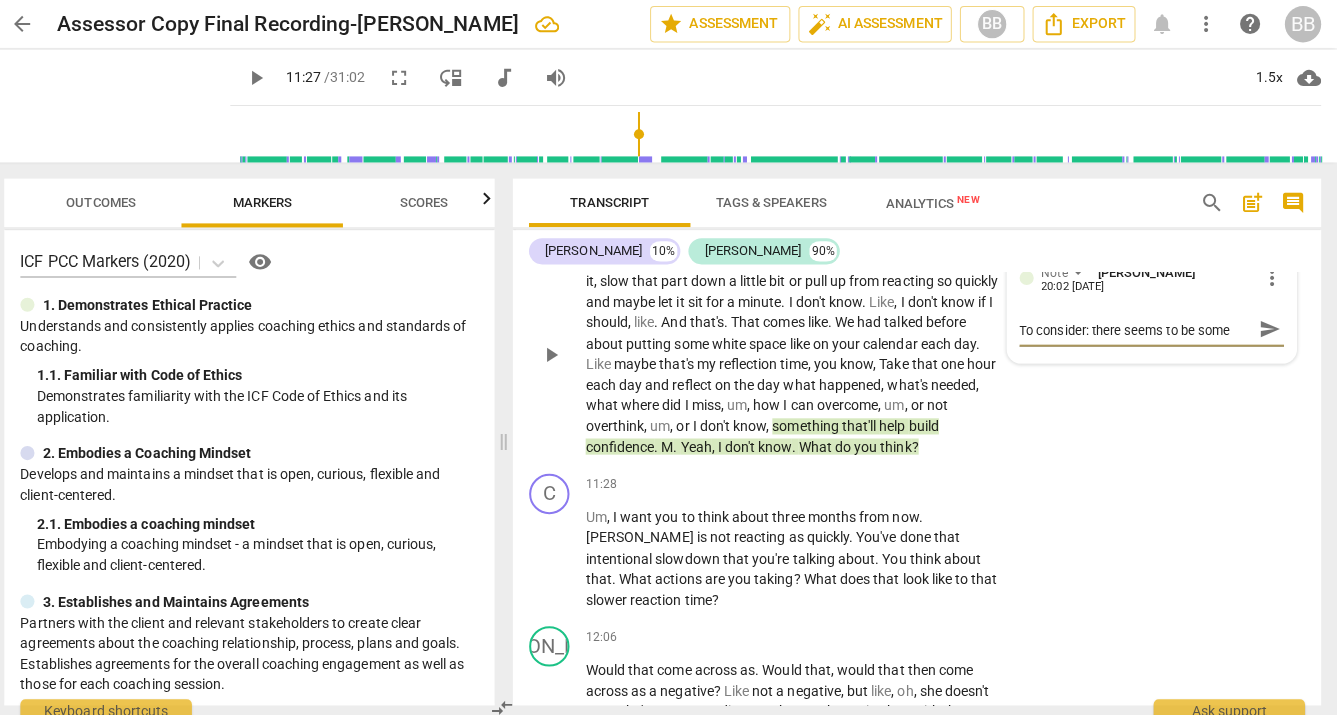 type on "To consider: there seems to be some" 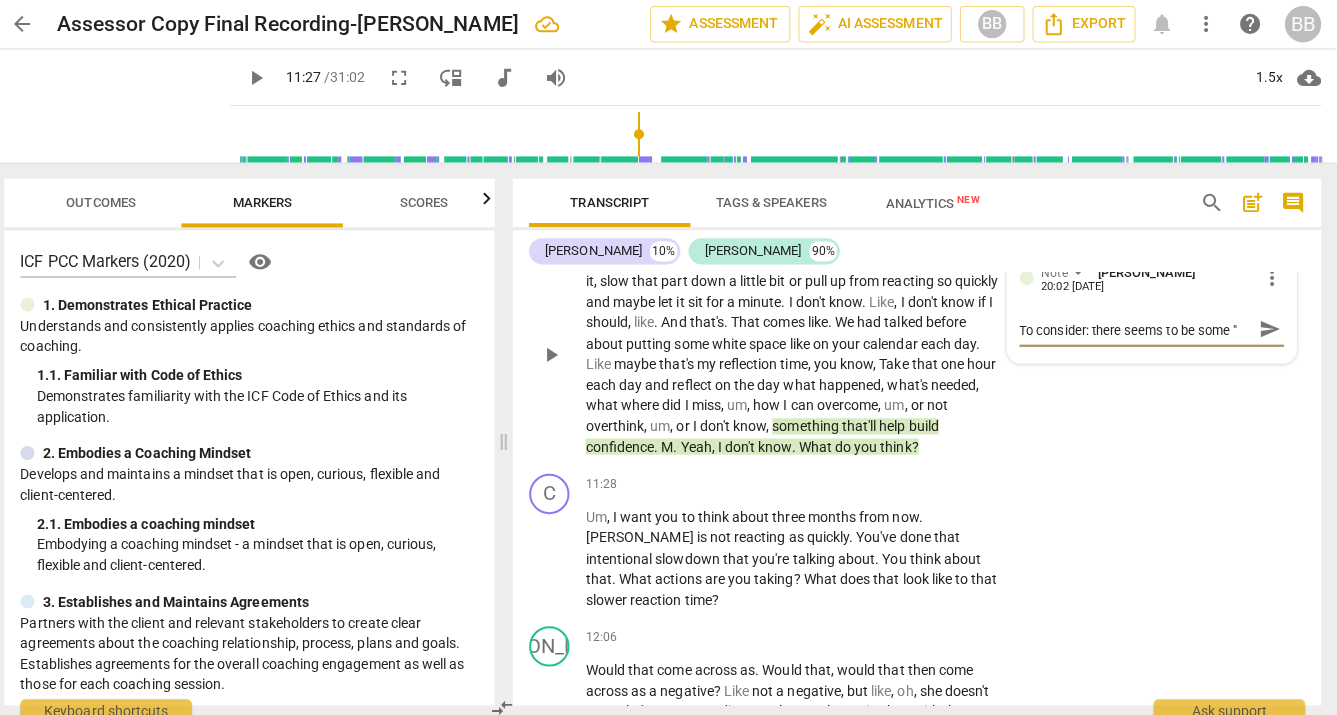 type on "To consider: there seems to be some "p" 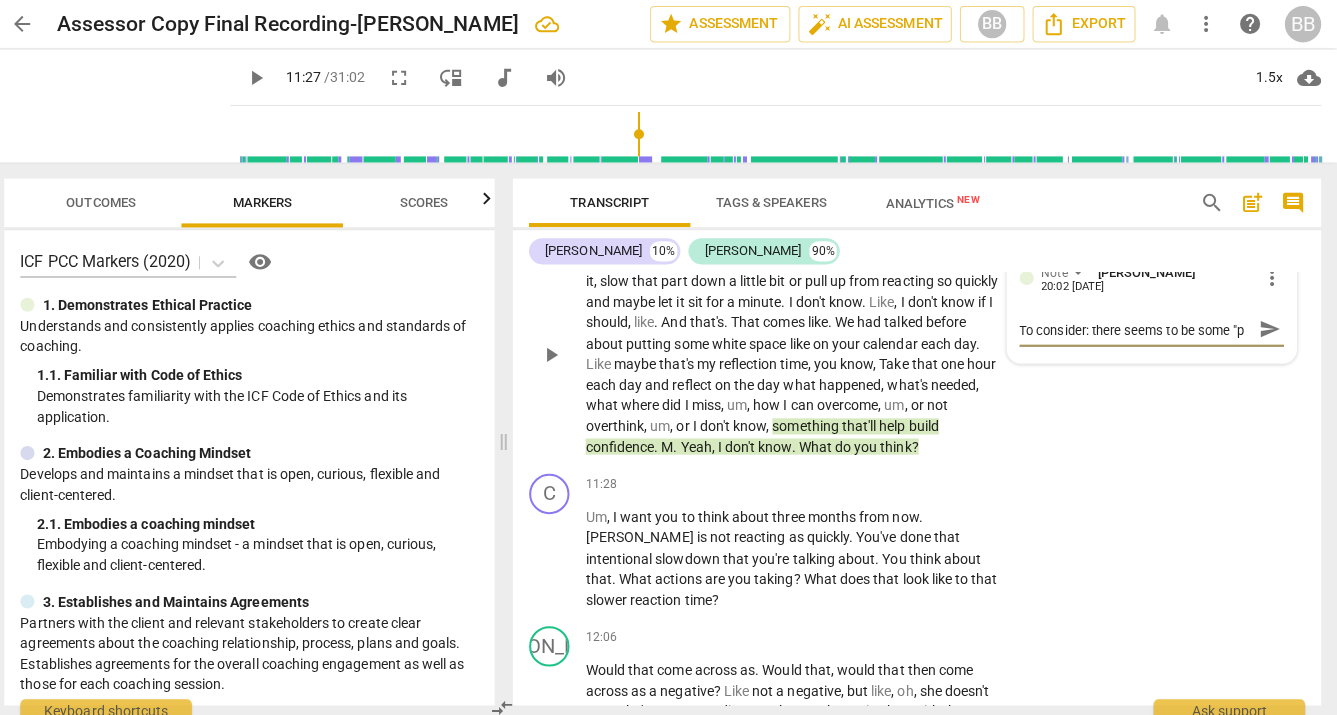 type on "To consider: there seems to be some "pa" 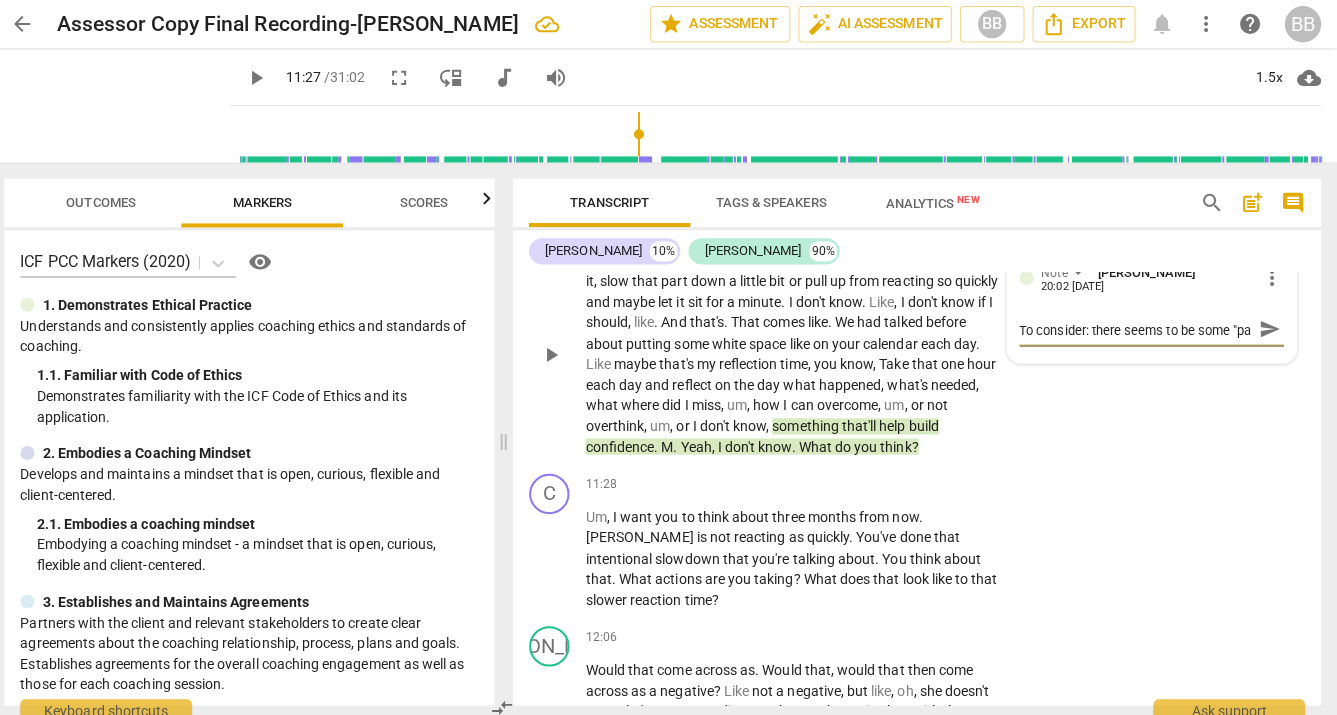 scroll, scrollTop: 17, scrollLeft: 0, axis: vertical 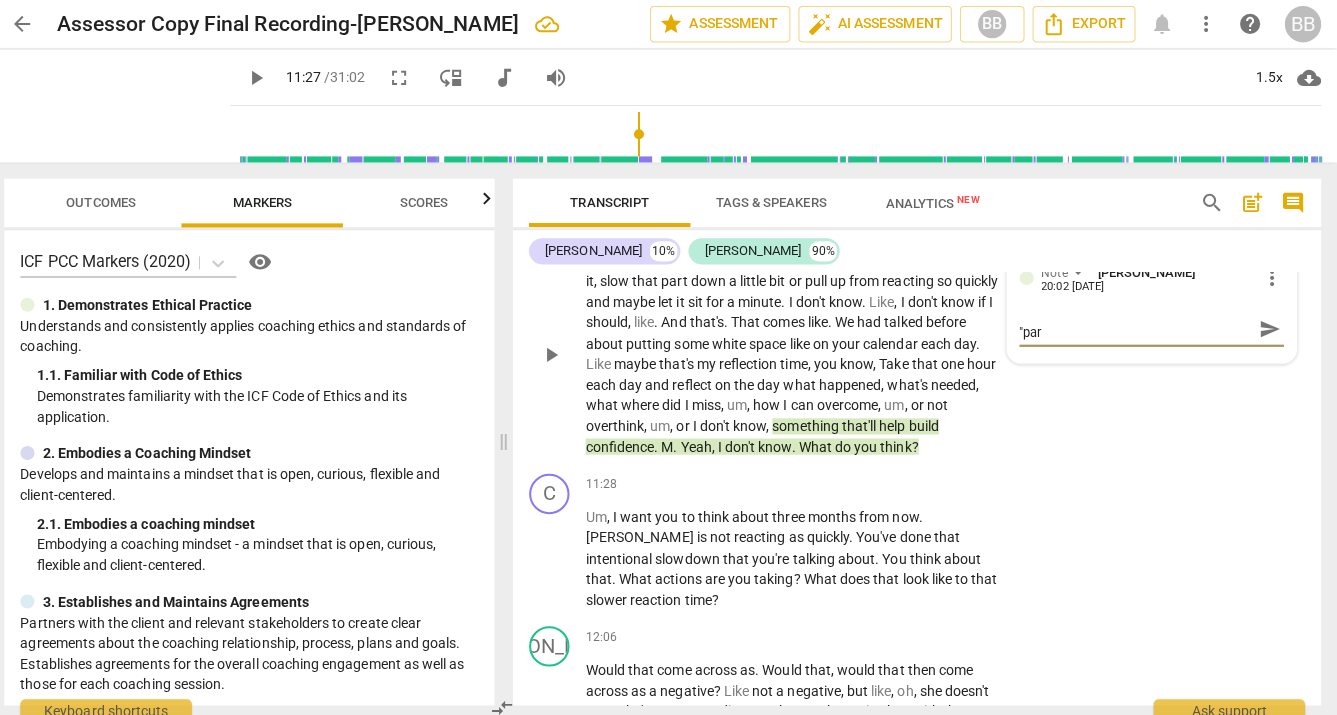 type on "To consider: there seems to be some "para" 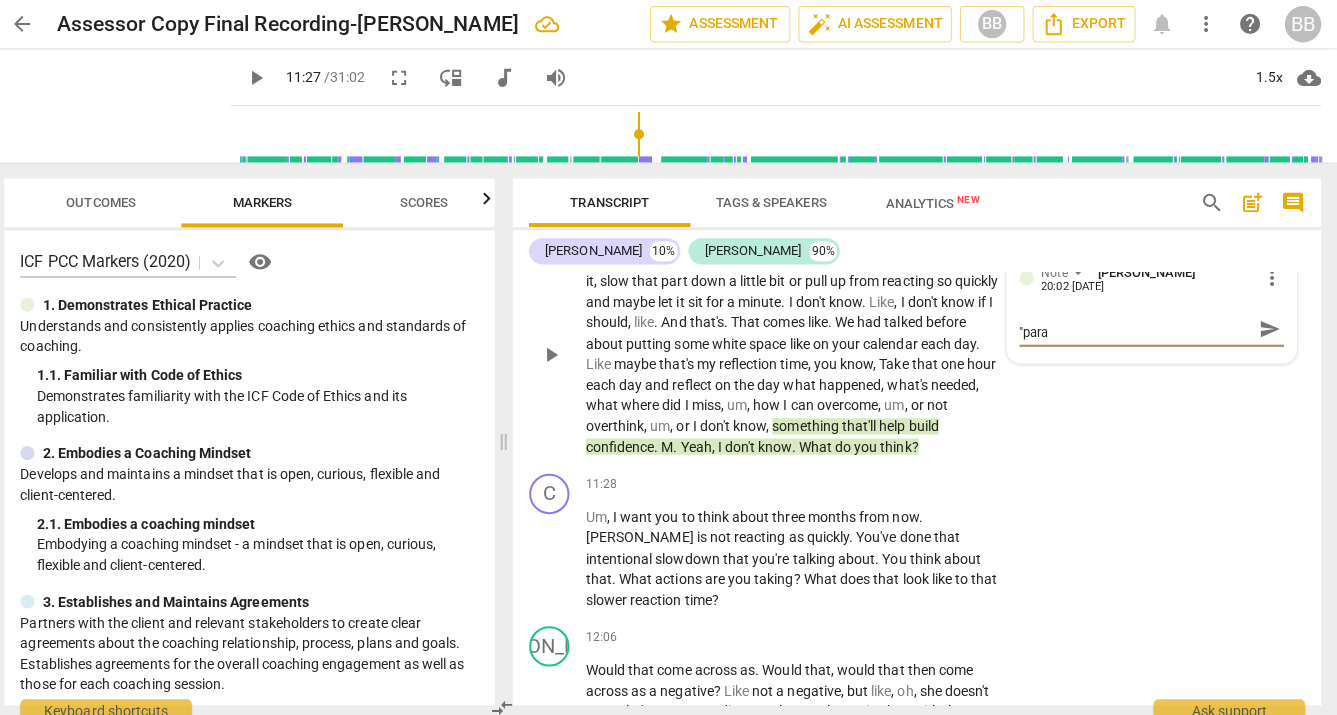 type on "To consider: there seems to be some "paral" 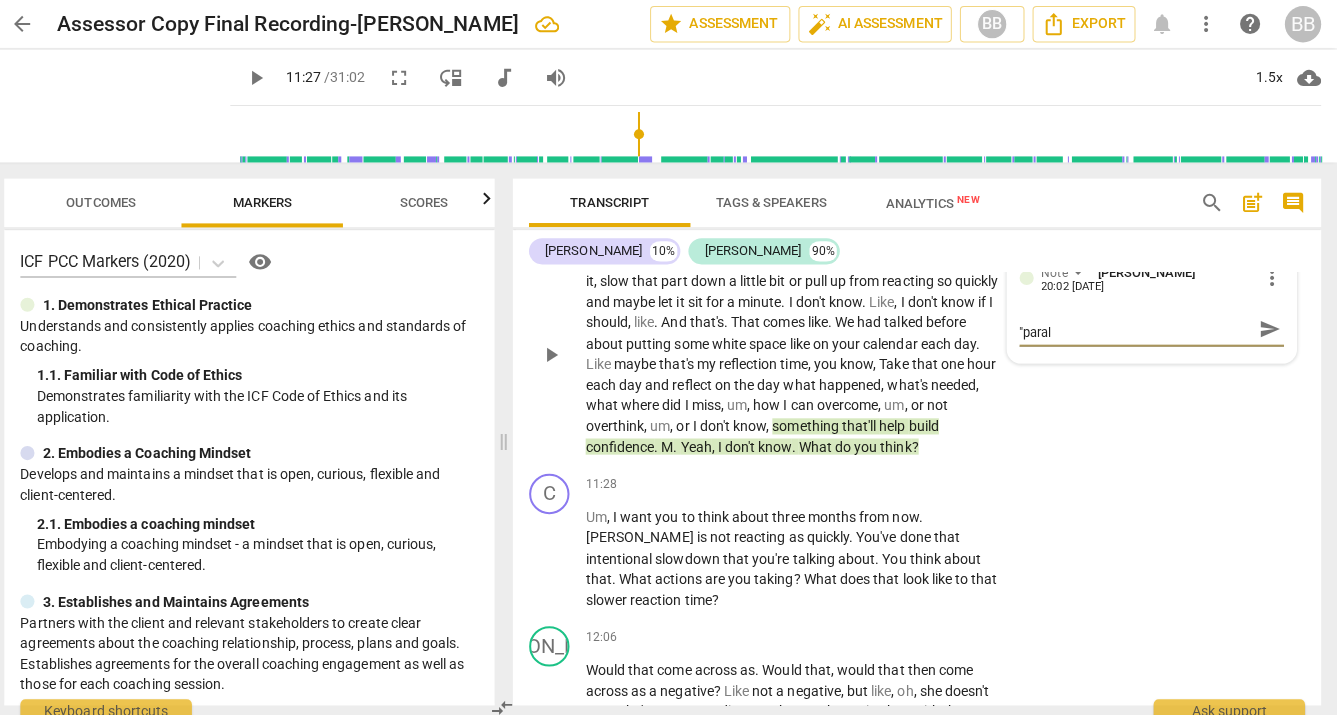 type on "To consider: there seems to be some "parall" 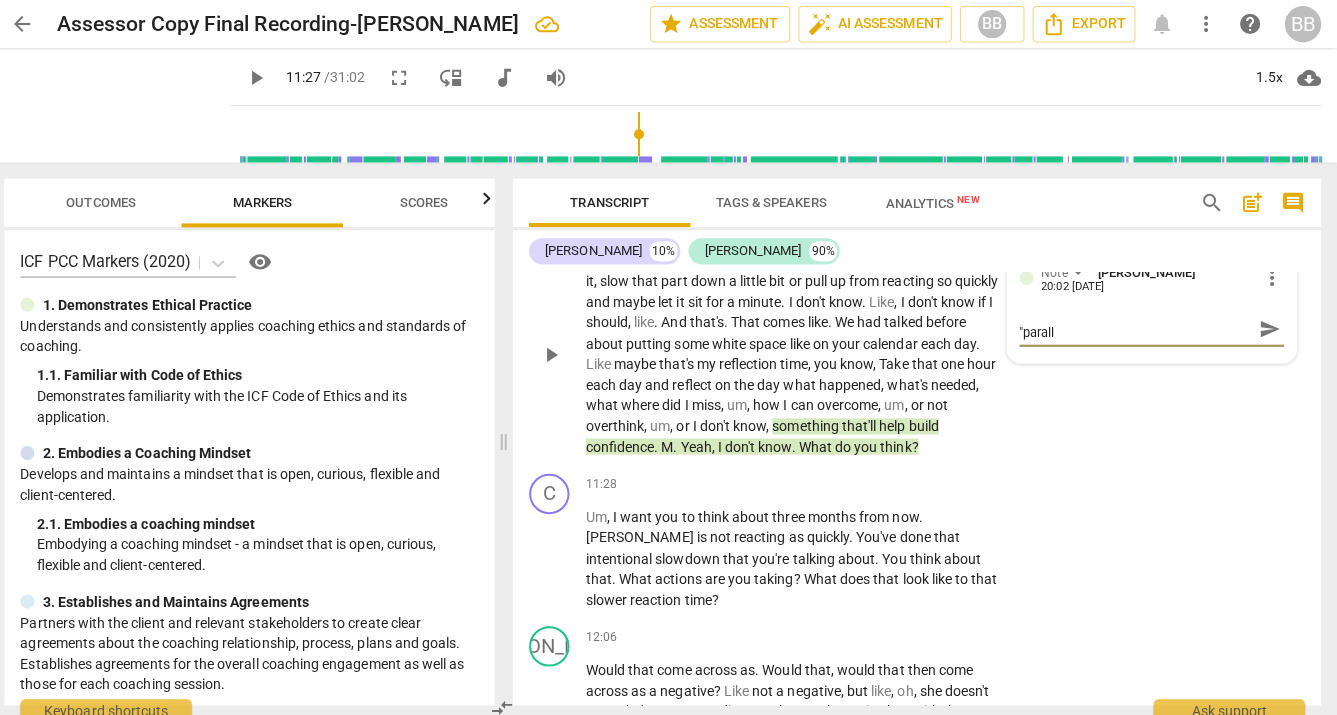 type on "To consider: there seems to be some "paral" 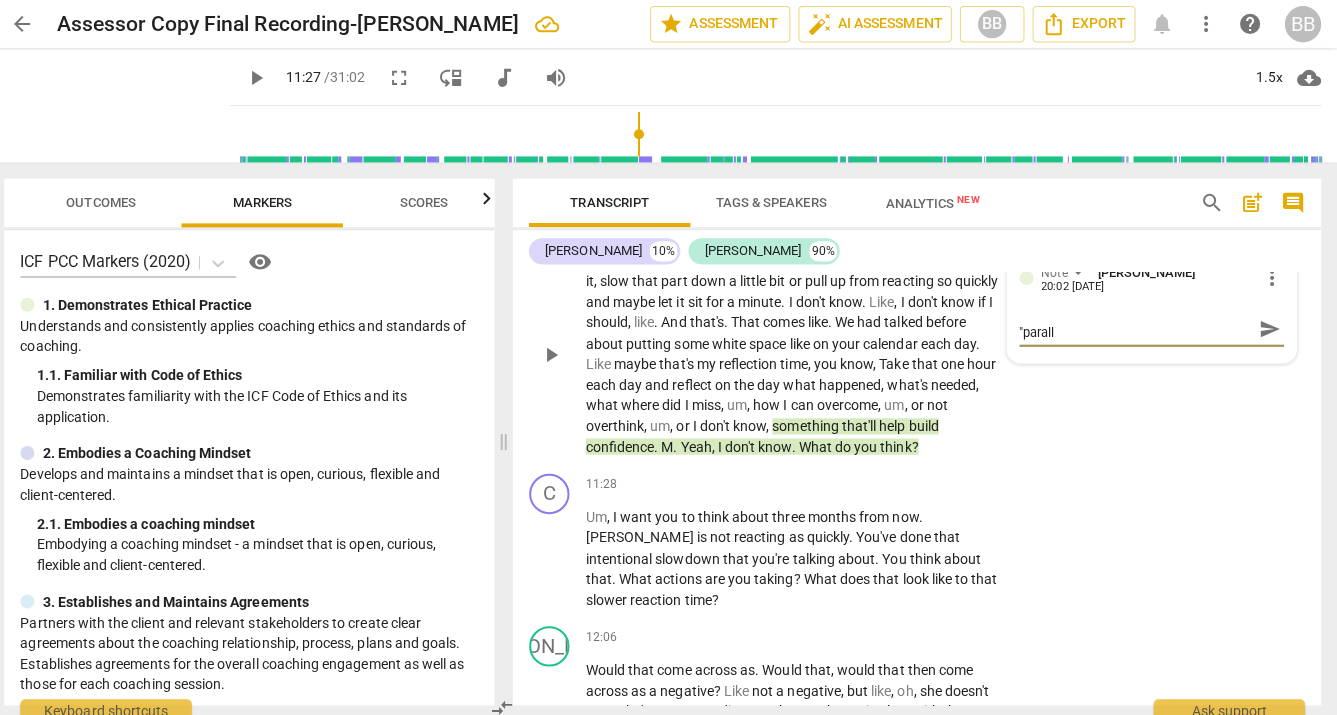type on "To consider: there seems to be some "paral" 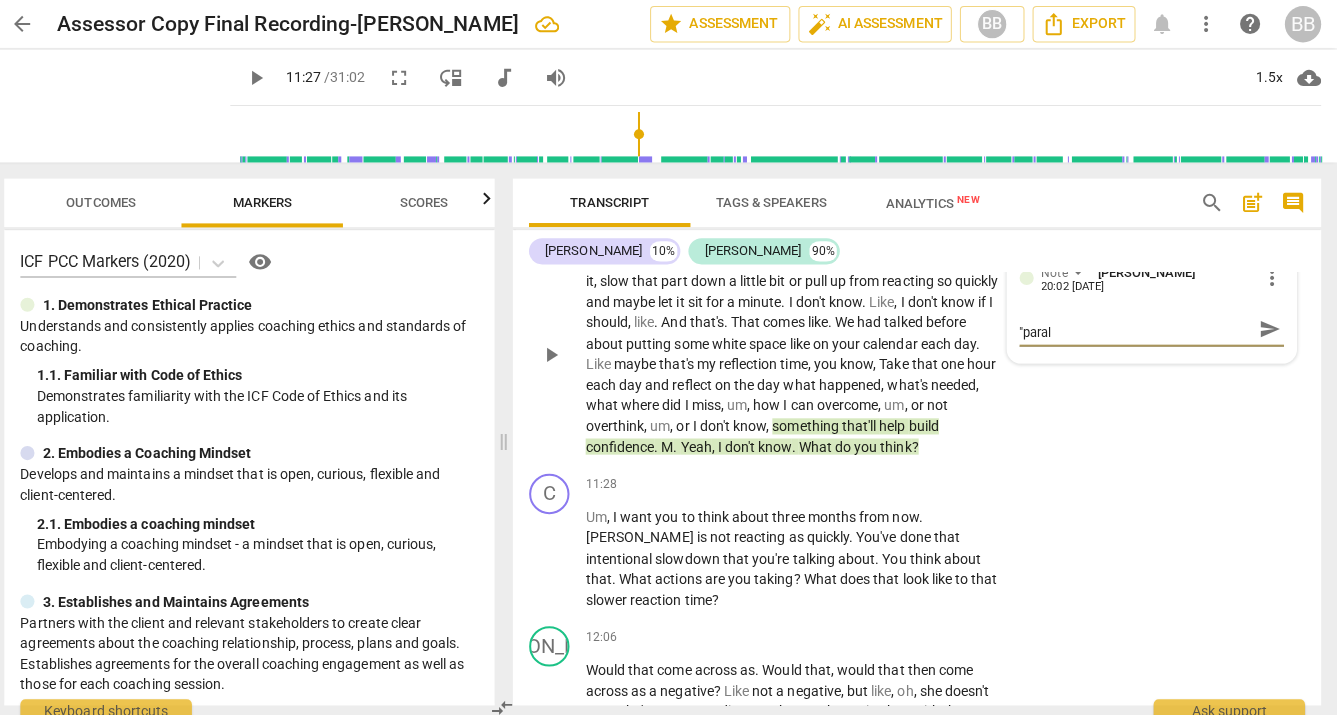 type on "To consider: there seems to be some "para" 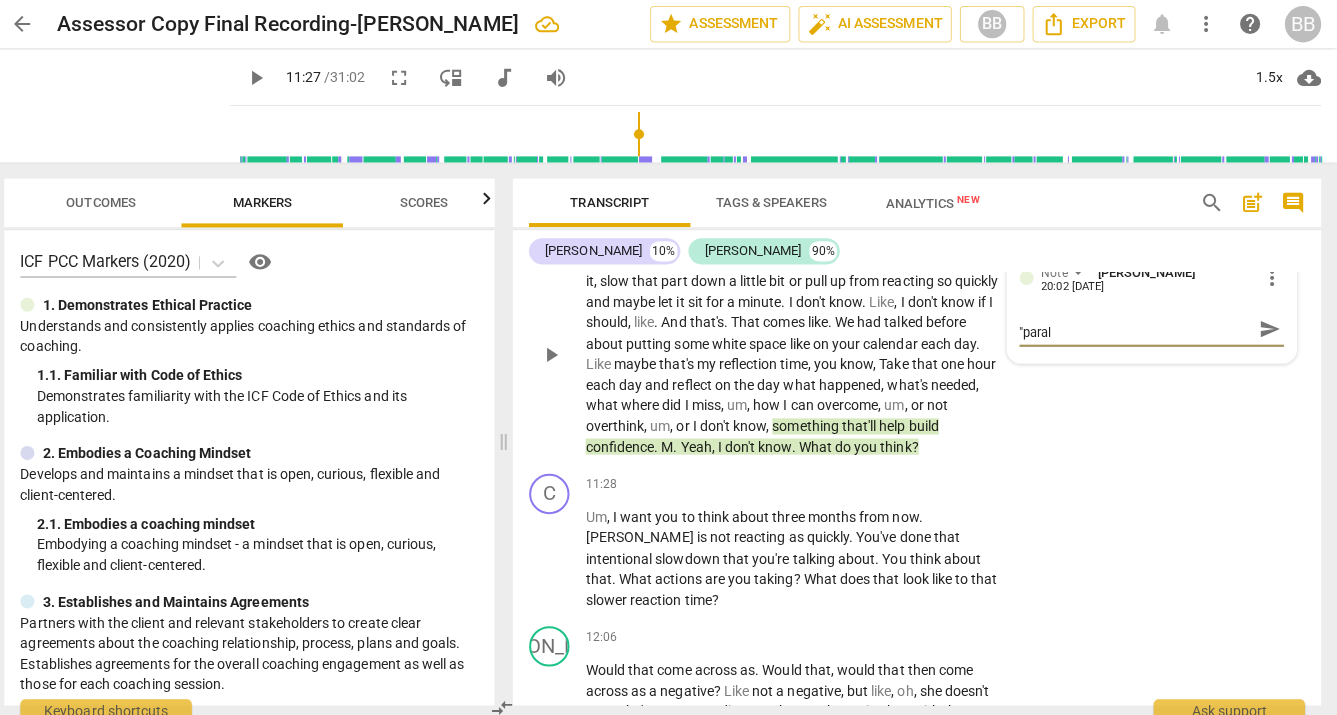 type on "To consider: there seems to be some "para" 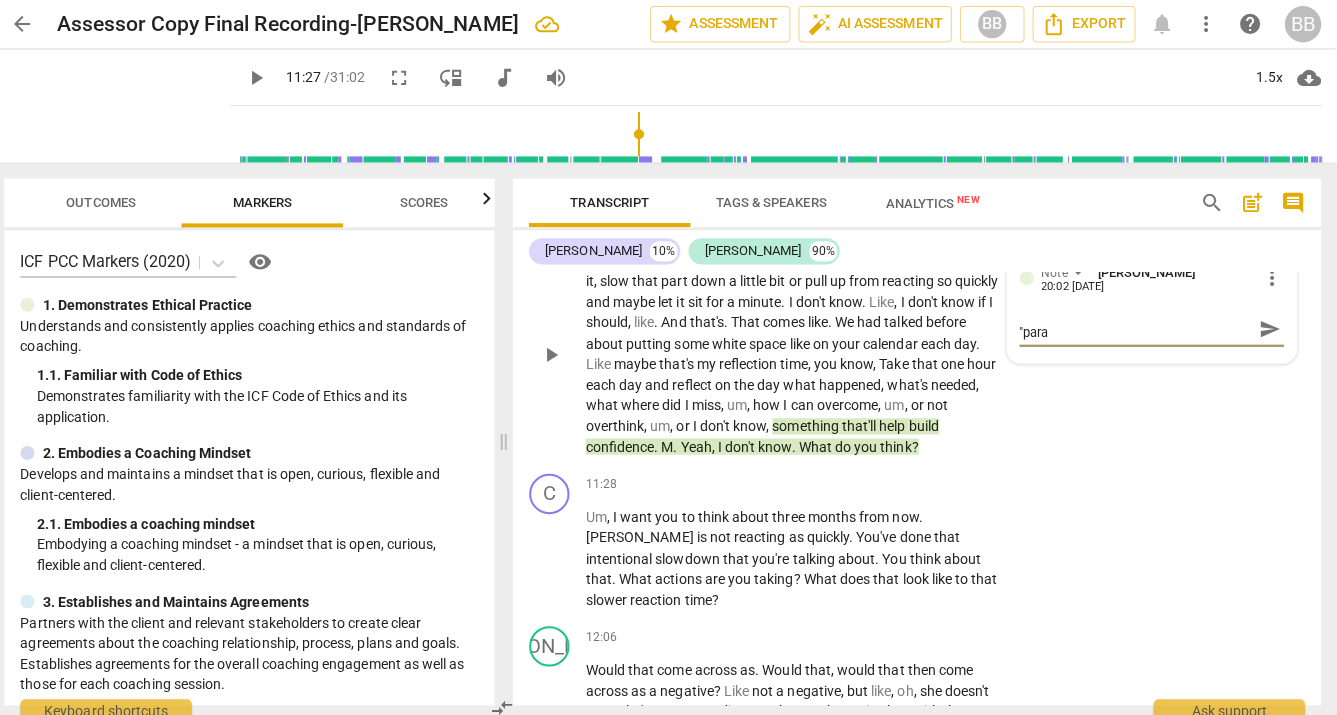 type on "To consider: there seems to be some "par" 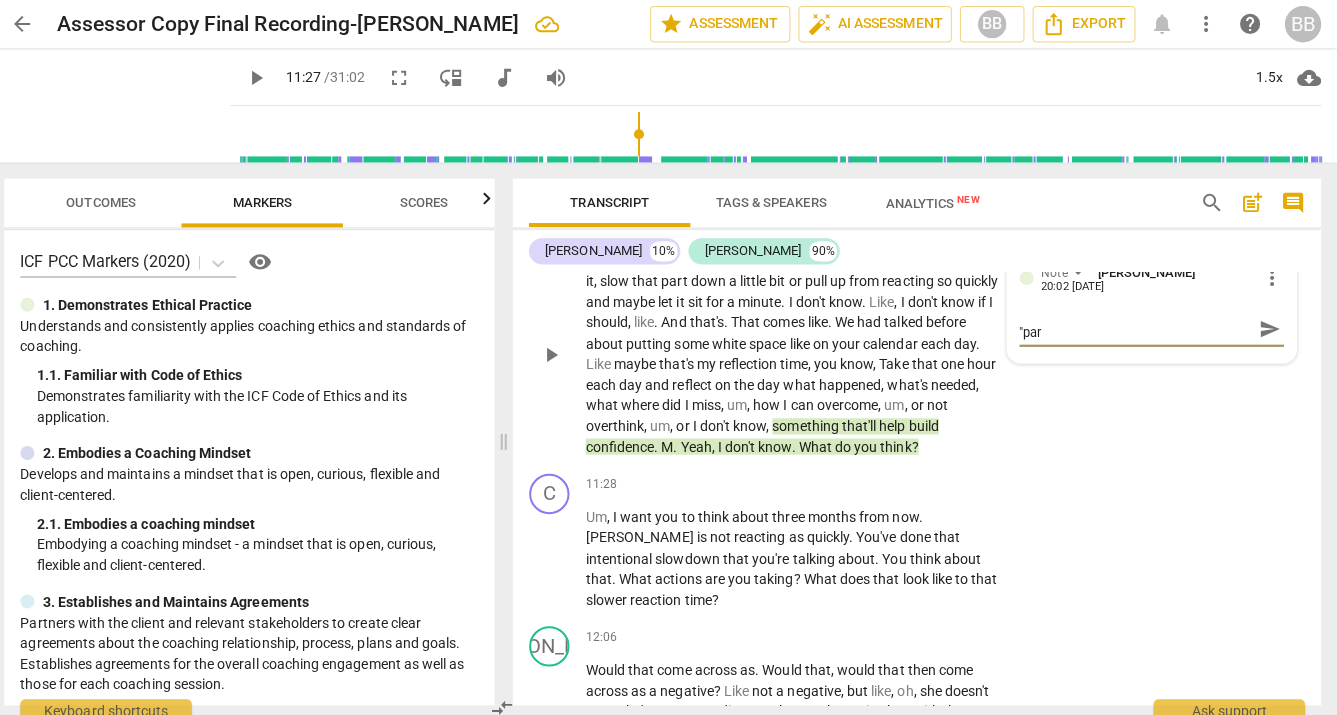 type on "To consider: there seems to be some "pa" 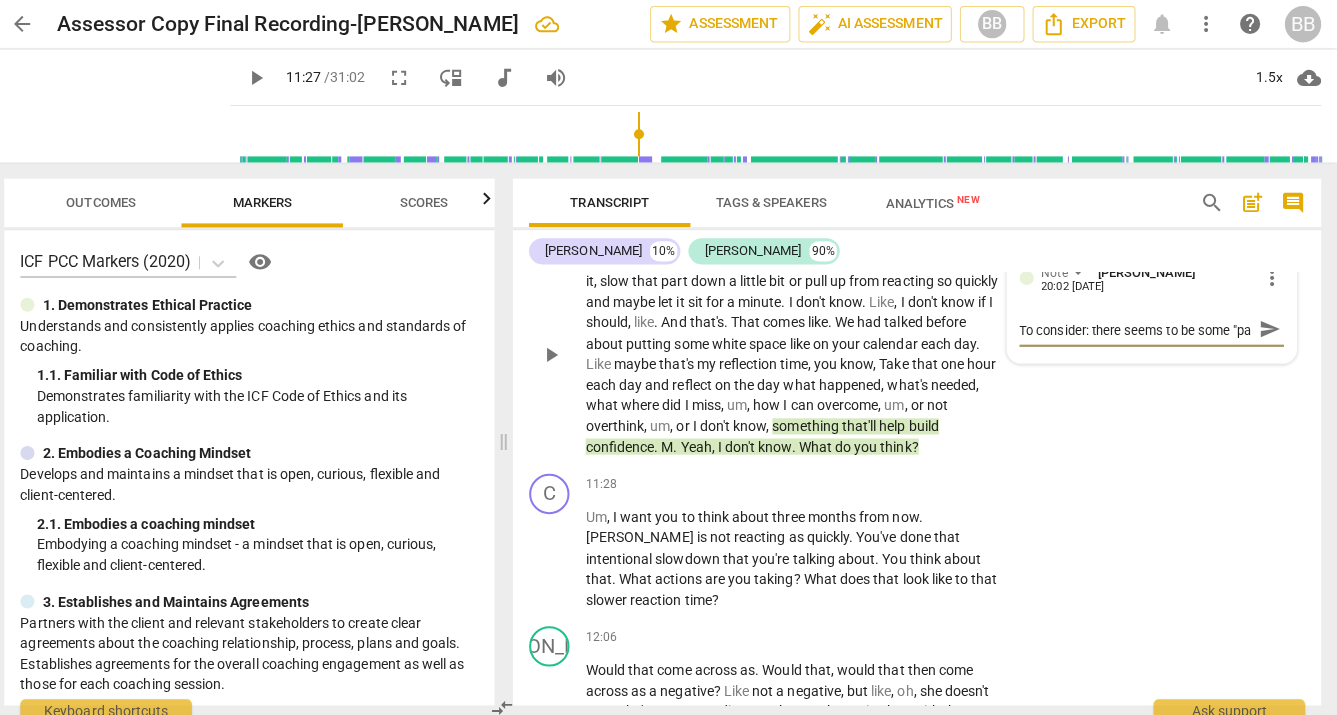 type on "To consider: there seems to be some "p" 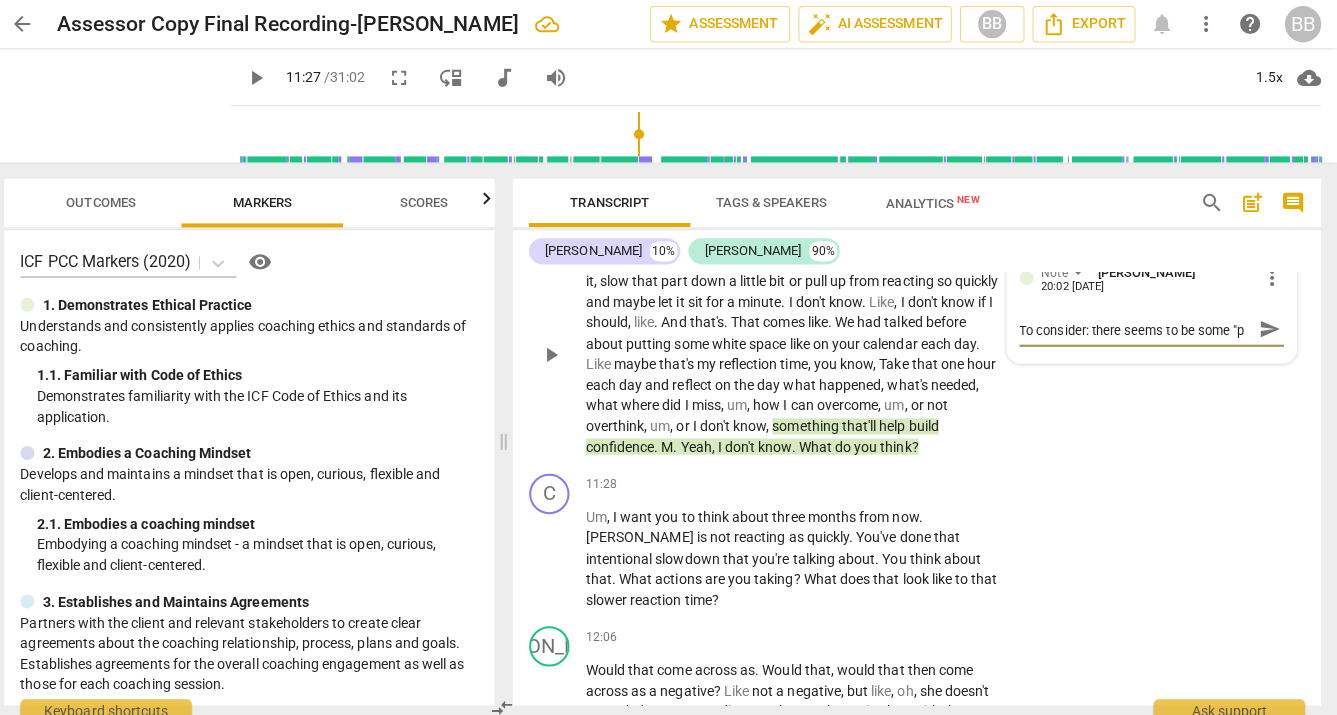 type on "To consider: there seems to be some "" 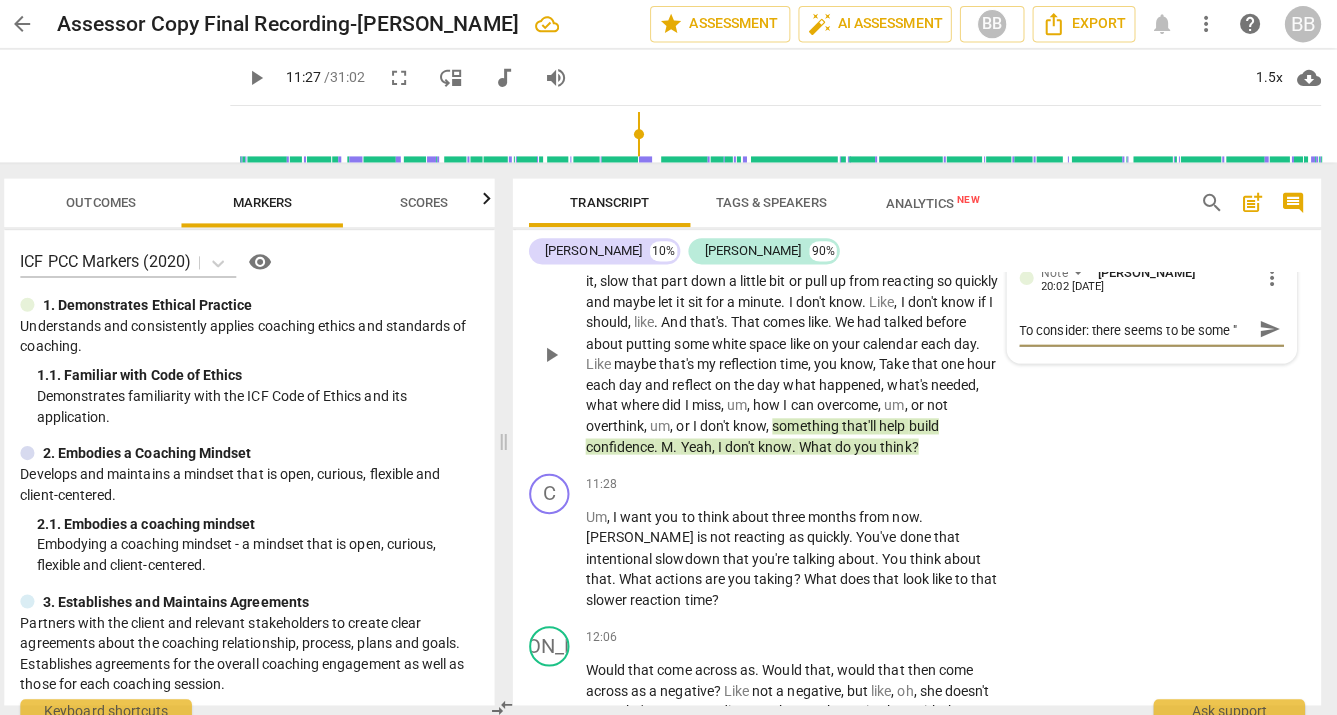 scroll, scrollTop: 0, scrollLeft: 0, axis: both 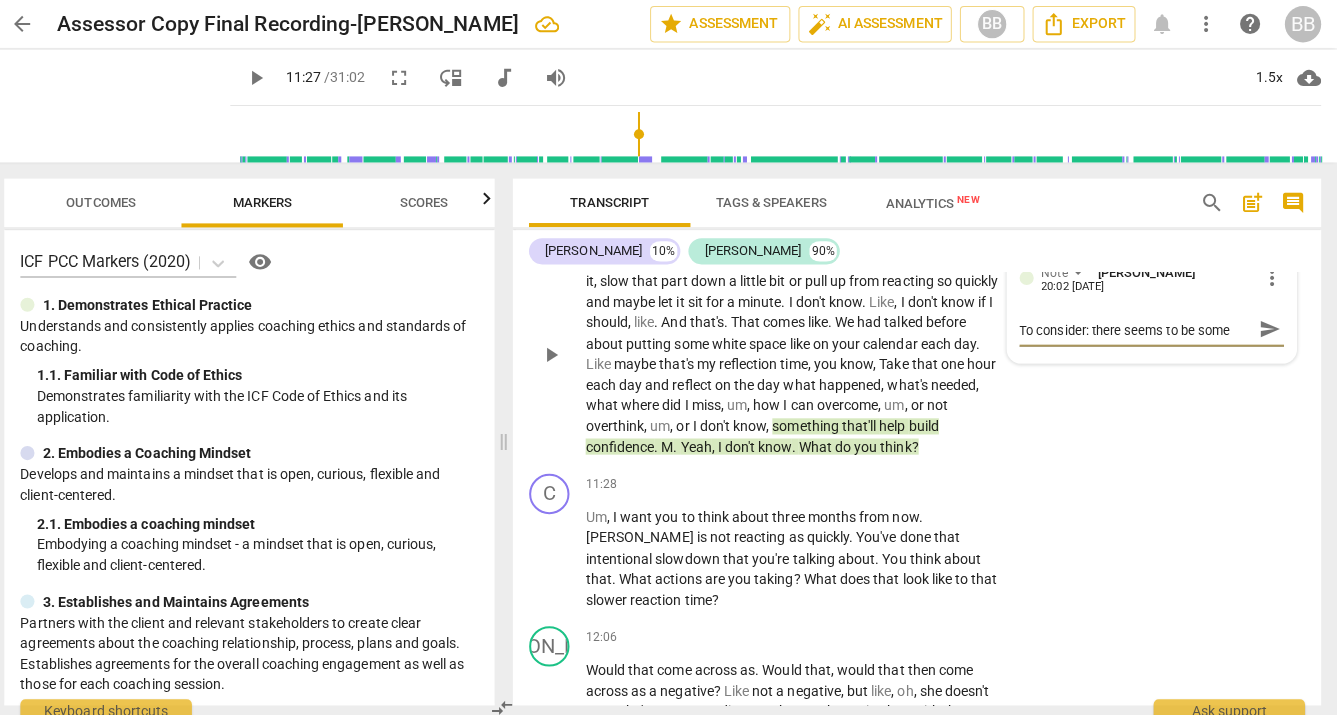 type on "To consider: there seems to be some" 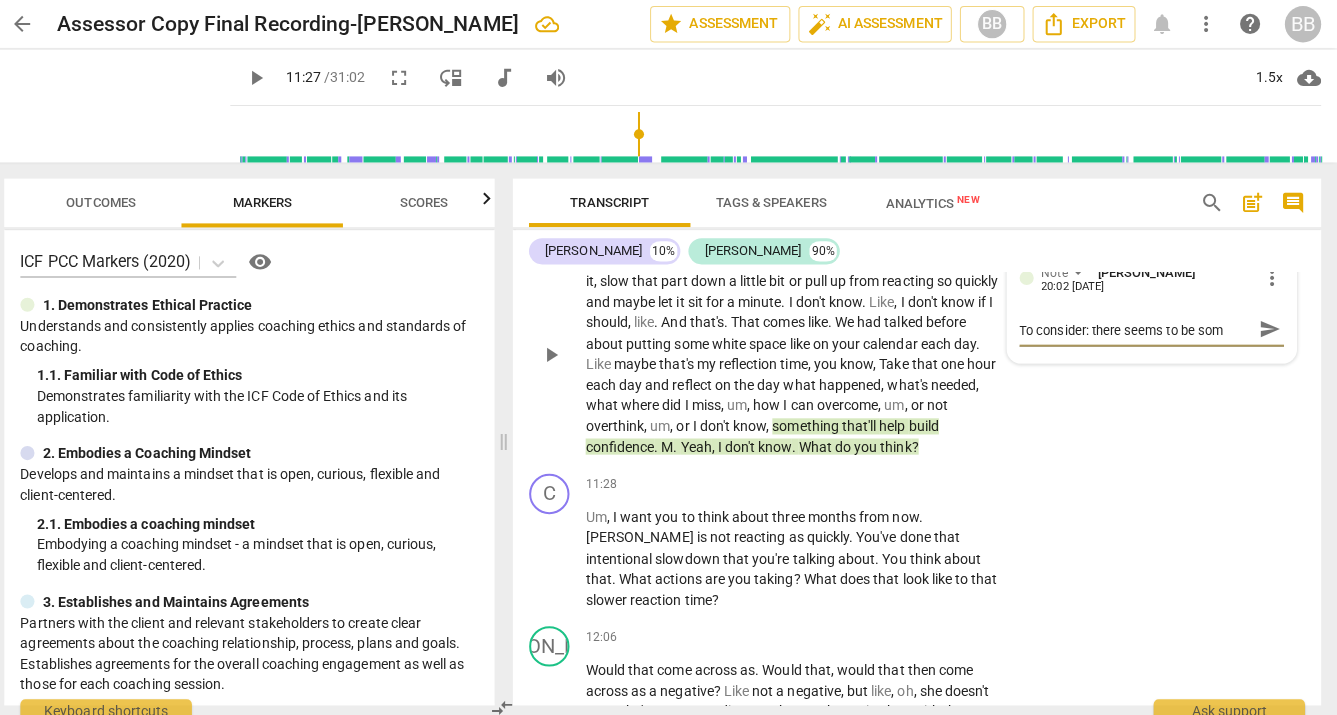 type on "To consider: there seems to be so" 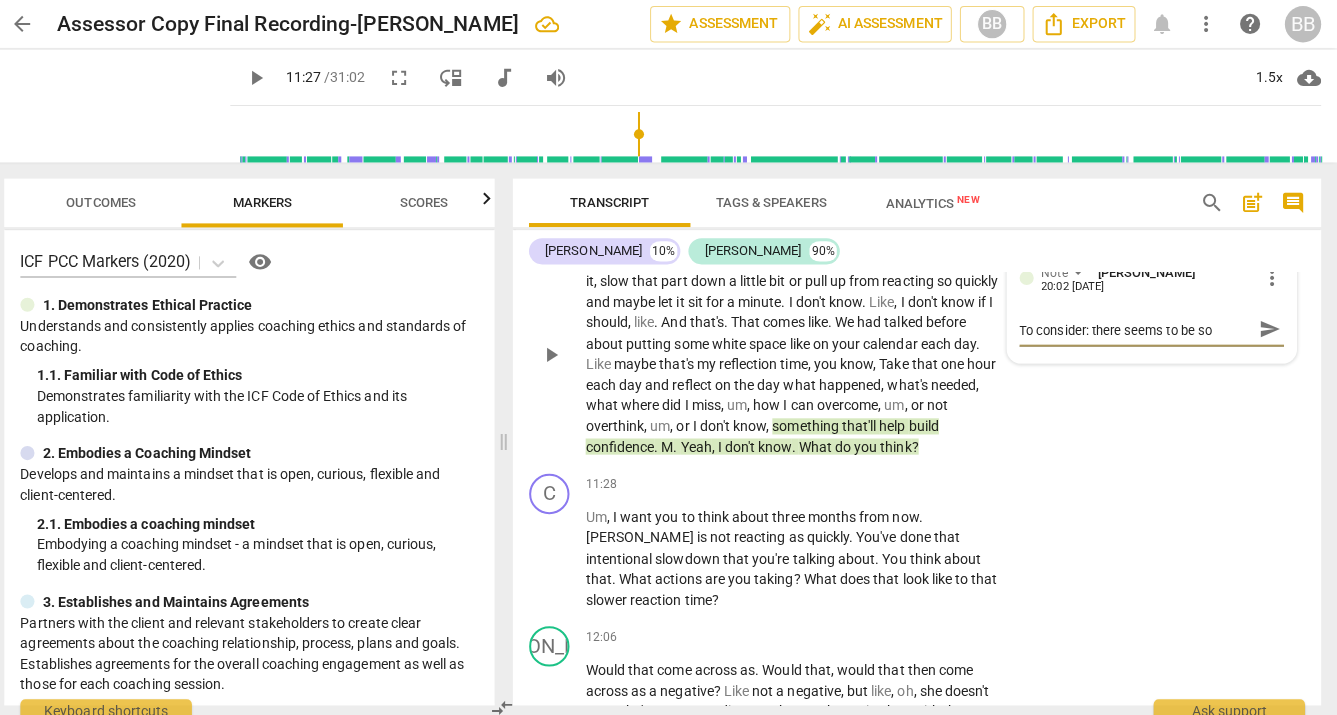 type on "To consider: there seems to be s" 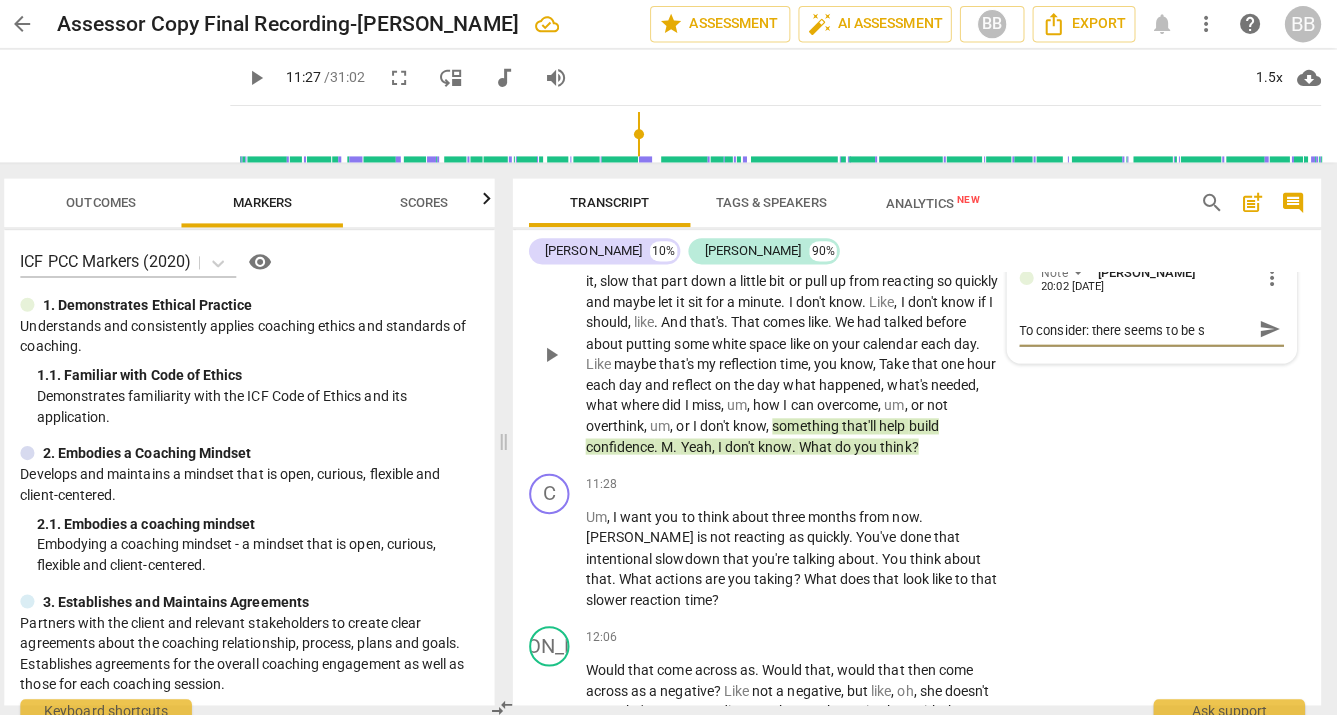 type on "To consider: there seems to be" 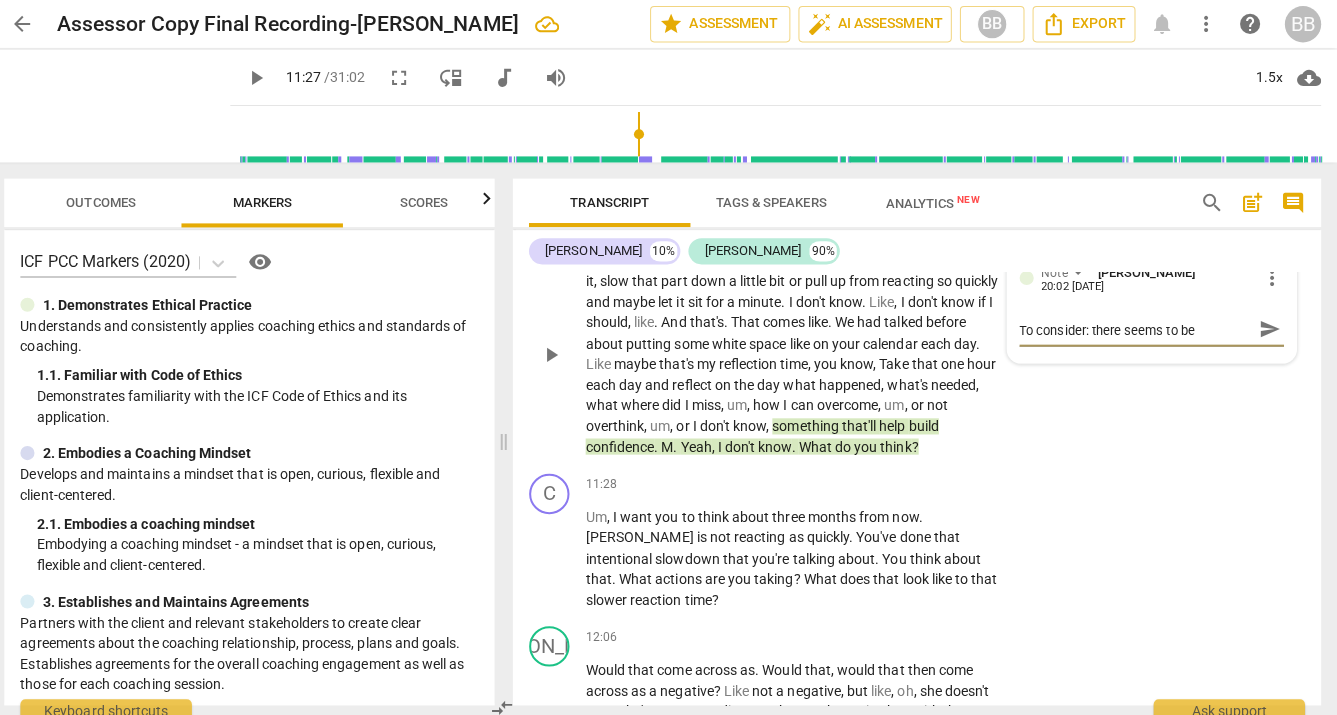 type on "To consider: there seems to be a" 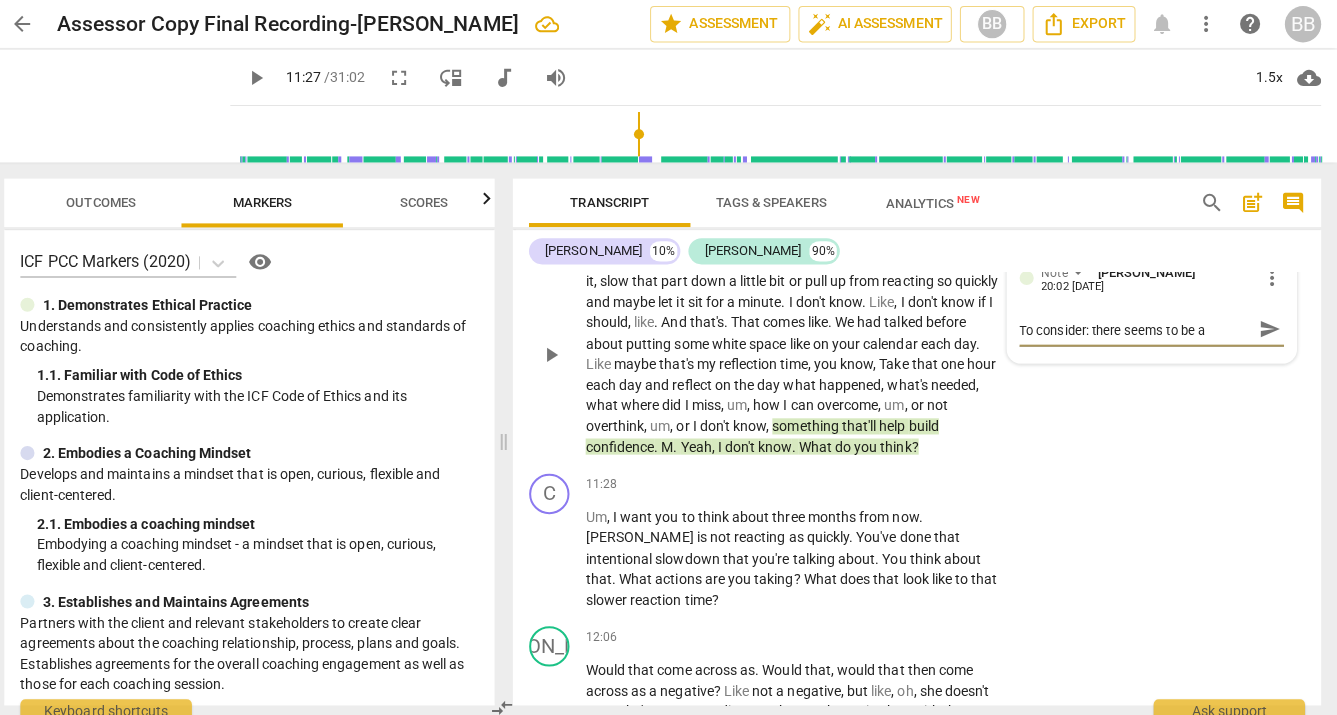 type on "To consider: there seems to be a" 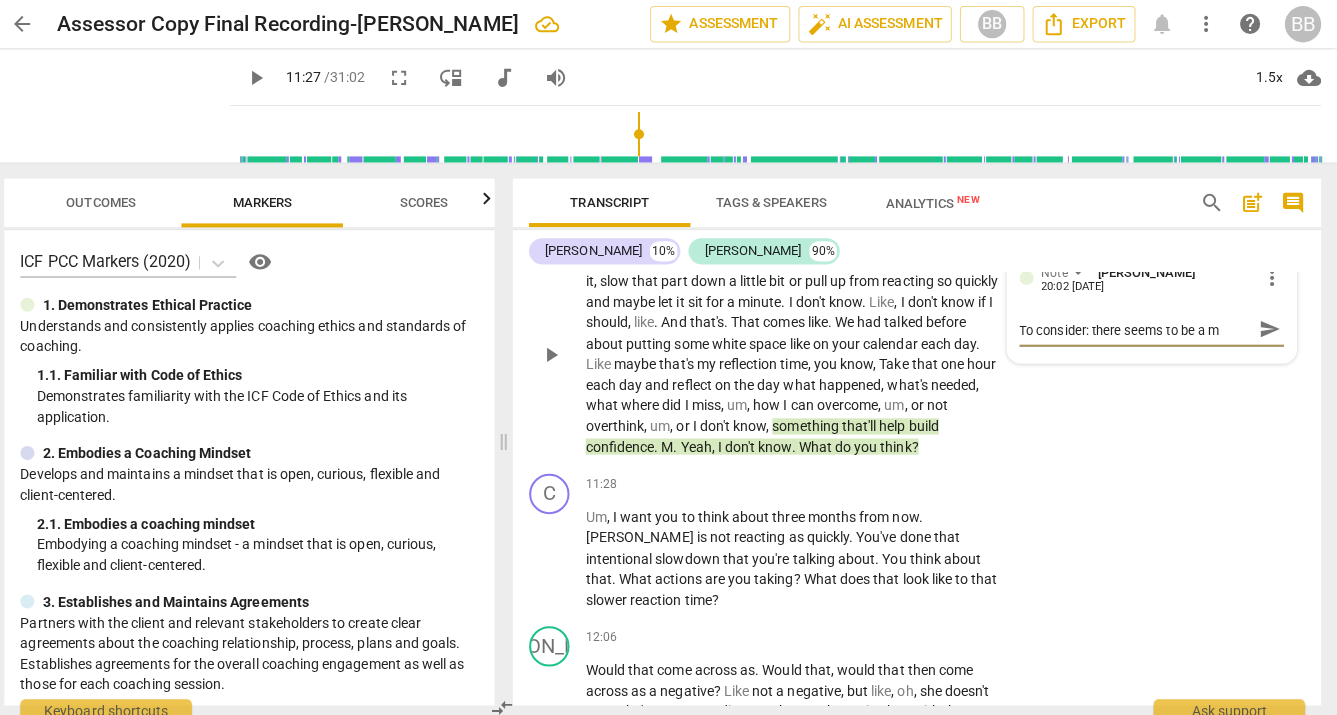 type on "To consider: there seems to be a me" 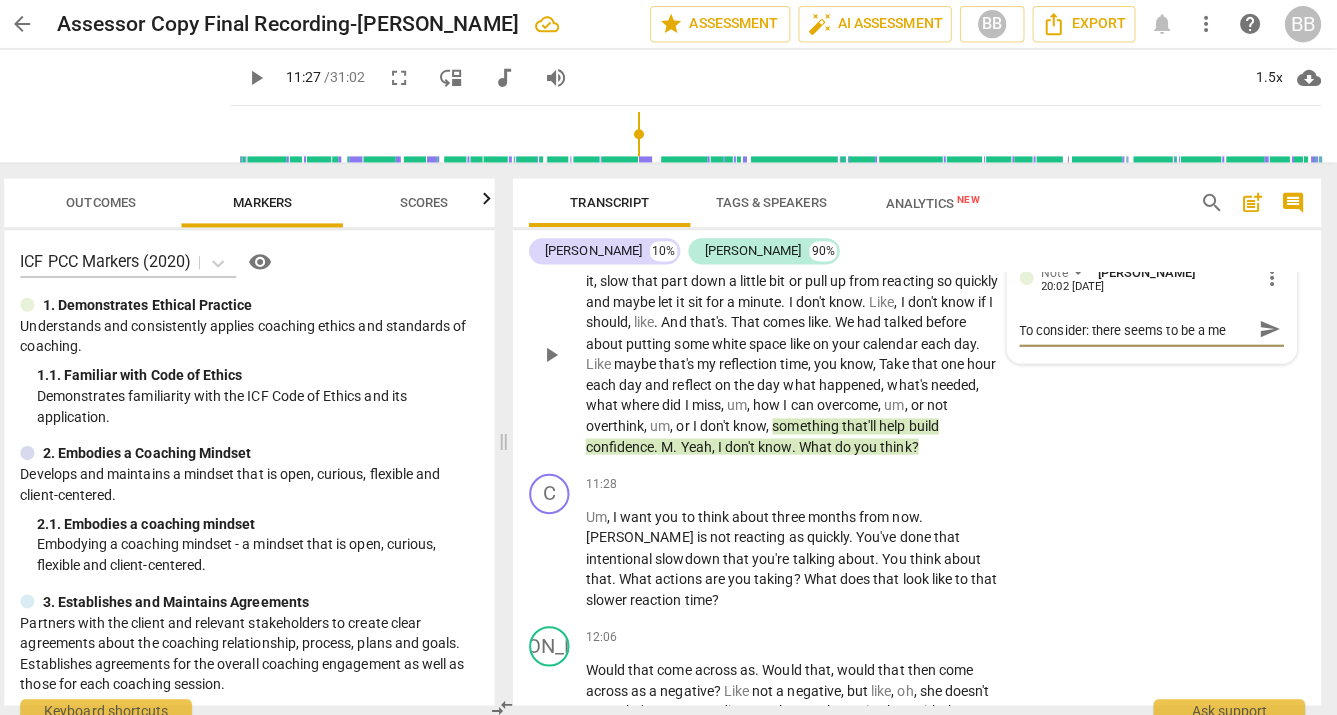 type on "To consider: there seems to be a met" 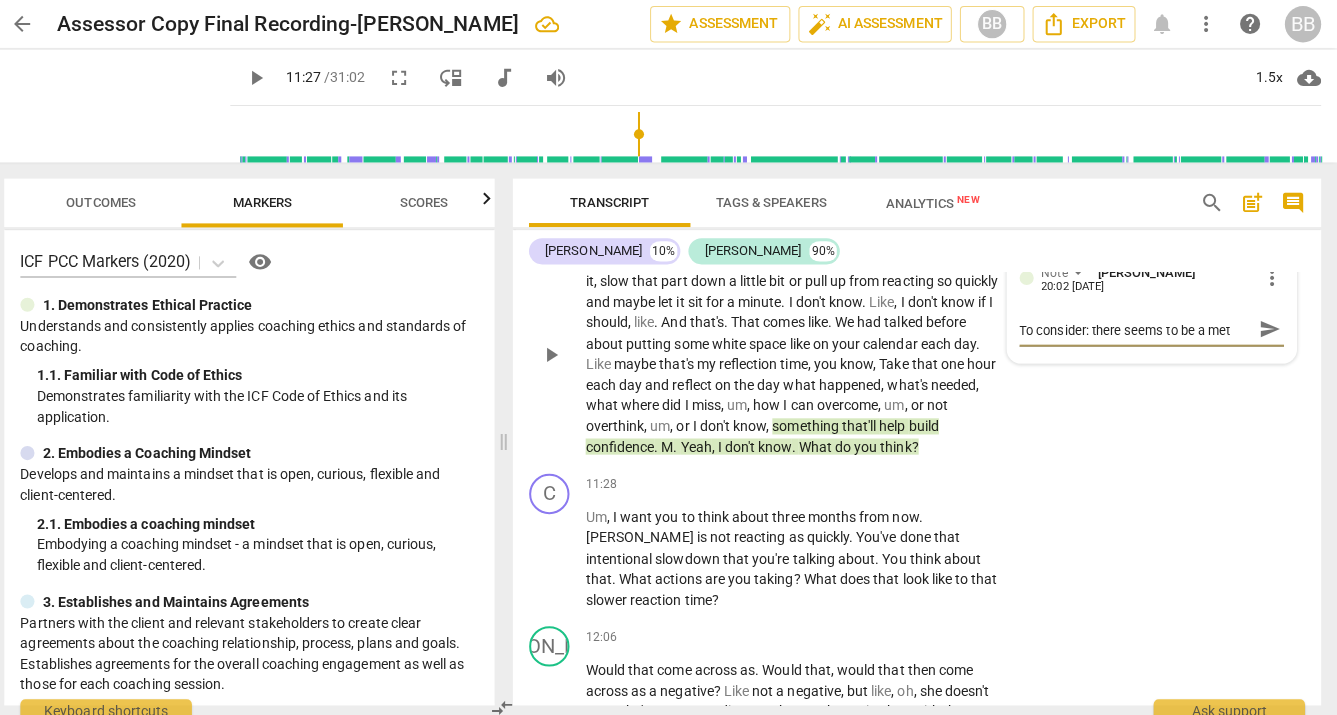 type on "To consider: there seems to be a meta" 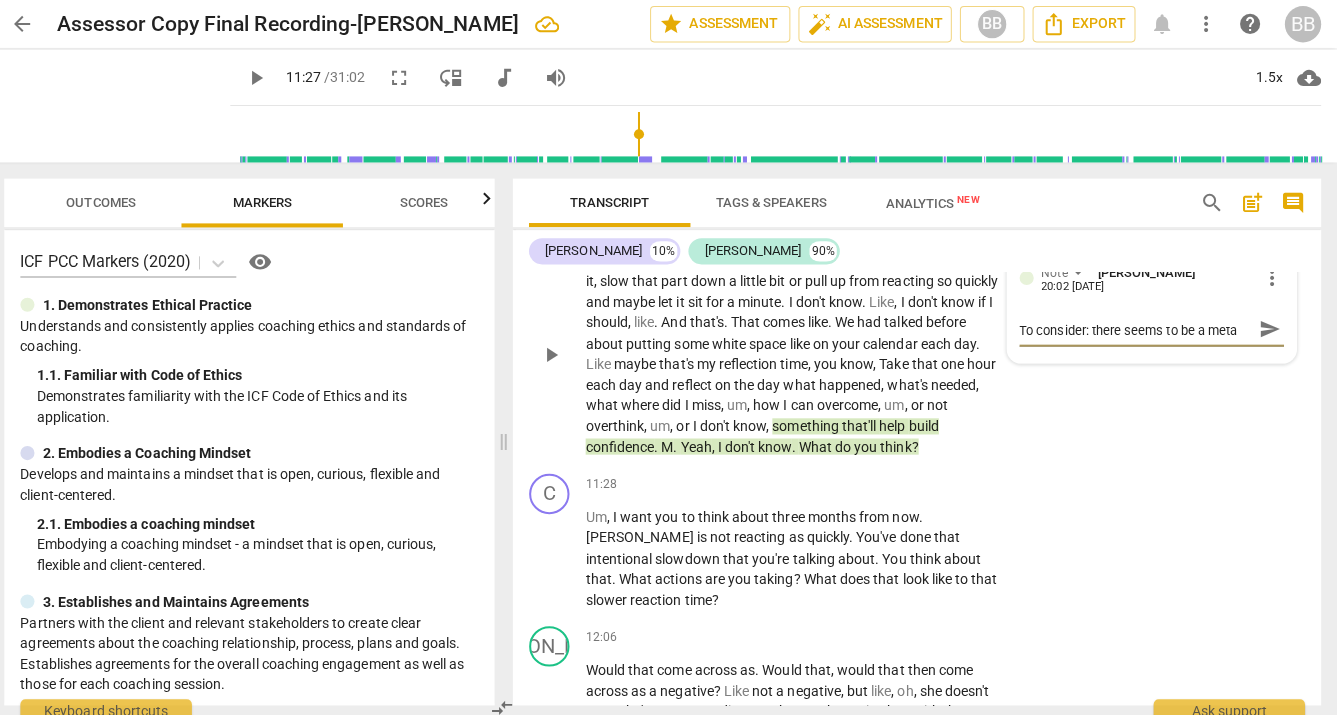 type on "To consider: there seems to be a meta" 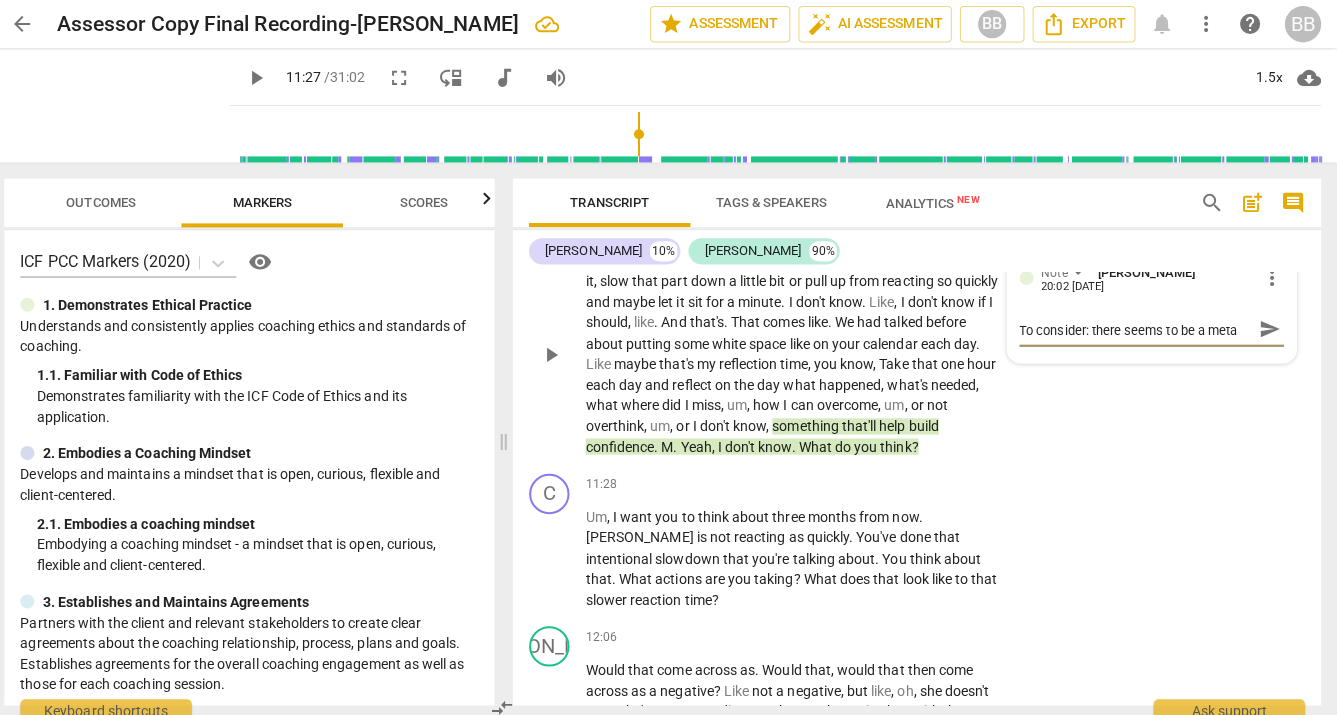 type on "To consider: there seems to be a meta s" 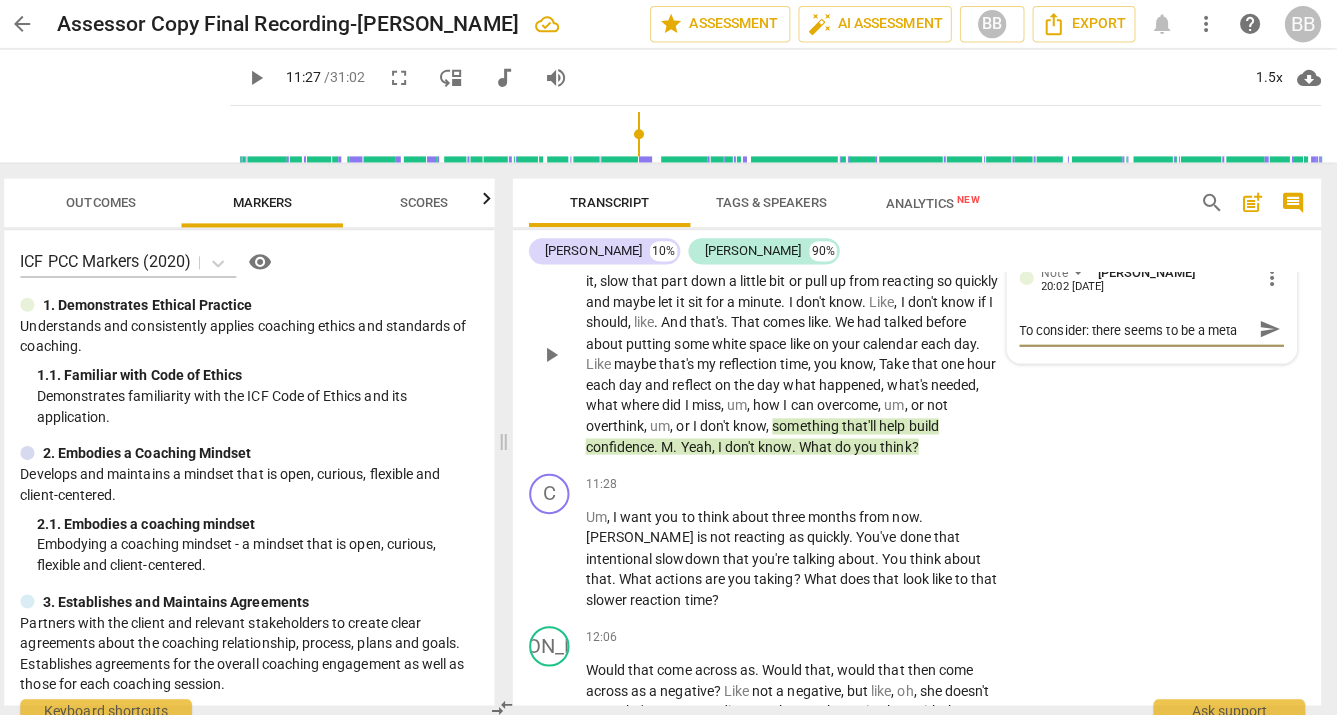 type on "To consider: there seems to be a meta s" 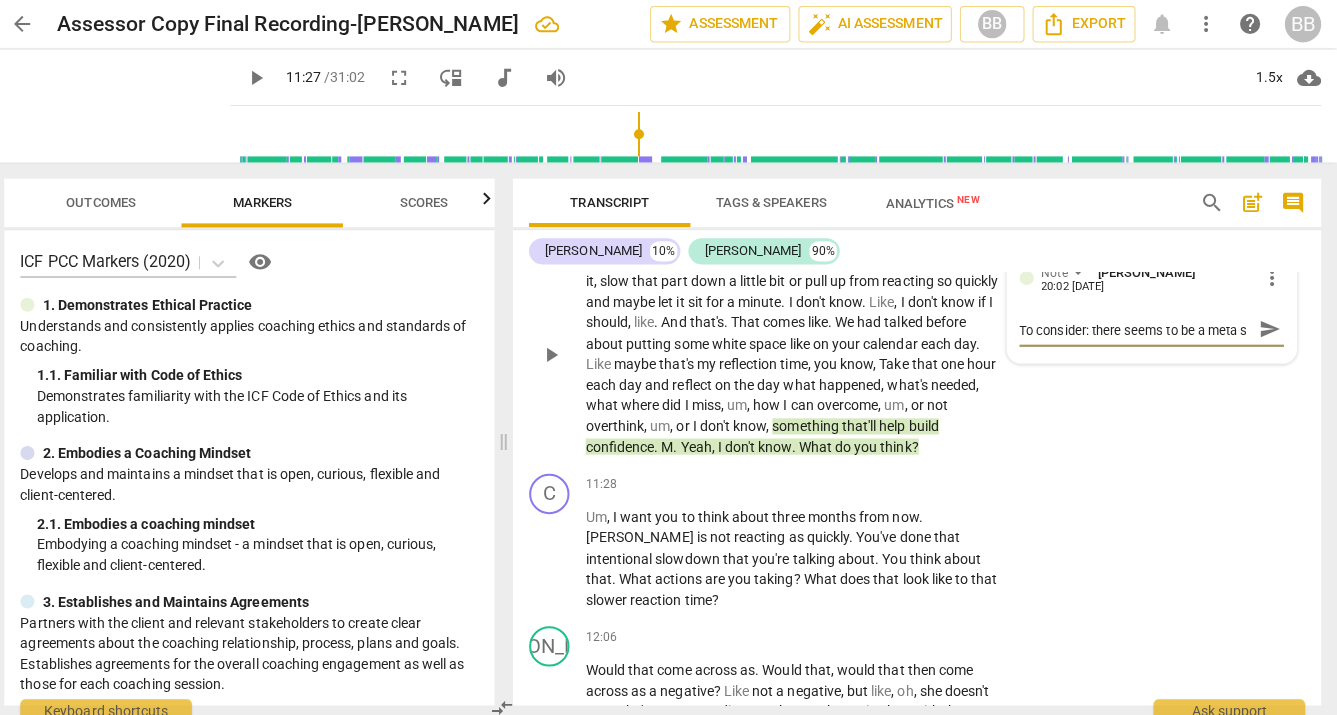 scroll, scrollTop: 17, scrollLeft: 0, axis: vertical 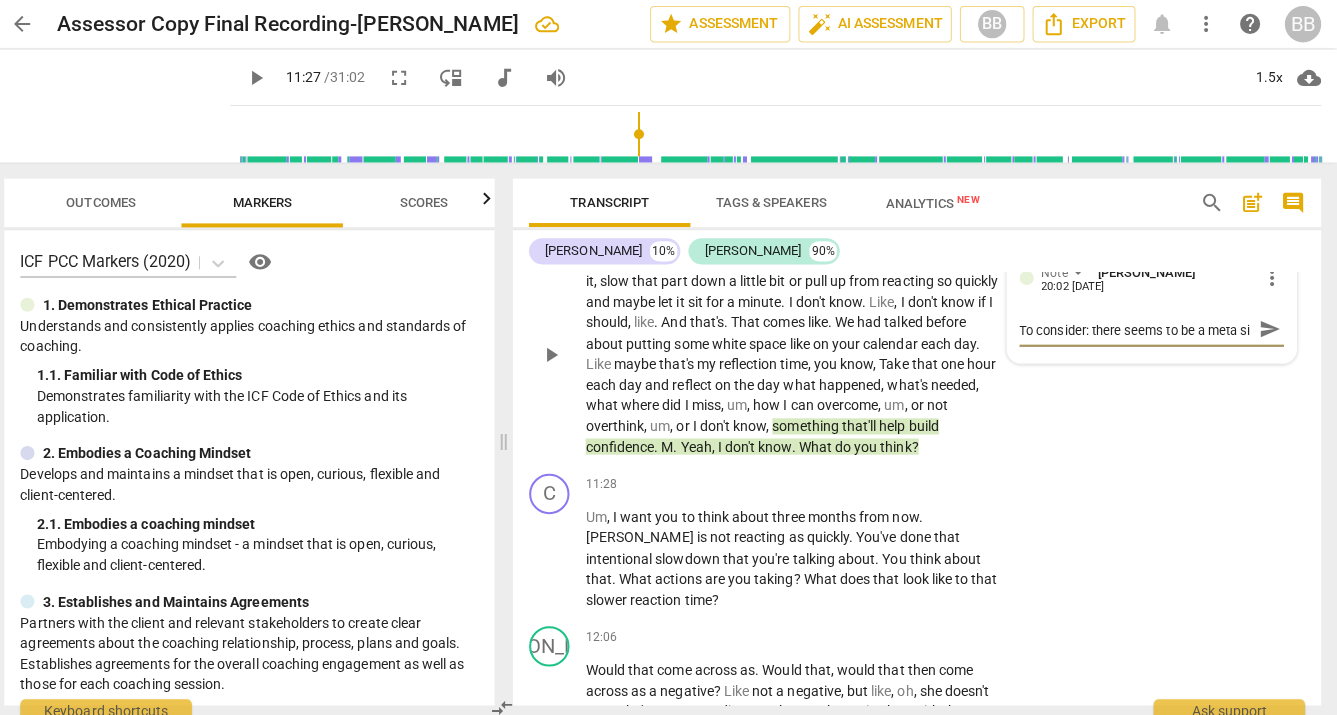 type on "To consider: there seems to be a meta sit" 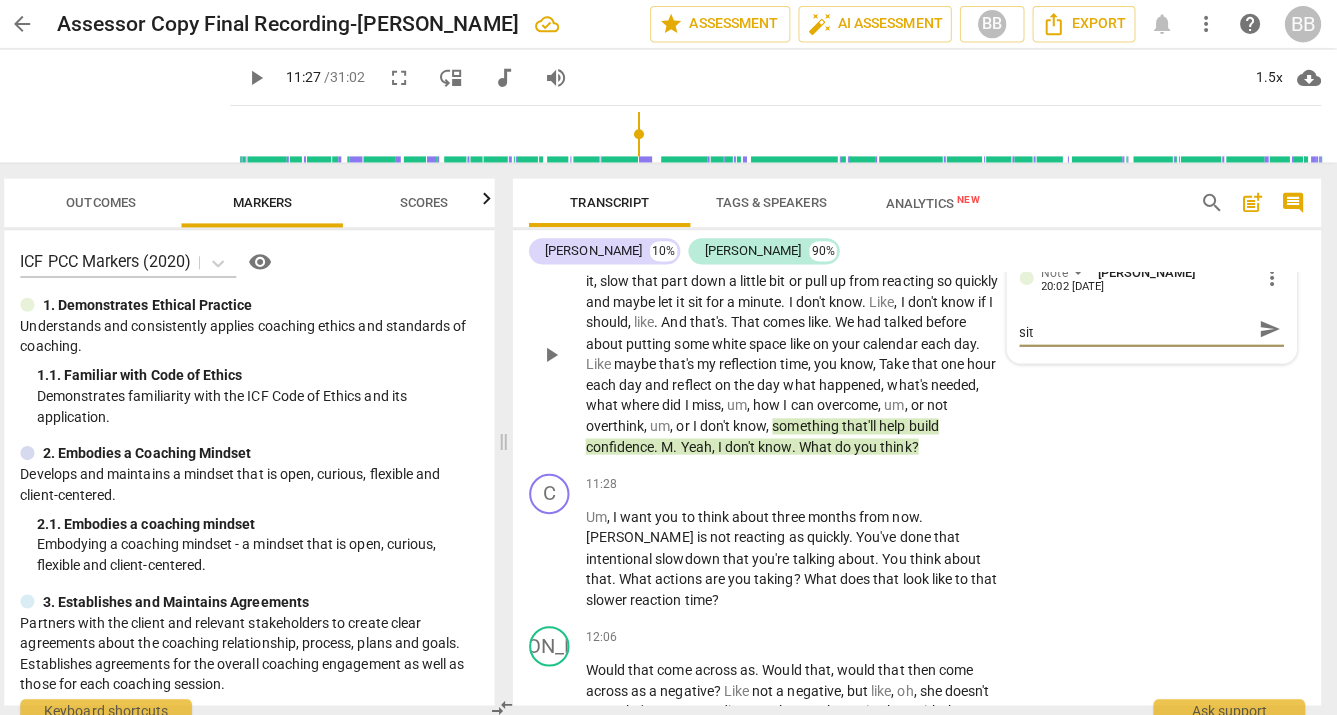 type on "To consider: there seems to be a meta situ" 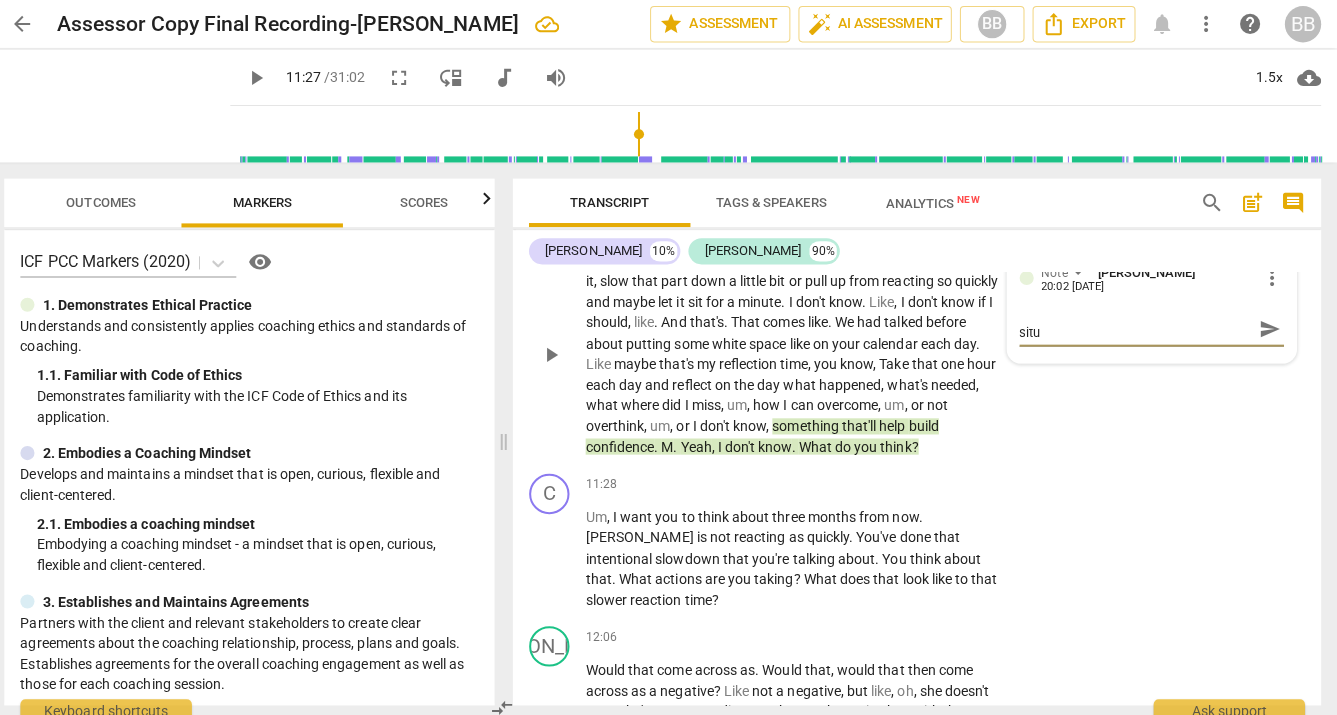 type on "To consider: there seems to be a meta situa" 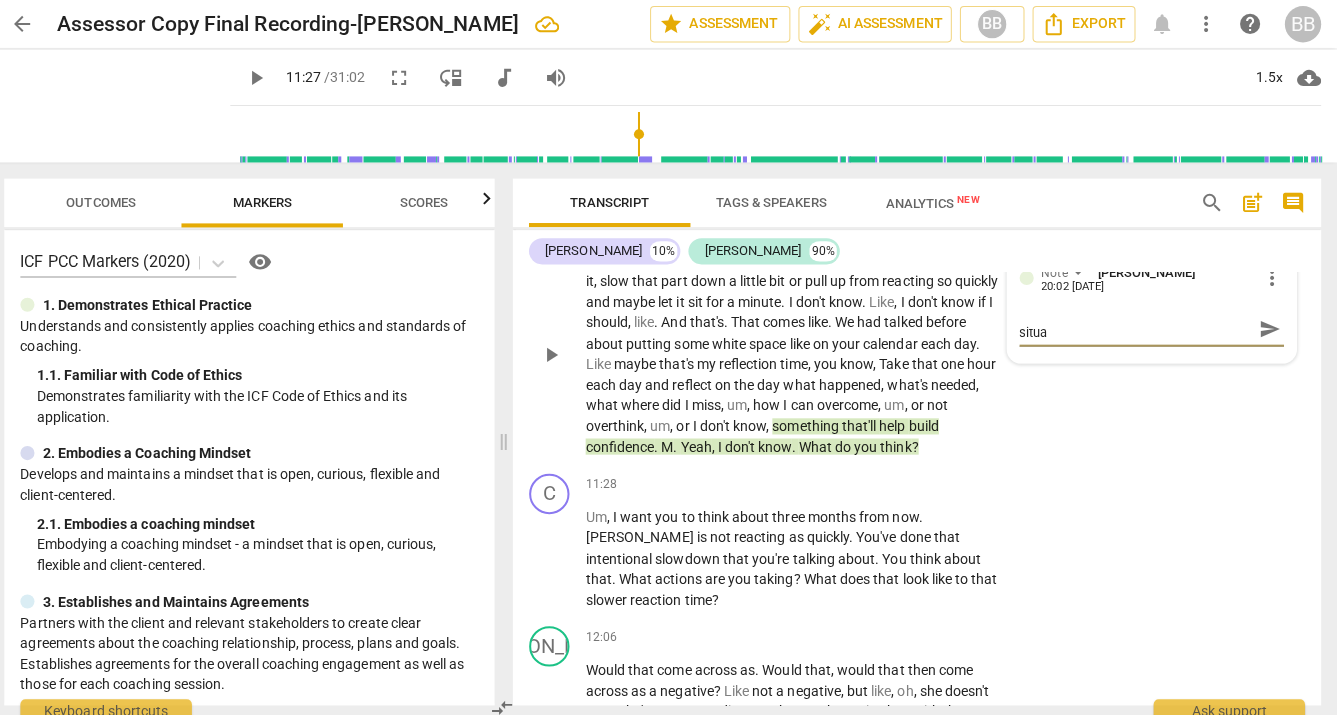 type on "To consider: there seems to be a meta situat" 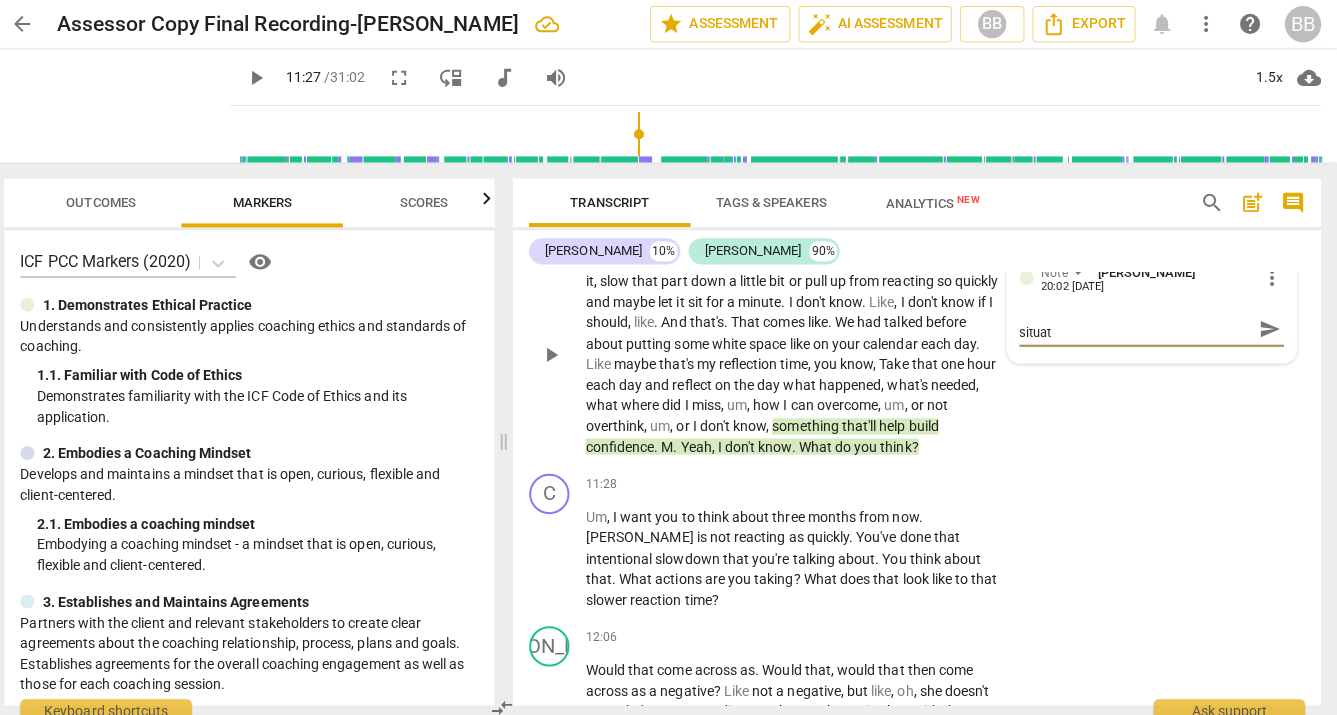 type on "To consider: there seems to be a meta situati" 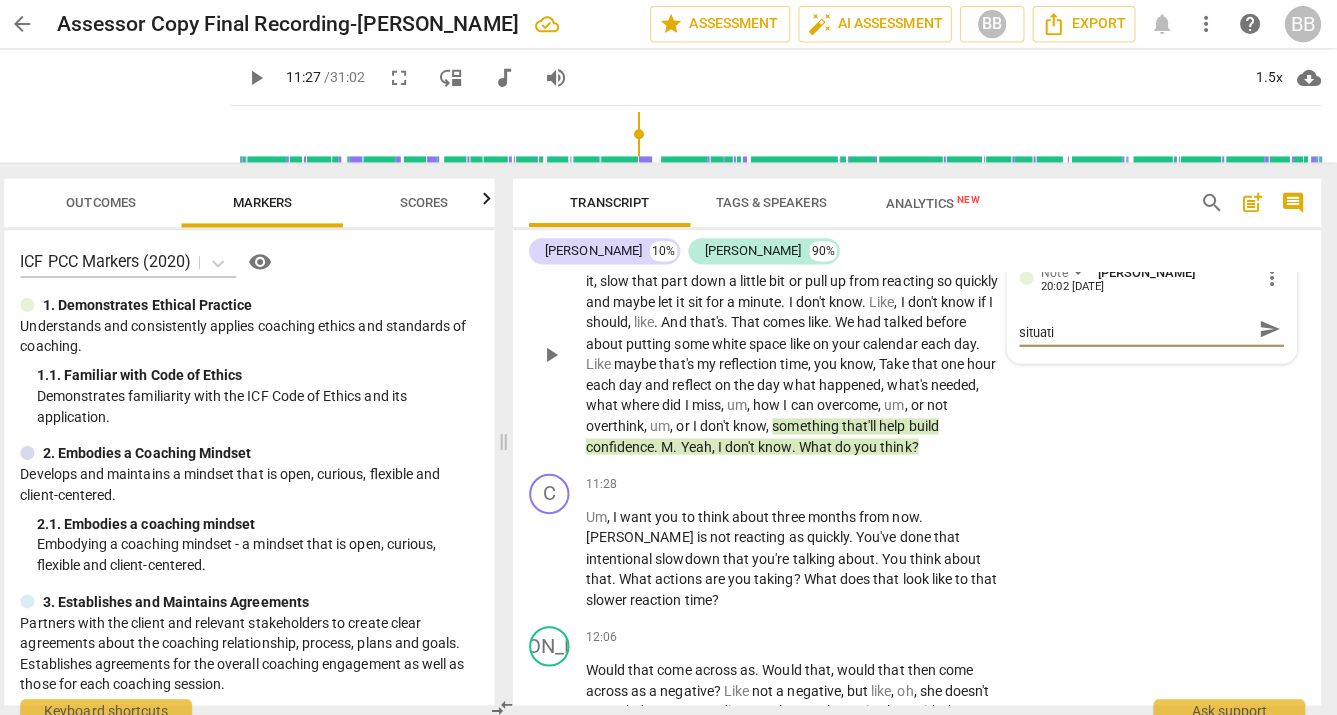 type on "To consider: there seems to be a meta situatio" 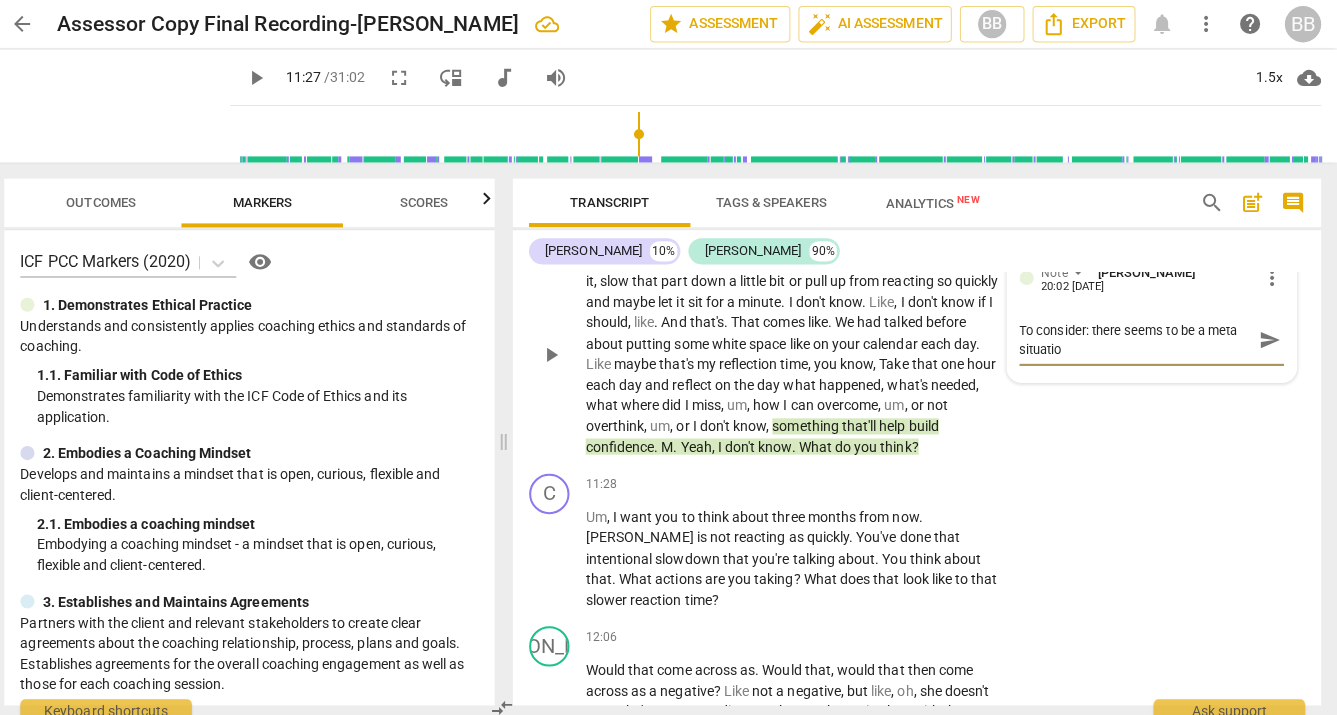 scroll, scrollTop: 0, scrollLeft: 0, axis: both 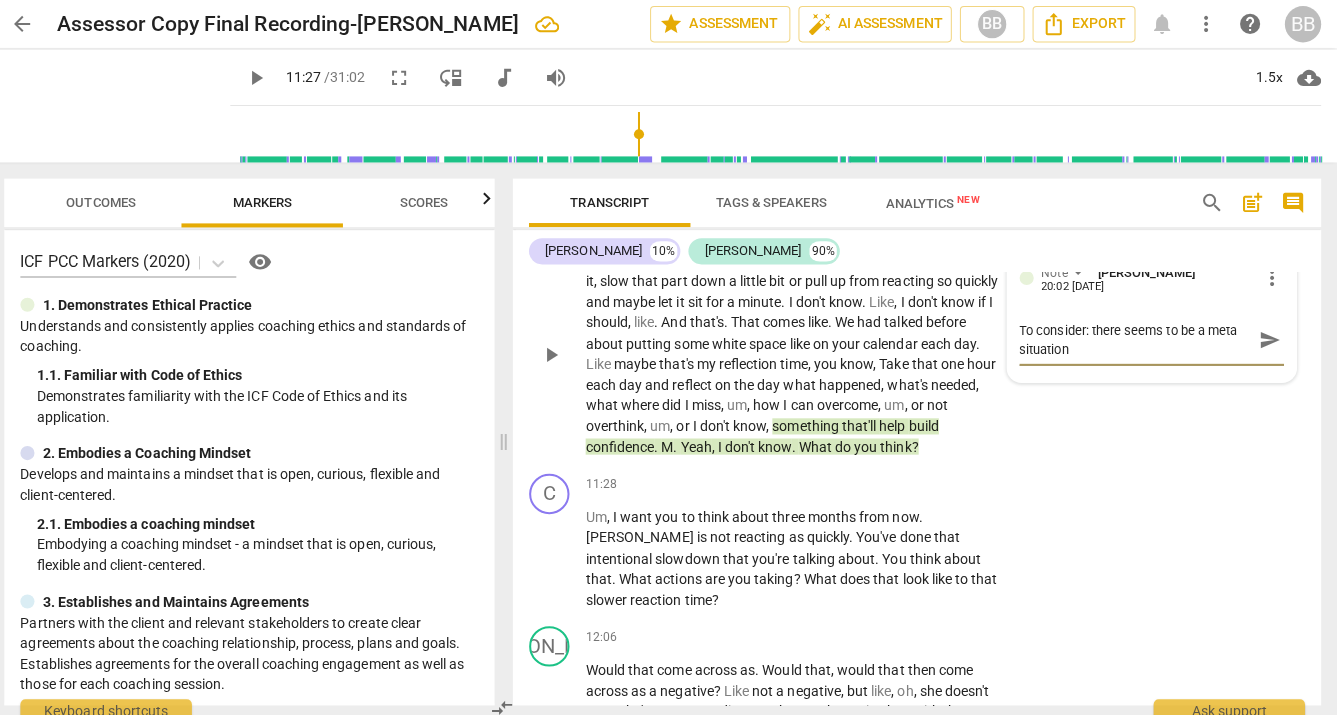 type on "To consider: there seems to be a meta situation" 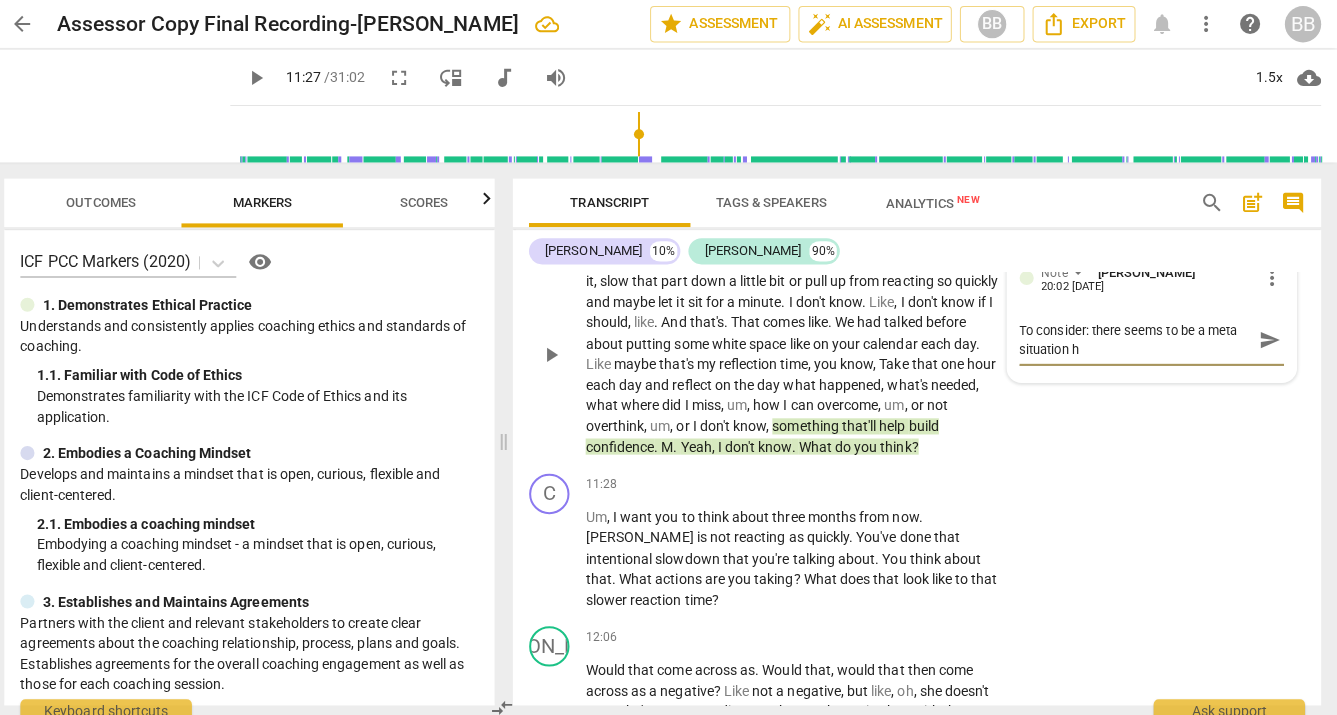 type on "To consider: there seems to be a meta situation he" 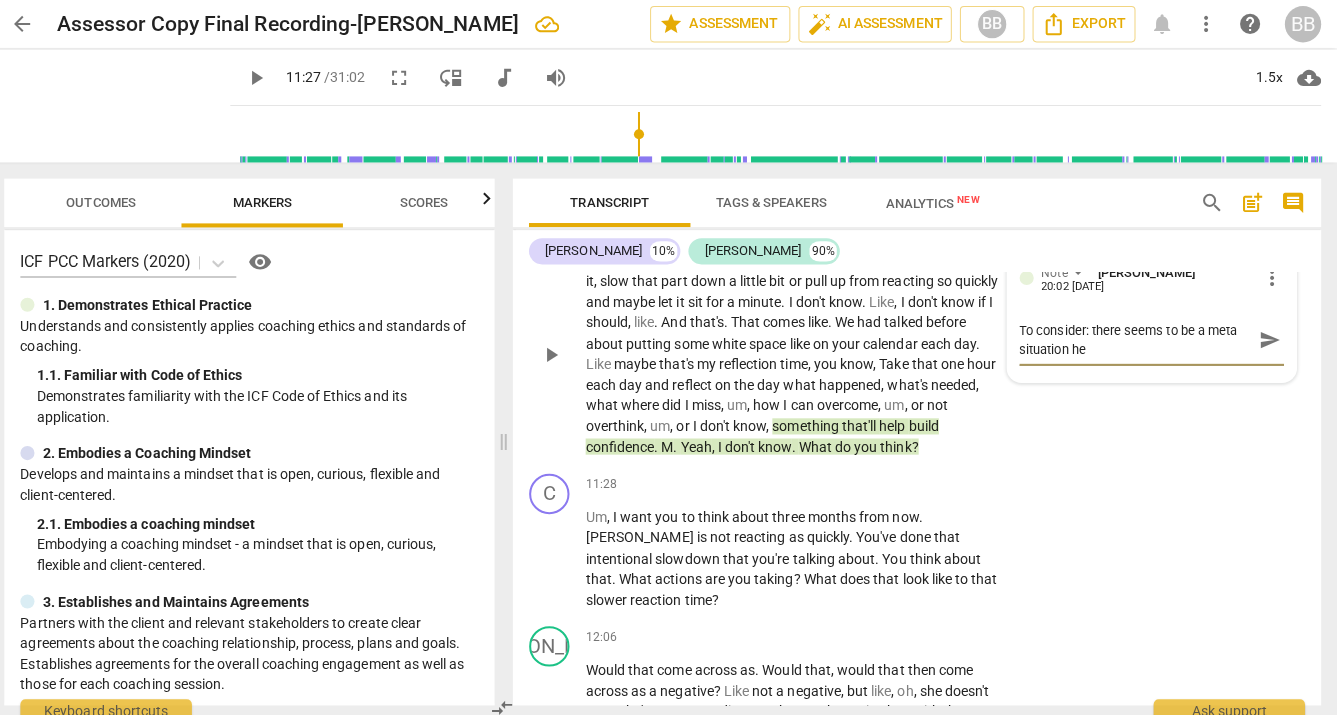 type on "To consider: there seems to be a meta situation her" 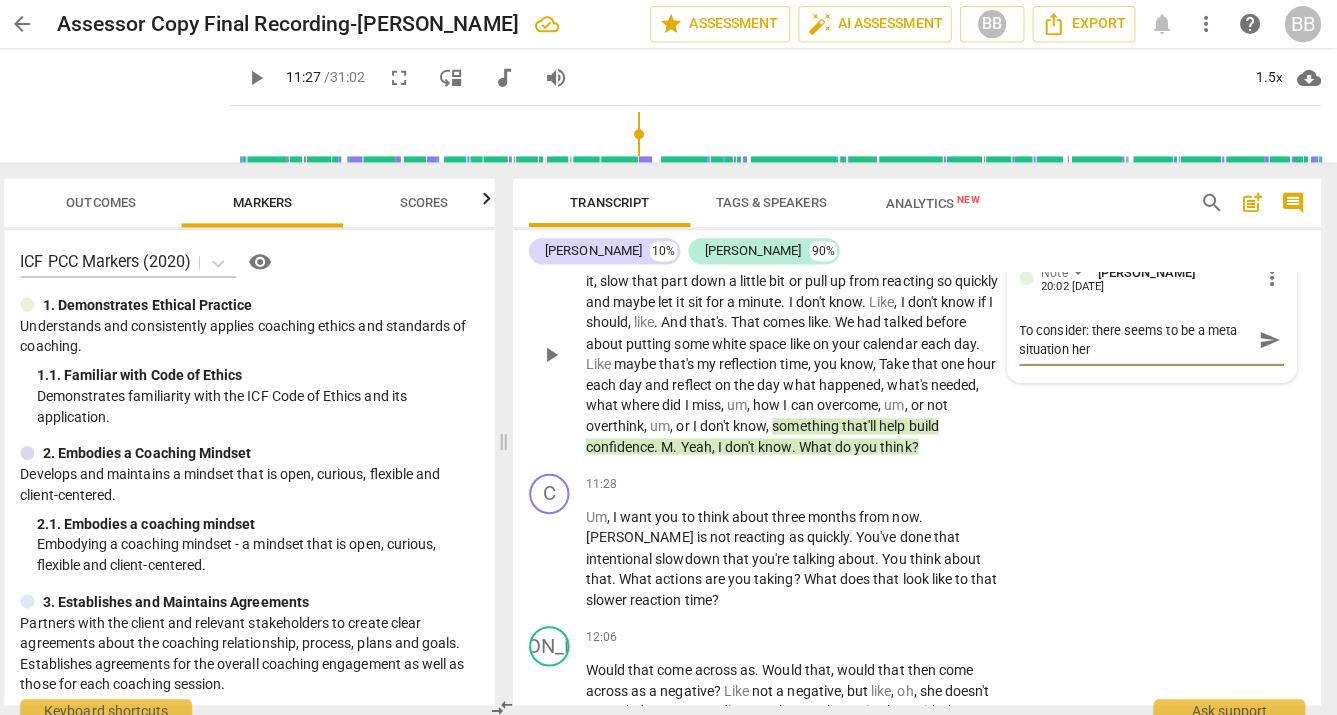 type on "To consider: there seems to be a meta situation here" 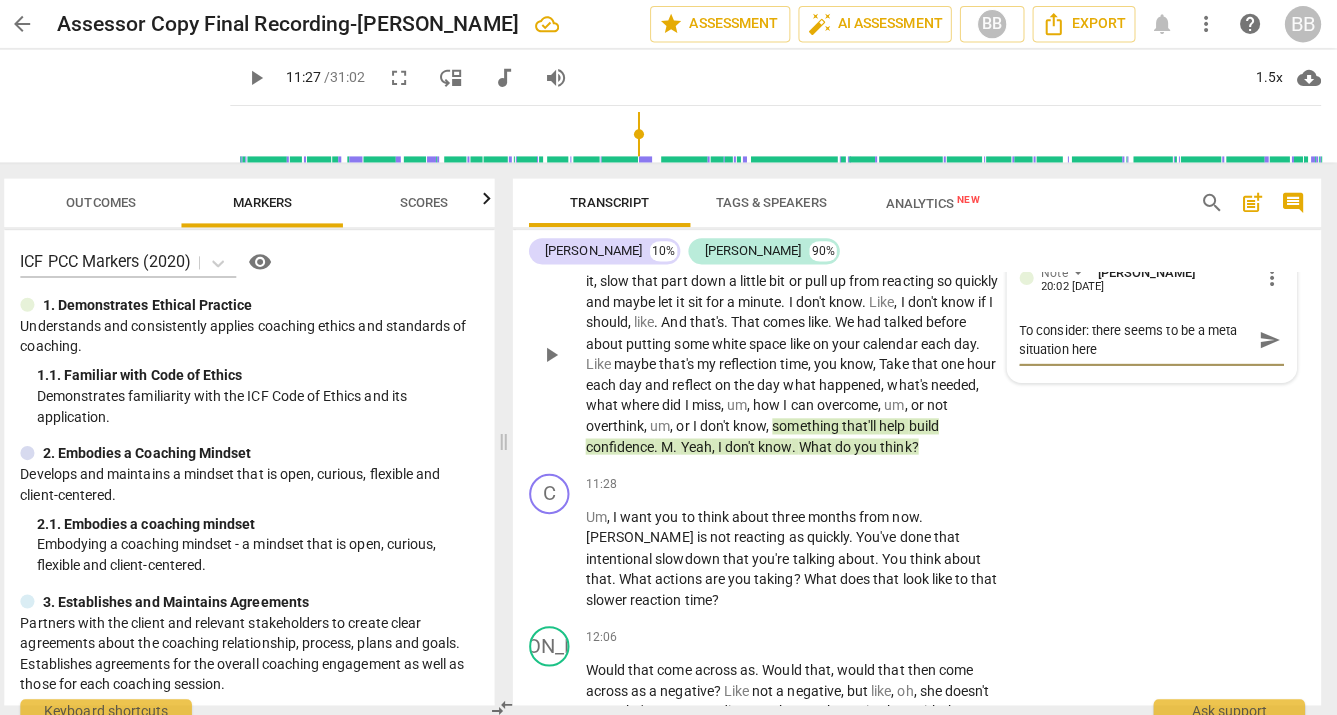 type on "To consider: there seems to be a meta situation here." 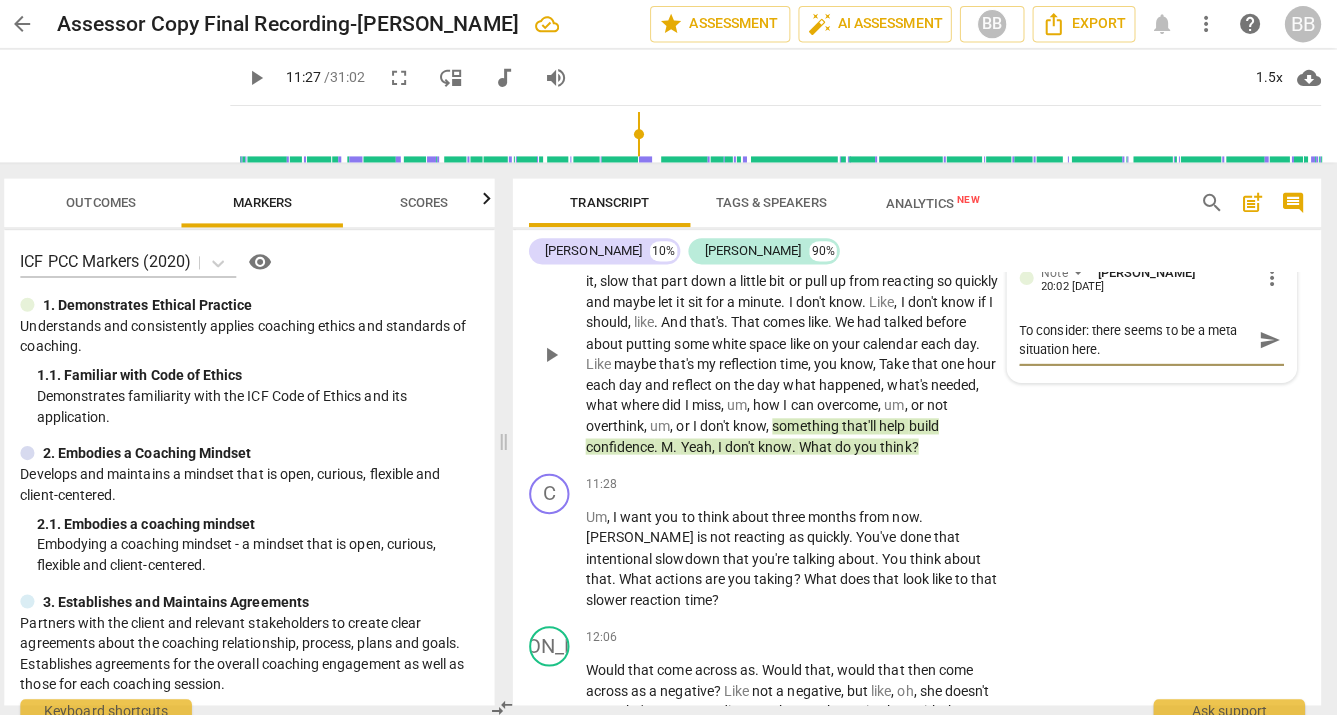 type on "To consider: there seems to be a meta situation here." 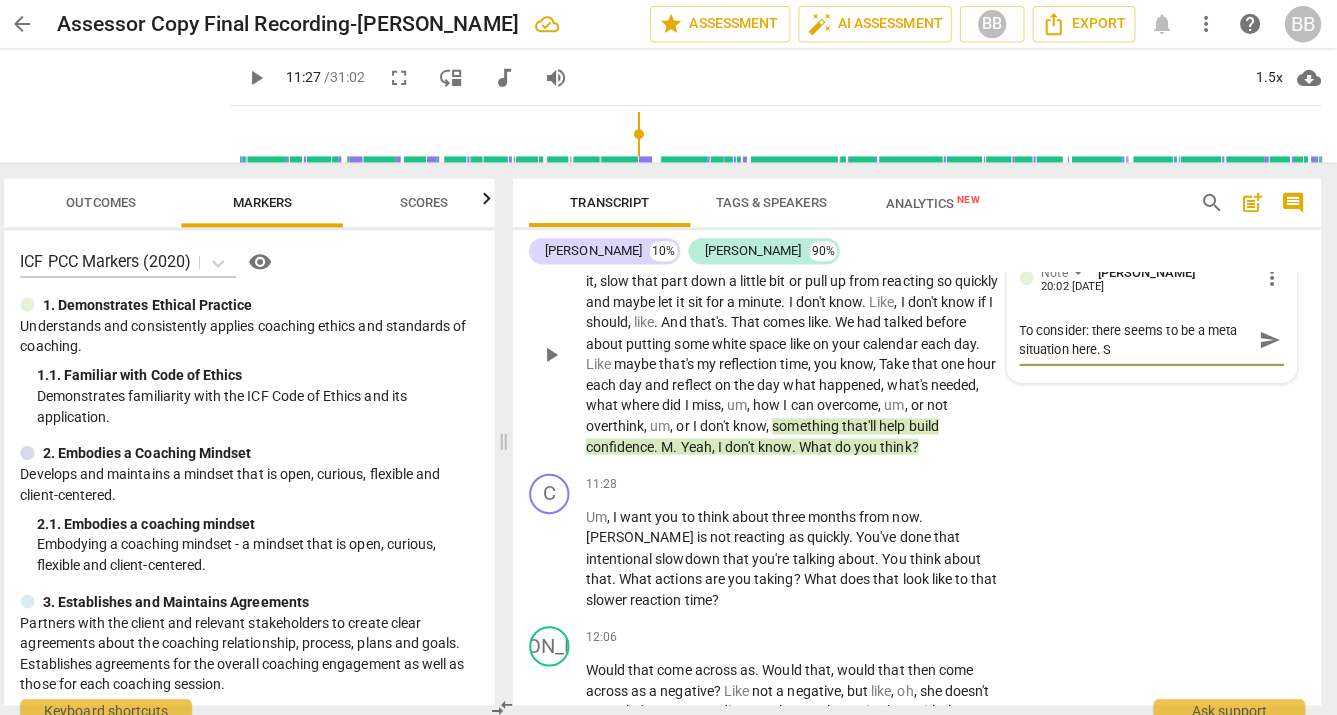 type on "To consider: there seems to be a meta situation here. Sh" 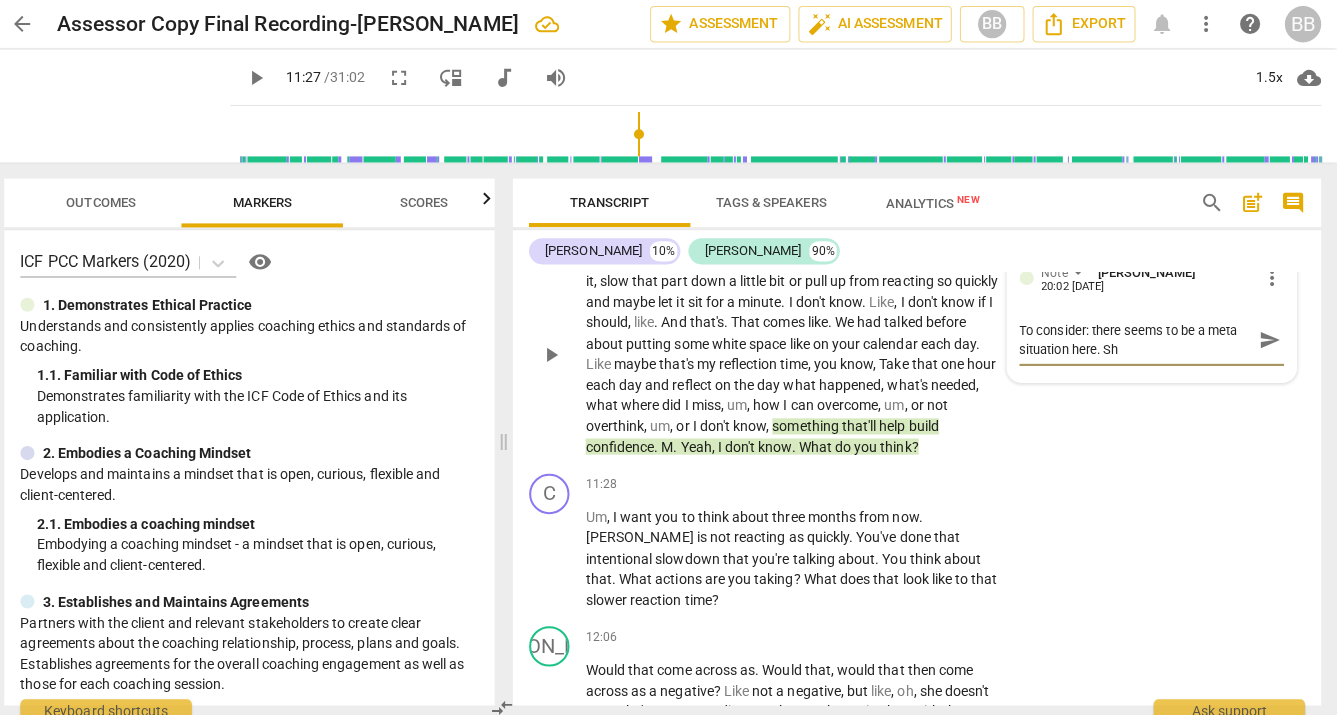 type on "To consider: there seems to be a meta situation here. She" 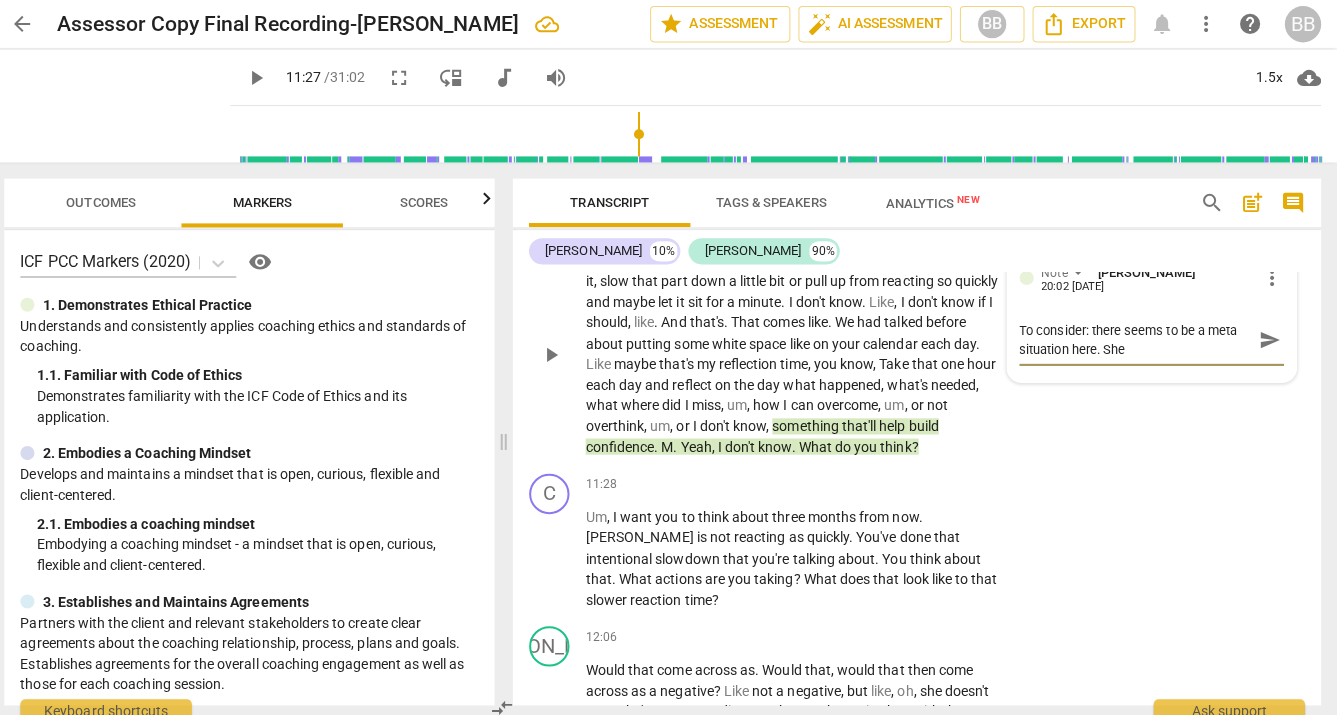 type on "To consider: there seems to be a meta situation here. She'" 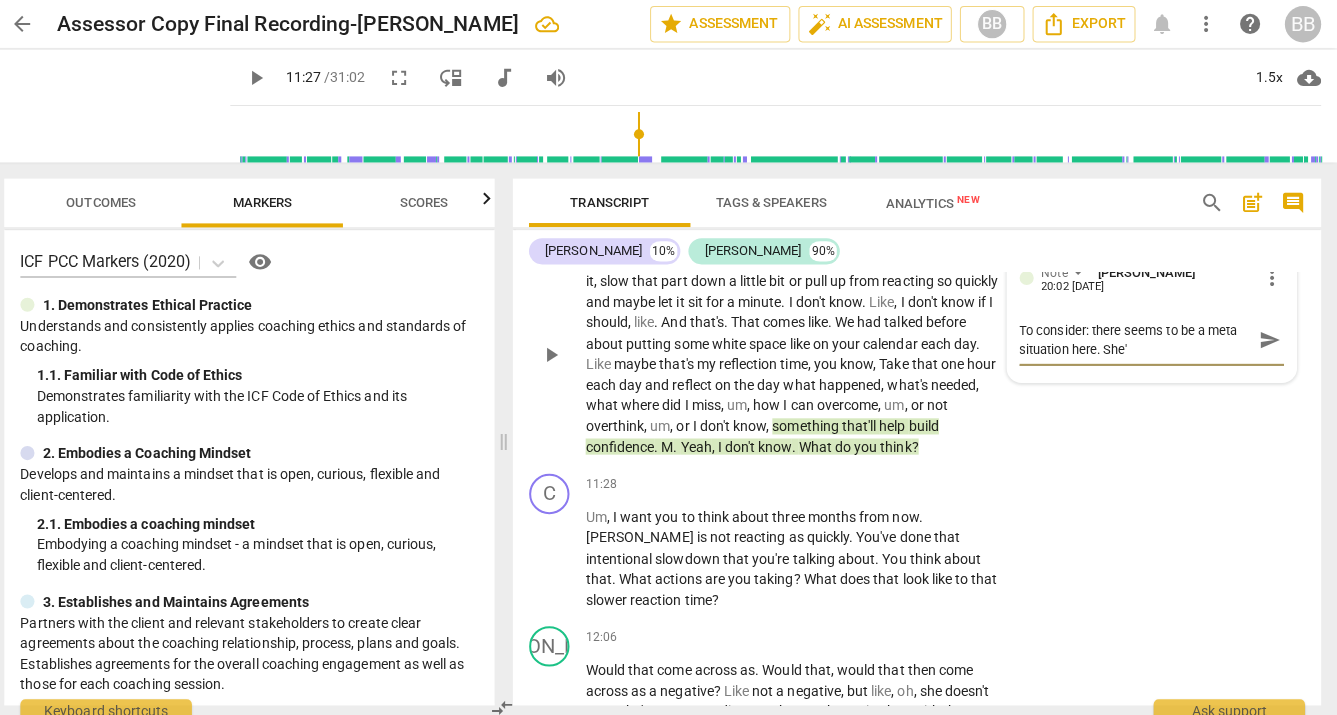 type on "To consider: there seems to be a meta situation here. She's" 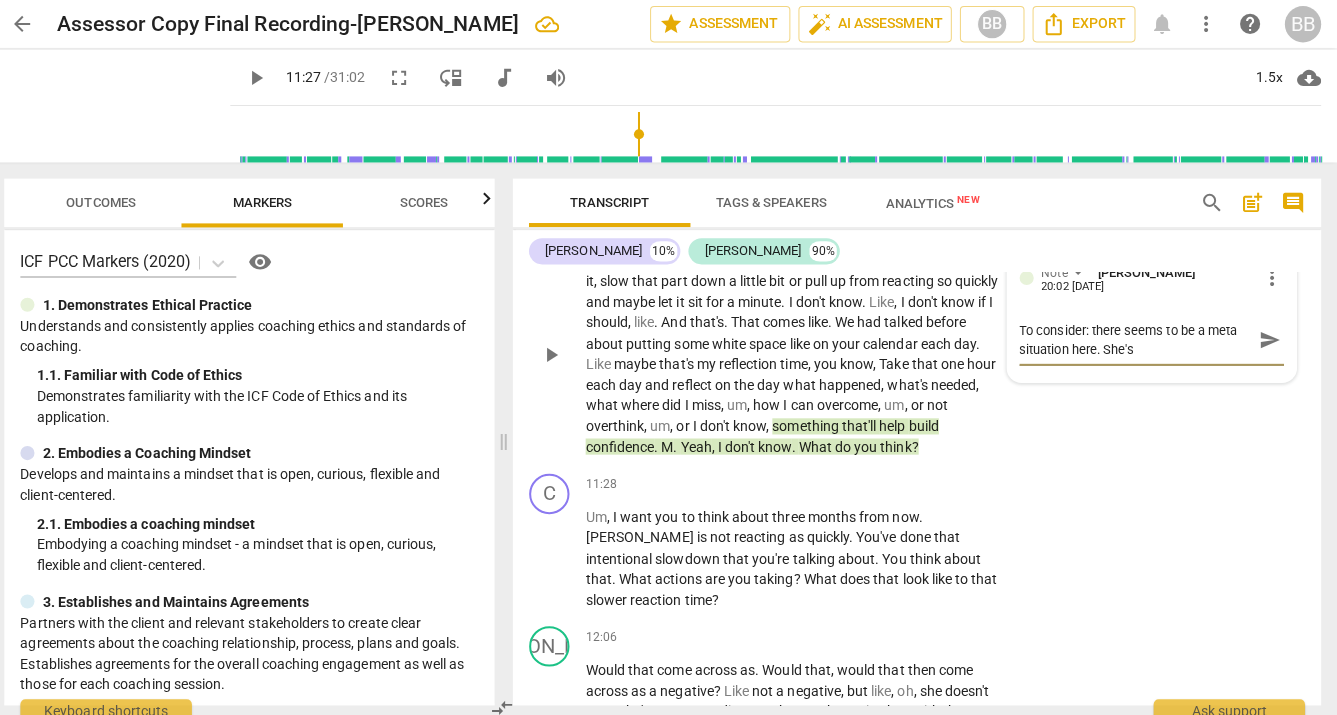 type on "To consider: there seems to be a meta situation here. She's" 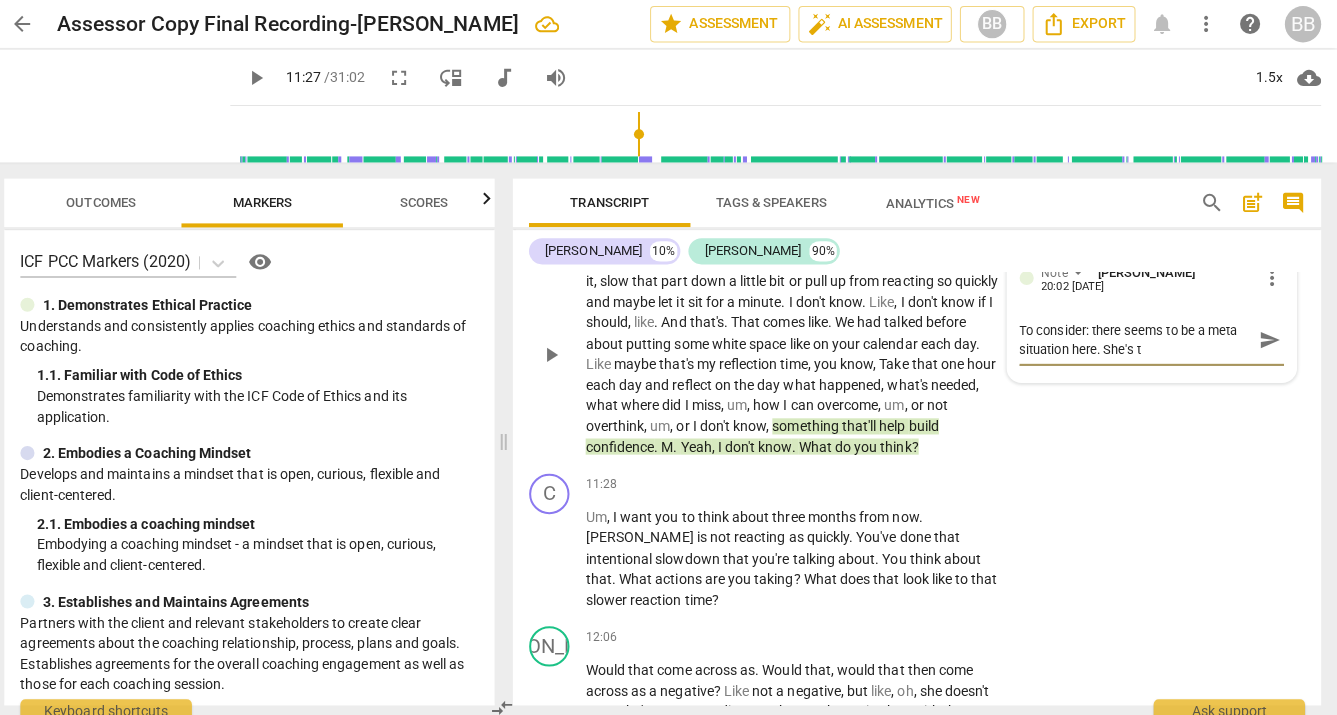 type on "To consider: there seems to be a meta situation here. She's ta" 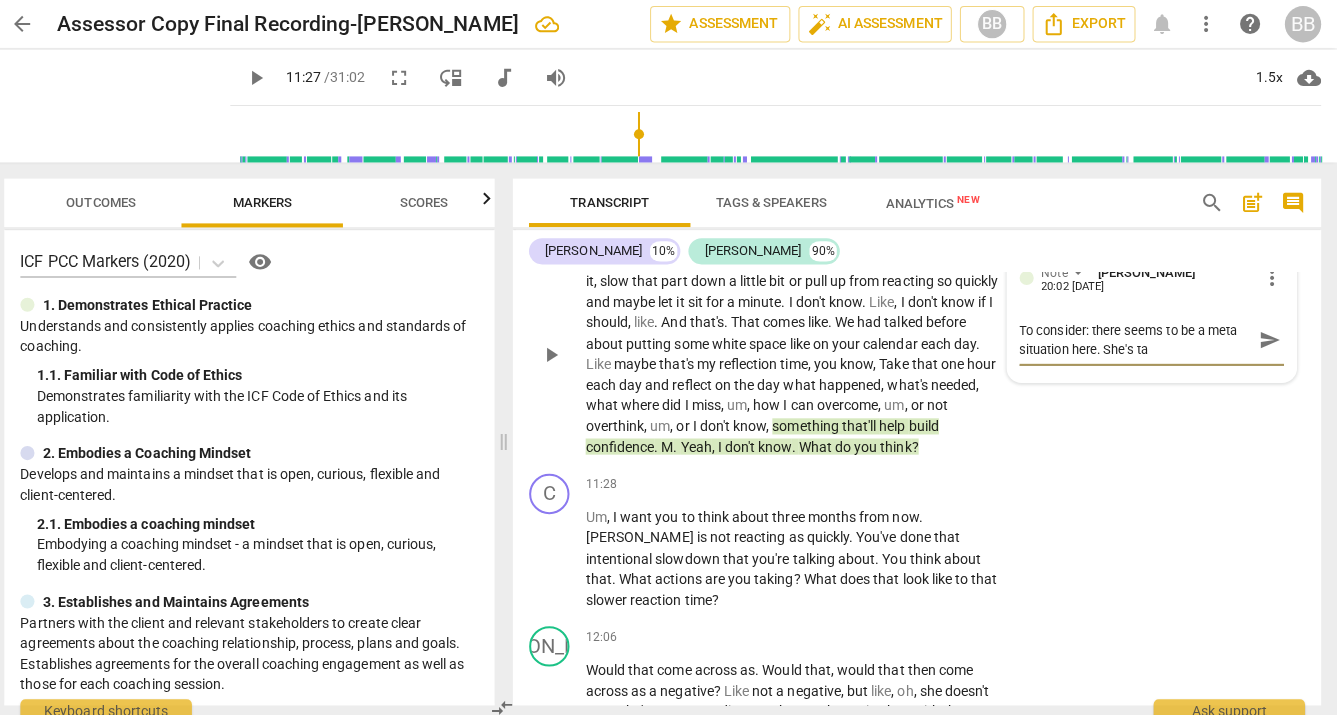 type on "To consider: there seems to be a meta situation here. She's tal" 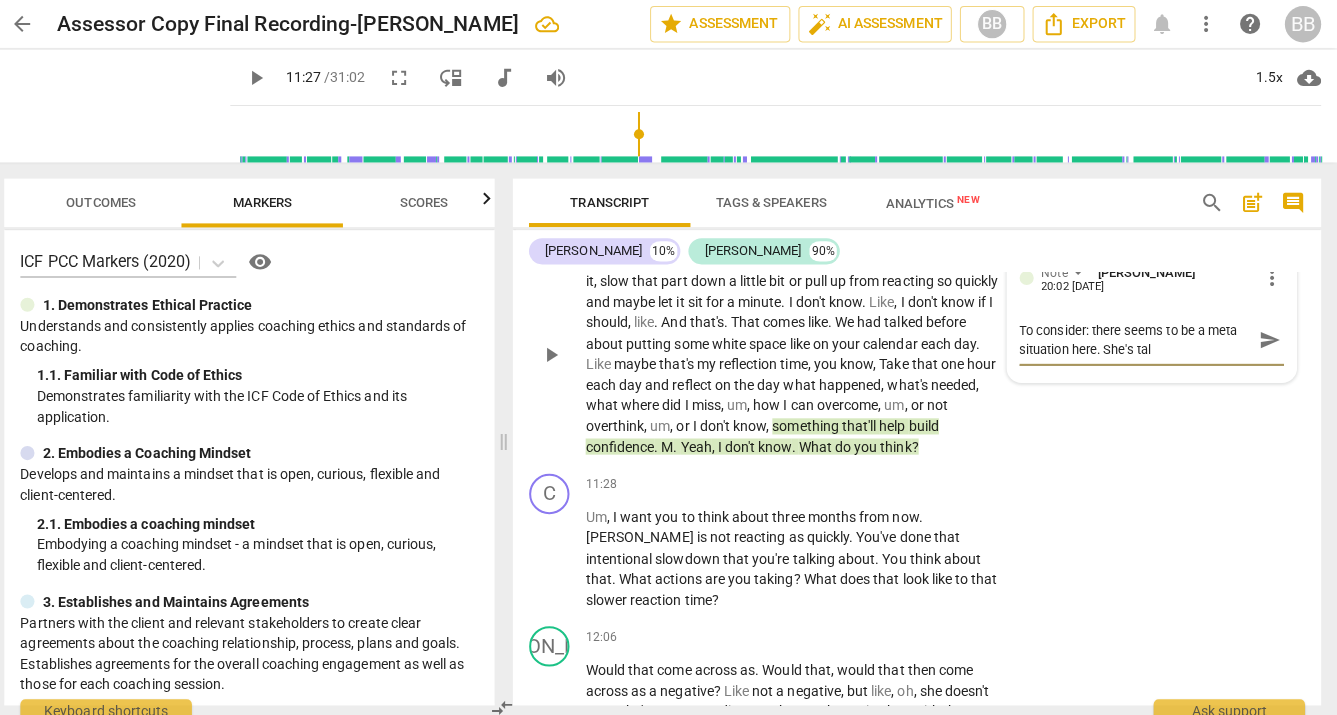 type on "To consider: there seems to be a meta situation here. She's talk" 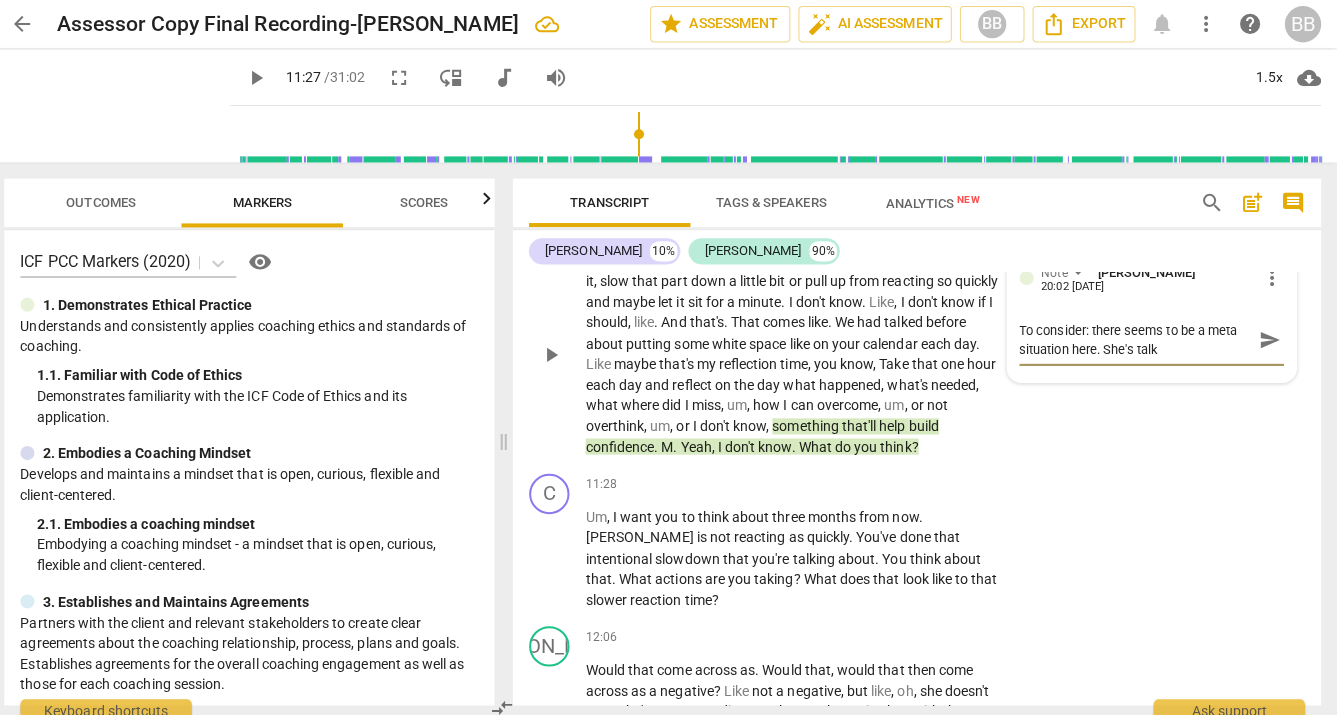 type on "To consider: there seems to be a meta situation here. She's talki" 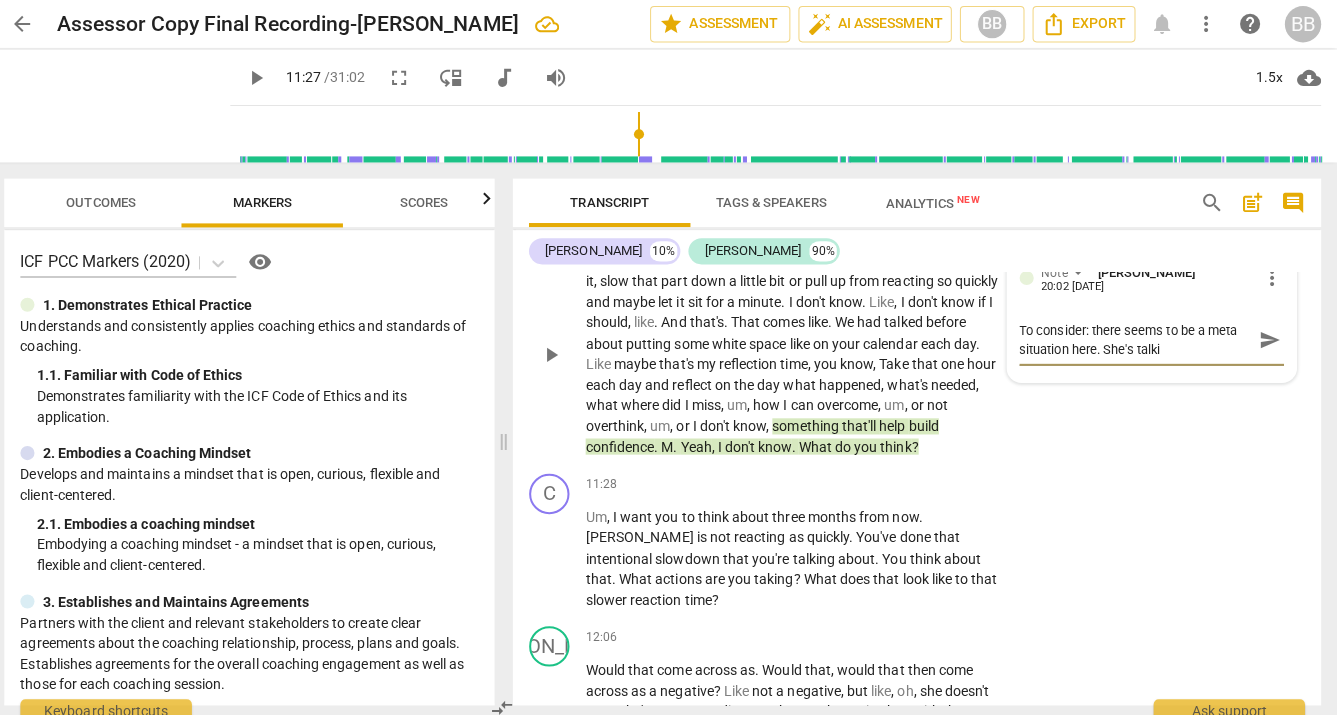 type on "To consider: there seems to be a meta situation here. She's talkin" 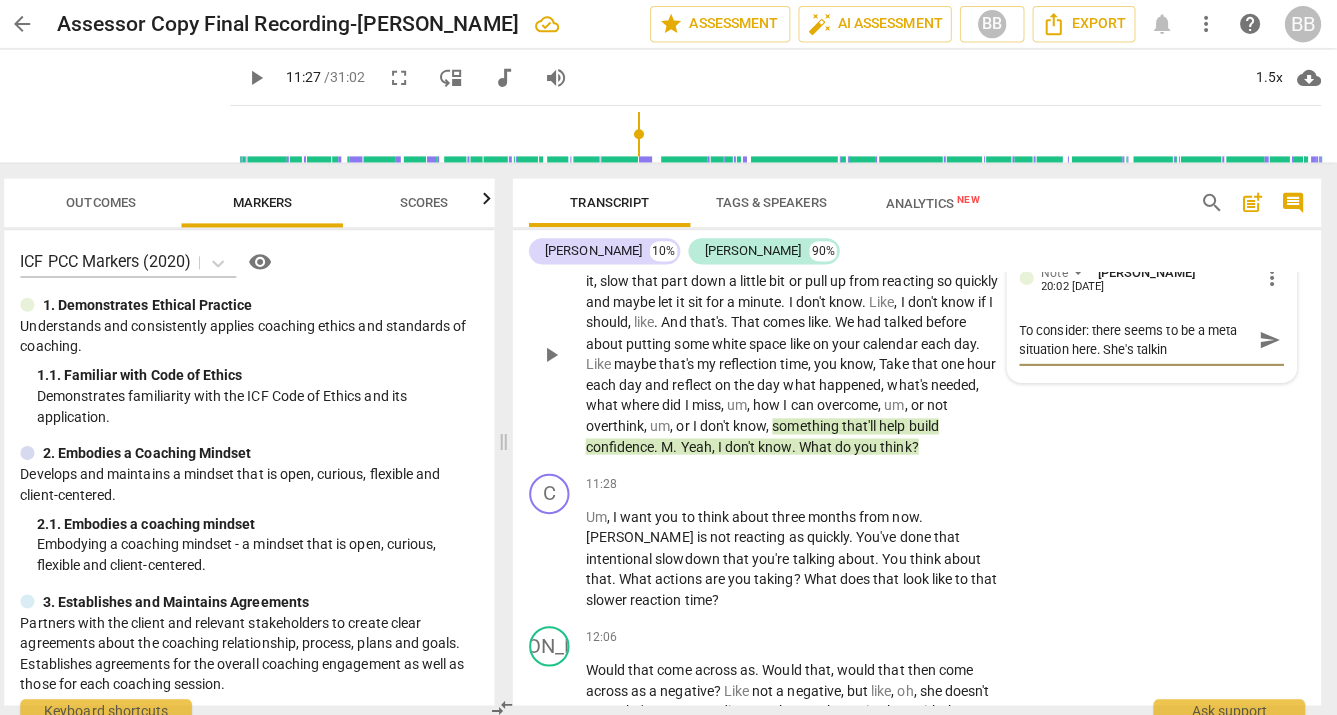 type on "To consider: there seems to be a meta situation here. She's talking" 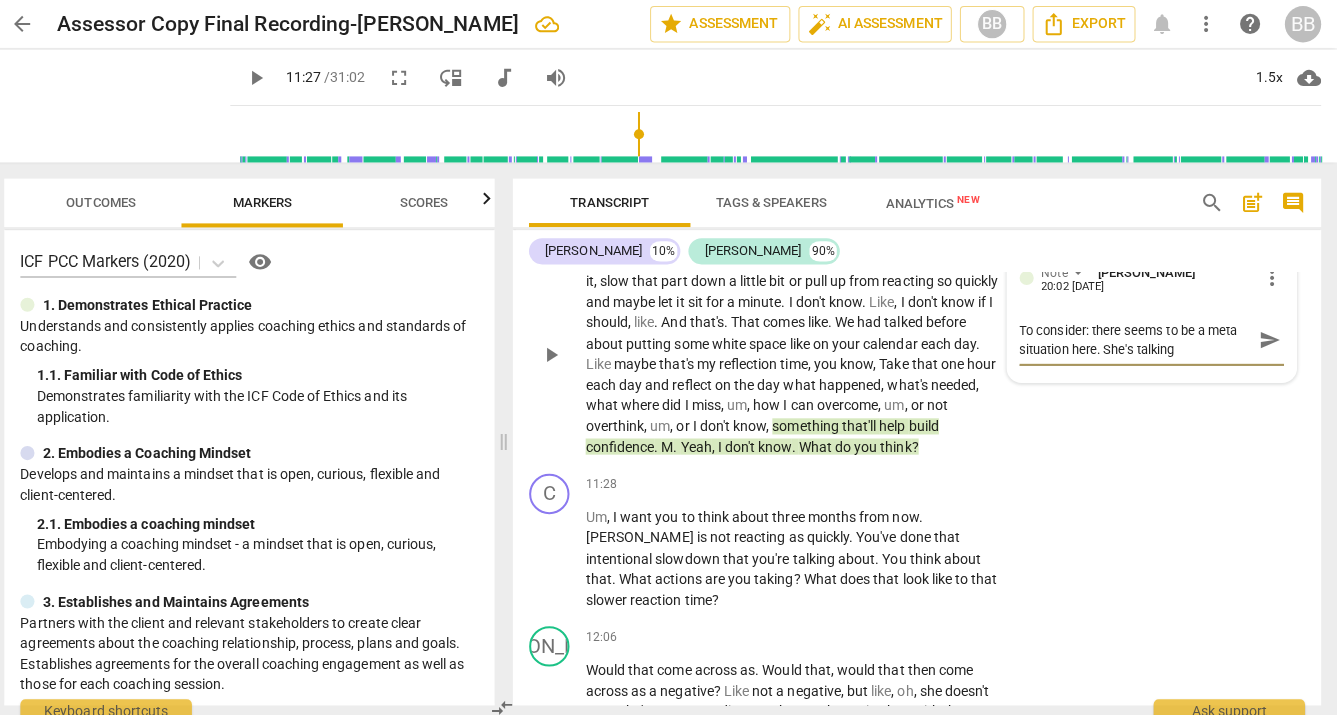 type on "To consider: there seems to be a meta situation here. She's talking" 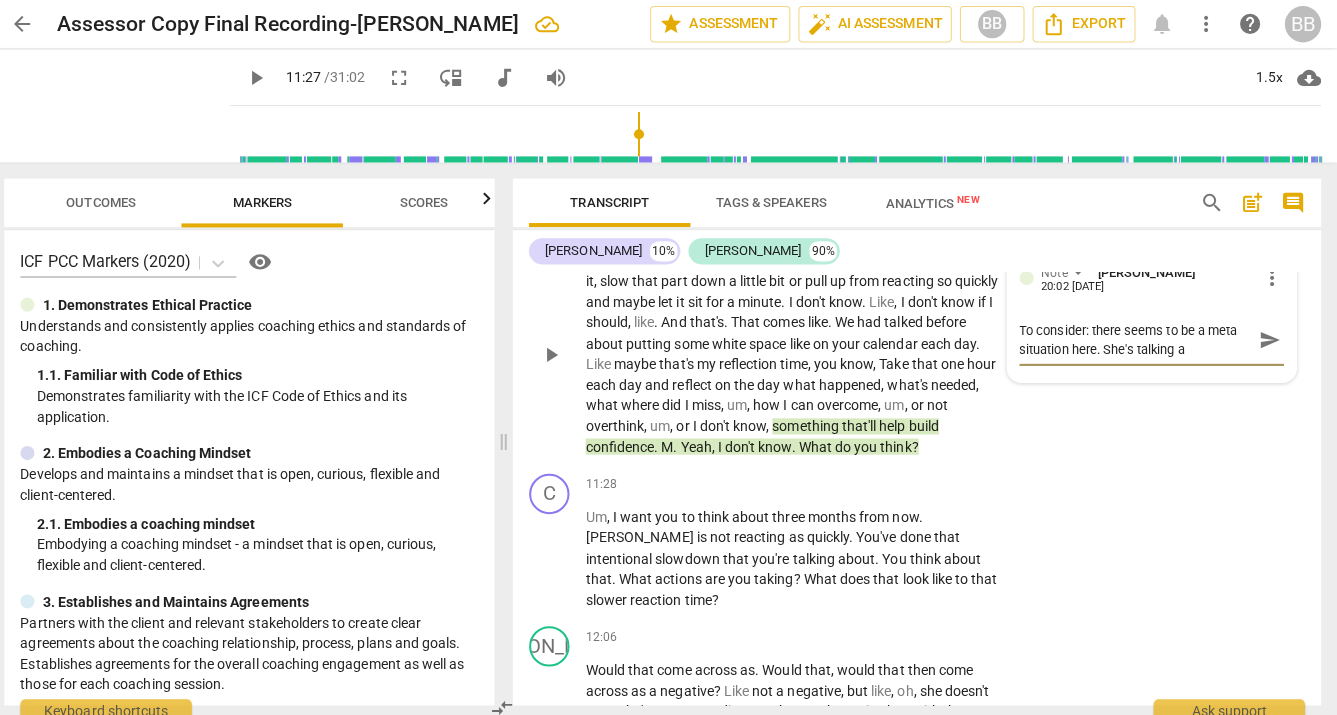 type on "To consider: there seems to be a meta situation here. She's talking ab" 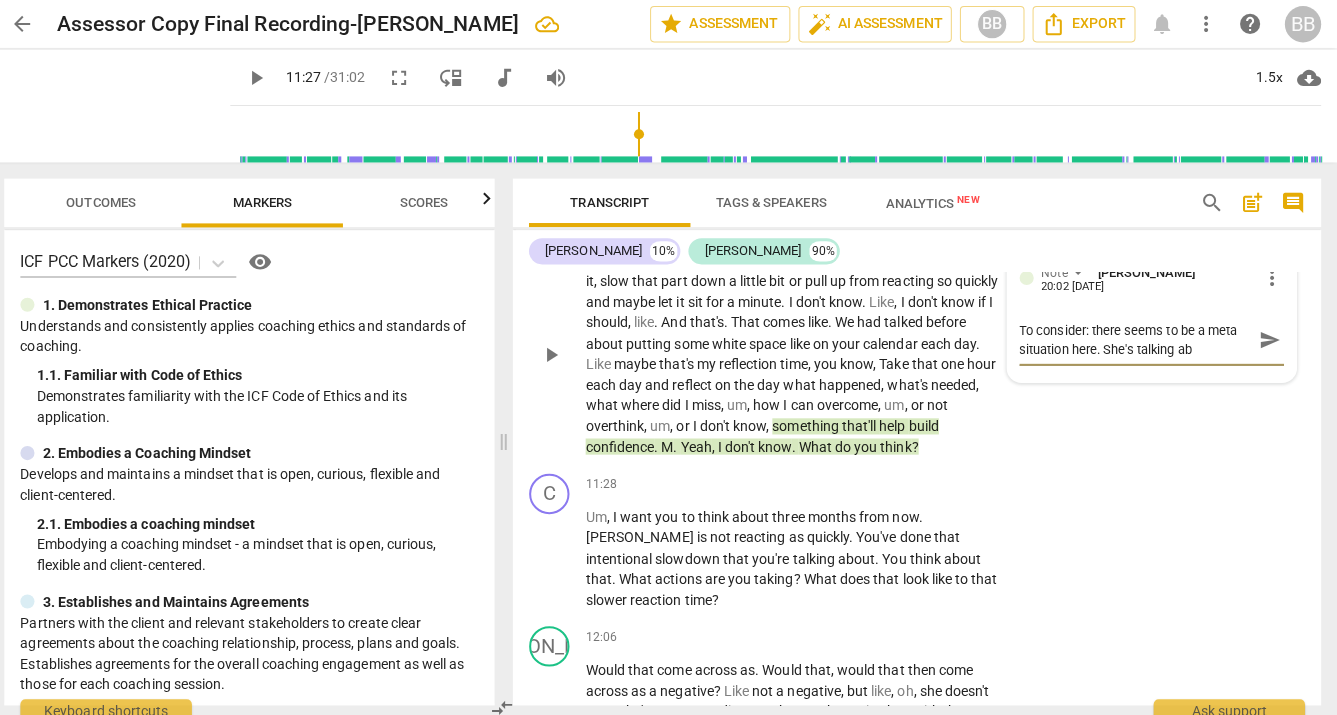 type on "To consider: there seems to be a meta situation here. She's talking abo" 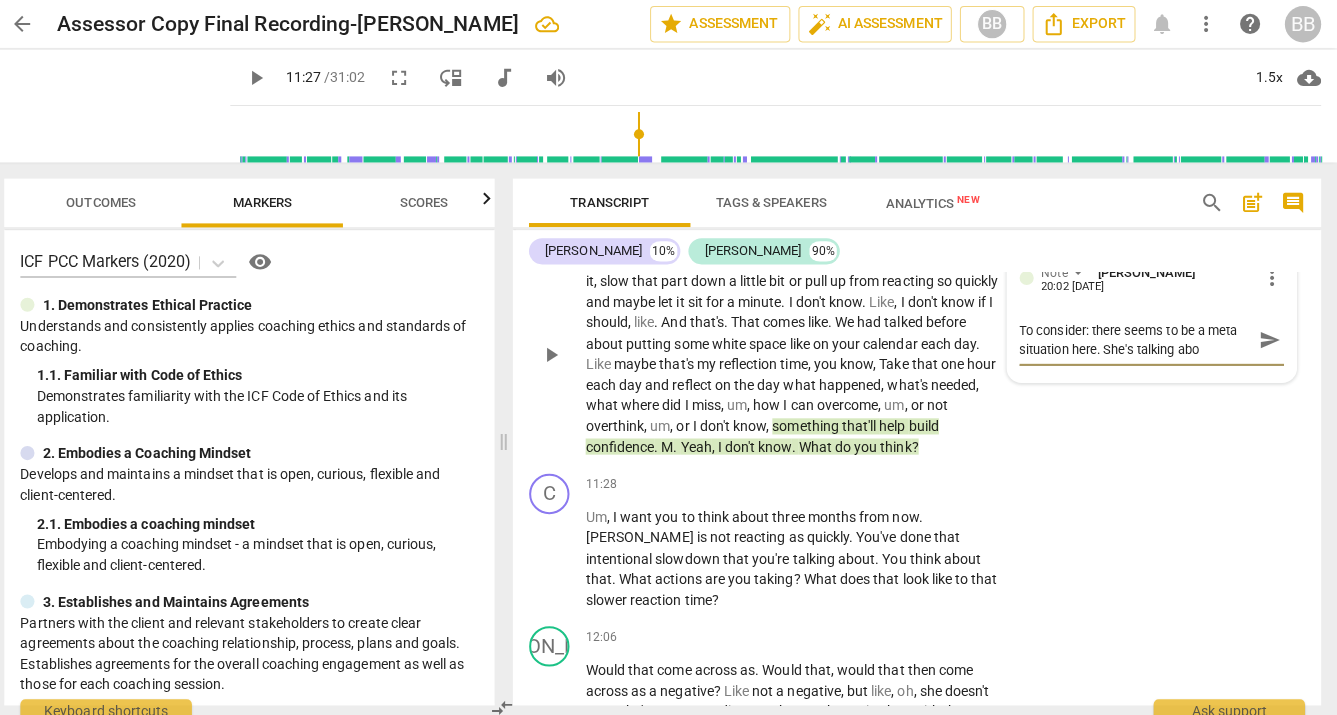 type 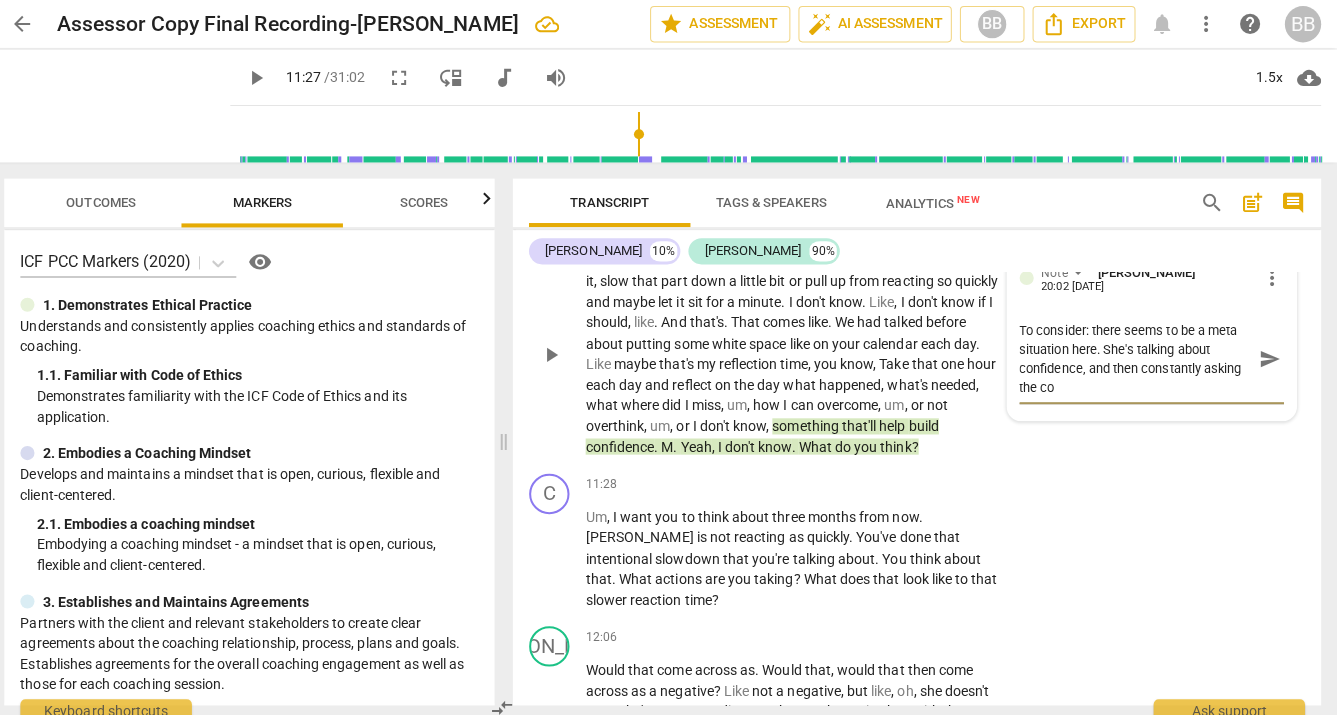 scroll, scrollTop: 0, scrollLeft: 0, axis: both 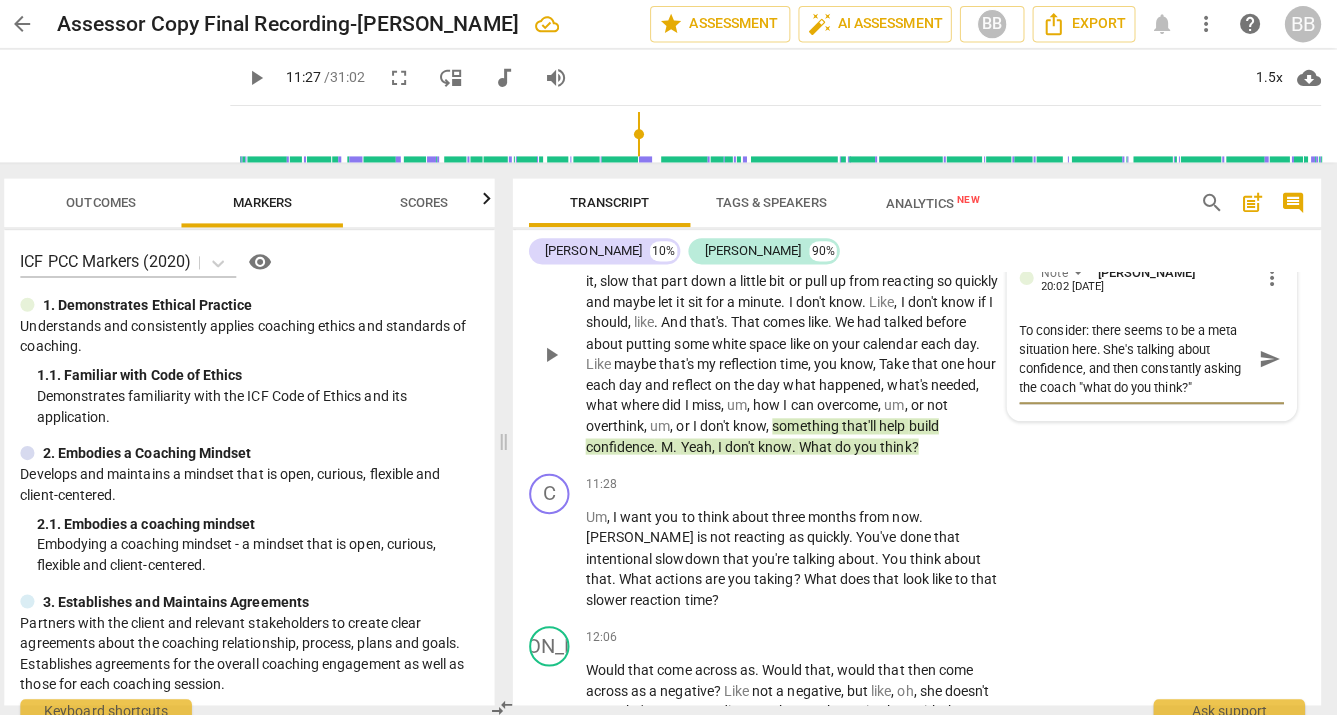 drag, startPoint x: 1101, startPoint y: 393, endPoint x: 1129, endPoint y: 393, distance: 28 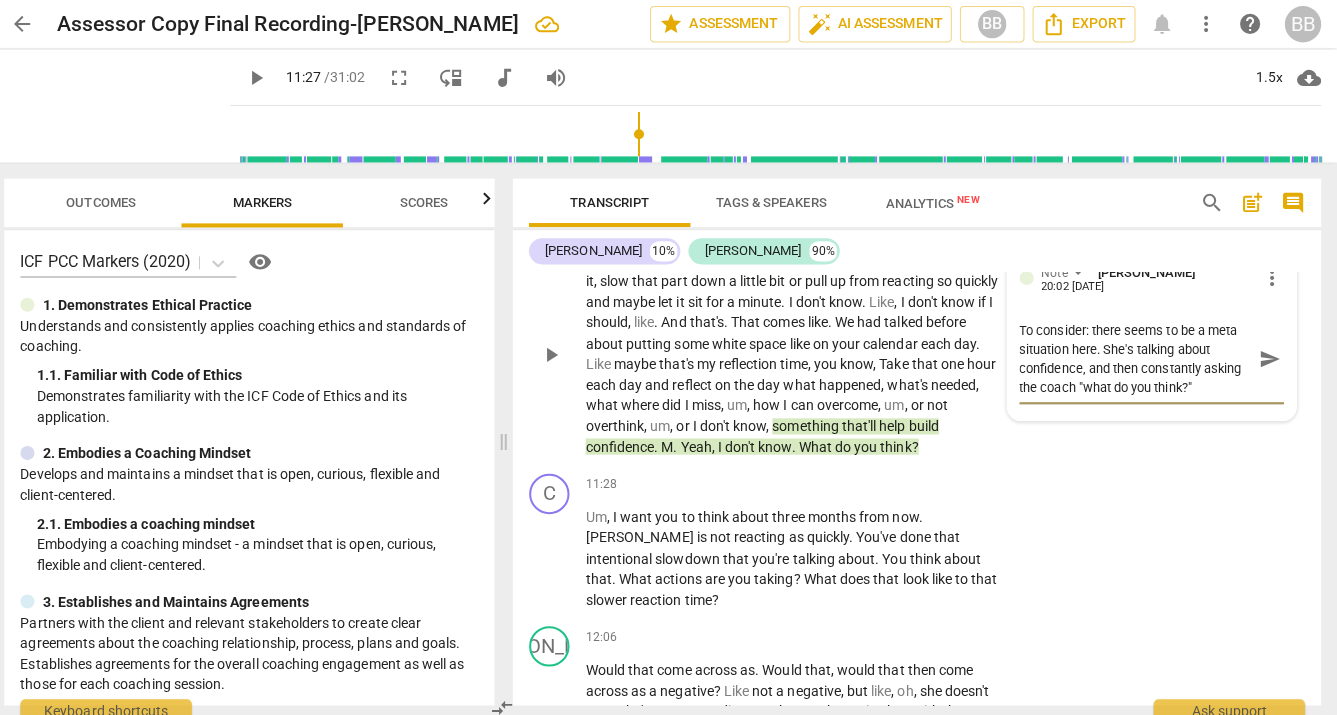 click on "To consider: there seems to be a meta situation here. She's talking about confidence, and then constantly asking the coach "what do you think?"" at bounding box center [1137, 356] 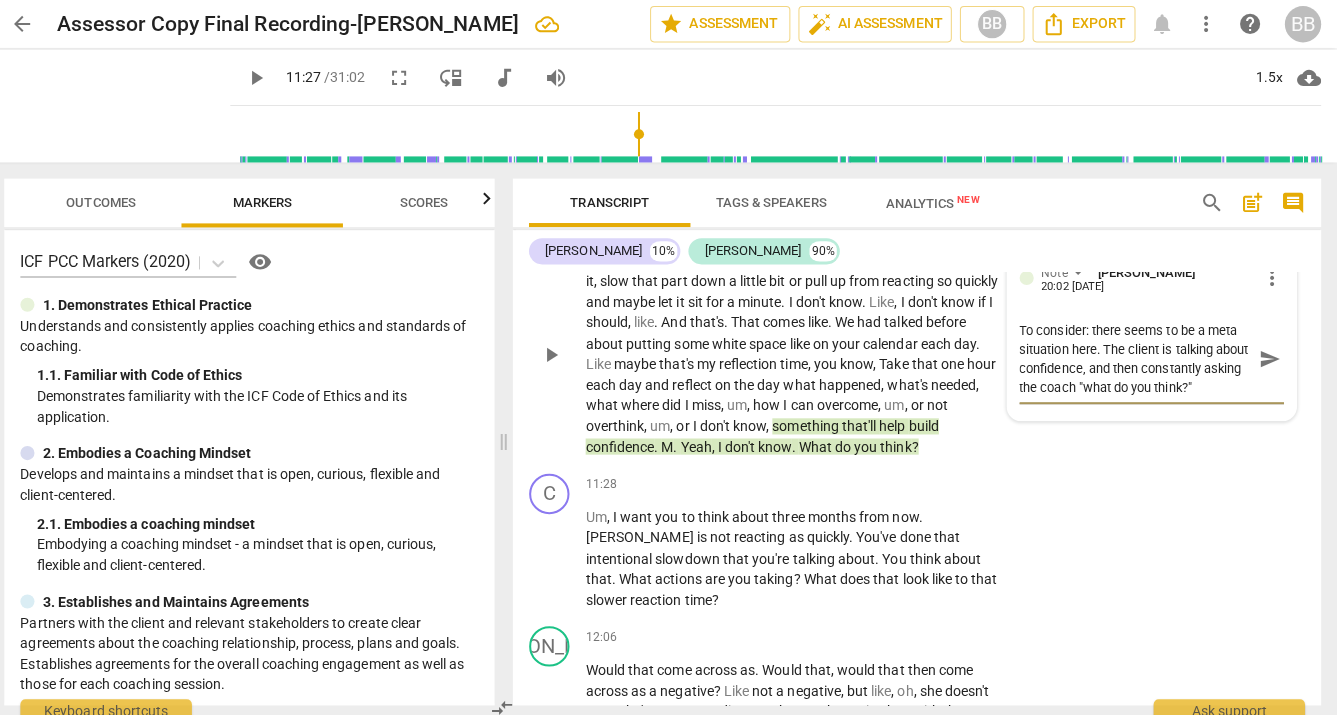 click on "To consider: there seems to be a meta situation here. The client is talking about confidence, and then constantly asking the coach "what do you think?"" at bounding box center [1137, 356] 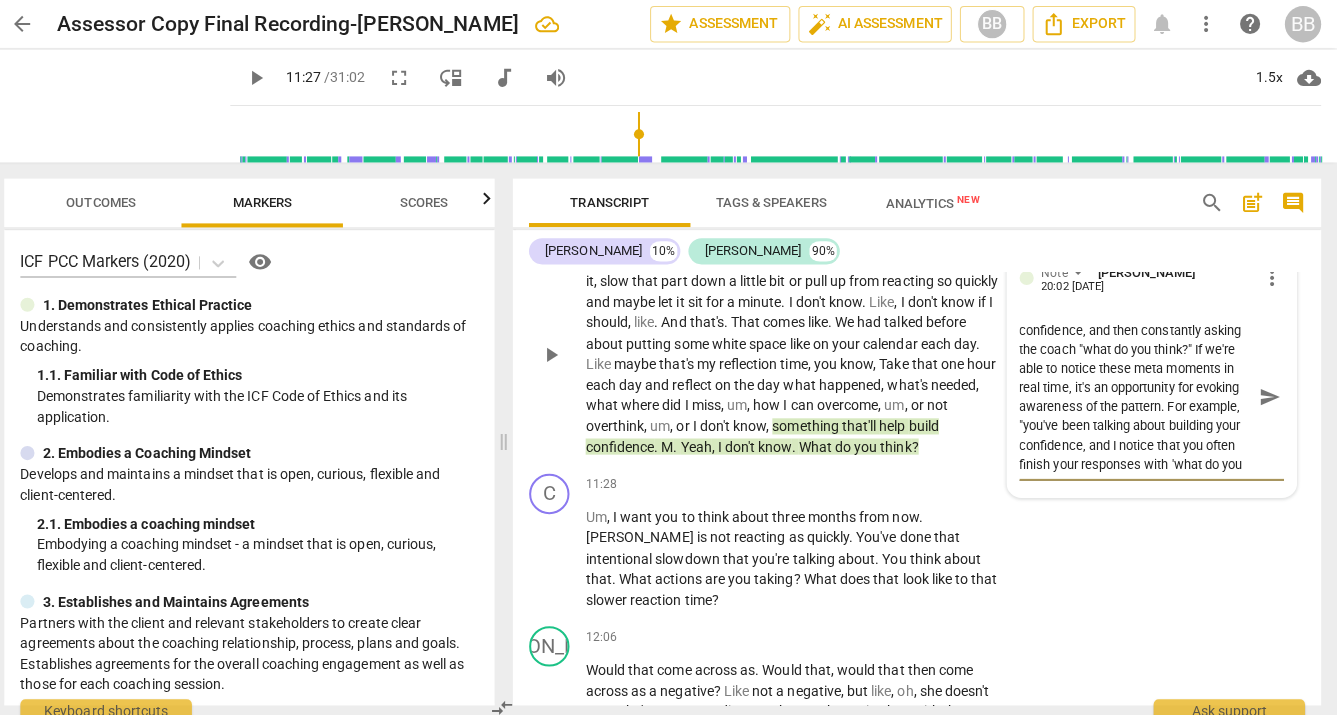 scroll, scrollTop: 74, scrollLeft: 0, axis: vertical 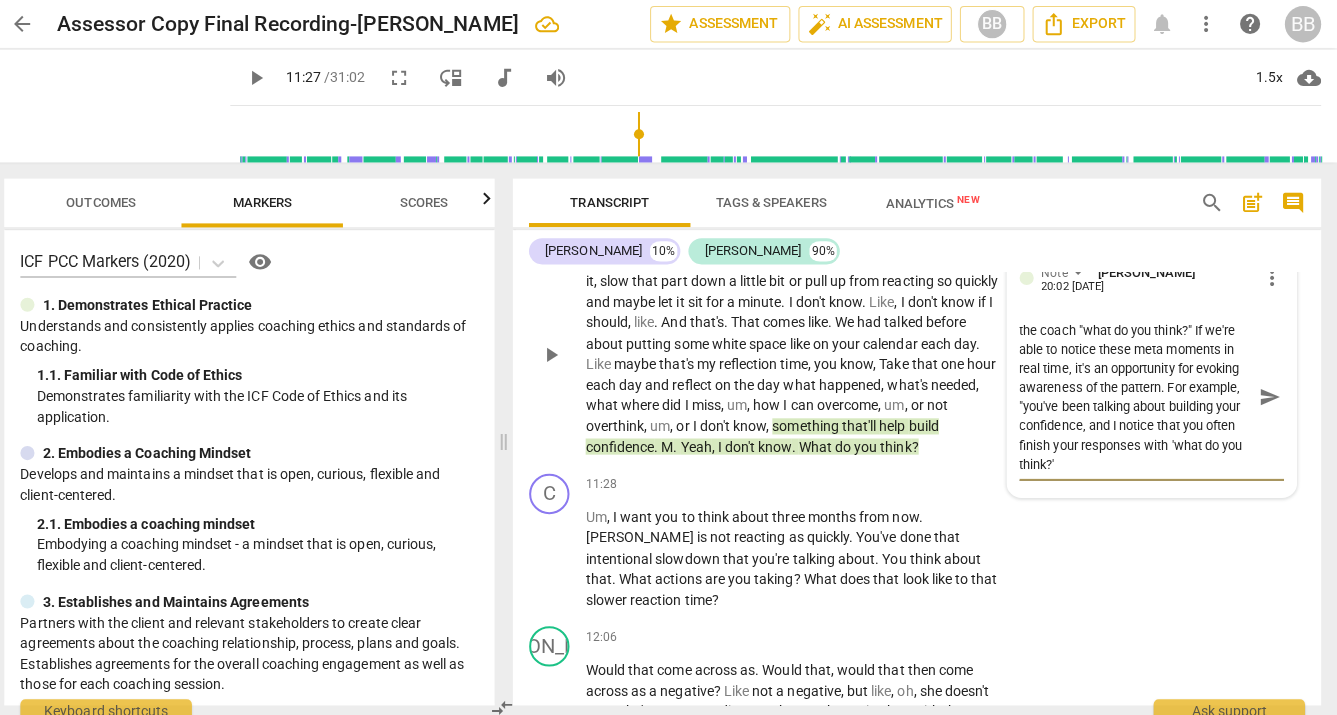 drag, startPoint x: 1165, startPoint y: 437, endPoint x: 1107, endPoint y: 475, distance: 69.339745 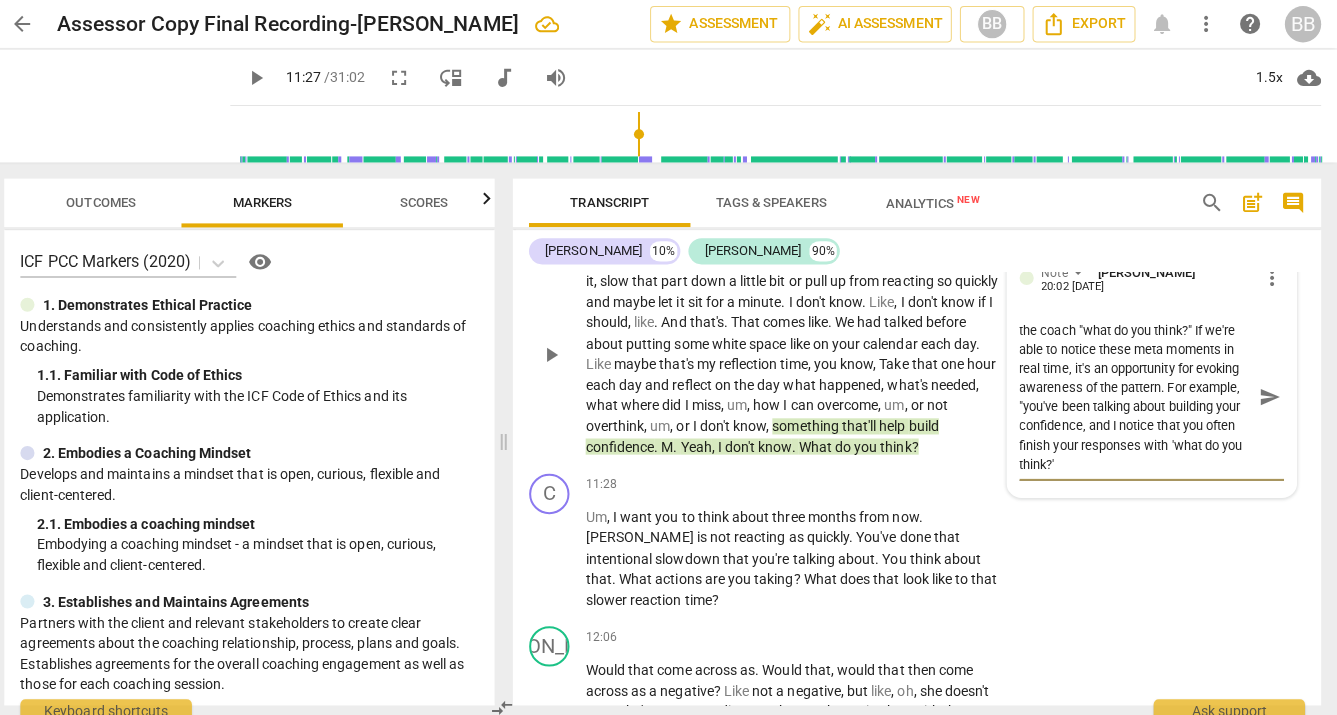 click on "To consider: there seems to be a meta situation here. The client is talking about confidence, and then constantly asking the coach "what do you think?" If we're able to notice these meta moments in real time, it's an opportunity for evoking awareness of the pattern. For example, "you've been talking about building your confidence, and I notice that you often finish your responses with 'what do you think?'" at bounding box center (1137, 394) 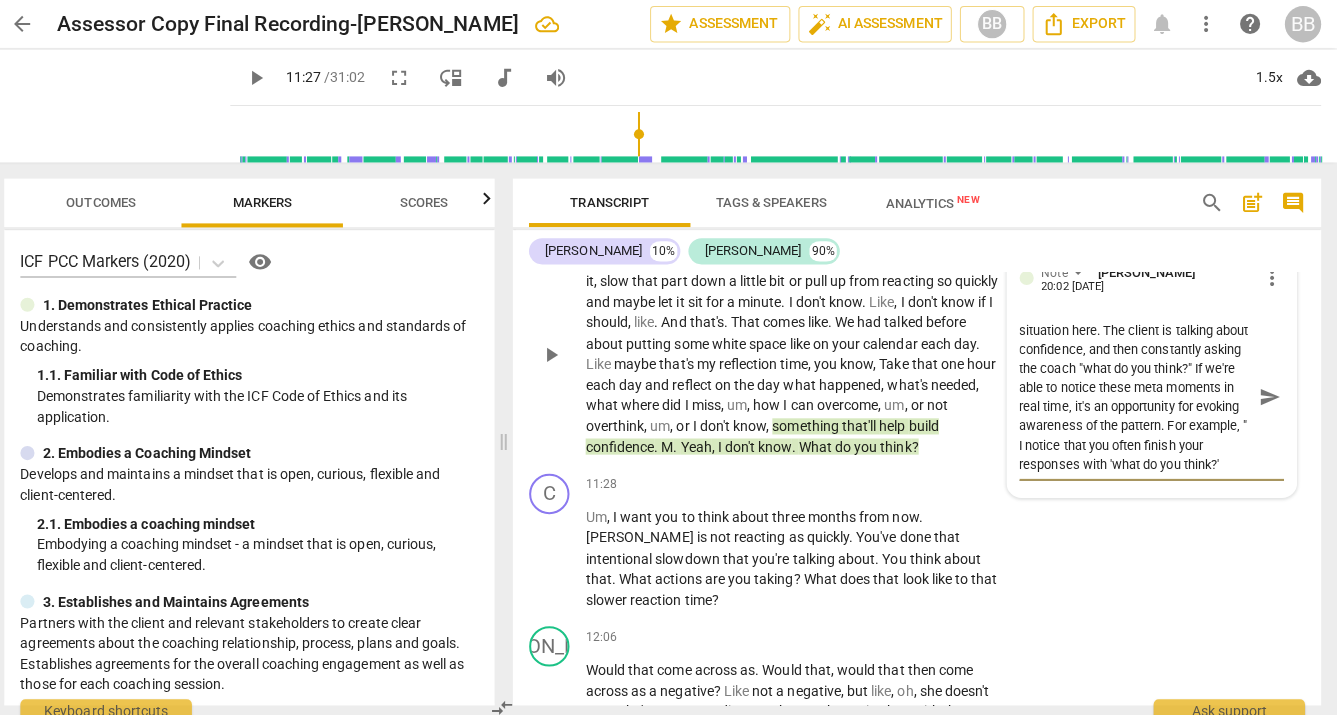 scroll, scrollTop: 38, scrollLeft: 0, axis: vertical 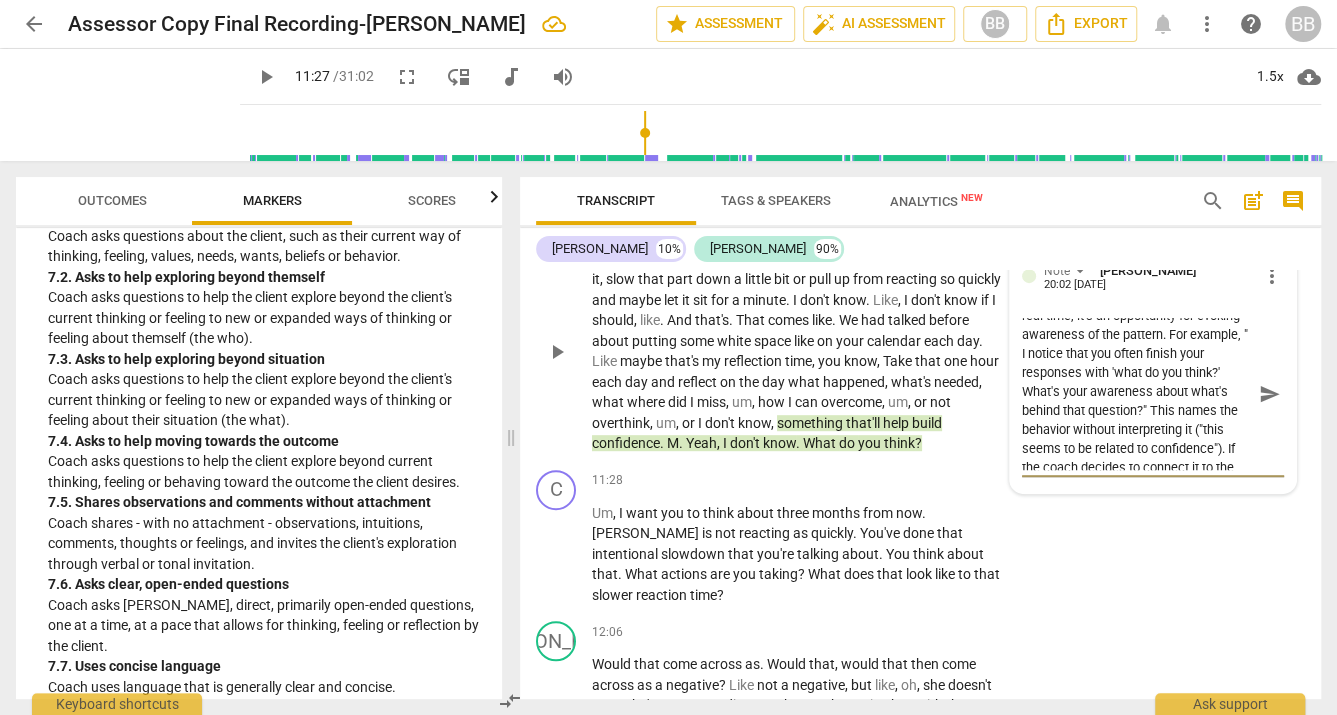 drag, startPoint x: 1167, startPoint y: 402, endPoint x: 1070, endPoint y: 474, distance: 120.80149 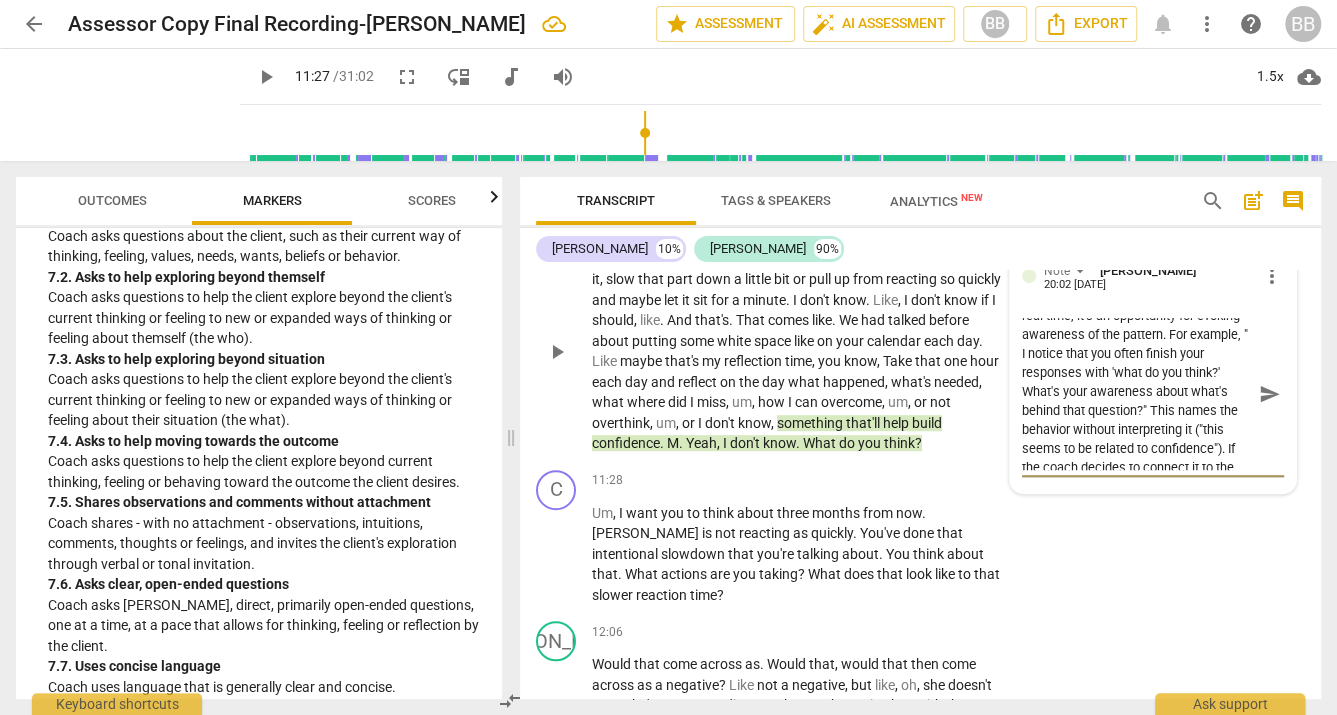 click on "To consider: there seems to be a meta situation here. The client is talking about confidence, and then constantly asking the coach "what do you think?" If we're able to notice these meta moments in real time, it's an opportunity for evoking awareness of the pattern. For example, " I notice that you often finish your responses with 'what do you think?' What's your awareness about what's behind that question?" This names the behavior without interpreting it ("this seems to be related to confidence"). If the coach decides to connect it to the issue of confidence, it would need to be in a non-attached manner (marker 7.5), for instance, "" at bounding box center [1137, 394] 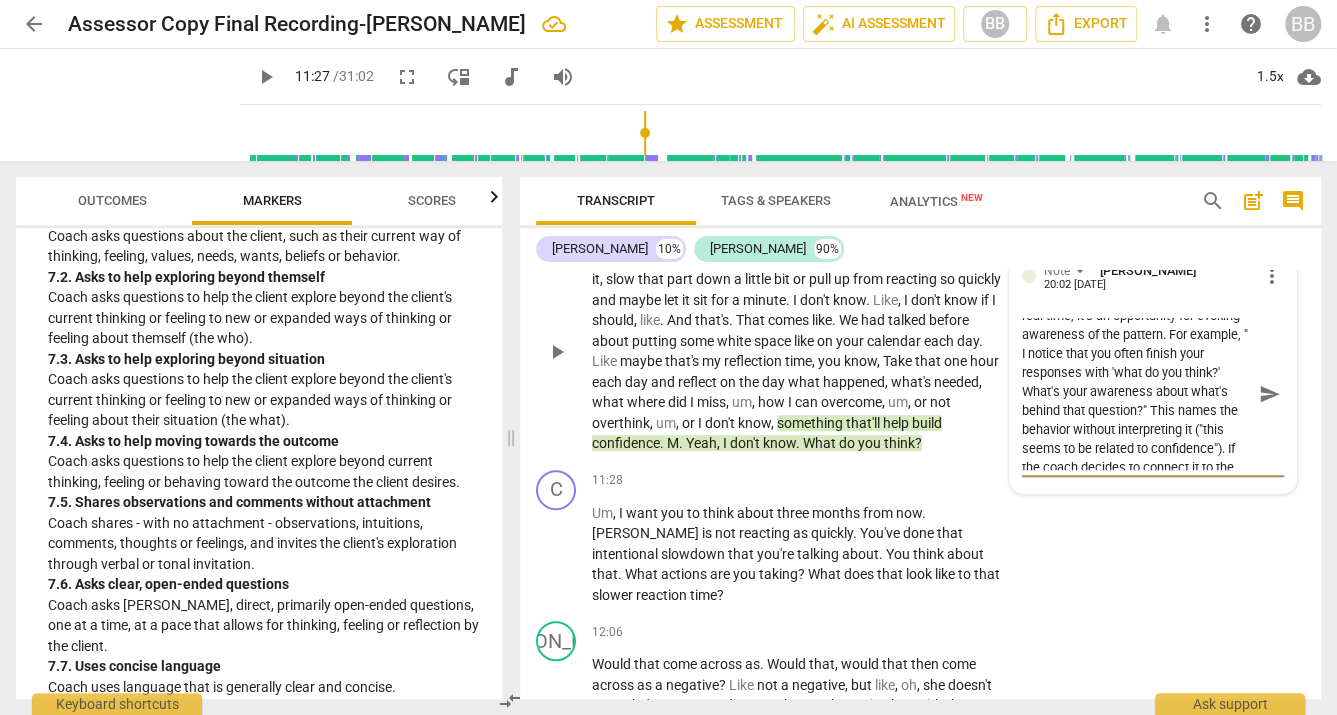 scroll, scrollTop: 190, scrollLeft: 0, axis: vertical 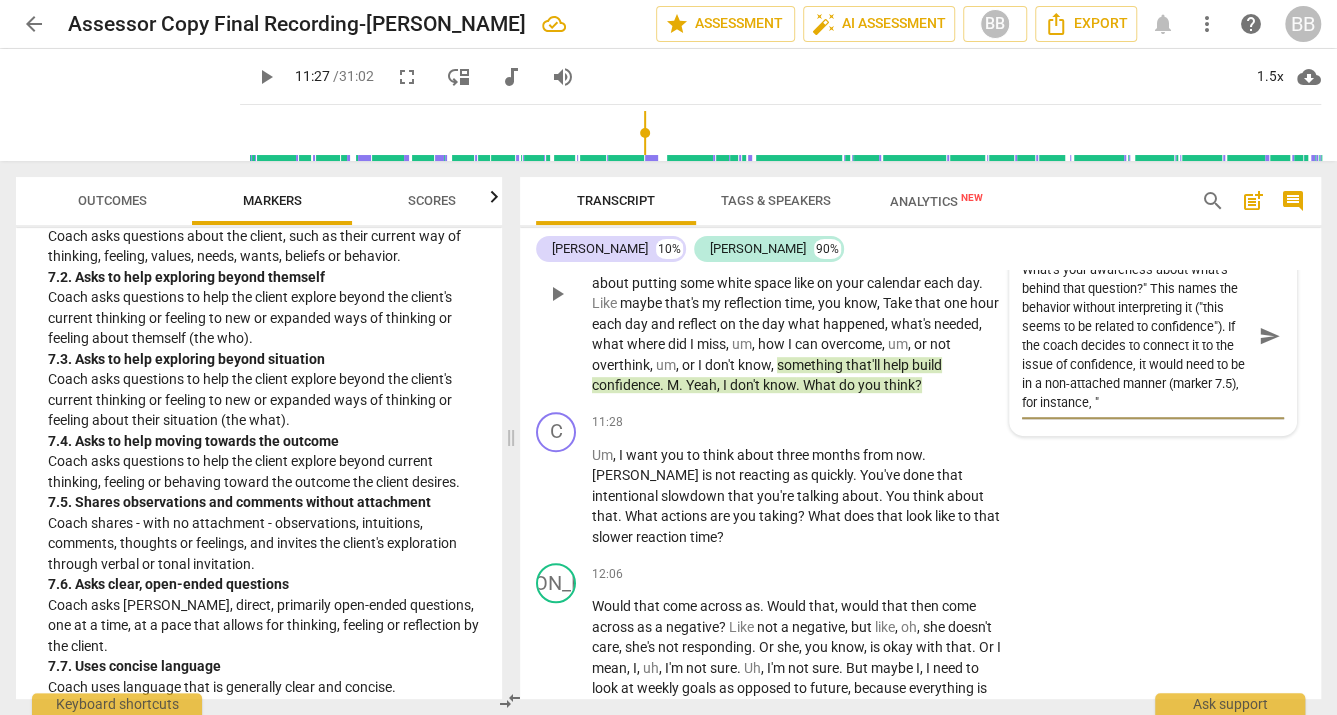 click on "To consider: there seems to be a meta situation here. The client is talking about confidence, and then constantly asking the coach "what do you think?" If we're able to notice these meta moments in real time, it's an opportunity for evoking awareness of the pattern. For example, " I notice that you often finish your responses with 'what do you think?' What's your awareness about what's behind that question?" This names the behavior without interpreting it ("this seems to be related to confidence"). If the coach decides to connect it to the issue of confidence, it would need to be in a non-attached manner (marker 7.5), for instance, "" at bounding box center (1137, 336) 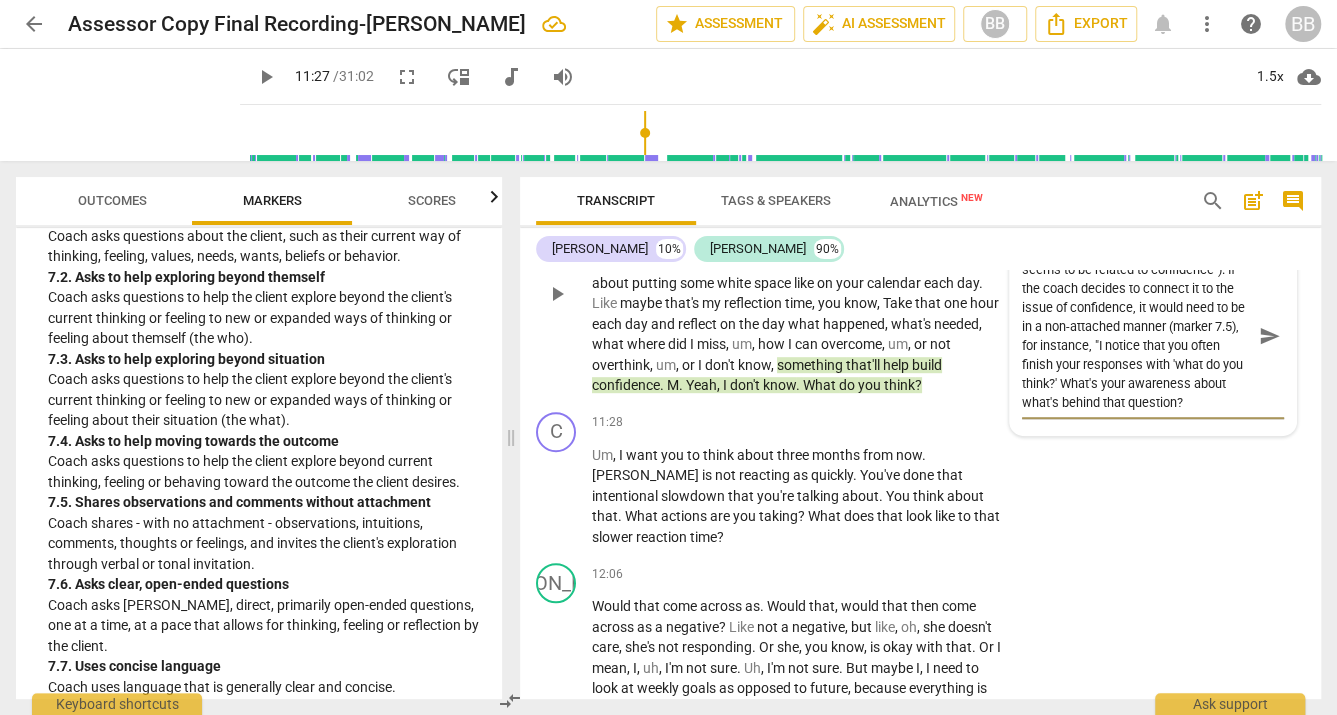 scroll, scrollTop: 247, scrollLeft: 0, axis: vertical 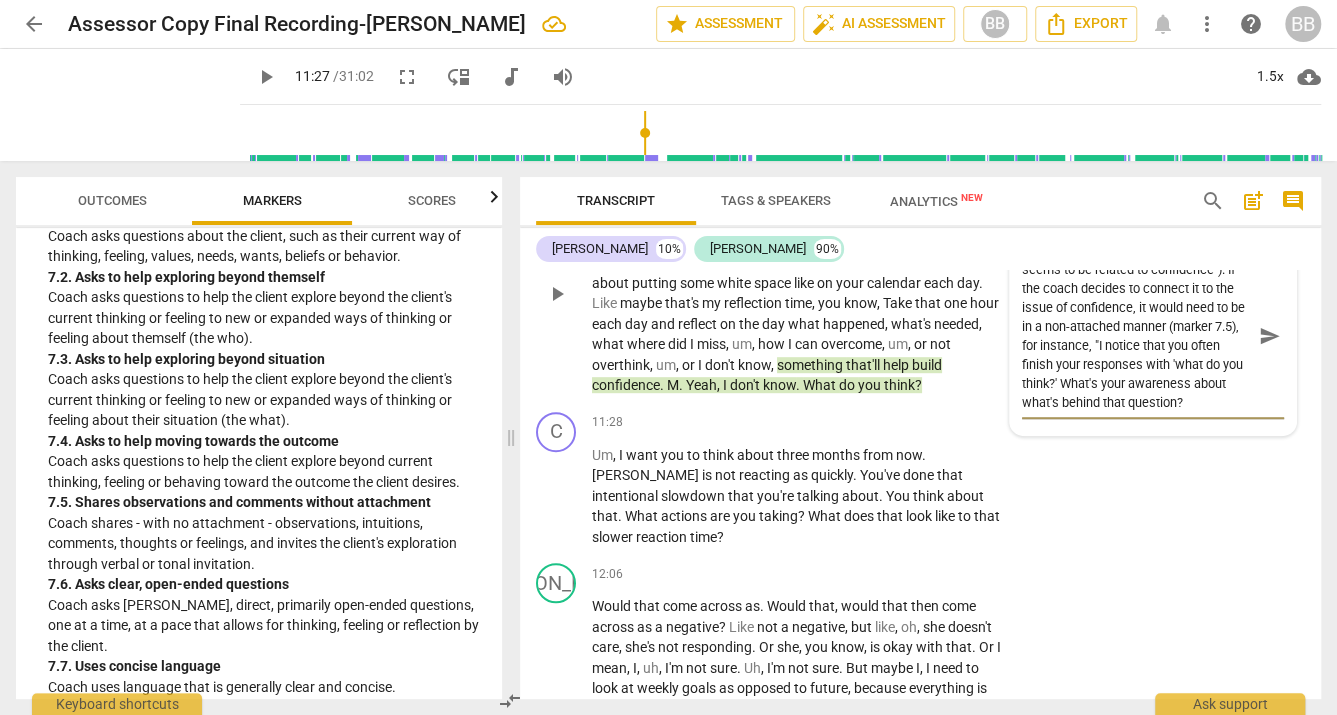 click on "To consider: there seems to be a meta situation here. The client is talking about confidence, and then constantly asking the coach "what do you think?" If we're able to notice these meta moments in real time, it's an opportunity for evoking awareness of the pattern. For example, " I notice that you often finish your responses with 'what do you think?' What's your awareness about what's behind that question?" This names the behavior without interpreting it ("this seems to be related to confidence"). If the coach decides to connect it to the issue of confidence, it would need to be in a non-attached manner (marker 7.5), for instance, "I notice that you often finish your responses with 'what do you think?' What's your awareness about what's behind that question?" at bounding box center (1137, 336) 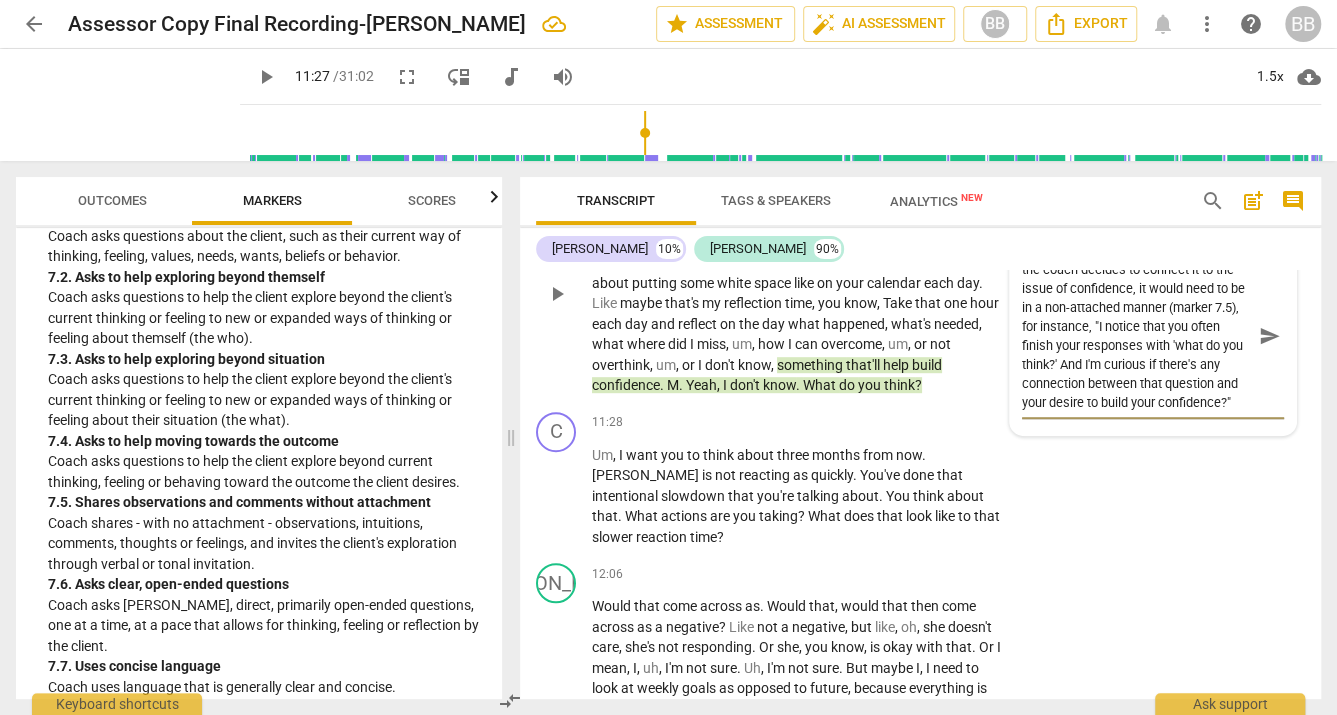 scroll, scrollTop: 285, scrollLeft: 0, axis: vertical 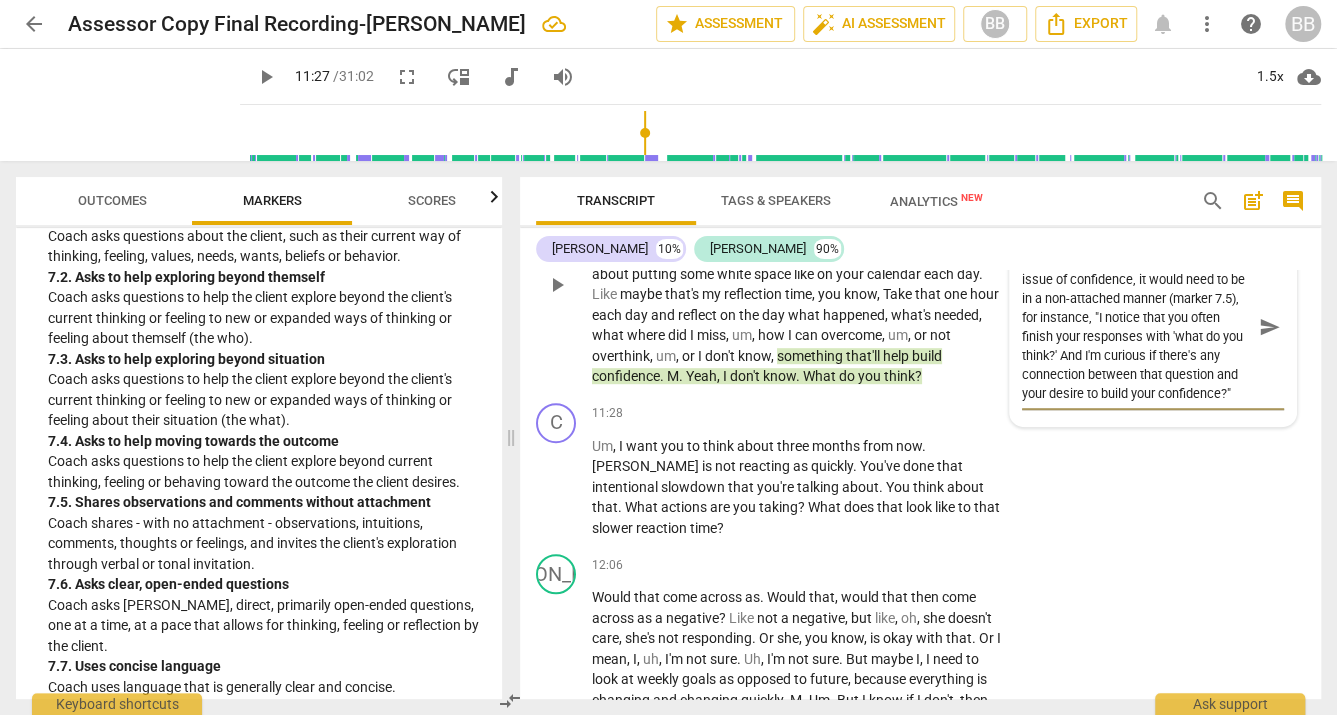 drag, startPoint x: 1092, startPoint y: 425, endPoint x: 1202, endPoint y: 426, distance: 110.00455 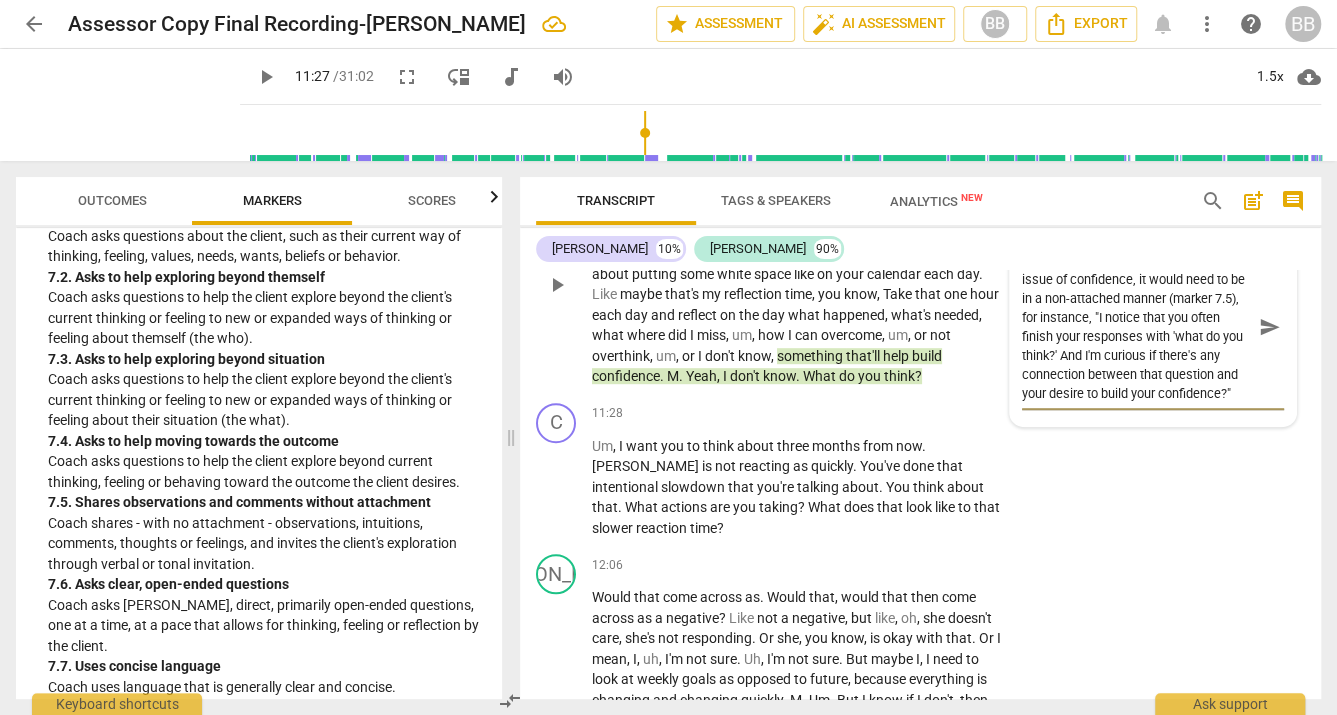 click on "To consider: there seems to be a meta situation here. The client is talking about confidence, and then constantly asking the coach "what do you think?" If we're able to notice these meta moments in real time, it's an opportunity for evoking awareness of the pattern. For example, " I notice that you often finish your responses with 'what do you think?' What's your awareness about what's behind that question?" This names the behavior without interpreting it ("this seems to be related to confidence"). If the coach decides to connect it to the issue of confidence, it would need to be in a non-attached manner (marker 7.5), for instance, "I notice that you often finish your responses with 'what do you think?' And I'm curious if there's any connection between that question and your desire to build your confidence?"" at bounding box center [1137, 327] 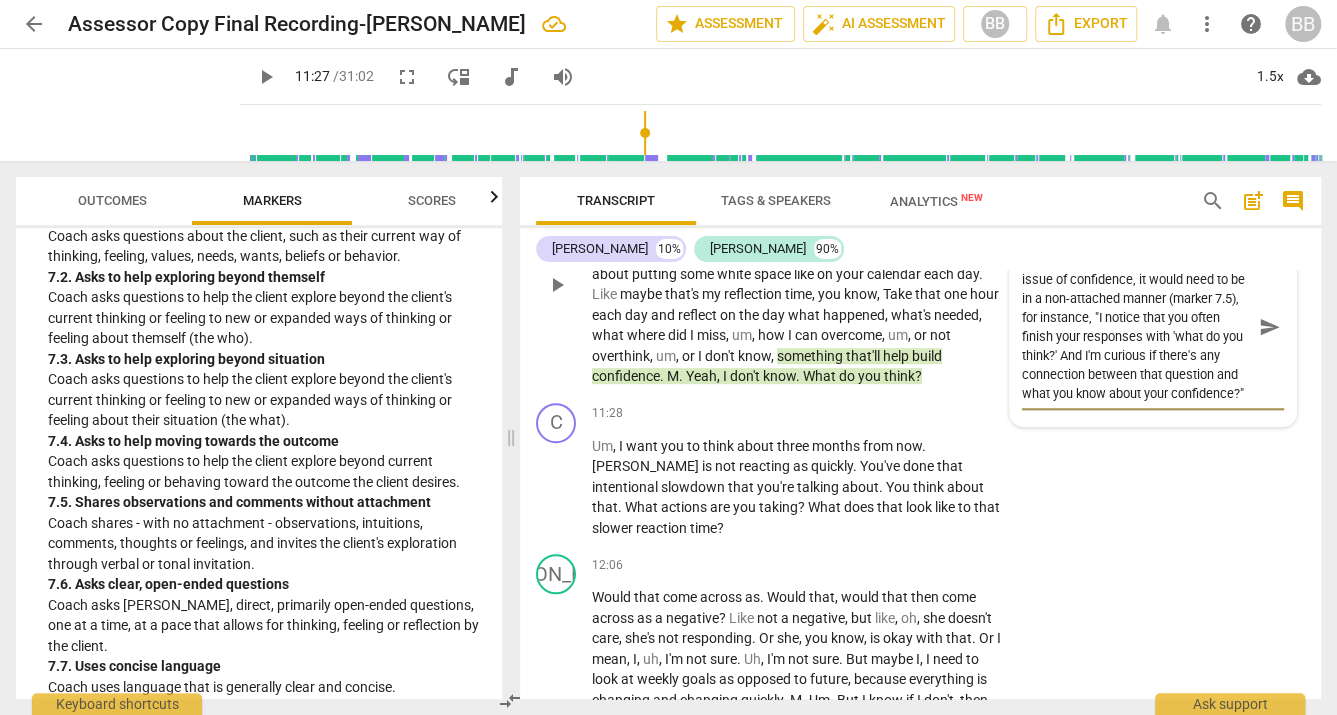 scroll, scrollTop: 285, scrollLeft: 0, axis: vertical 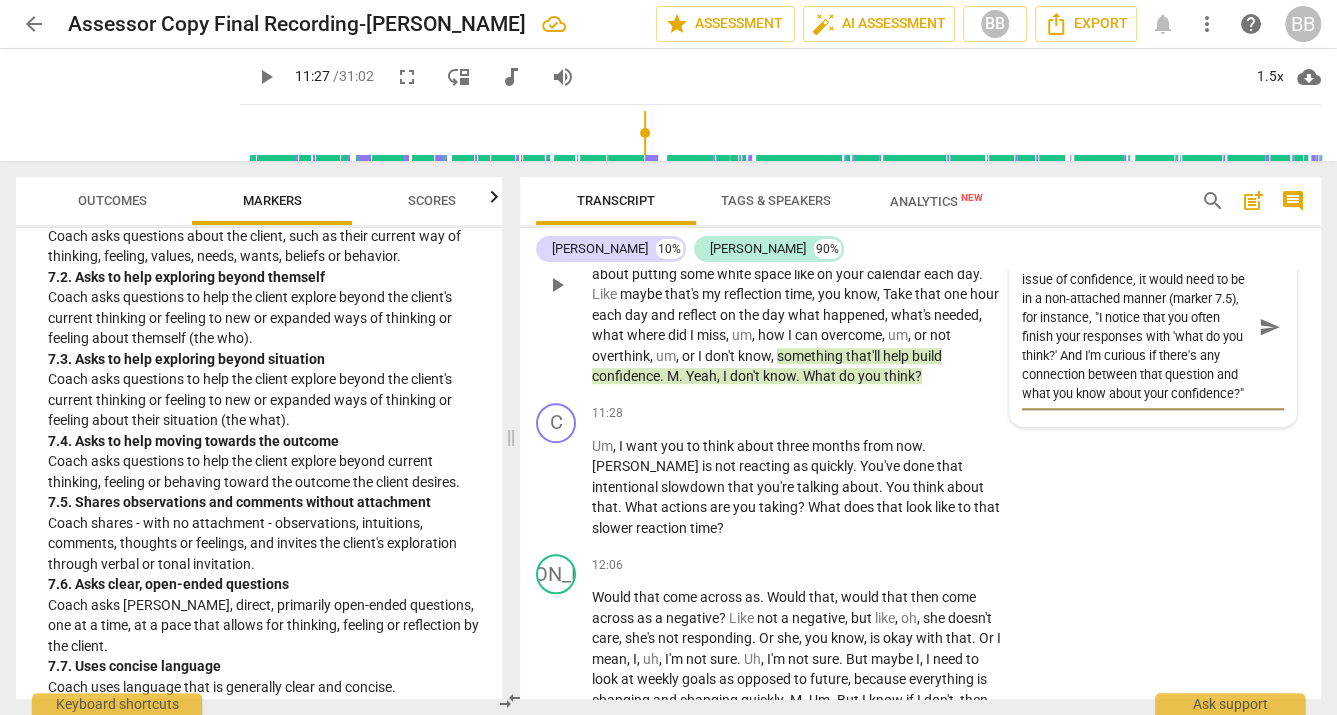 click on "To consider: there seems to be a meta situation here. The client is talking about confidence, and then constantly asking the coach "what do you think?" If we're able to notice these meta moments in real time, it's an opportunity for evoking awareness of the pattern. For example, " I notice that you often finish your responses with 'what do you think?' What's your awareness about what's behind that question?" This names the behavior without interpreting it ("this seems to be related to confidence"). If the coach decides to connect it to the issue of confidence, it would need to be in a non-attached manner (marker 7.5), for instance, "I notice that you often finish your responses with 'what do you think?' And I'm curious if there's any connection between that question and what you know about your confidence?"" at bounding box center [1137, 327] 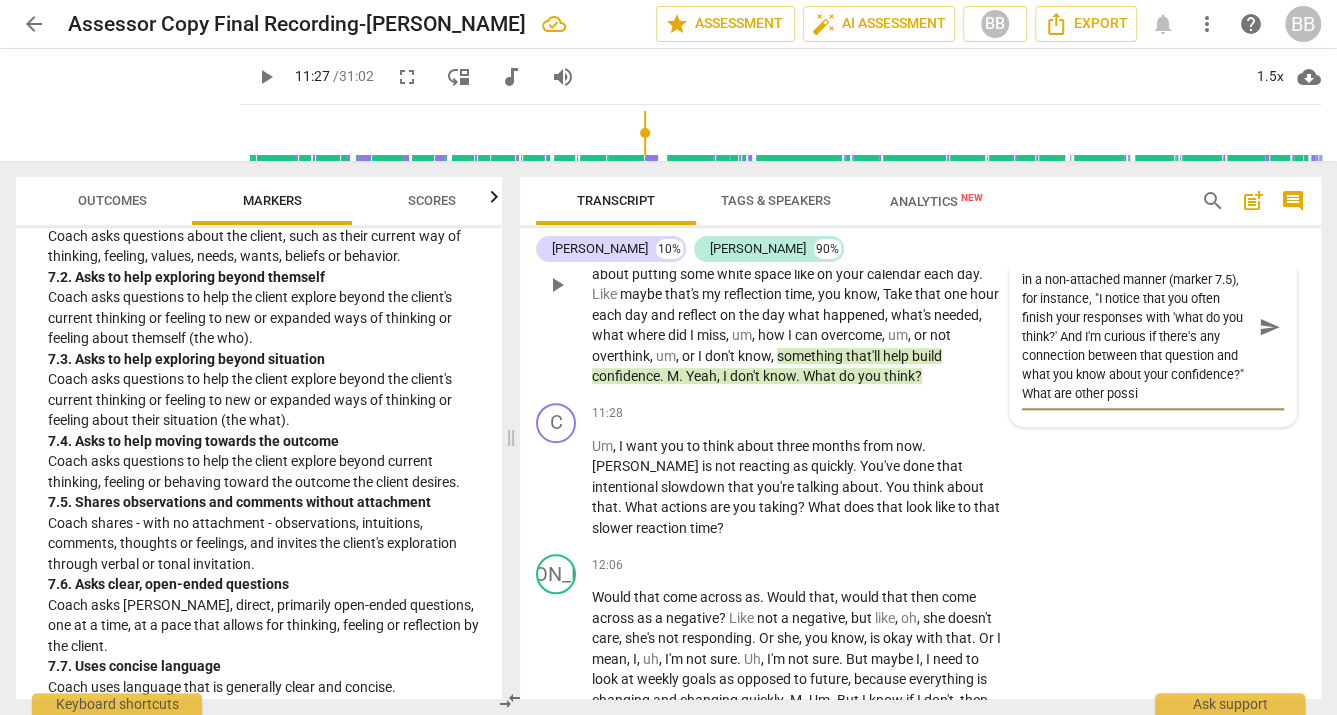 scroll, scrollTop: 303, scrollLeft: 0, axis: vertical 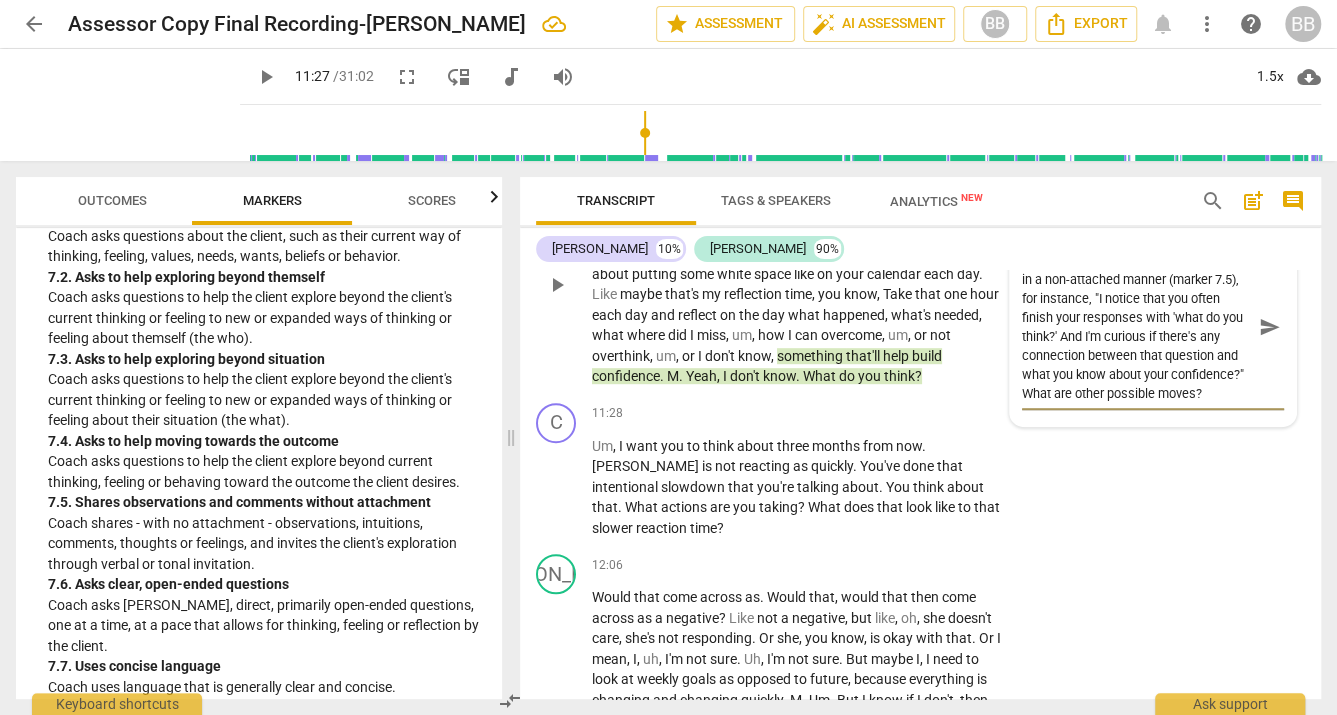 click on "send" at bounding box center (1270, 327) 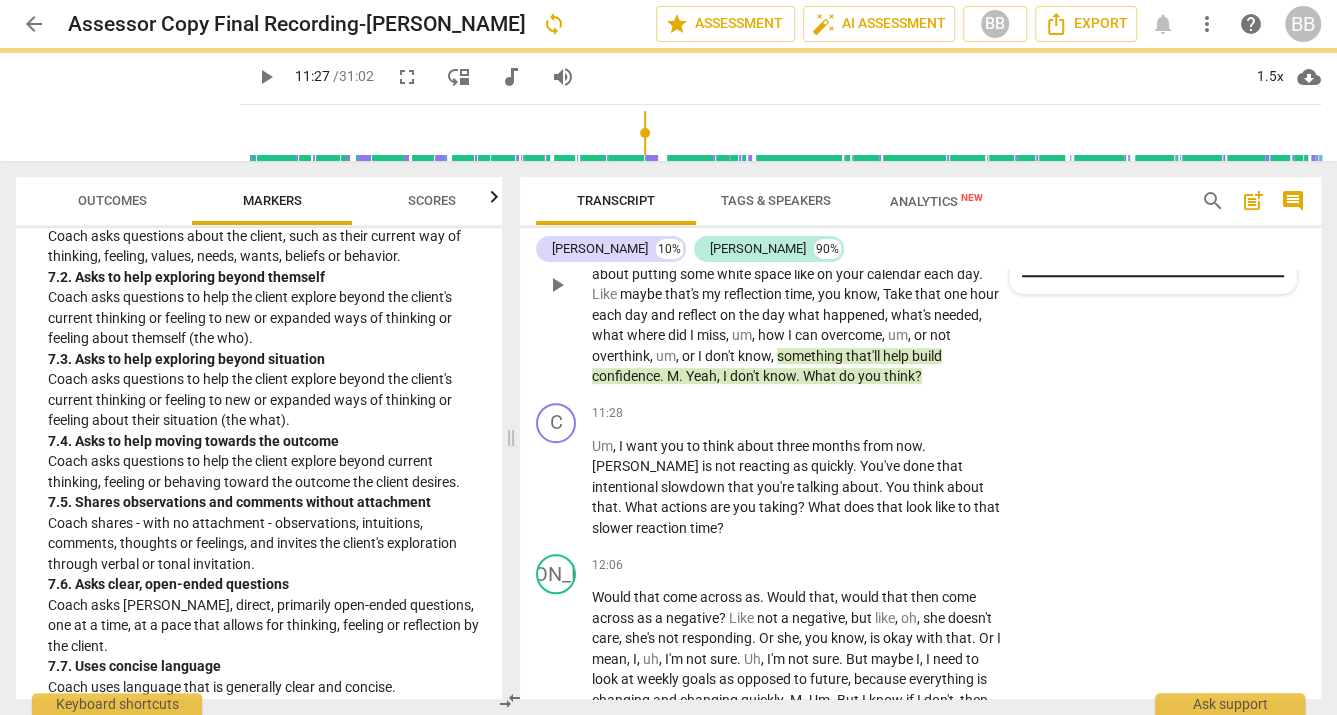 scroll, scrollTop: 0, scrollLeft: 0, axis: both 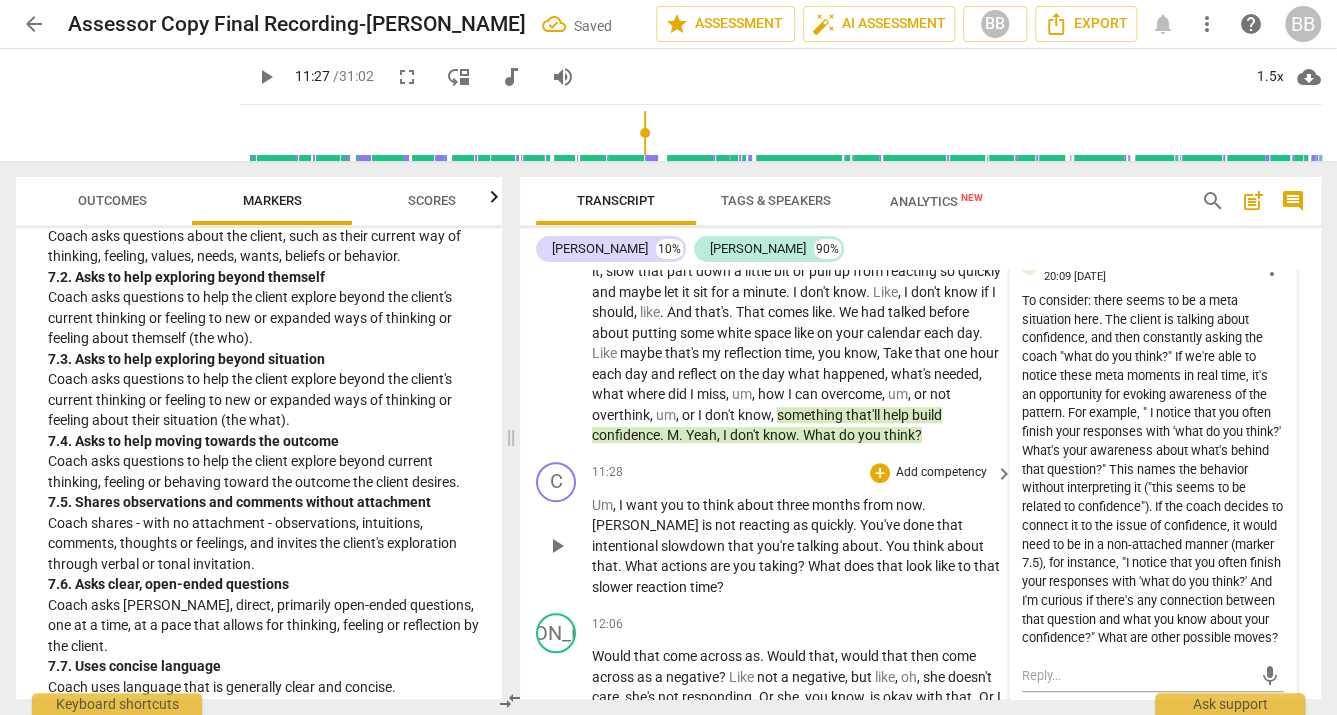 click on "Um ,   I   want   you   to   think   about   [DATE] .   [PERSON_NAME]   is   not   reacting   as   quickly .   You've   done   that   intentional   slowdown   that   you're   talking   about .   You   think   about   that .   What   actions   are   you   taking ?   What   does   that   look   like   to   that   slower   reaction   time ?" at bounding box center (797, 546) 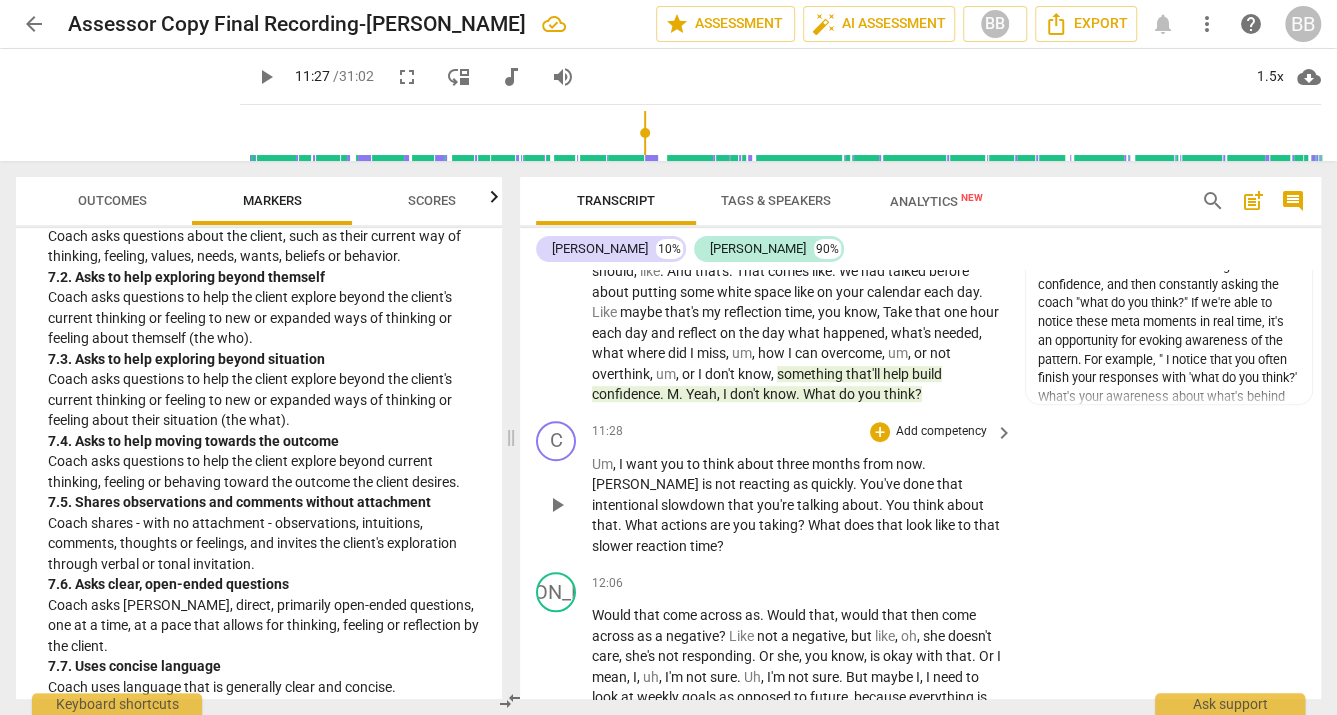scroll, scrollTop: 4664, scrollLeft: 0, axis: vertical 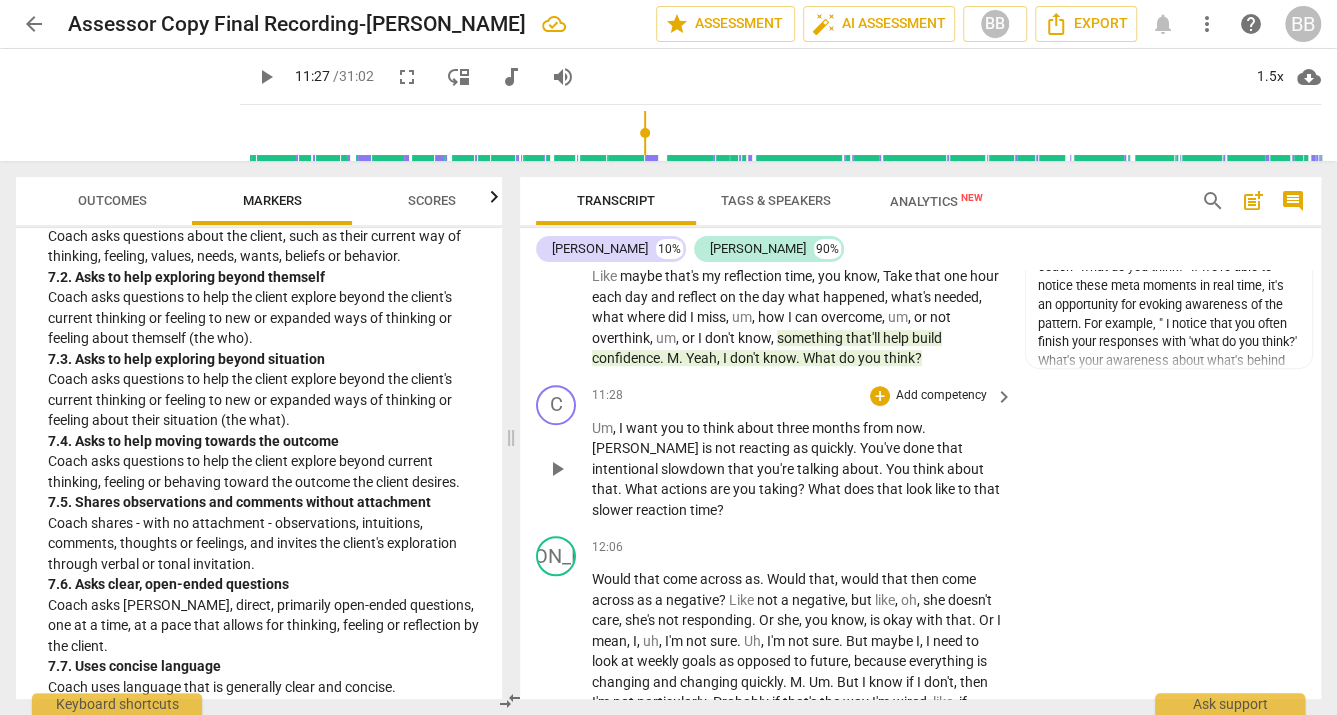 click on "play_arrow" at bounding box center [557, 469] 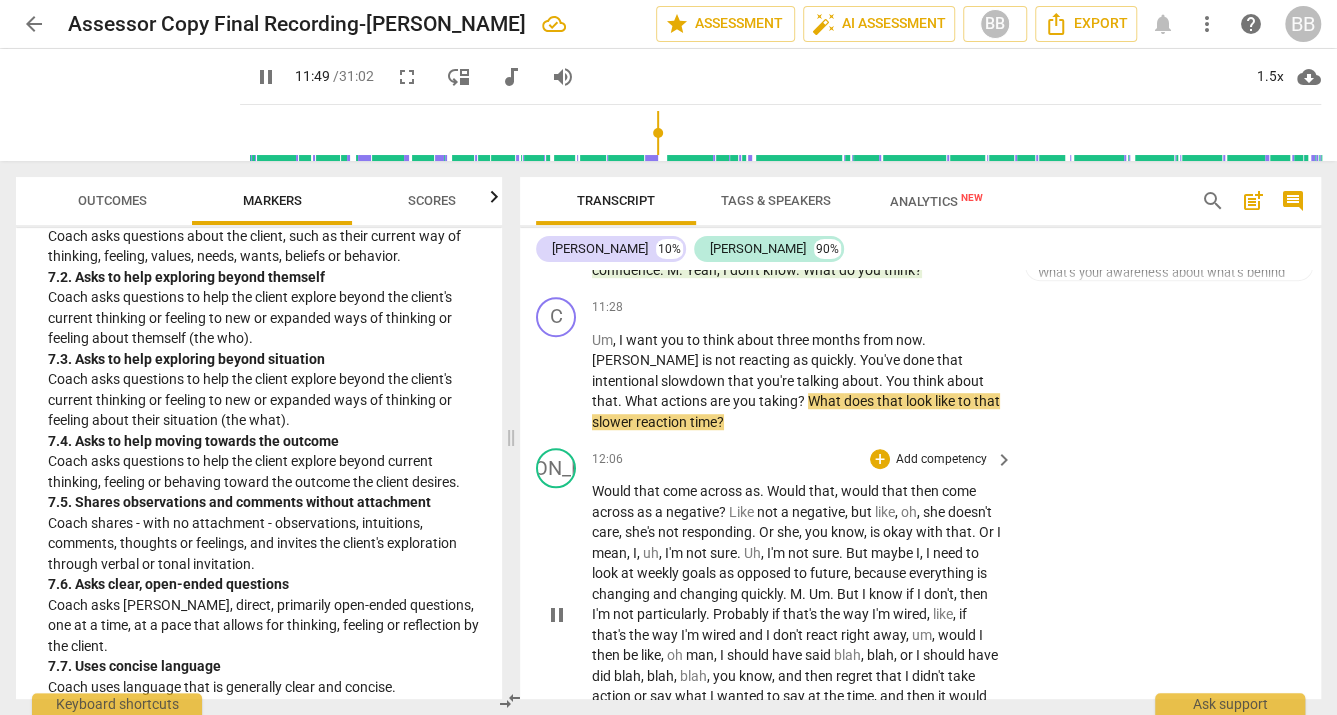 scroll, scrollTop: 4762, scrollLeft: 0, axis: vertical 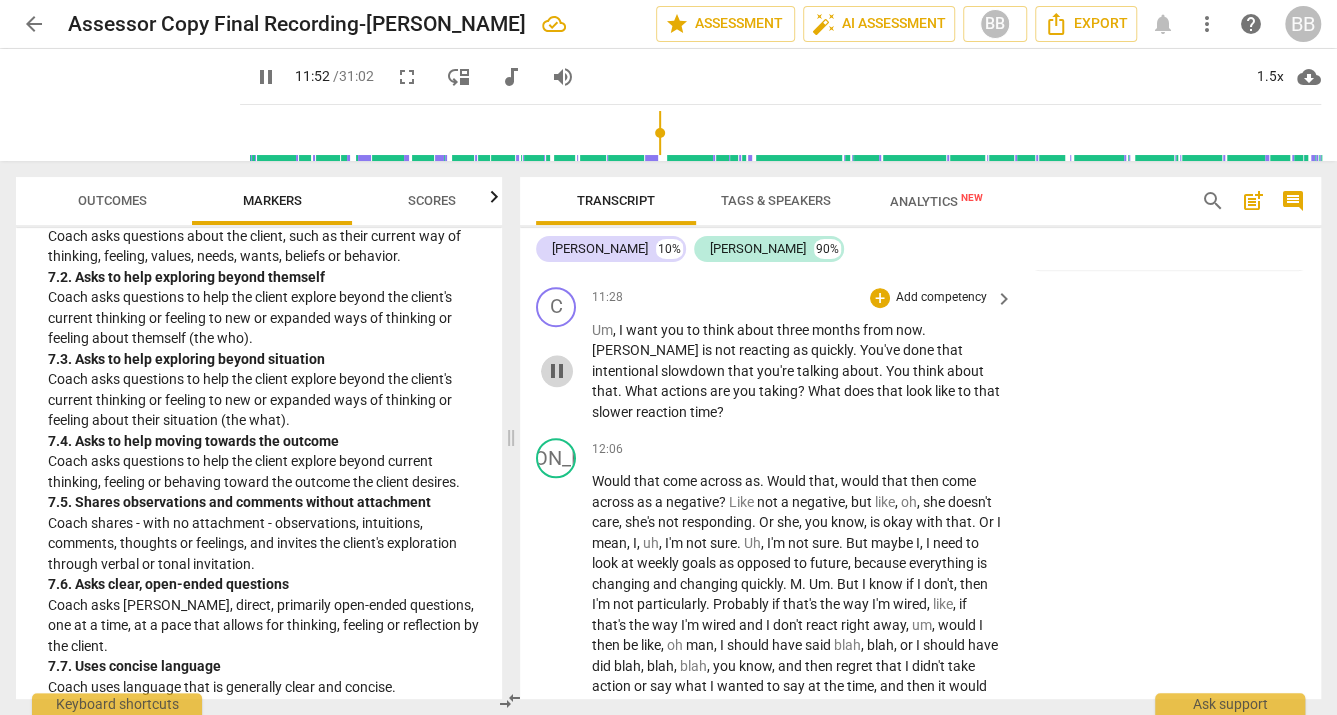 click on "pause" at bounding box center [557, 371] 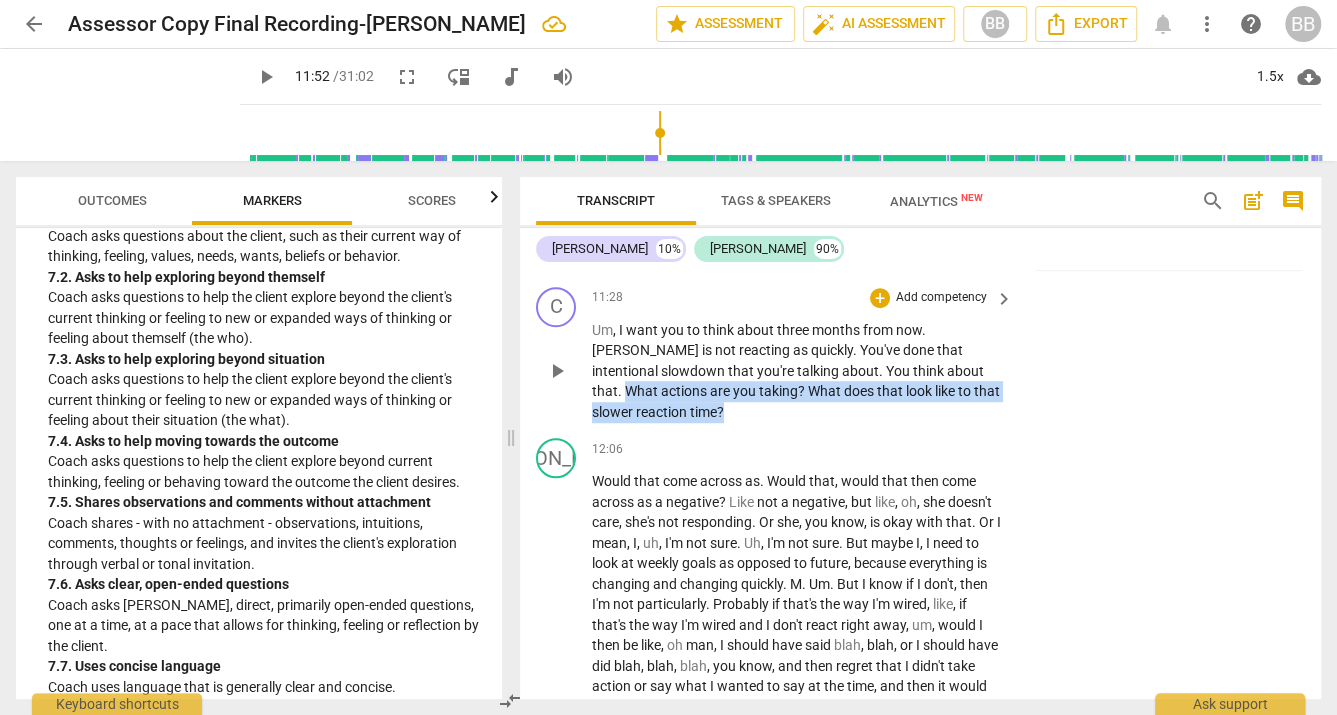 drag, startPoint x: 884, startPoint y: 418, endPoint x: 1007, endPoint y: 439, distance: 124.77981 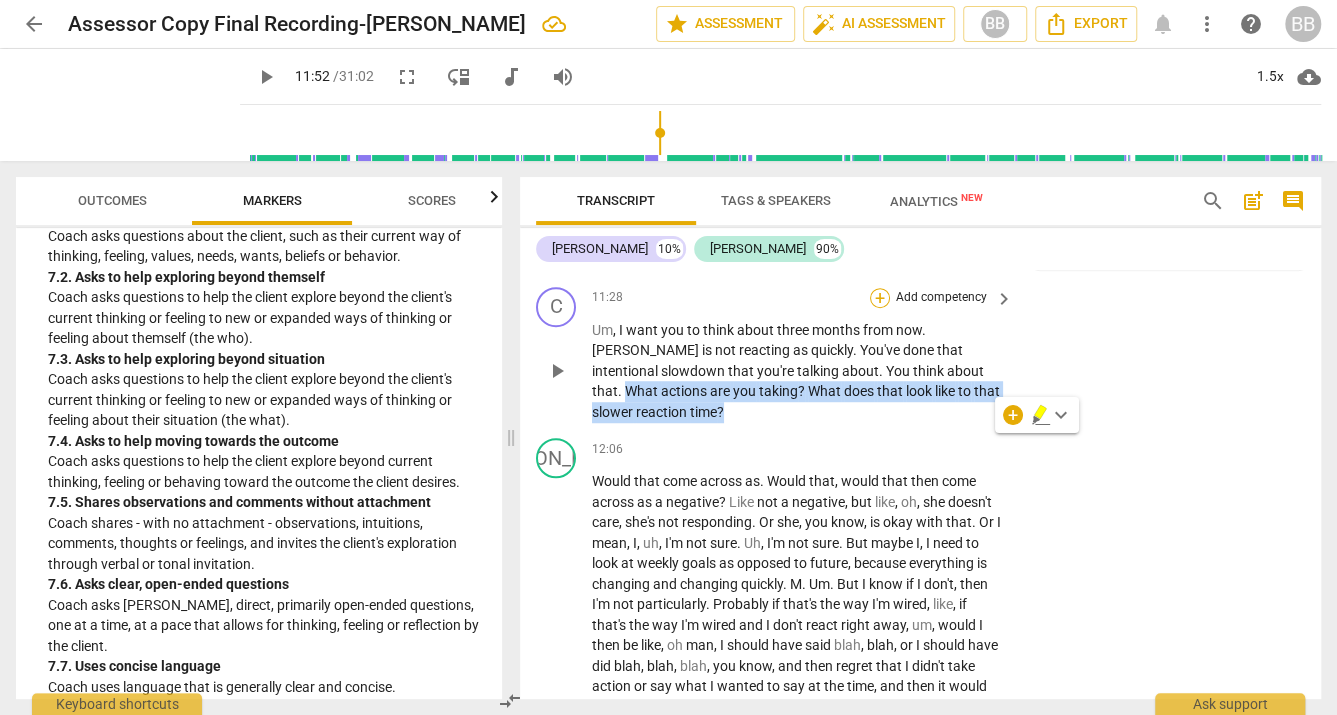 click on "+" at bounding box center [880, 298] 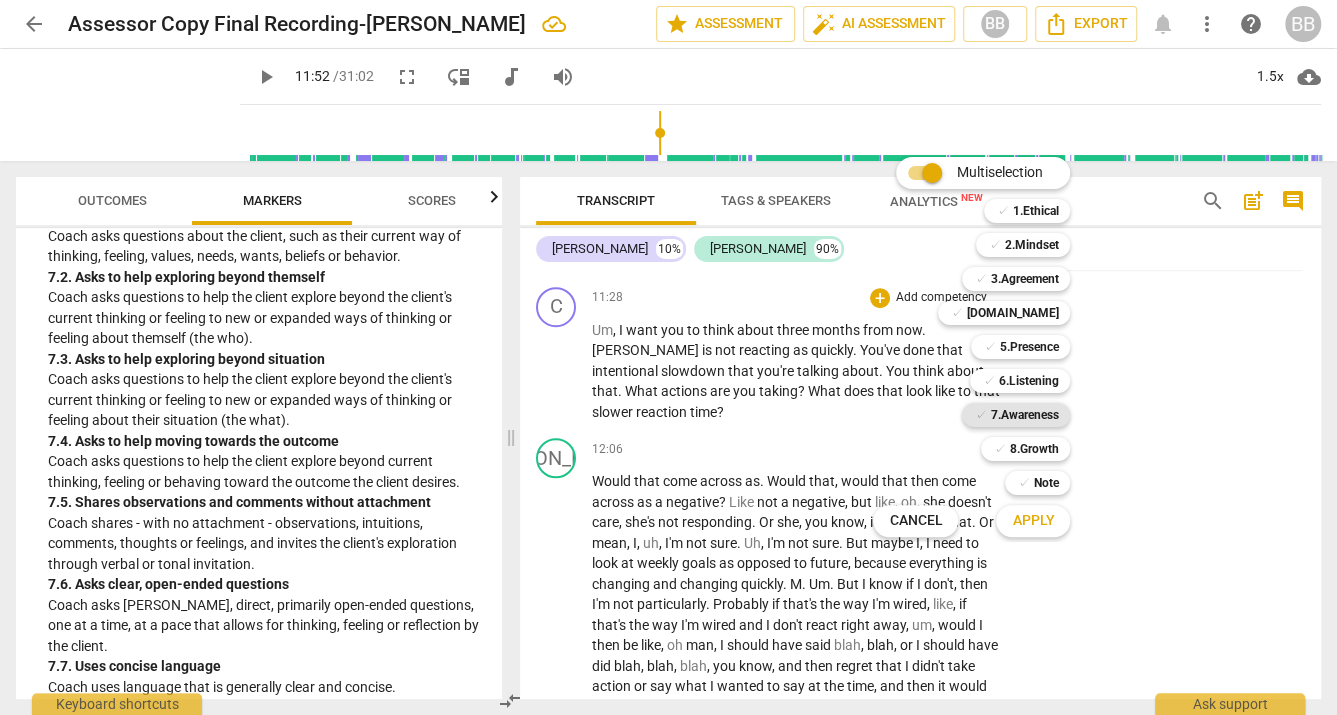 click on "7.Awareness" at bounding box center [1024, 415] 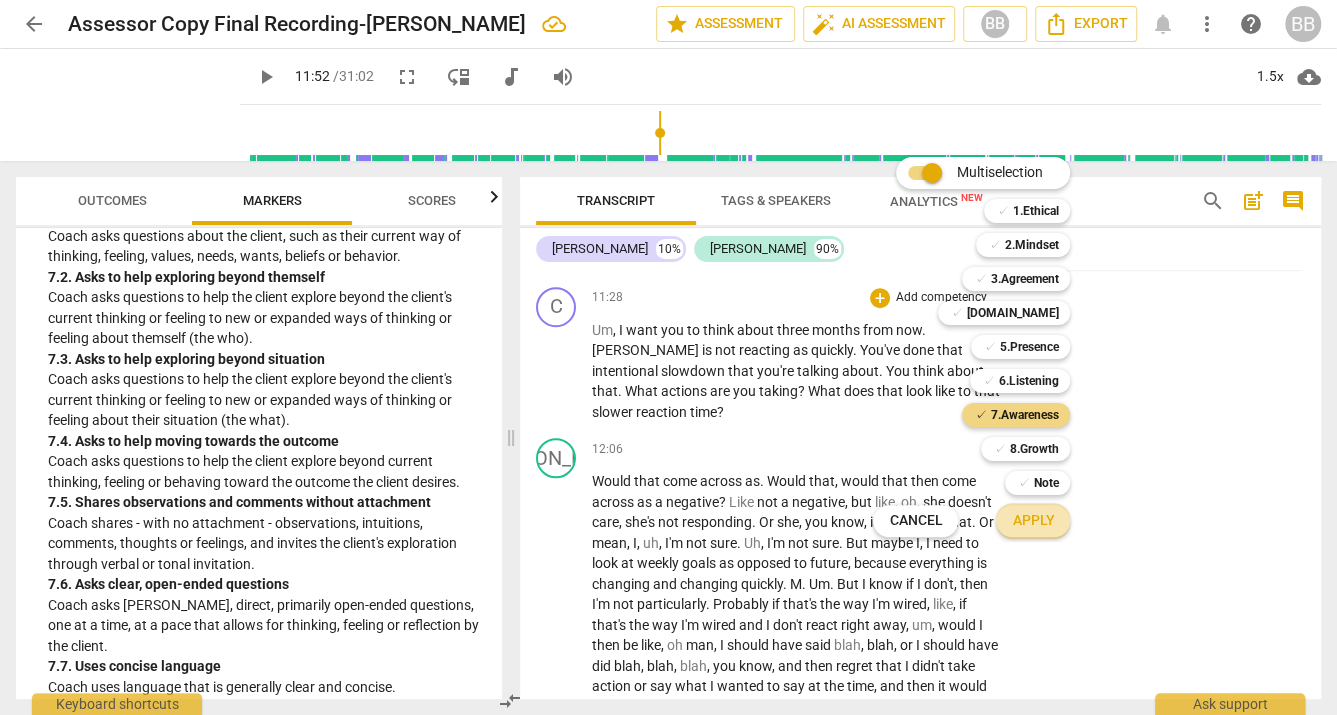 click on "Apply" at bounding box center (1033, 521) 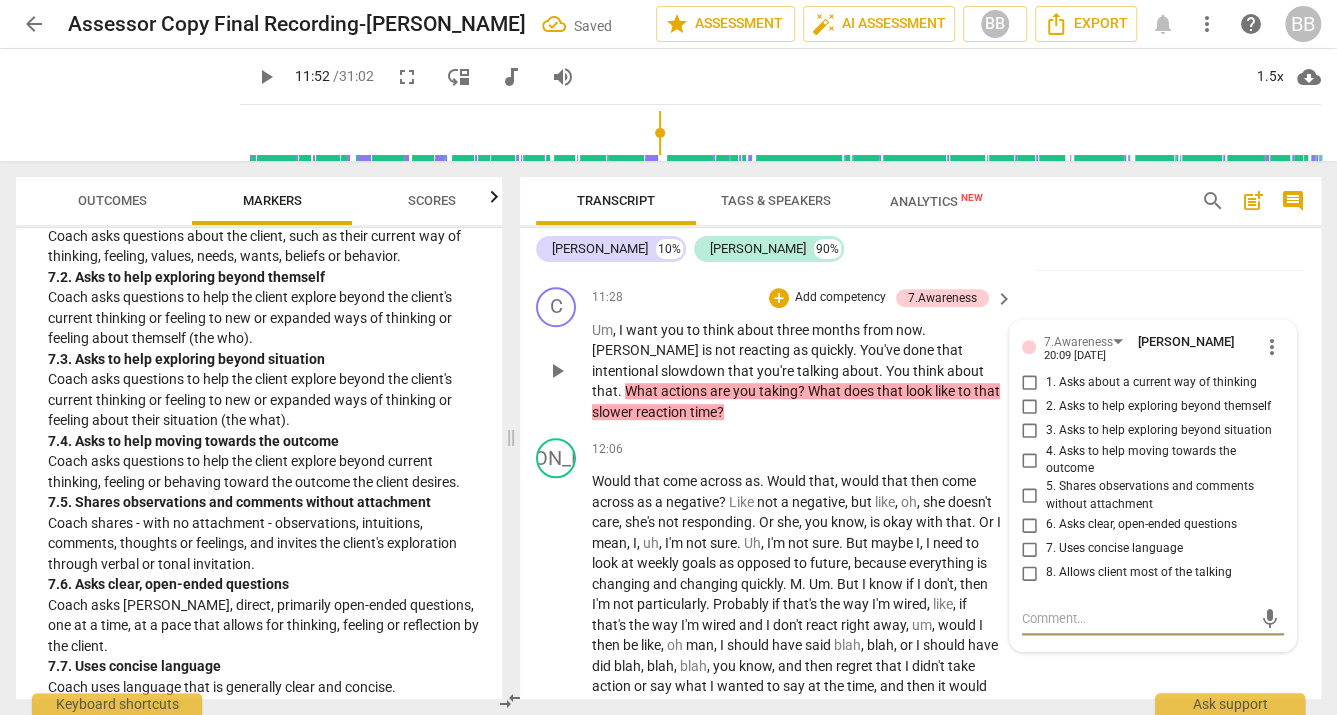 click on "2. Asks to help exploring beyond themself" at bounding box center (1030, 407) 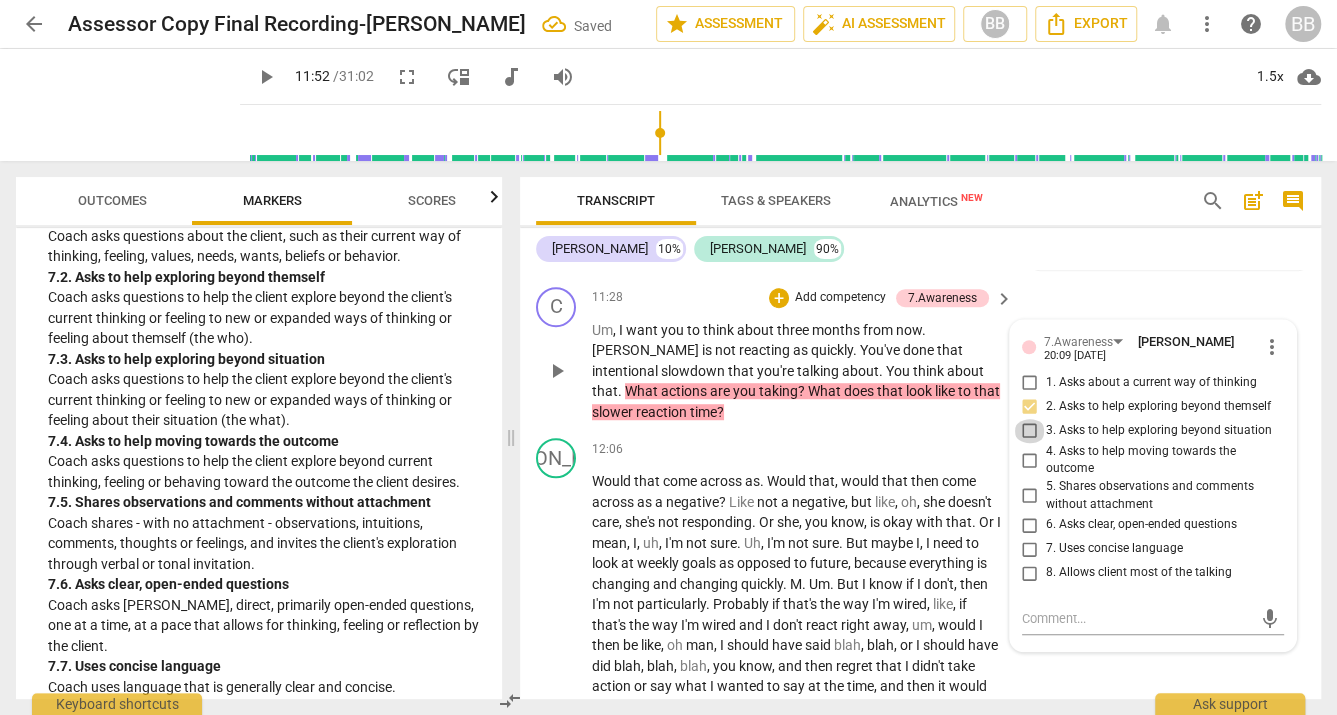 click on "3. Asks to help exploring beyond situation" at bounding box center [1030, 431] 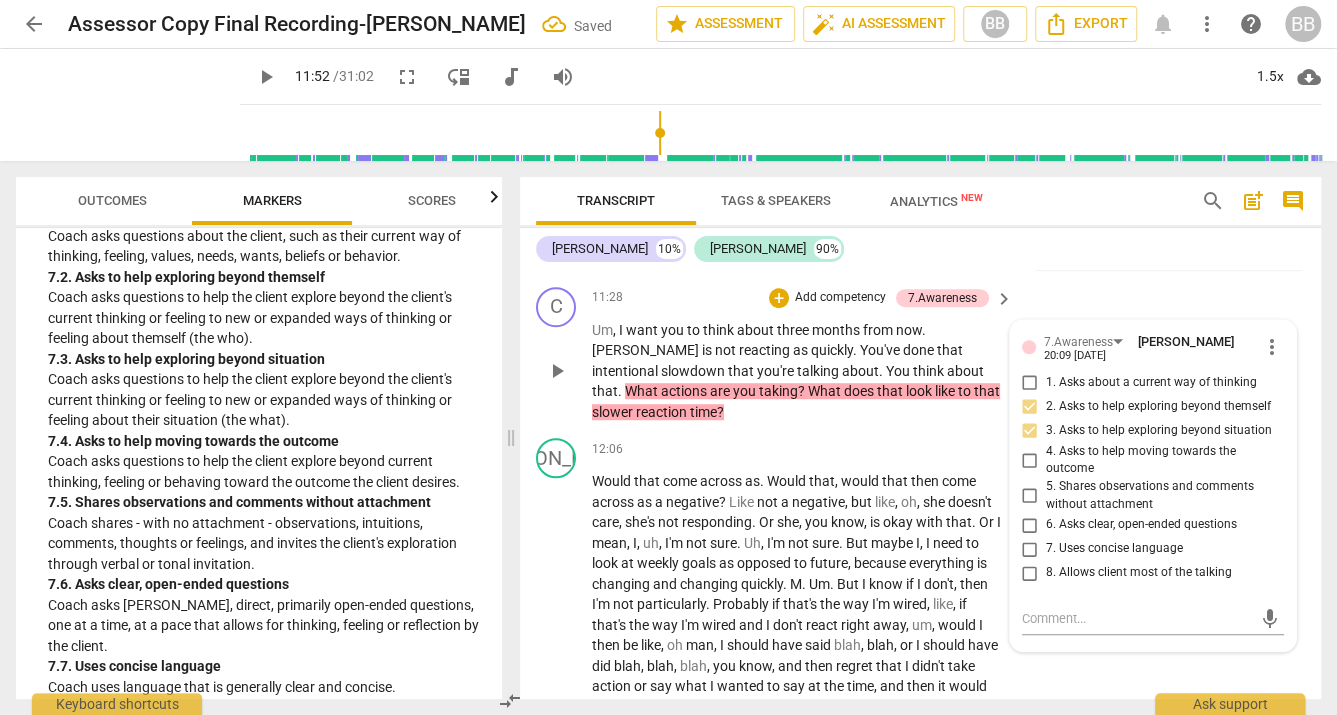 click on "4. Asks to help moving towards the outcome" at bounding box center [1030, 460] 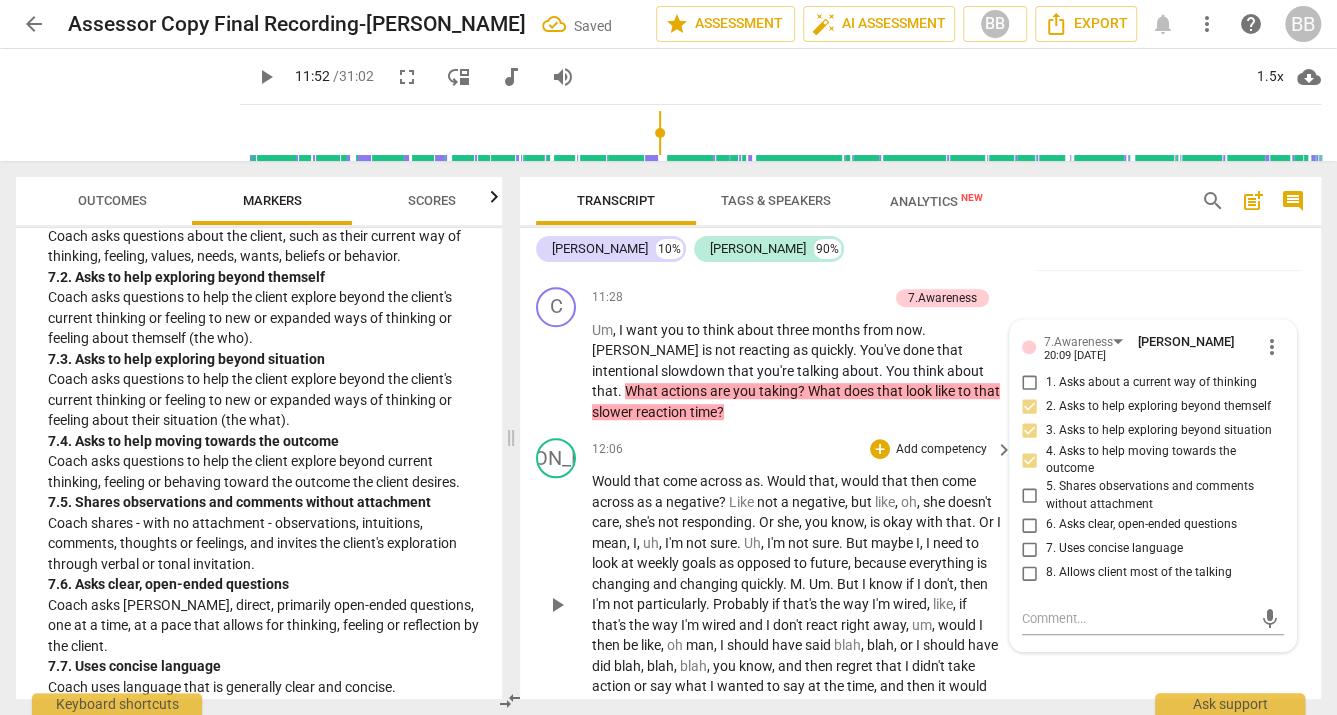click on "Uh" at bounding box center (752, 543) 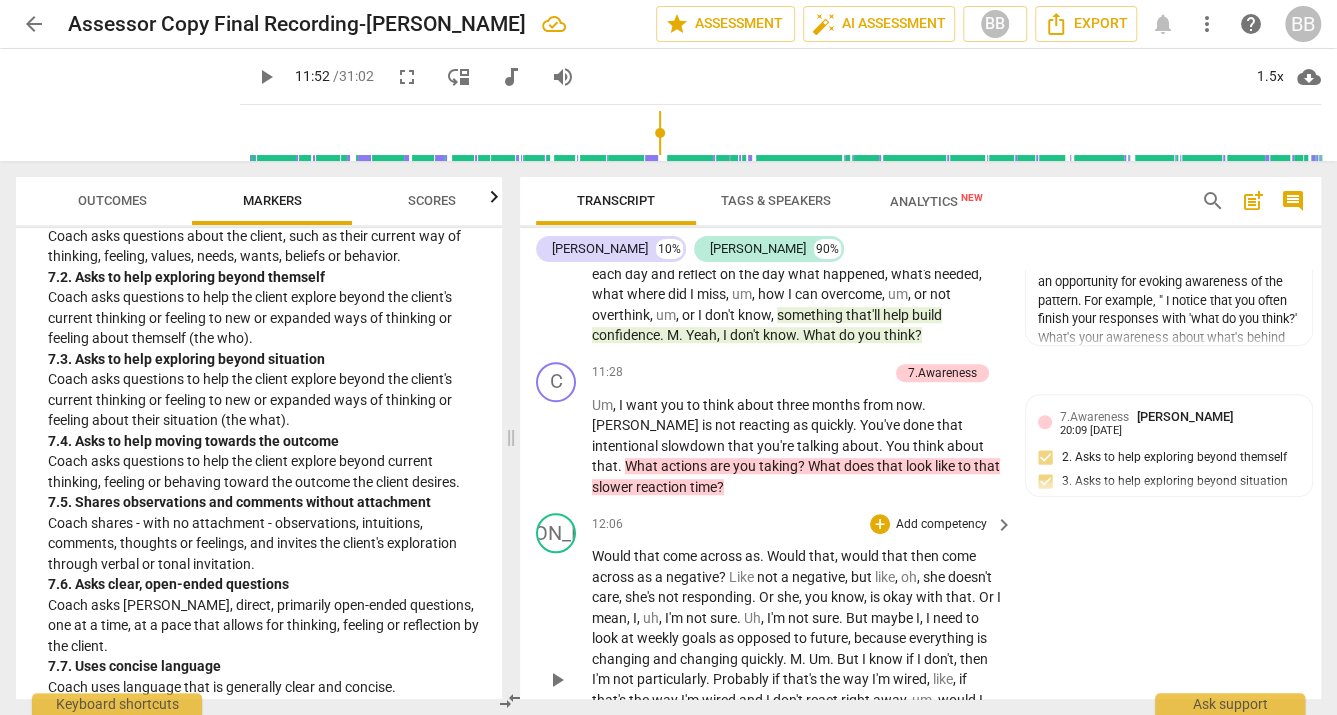 scroll, scrollTop: 4687, scrollLeft: 0, axis: vertical 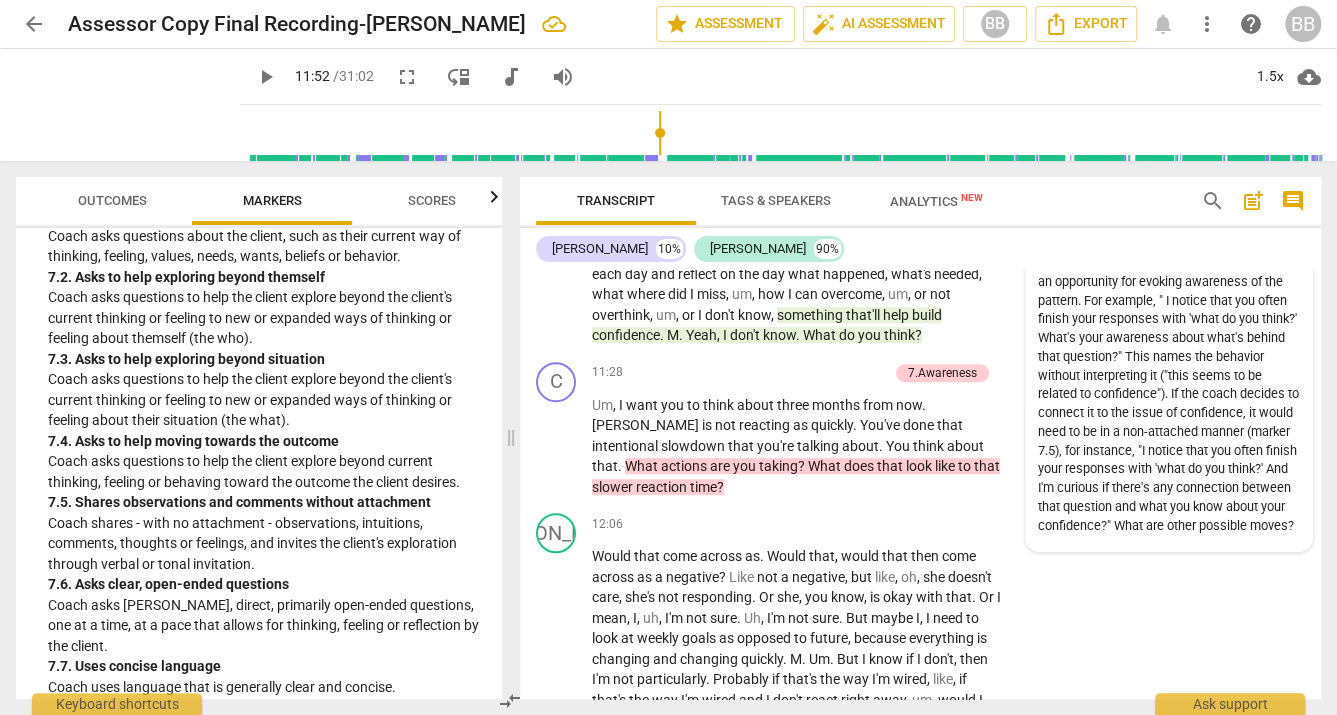 click on "To consider: there seems to be a meta situation here. The client is talking about confidence, and then constantly asking the coach "what do you think?" If we're able to notice these meta moments in real time, it's an opportunity for evoking awareness of the pattern. For example, " I notice that you often finish your responses with 'what do you think?' What's your awareness about what's behind that question?" This names the behavior without interpreting it ("this seems to be related to confidence"). If the coach decides to connect it to the issue of confidence, it would need to be in a non-attached manner (marker 7.5), for instance, "I notice that you often finish your responses with 'what do you think?' And I'm curious if there's any connection between that question and what you know about your confidence?" What are other possible moves?" at bounding box center (1169, 357) 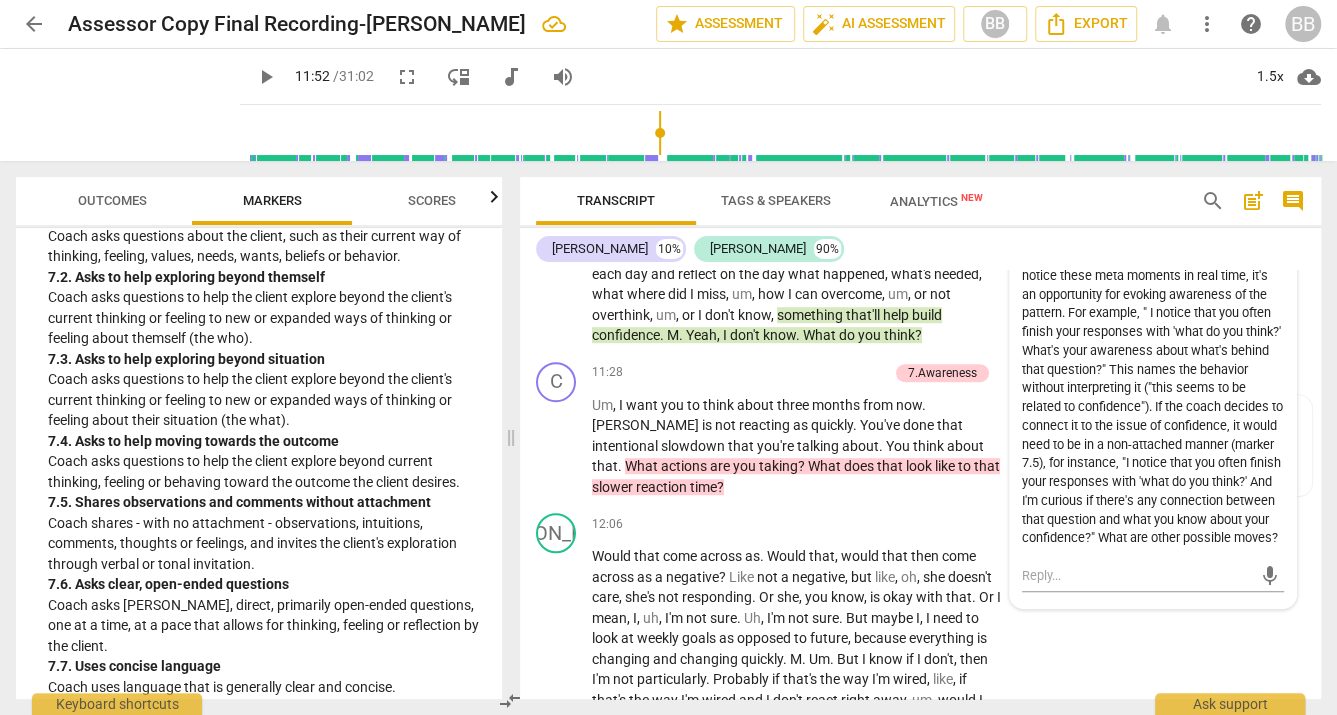click on "To consider: there seems to be a meta situation here. The client is talking about confidence, and then constantly asking the coach "what do you think?" If we're able to notice these meta moments in real time, it's an opportunity for evoking awareness of the pattern. For example, " I notice that you often finish your responses with 'what do you think?' What's your awareness about what's behind that question?" This names the behavior without interpreting it ("this seems to be related to confidence"). If the coach decides to connect it to the issue of confidence, it would need to be in a non-attached manner (marker 7.5), for instance, "I notice that you often finish your responses with 'what do you think?' And I'm curious if there's any connection between that question and what you know about your confidence?" What are other possible moves?" at bounding box center (1153, 370) 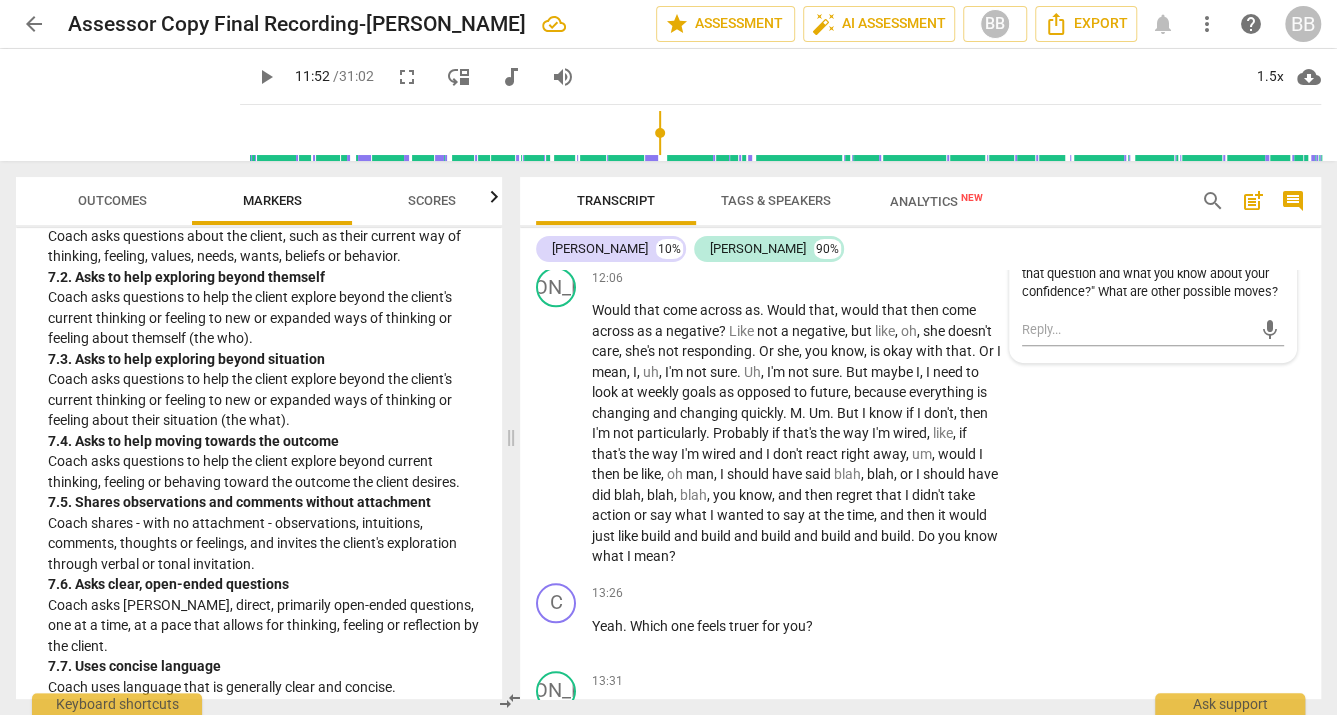 scroll, scrollTop: 4947, scrollLeft: 0, axis: vertical 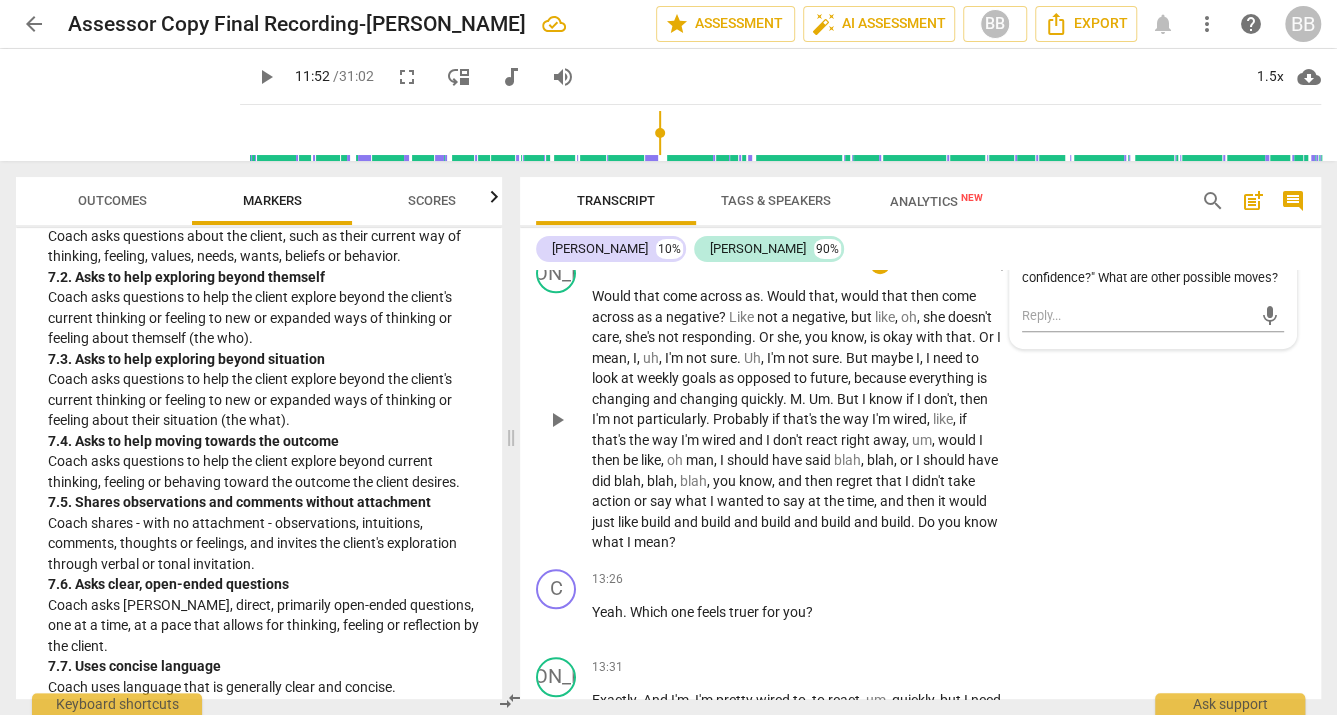 click on "say" at bounding box center (795, 501) 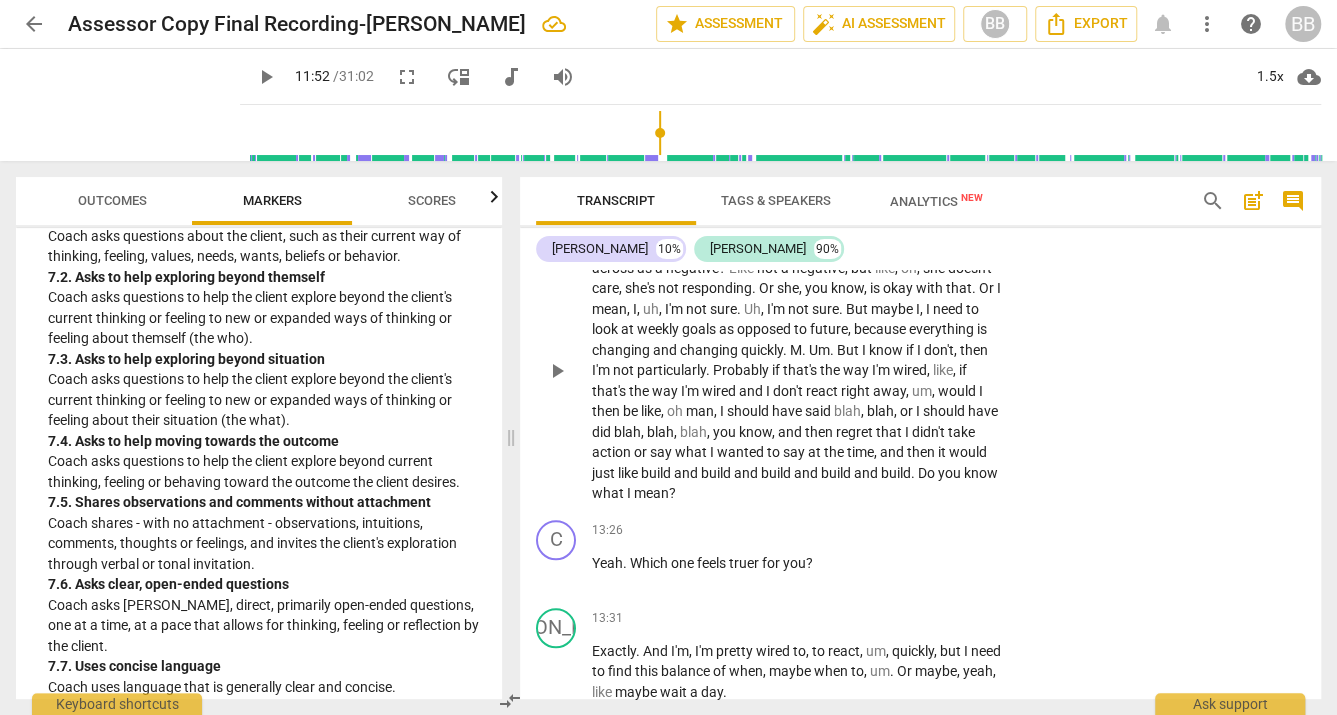 scroll, scrollTop: 4992, scrollLeft: 0, axis: vertical 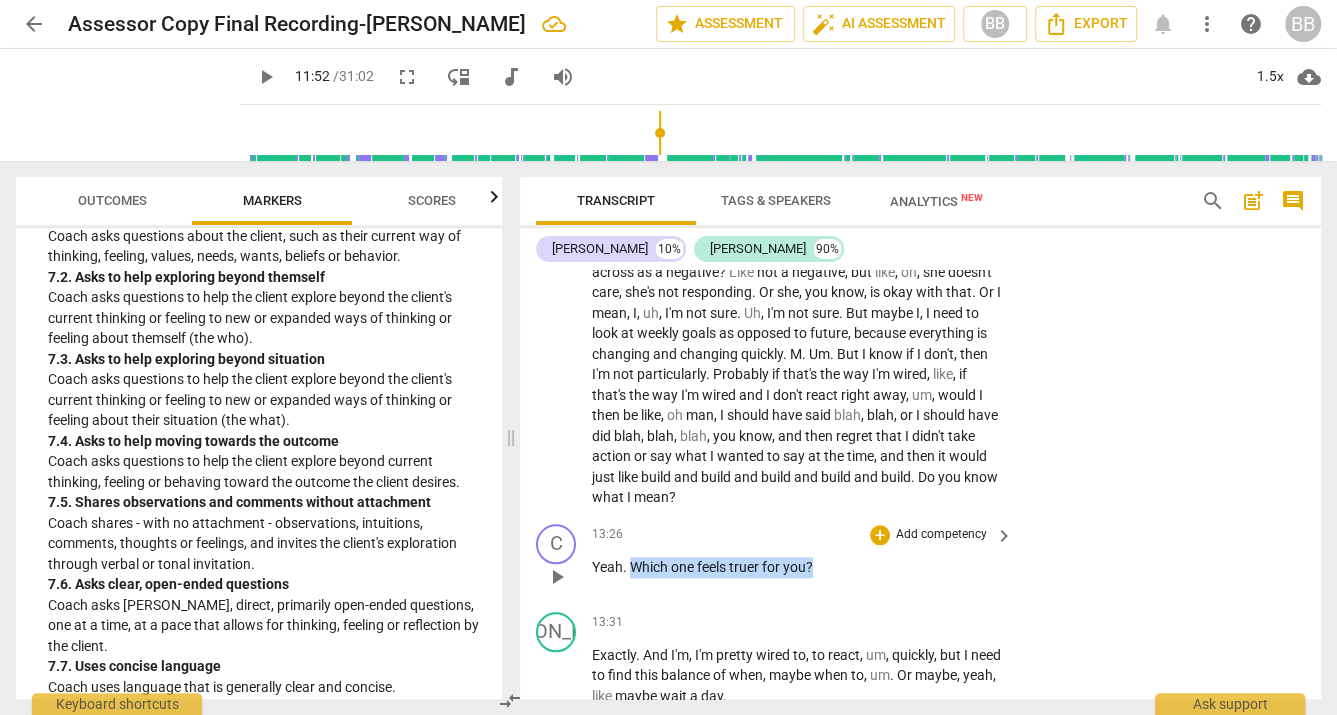 drag, startPoint x: 628, startPoint y: 594, endPoint x: 855, endPoint y: 595, distance: 227.0022 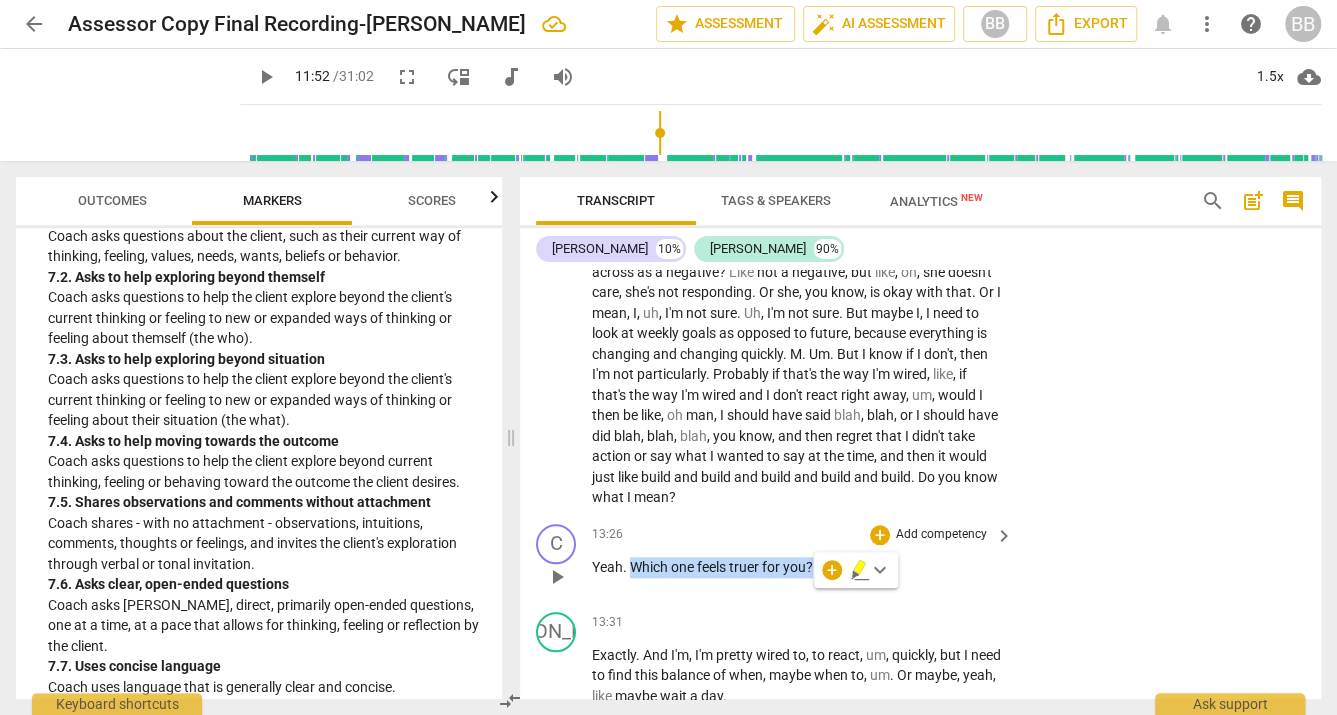 click on "Add competency" at bounding box center [941, 535] 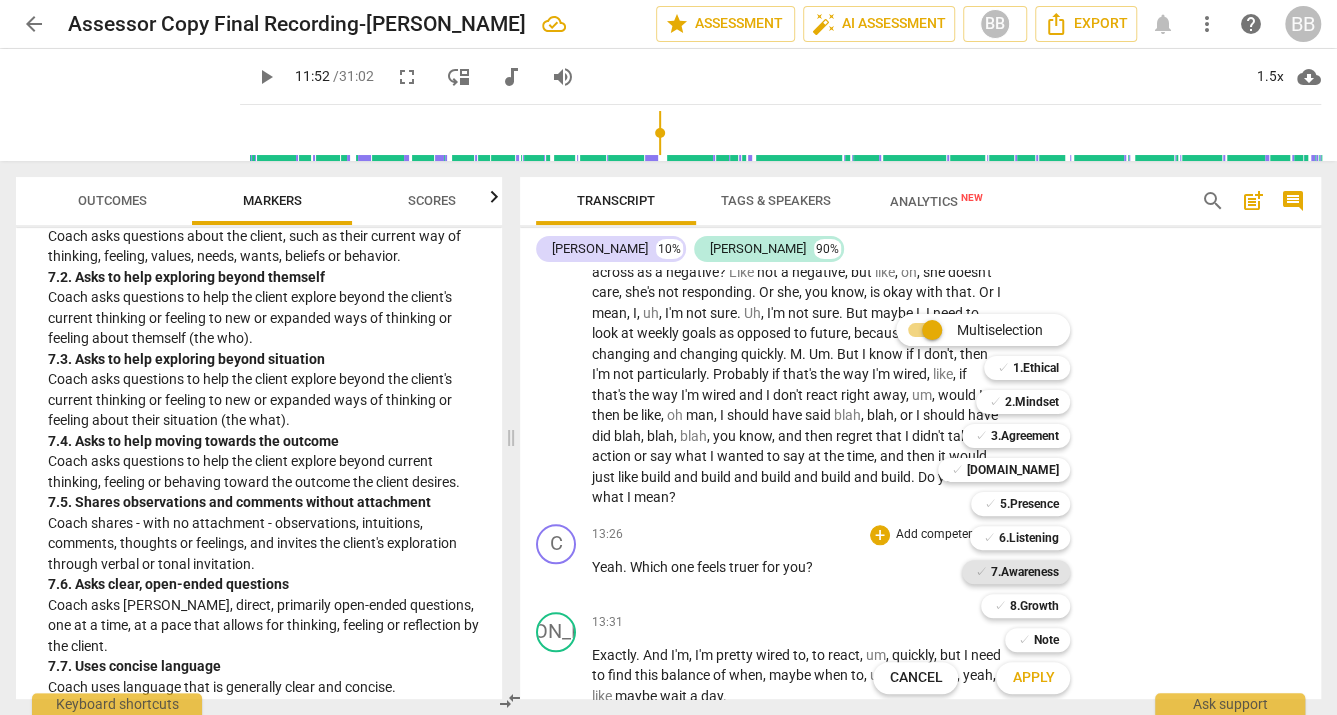 click on "7.Awareness" at bounding box center [1024, 572] 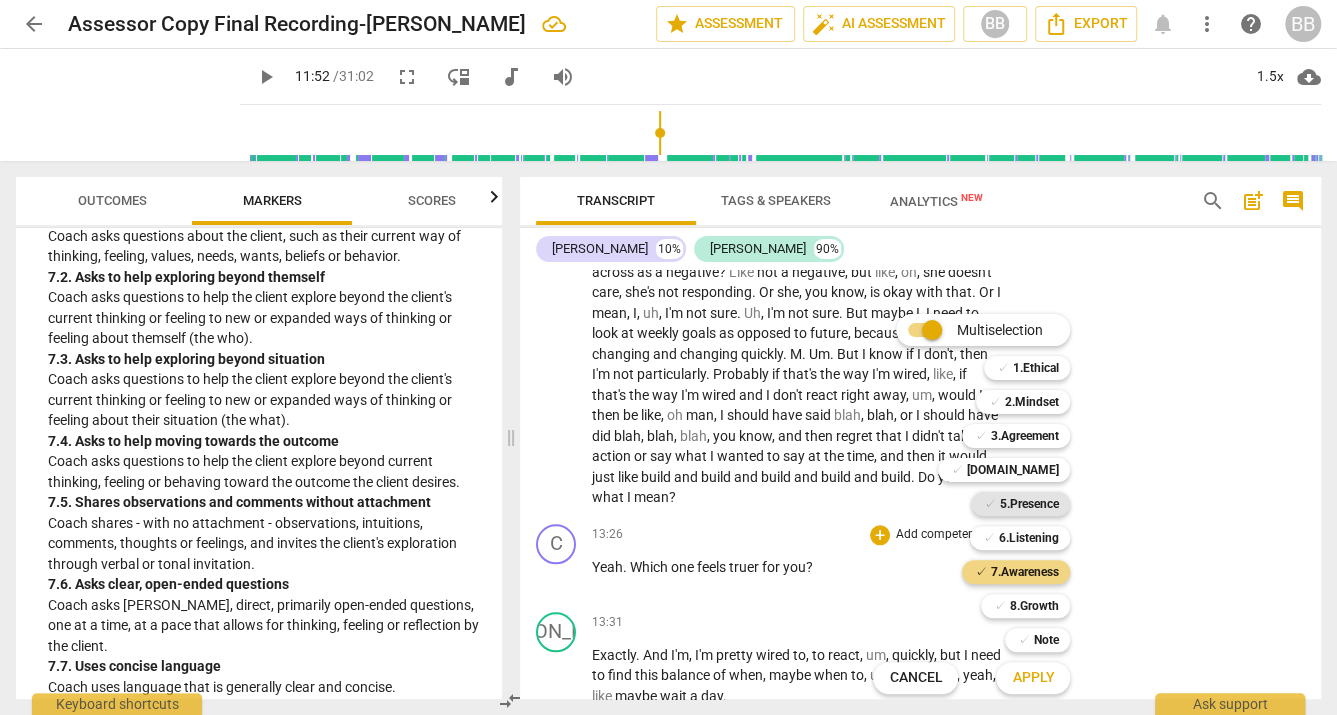 click on "5.Presence" at bounding box center (1028, 504) 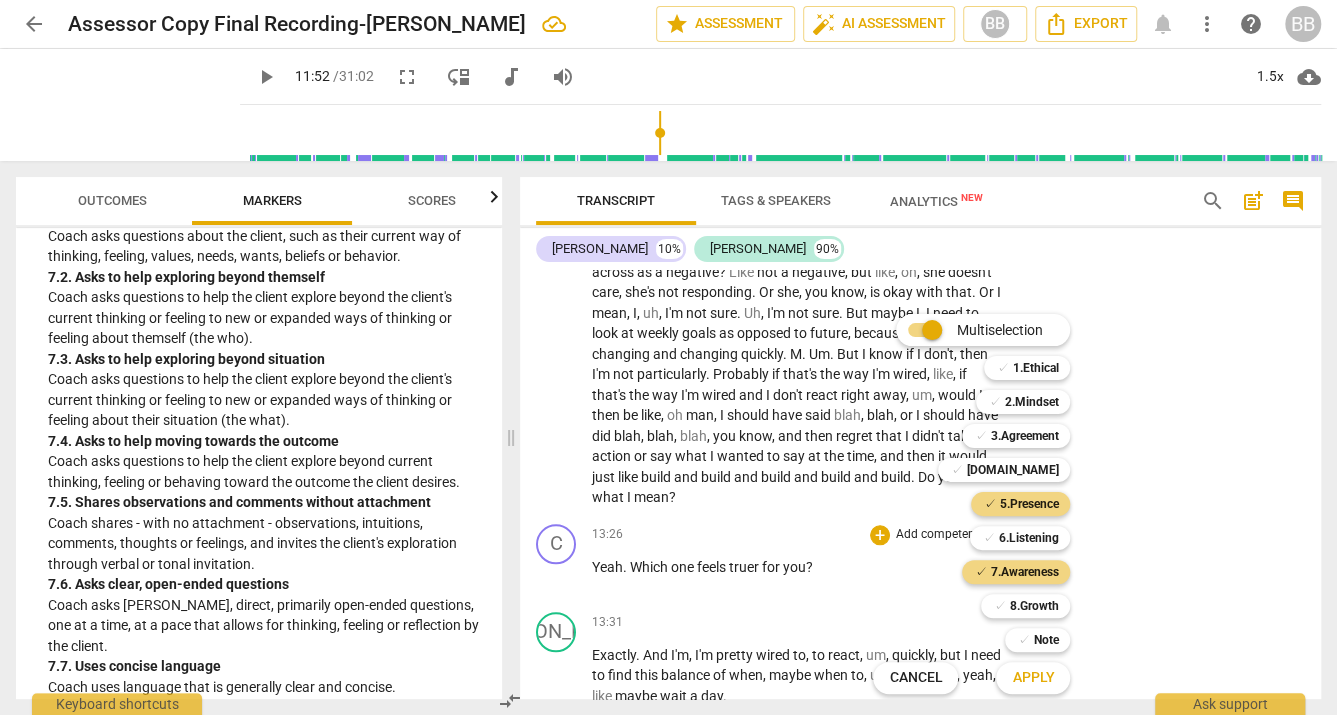 click on "Apply" at bounding box center (1033, 678) 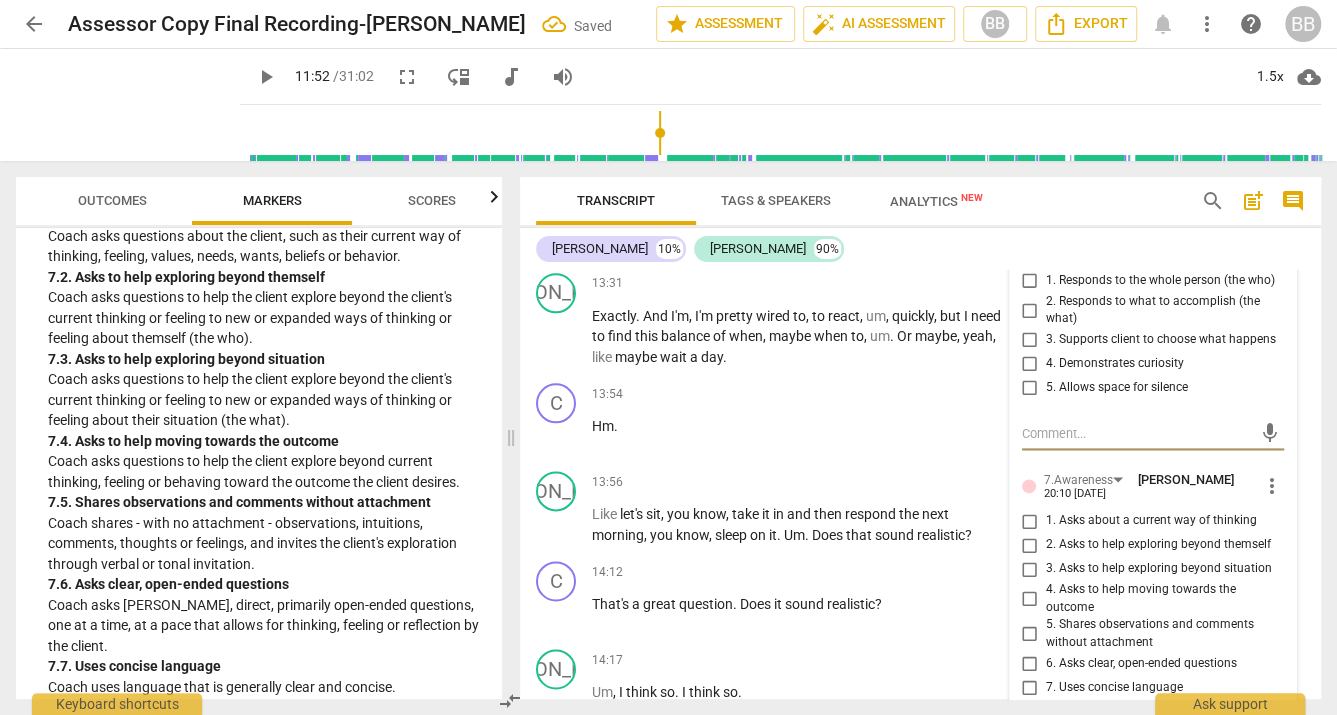 scroll, scrollTop: 5318, scrollLeft: 0, axis: vertical 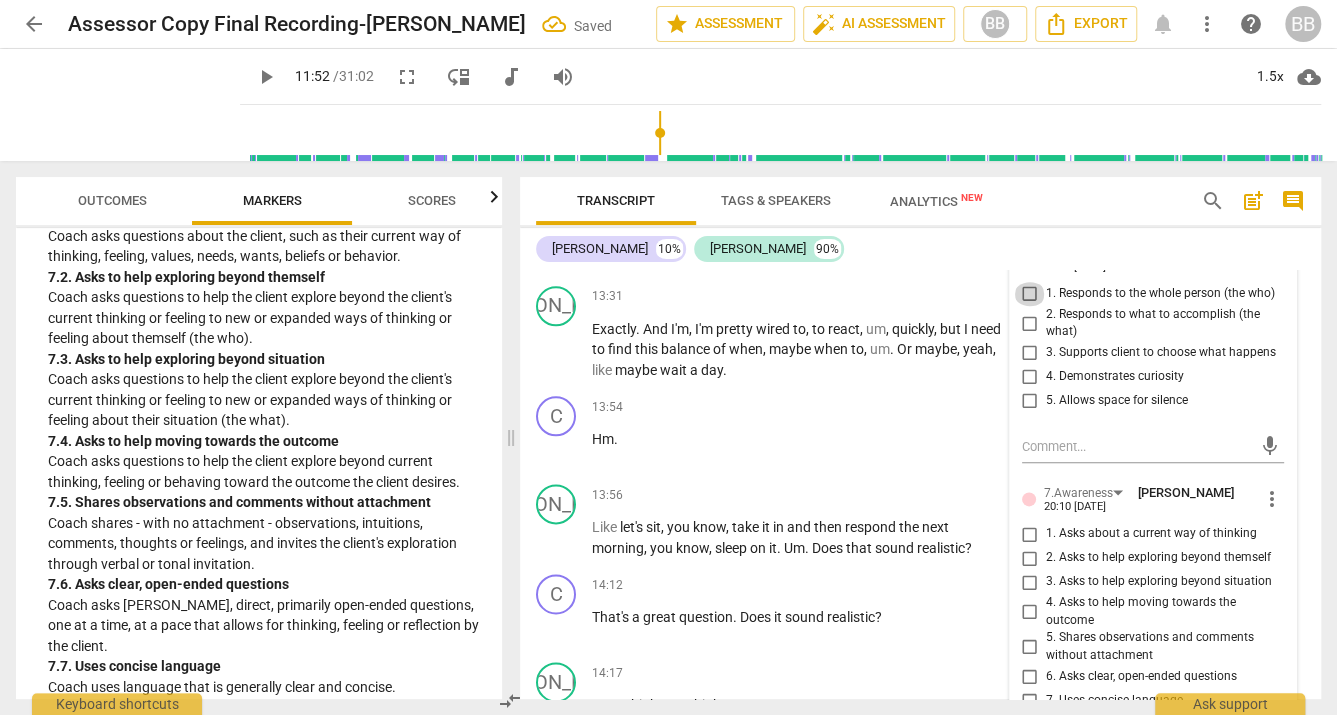click on "1. Responds to the whole person (the who)" at bounding box center [1030, 294] 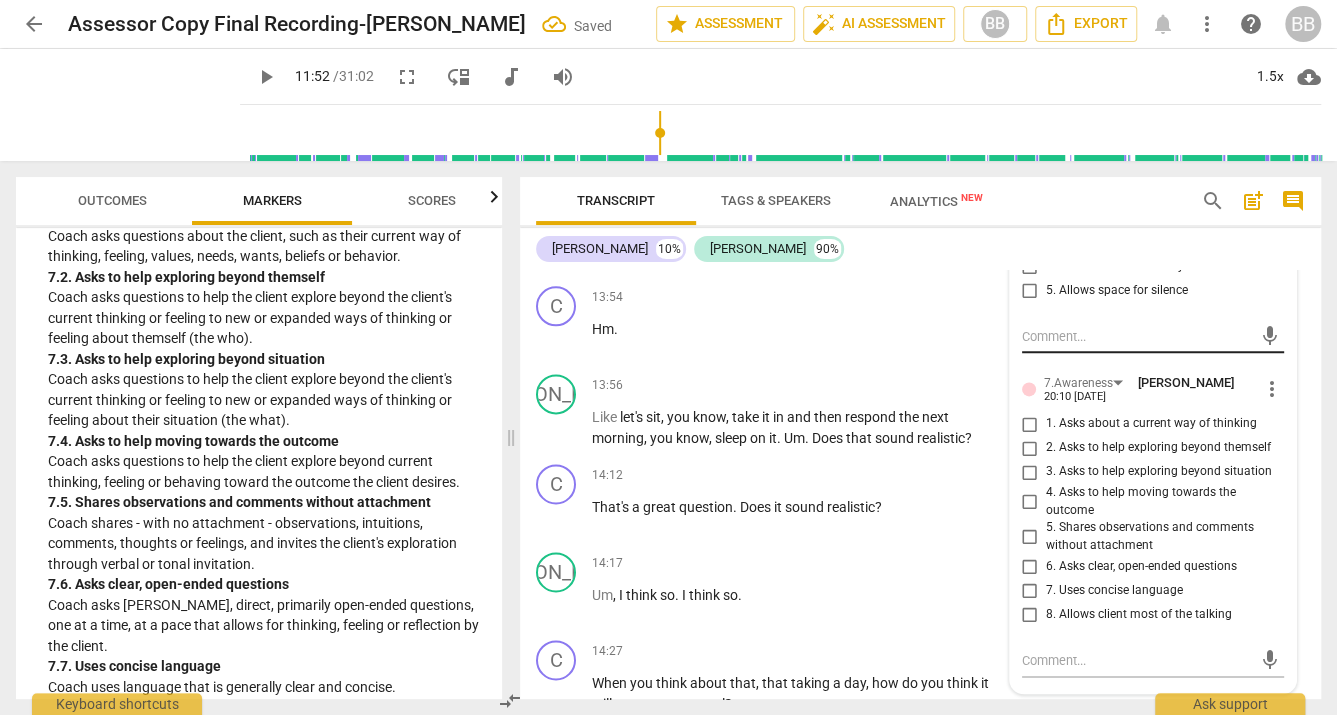 scroll, scrollTop: 5431, scrollLeft: 0, axis: vertical 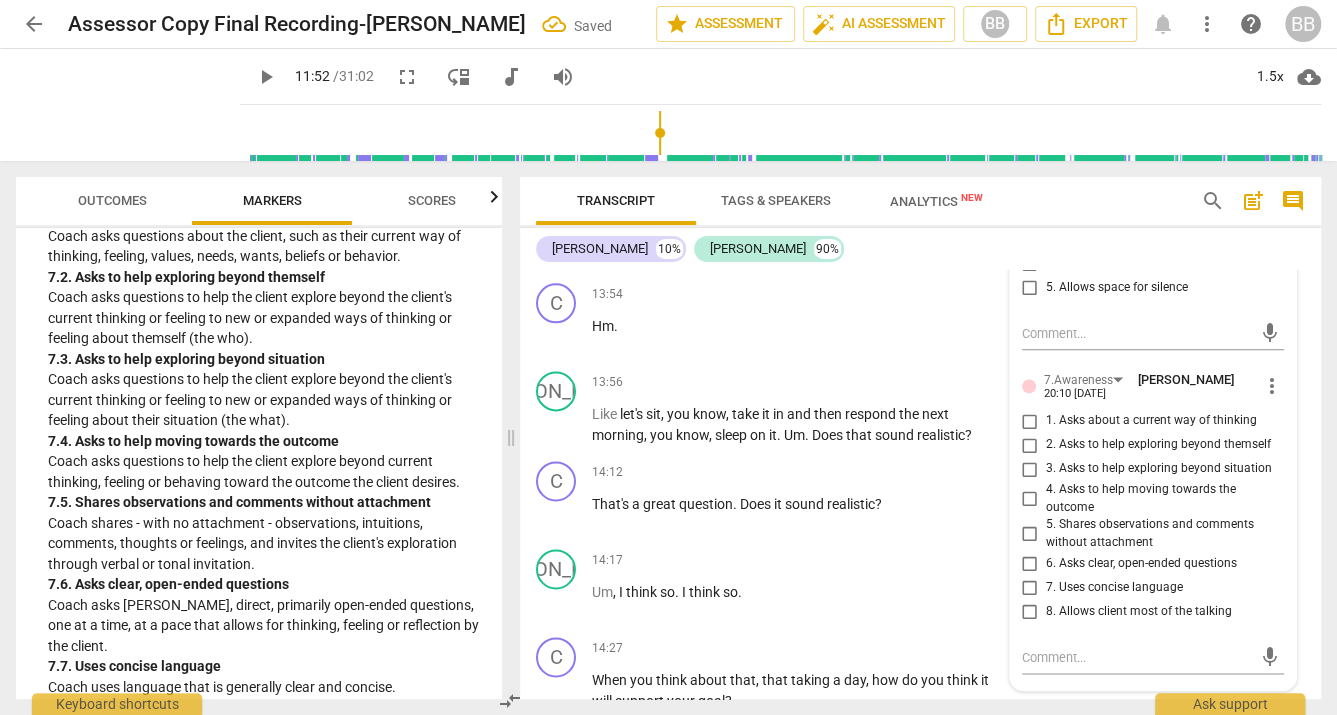 click on "6. Asks clear, open-ended questions" at bounding box center [1030, 564] 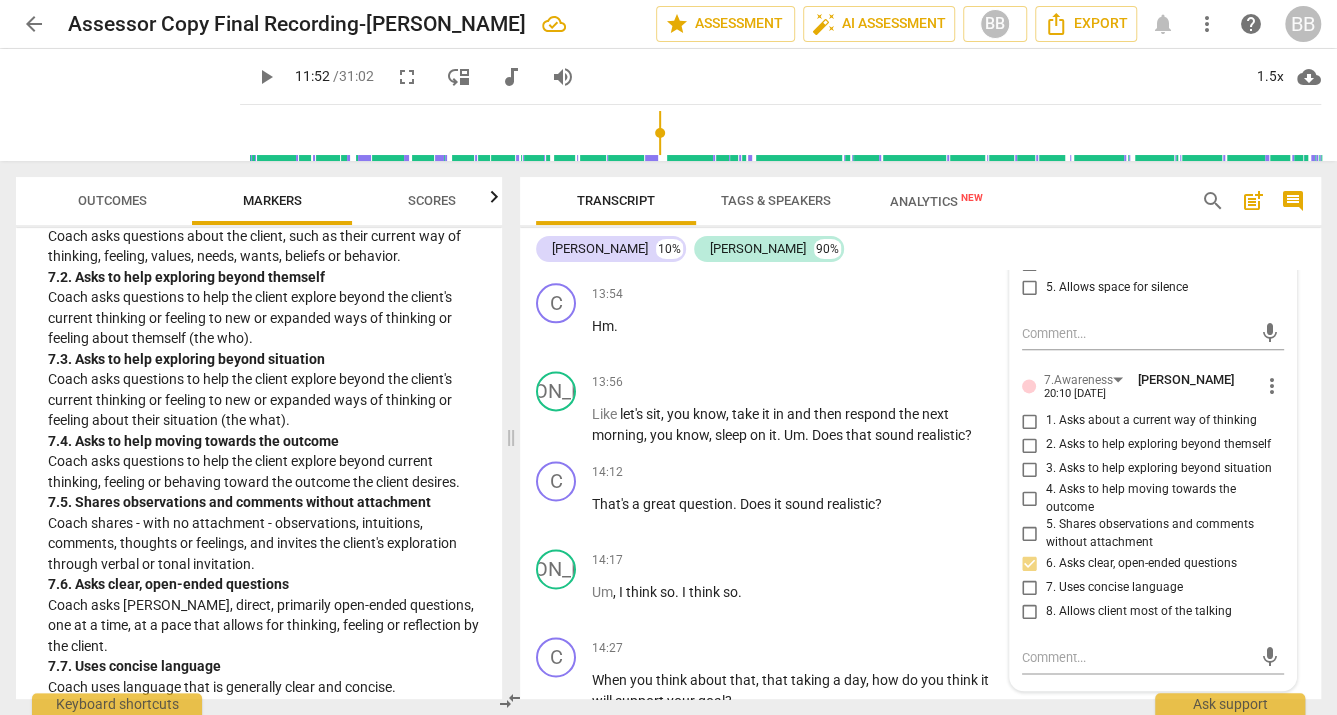 click on "7. Uses concise language" at bounding box center [1030, 588] 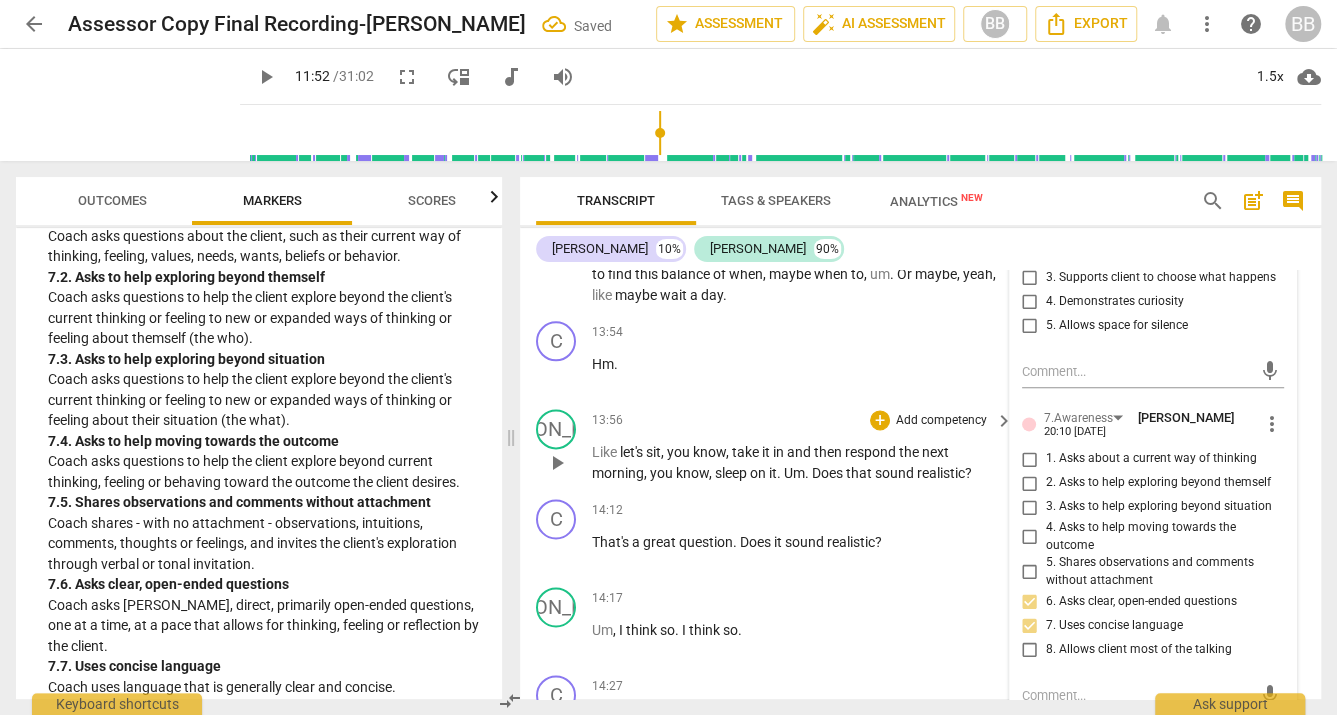 scroll, scrollTop: 5405, scrollLeft: 0, axis: vertical 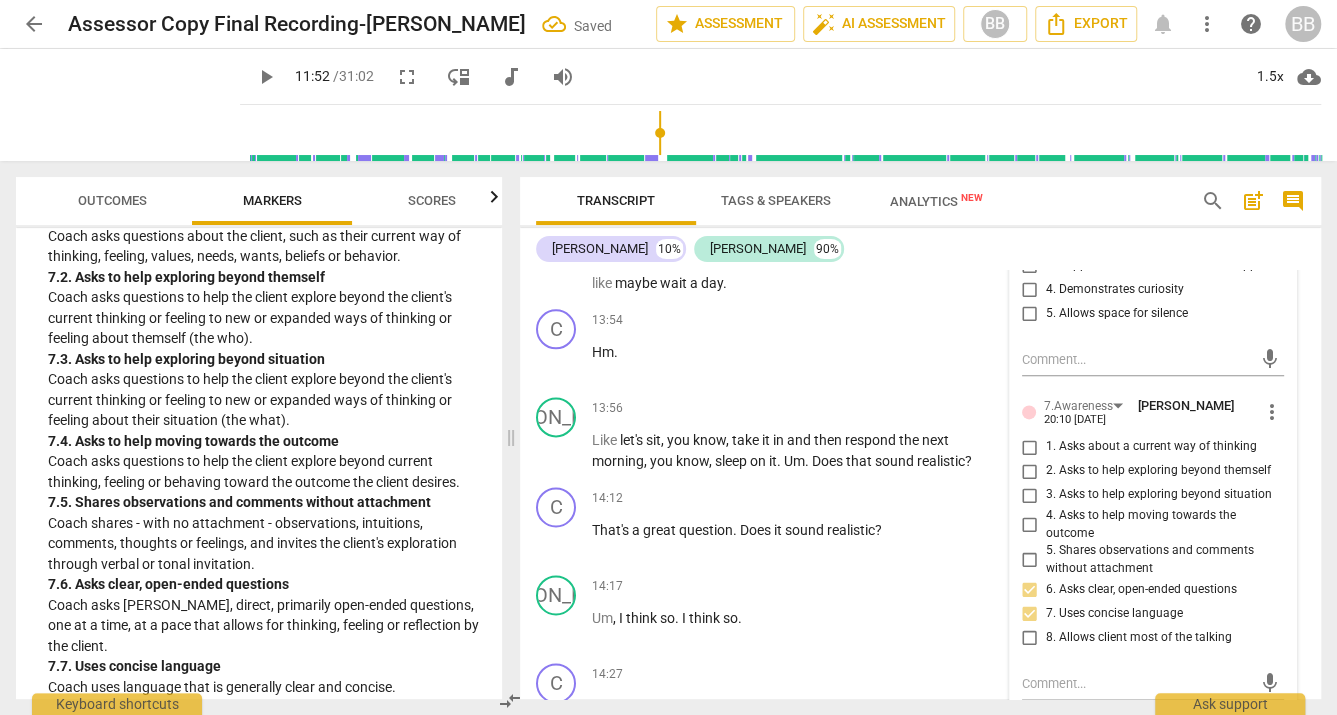 click on "1. Asks about a current way of thinking" at bounding box center (1030, 447) 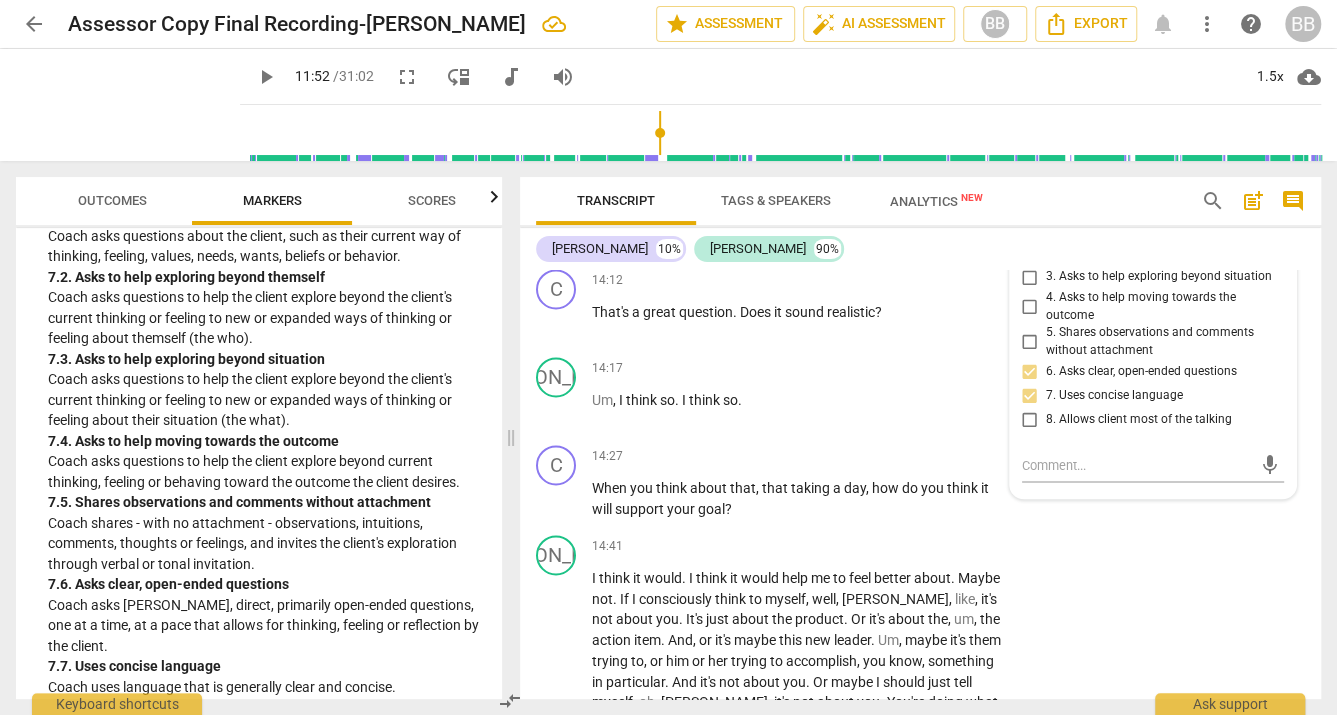 scroll, scrollTop: 5620, scrollLeft: 0, axis: vertical 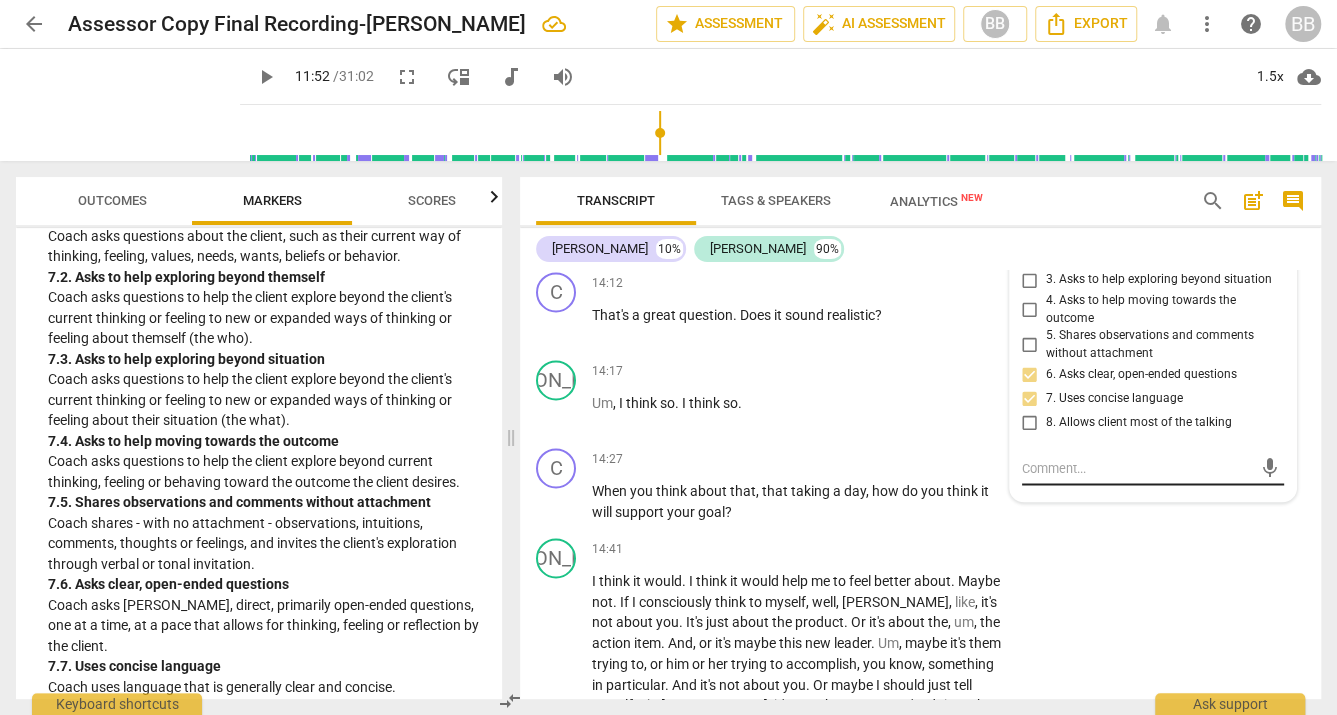 click at bounding box center (1137, 468) 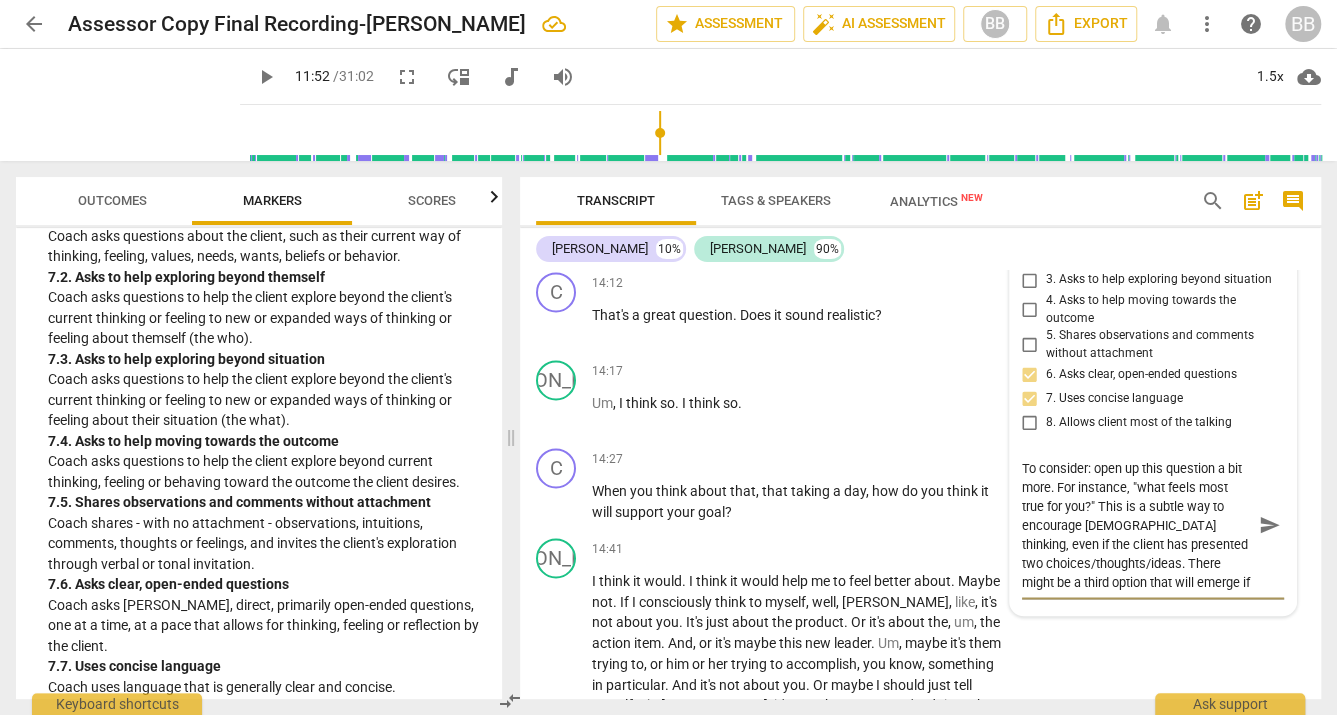 scroll, scrollTop: 18, scrollLeft: 0, axis: vertical 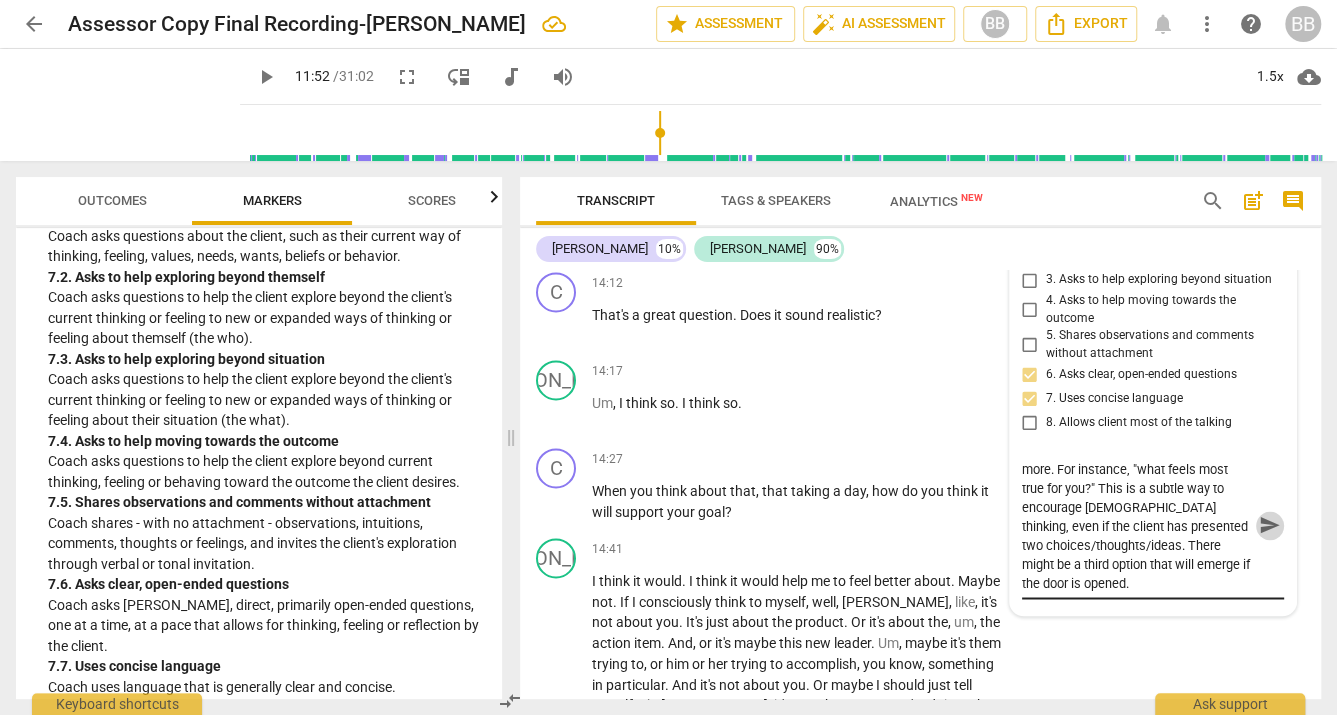 click on "send" at bounding box center (1270, 525) 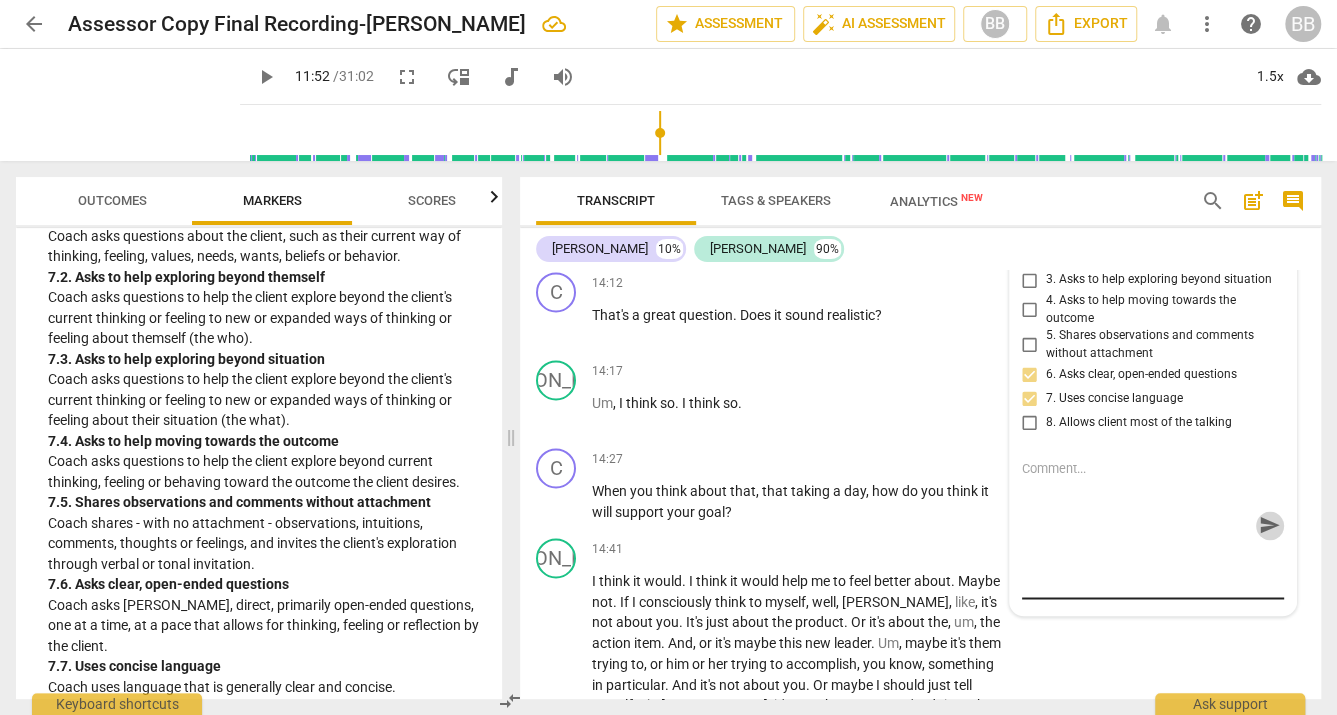 scroll, scrollTop: 0, scrollLeft: 0, axis: both 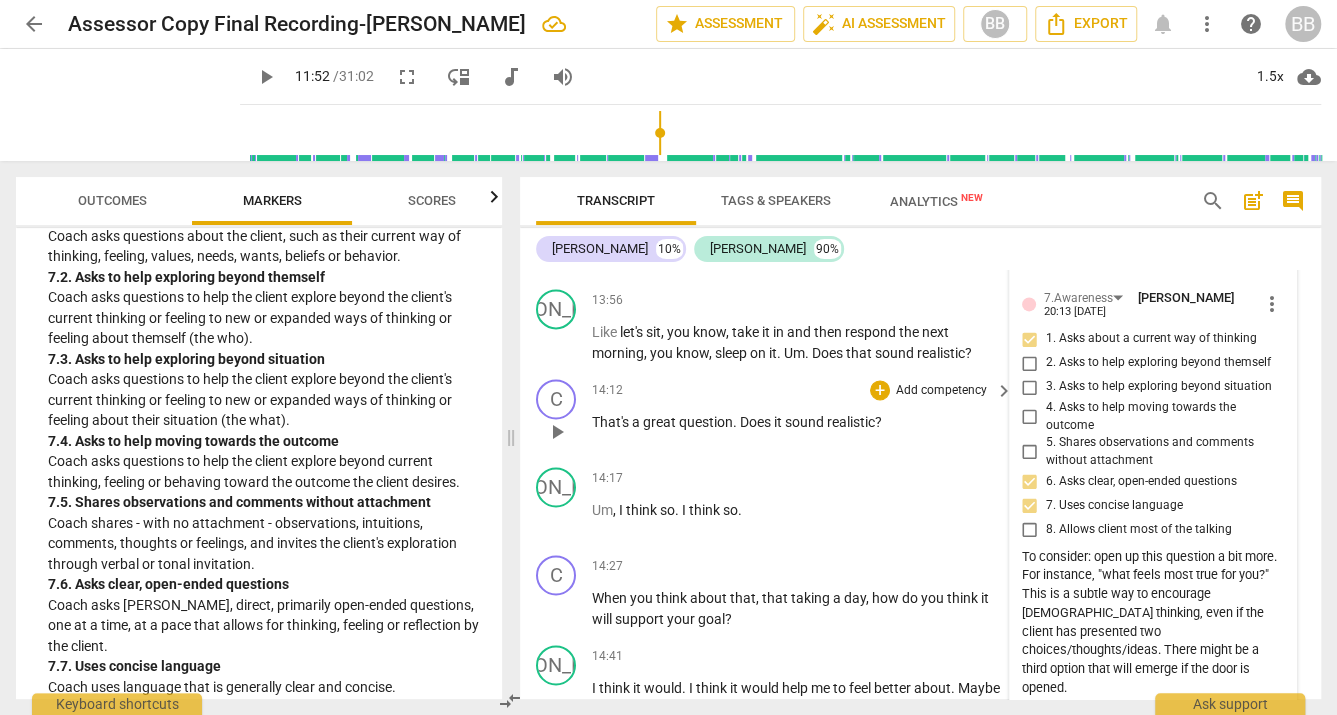 click on "question" at bounding box center [706, 422] 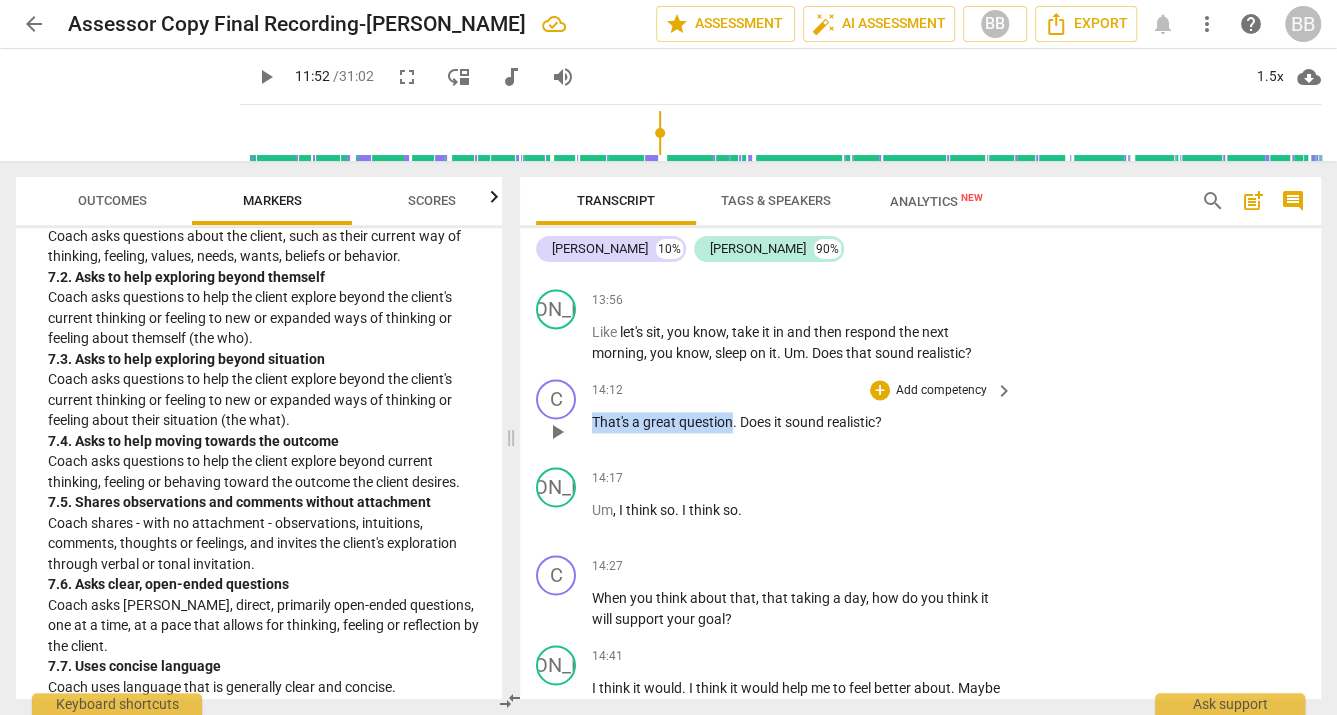 drag, startPoint x: 593, startPoint y: 449, endPoint x: 733, endPoint y: 452, distance: 140.03214 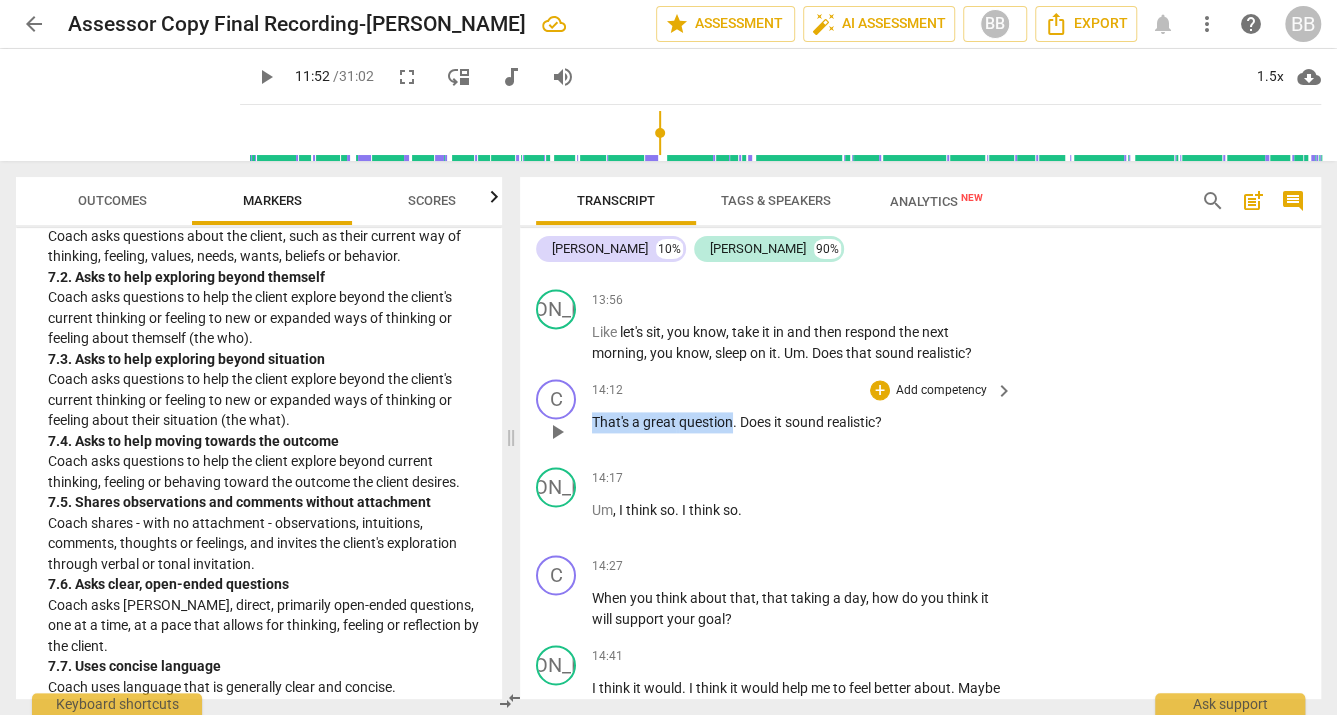 click on "That's   a   great   question .   Does   it   sound   realistic ?" at bounding box center [797, 422] 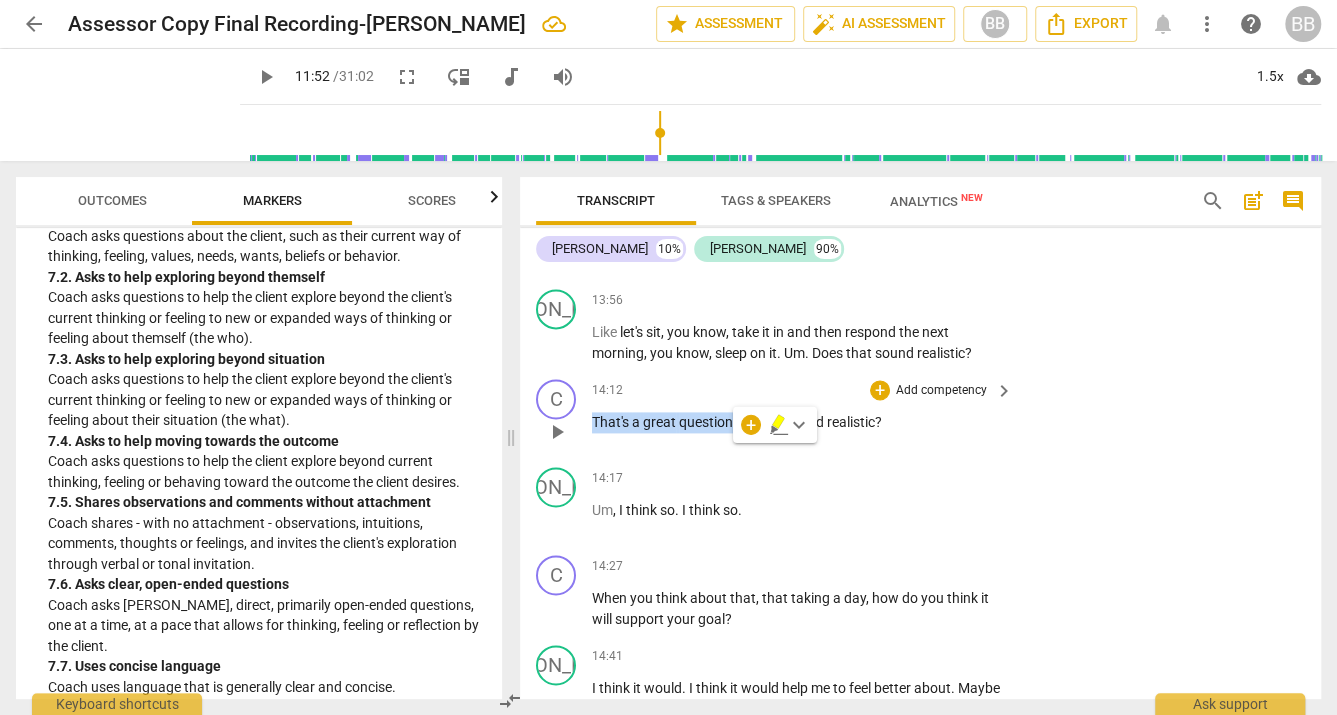 click on "Add competency" at bounding box center [941, 391] 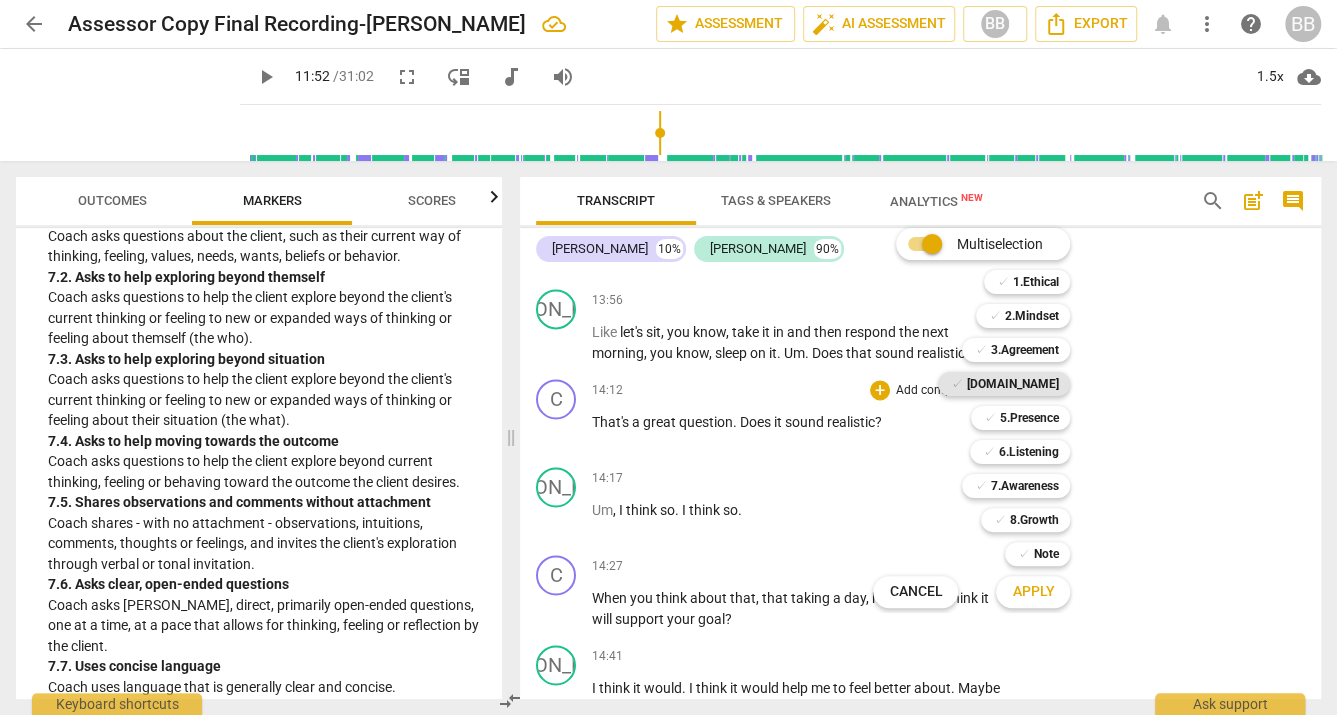 click on "[DOMAIN_NAME]" at bounding box center (1012, 384) 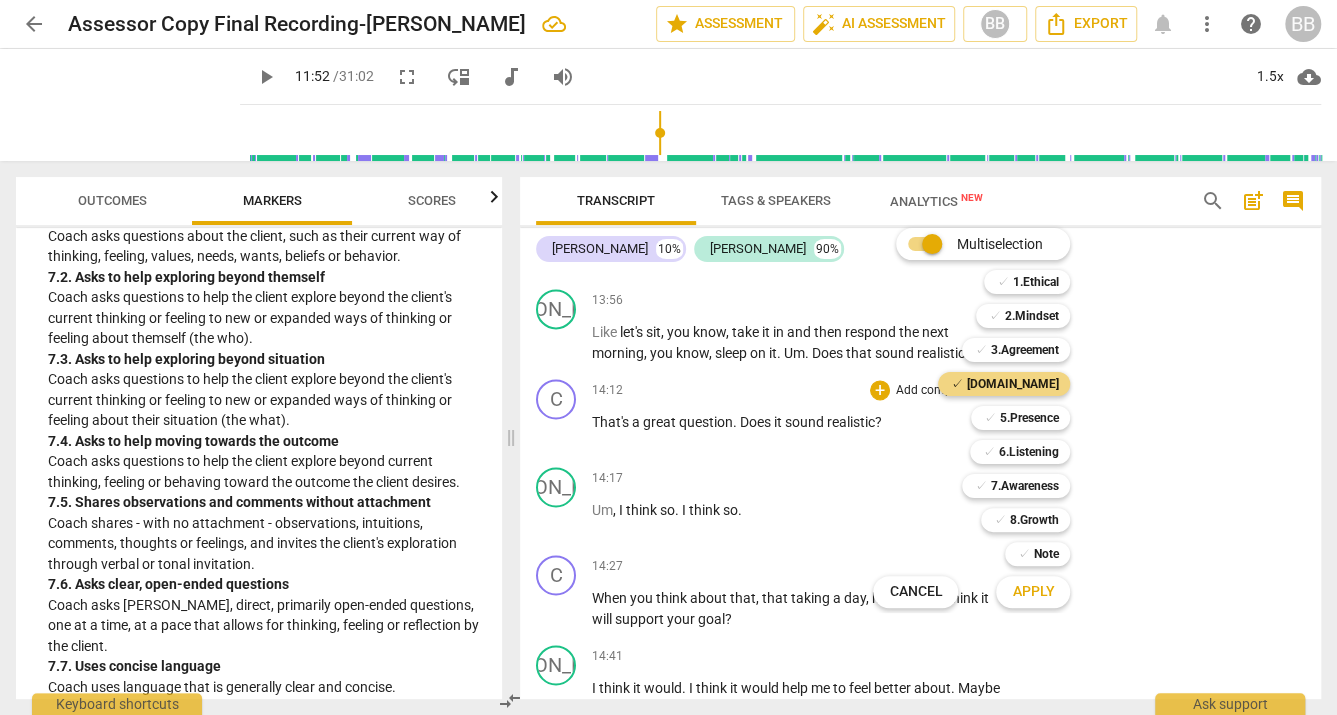 click on "Apply" at bounding box center (1033, 592) 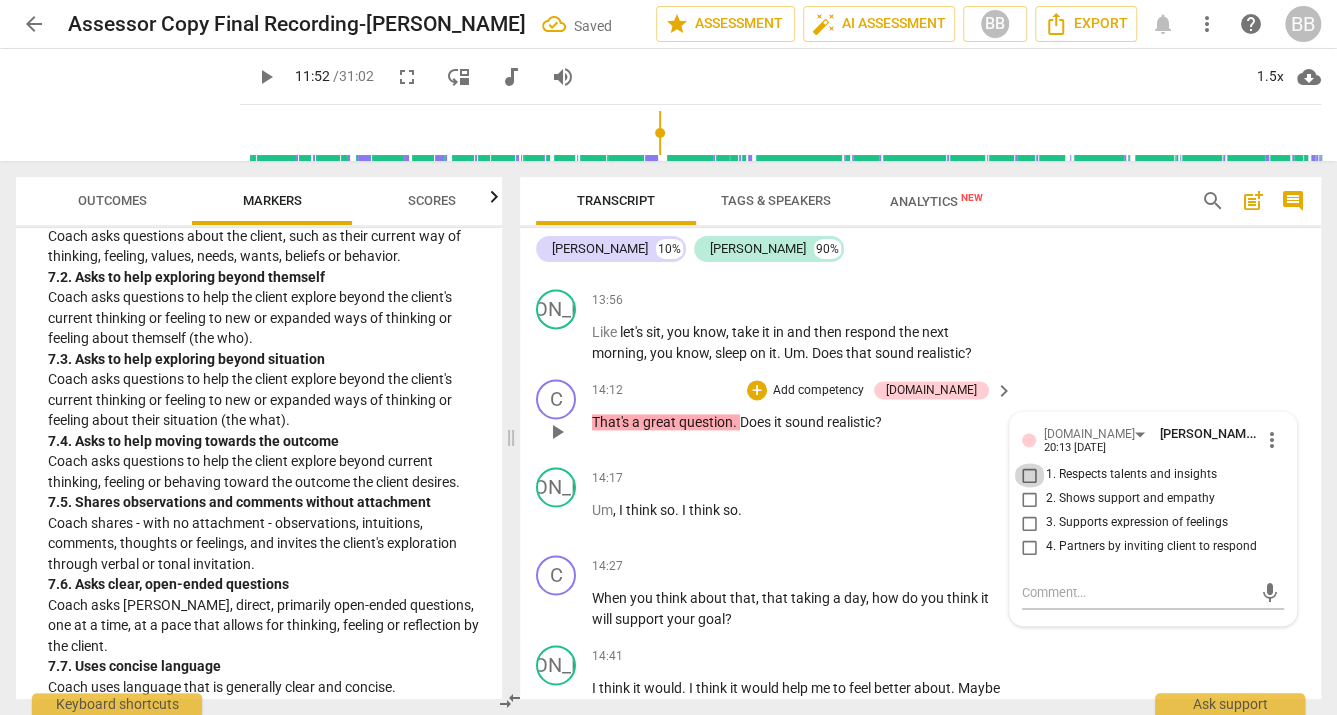 click on "1. Respects talents and insights" at bounding box center [1030, 475] 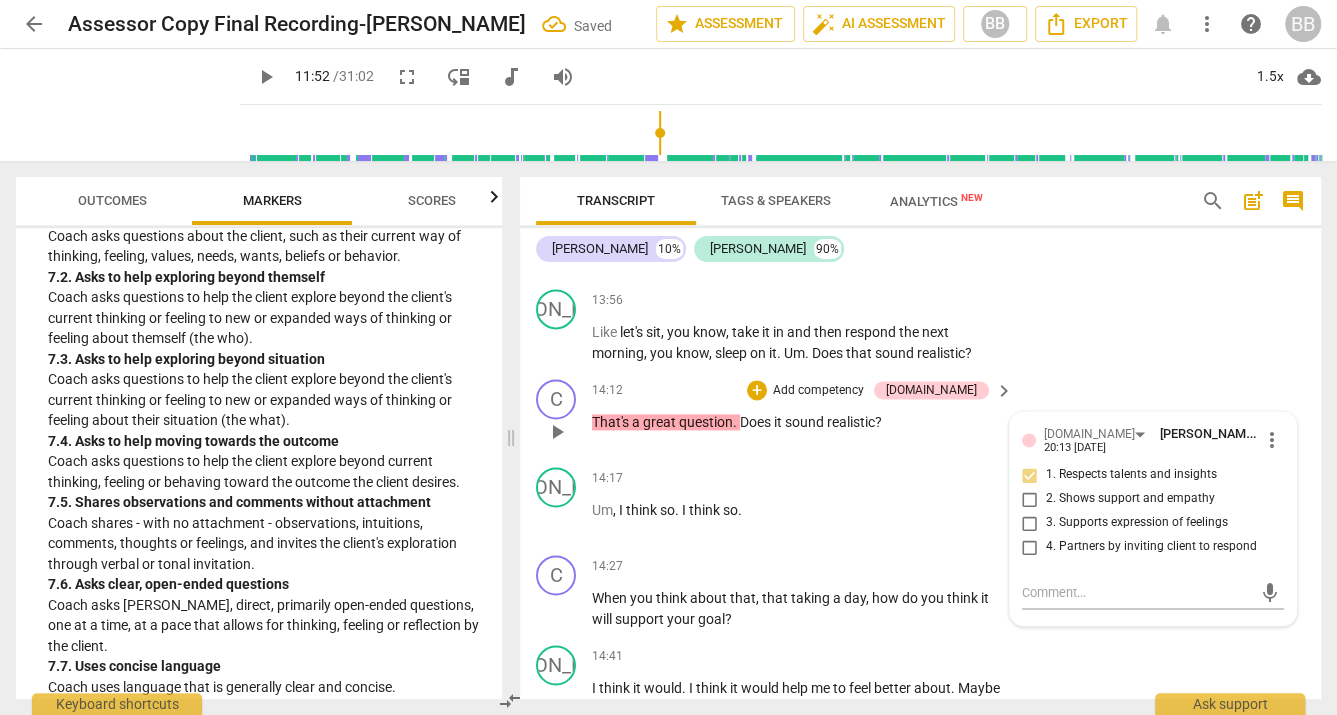 click on "4. Partners by inviting client to respond" at bounding box center [1030, 547] 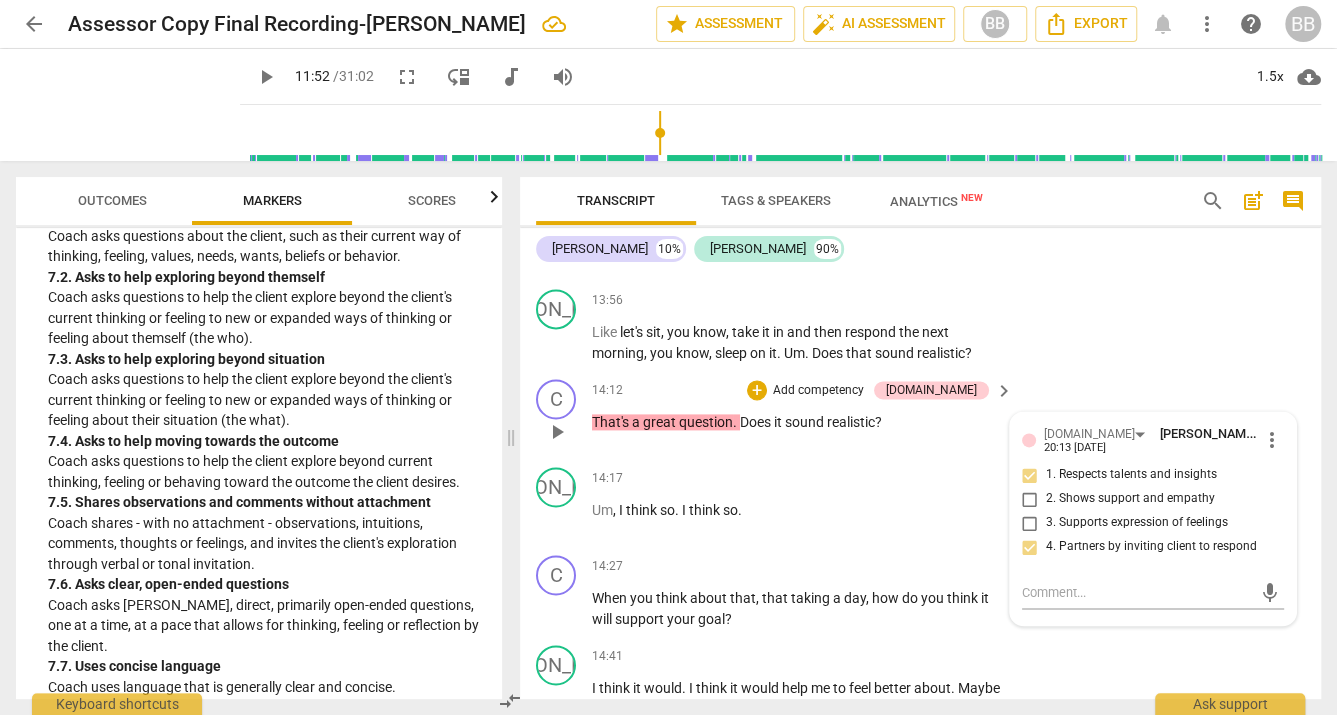 click on "sound" at bounding box center (806, 422) 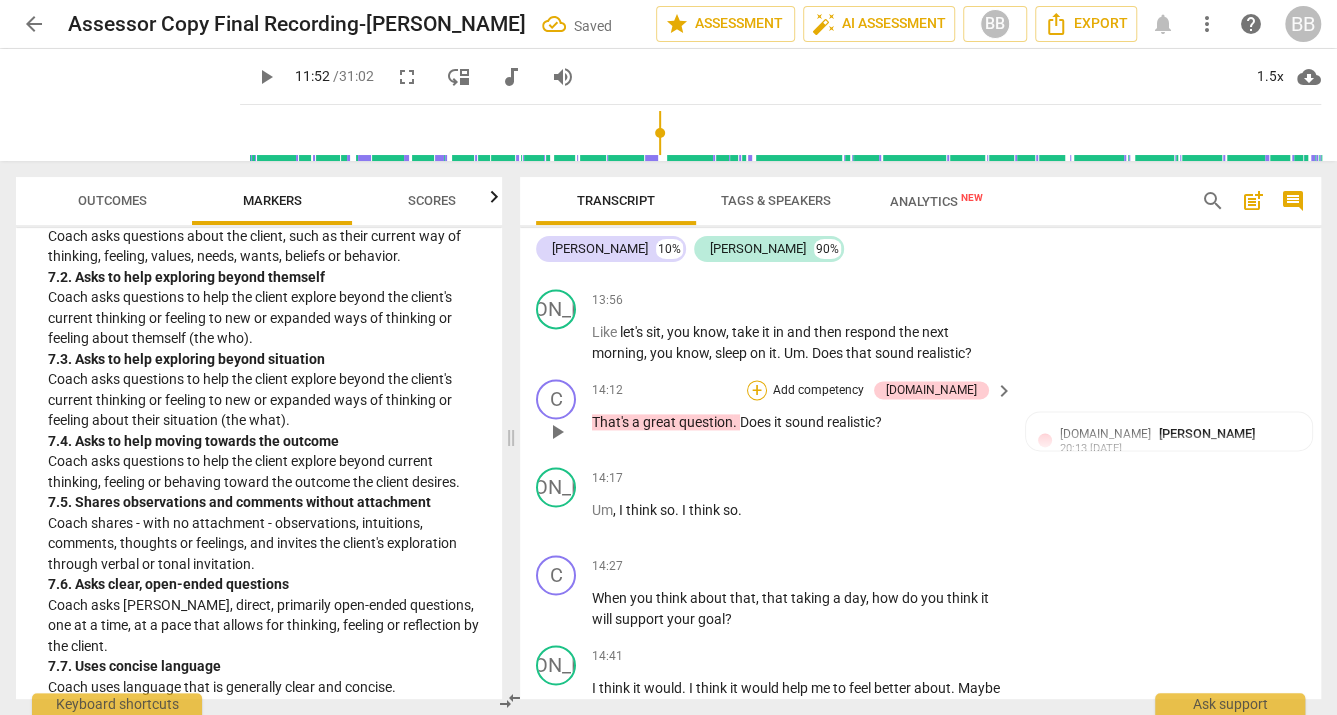 click on "+" at bounding box center [757, 390] 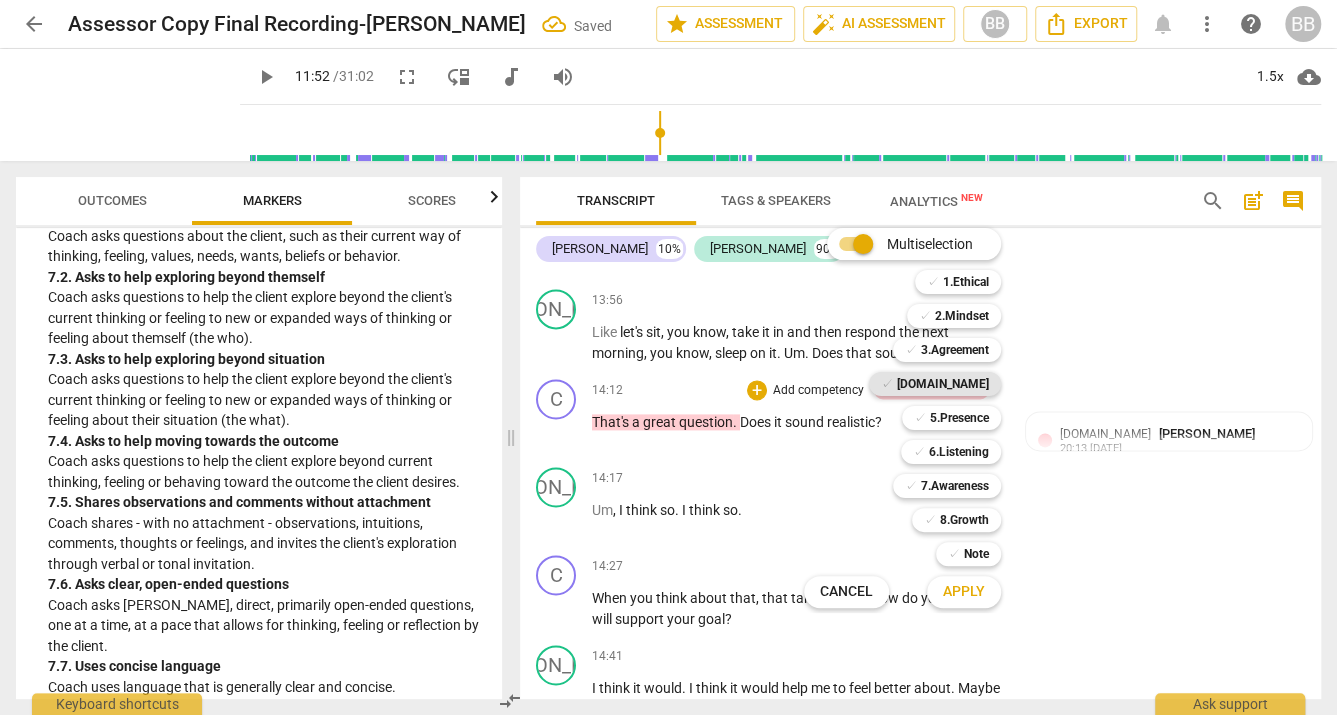 click on "[DOMAIN_NAME]" at bounding box center [943, 384] 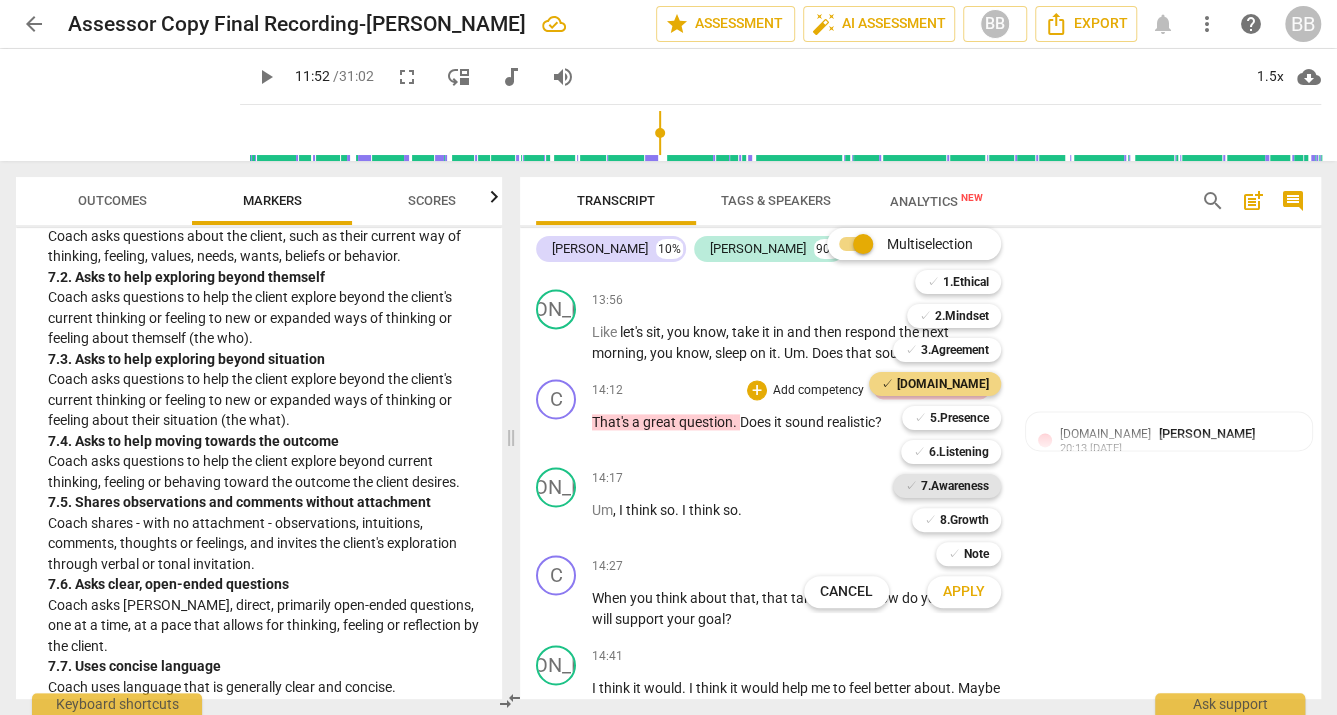 click on "7.Awareness" at bounding box center (955, 486) 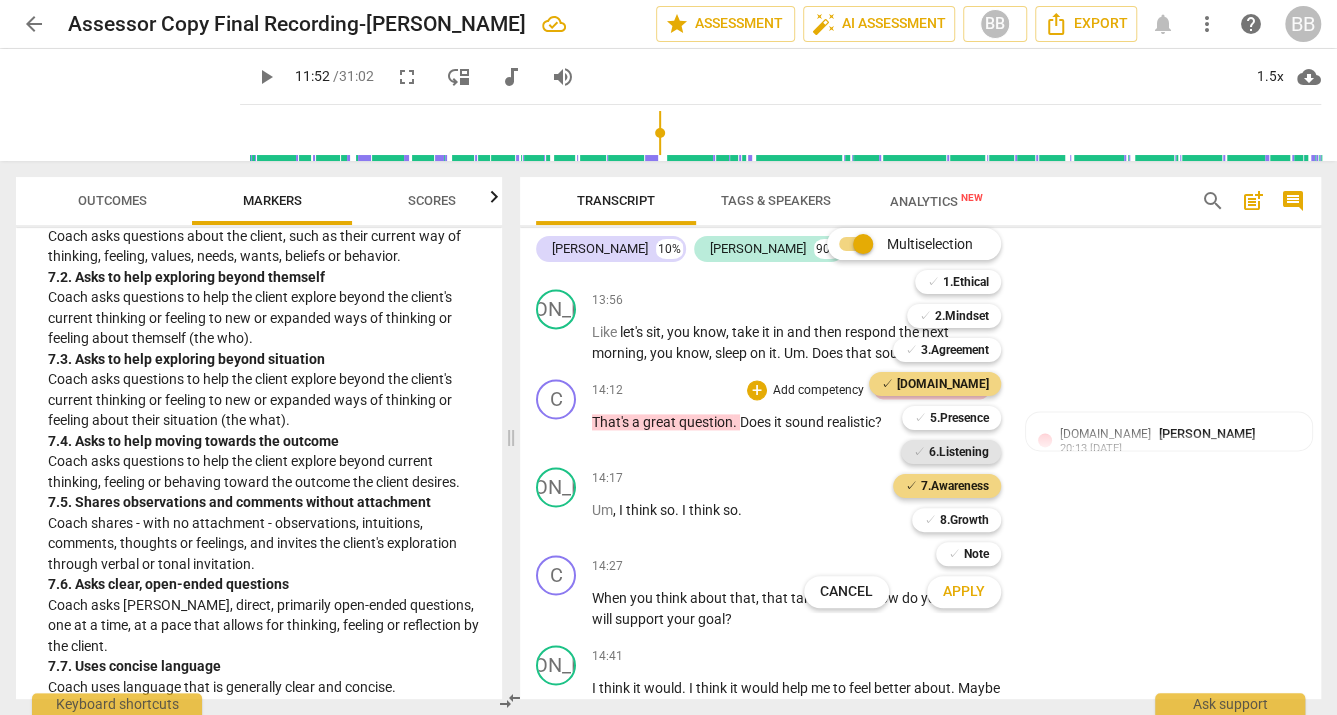 click on "6.Listening" at bounding box center [959, 452] 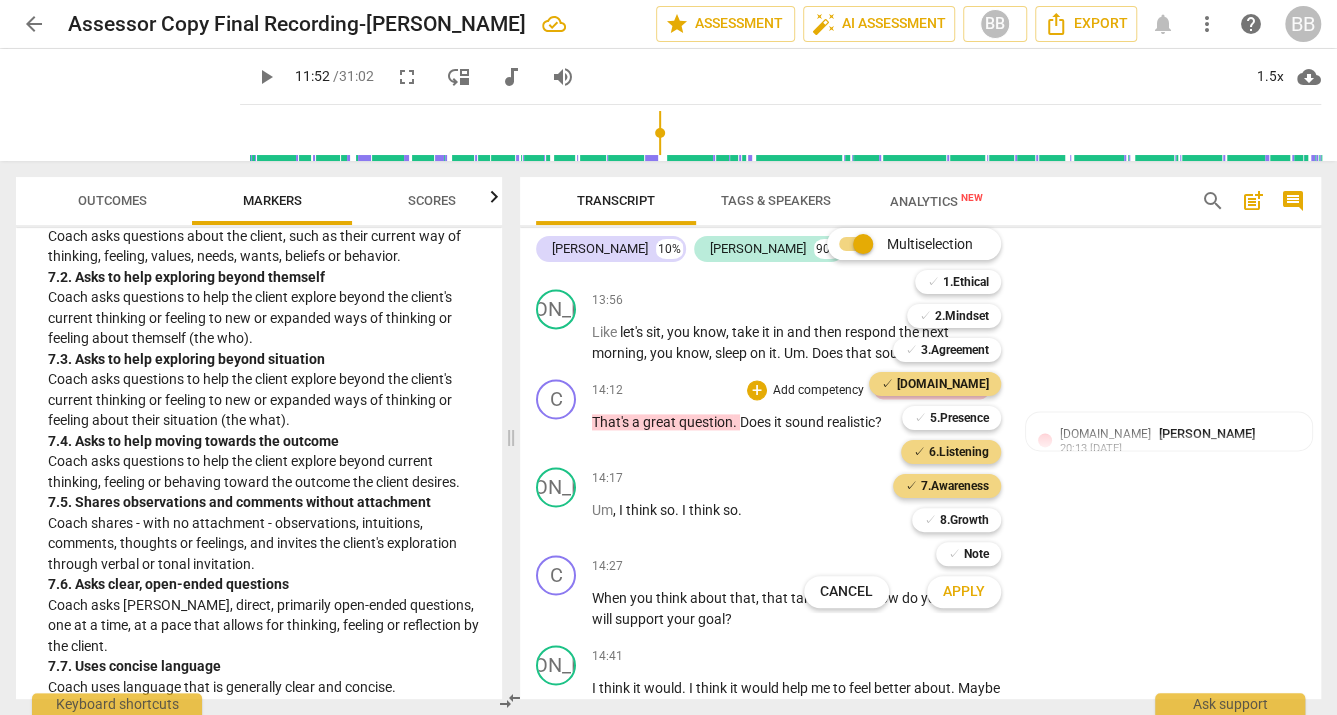 click on "Apply" at bounding box center [964, 592] 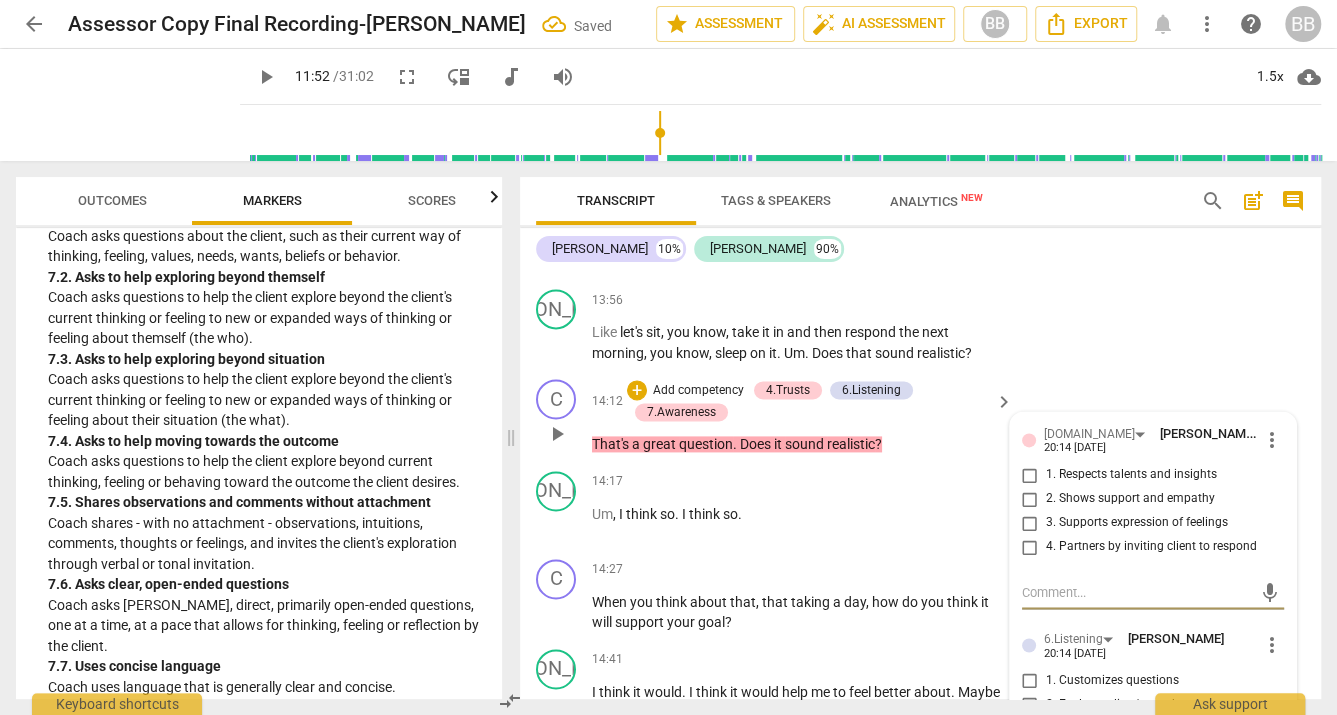 click on "4. Partners by inviting client to respond" at bounding box center [1030, 547] 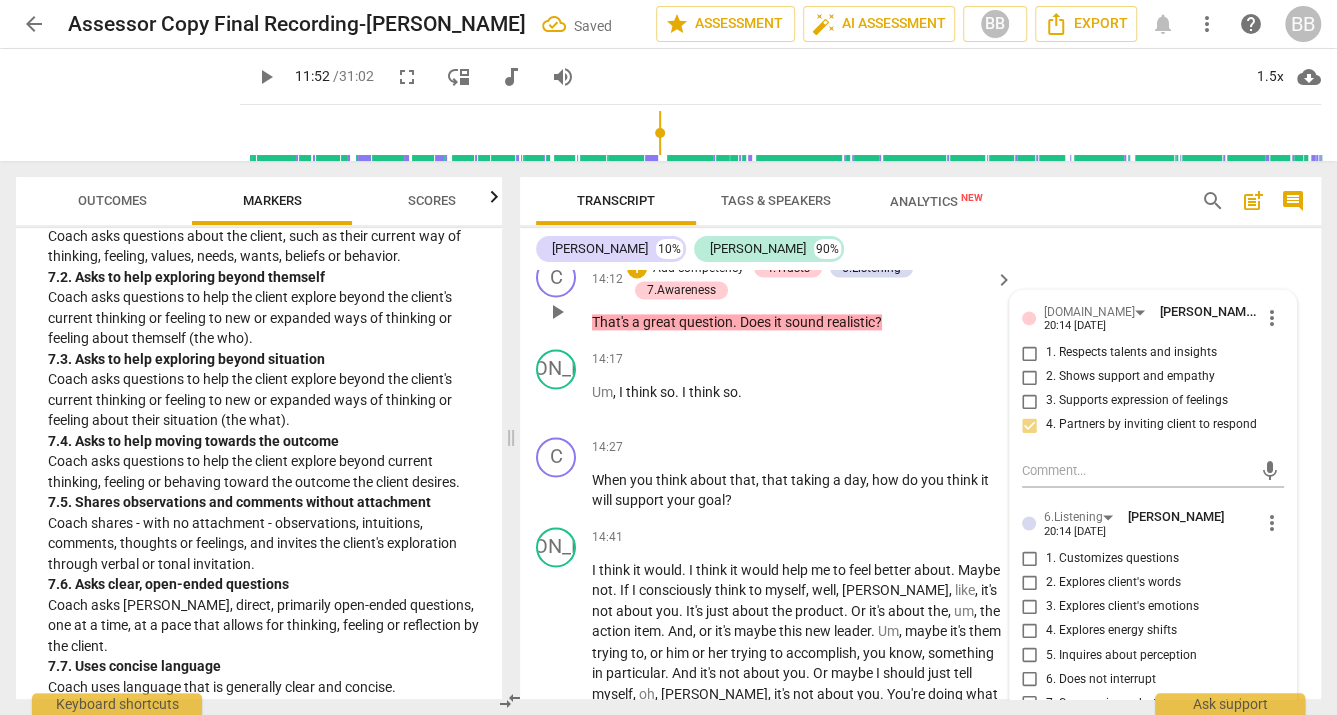 scroll, scrollTop: 5650, scrollLeft: 0, axis: vertical 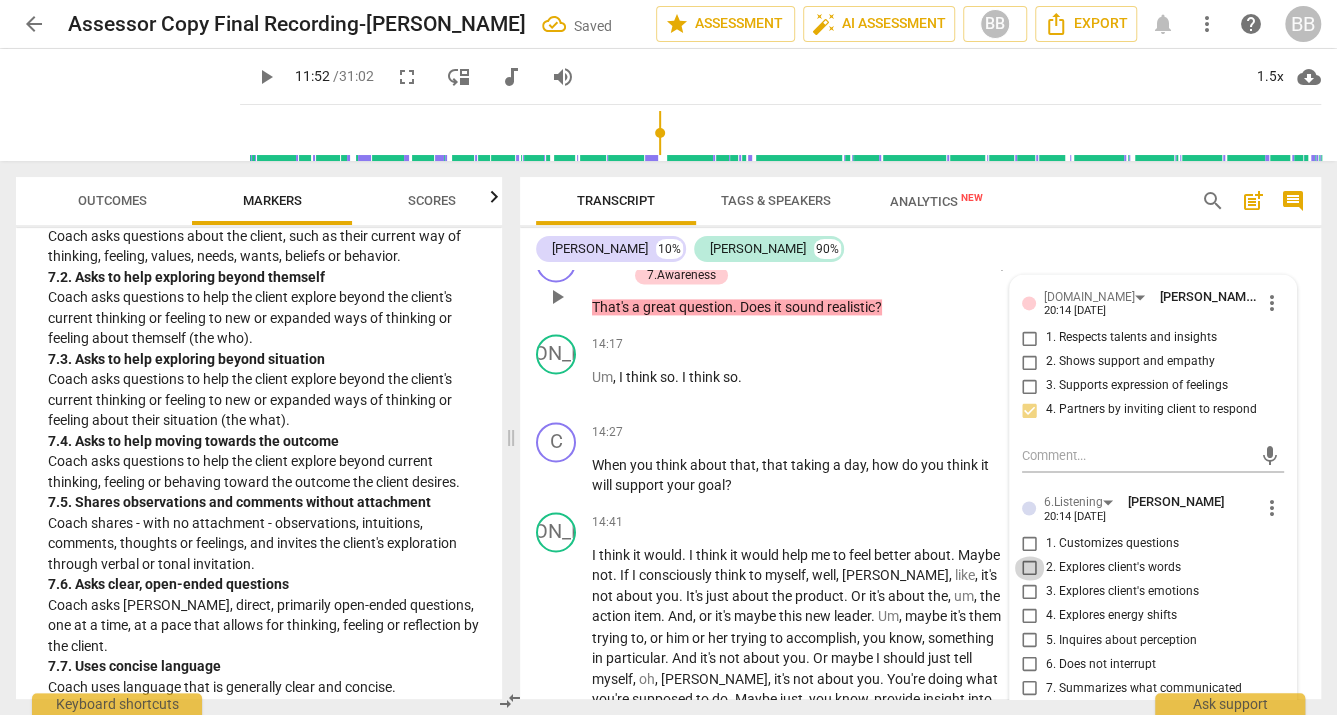 click on "2. Explores client's words" at bounding box center [1030, 568] 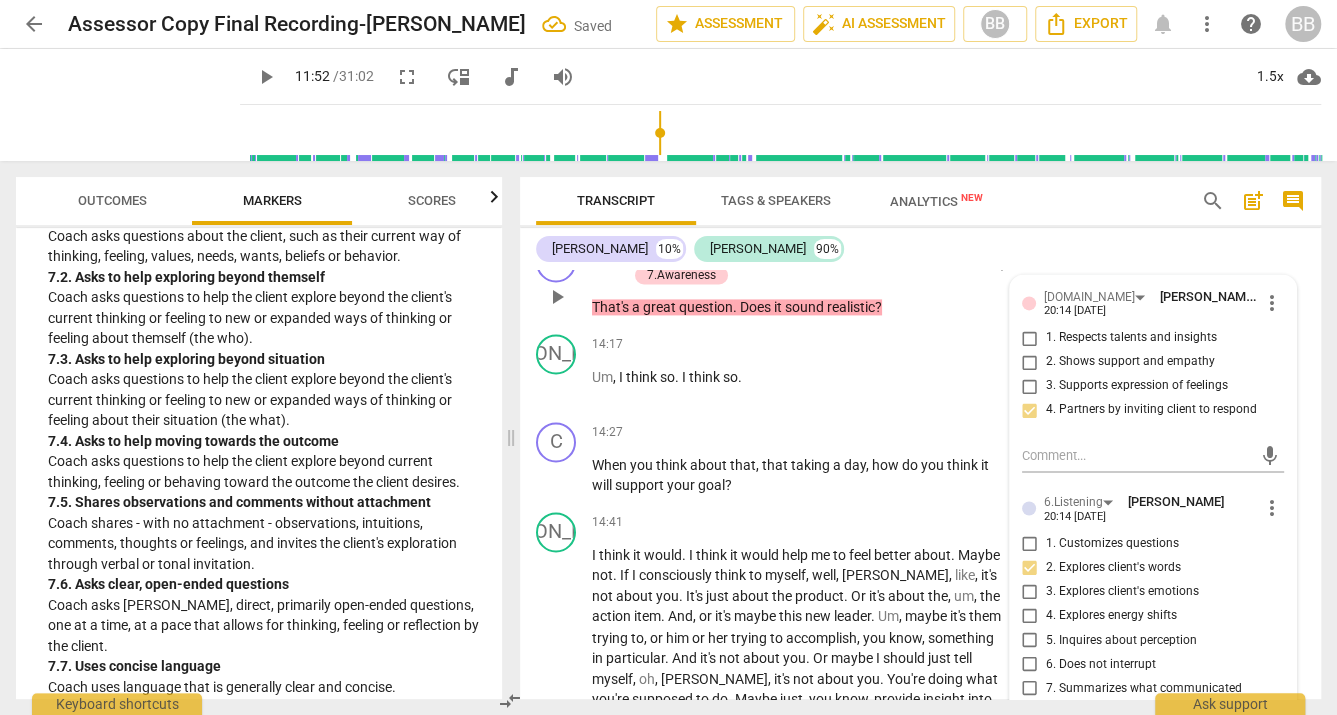 scroll, scrollTop: 5708, scrollLeft: 0, axis: vertical 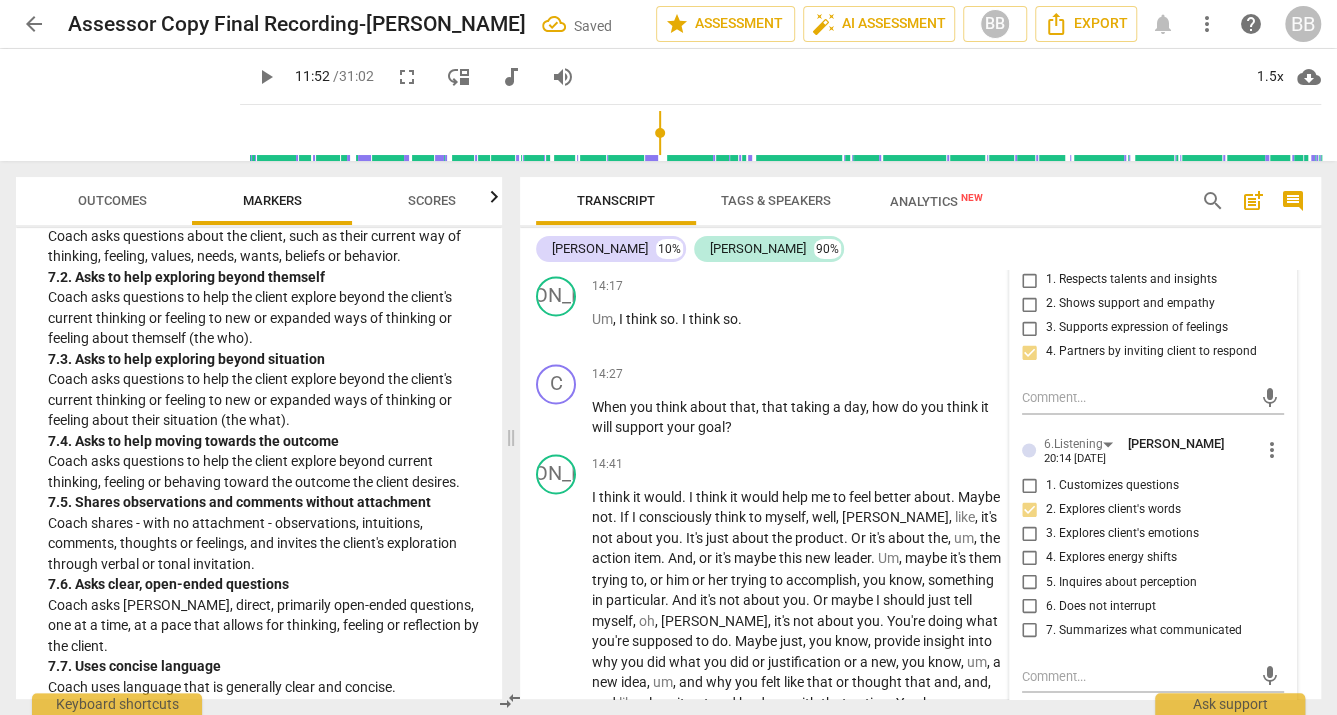 click on "5. Inquires about perception" at bounding box center [1030, 582] 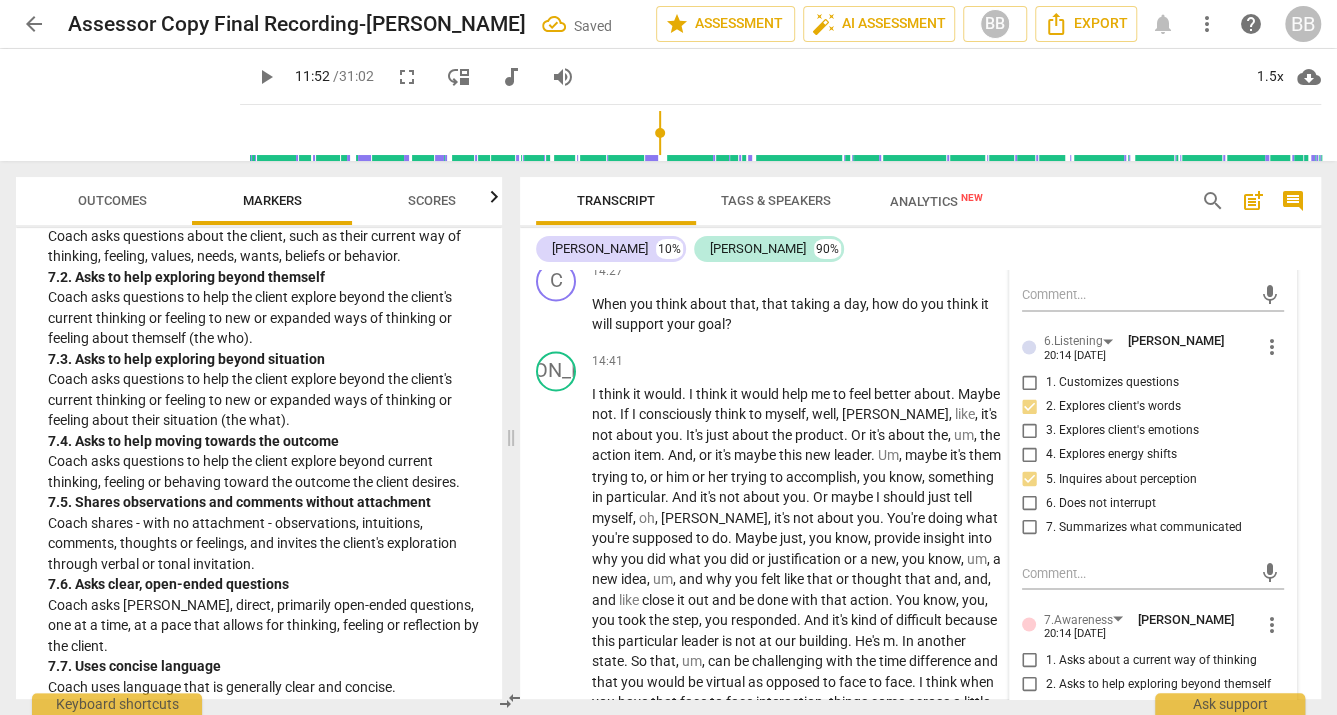 scroll, scrollTop: 5885, scrollLeft: 0, axis: vertical 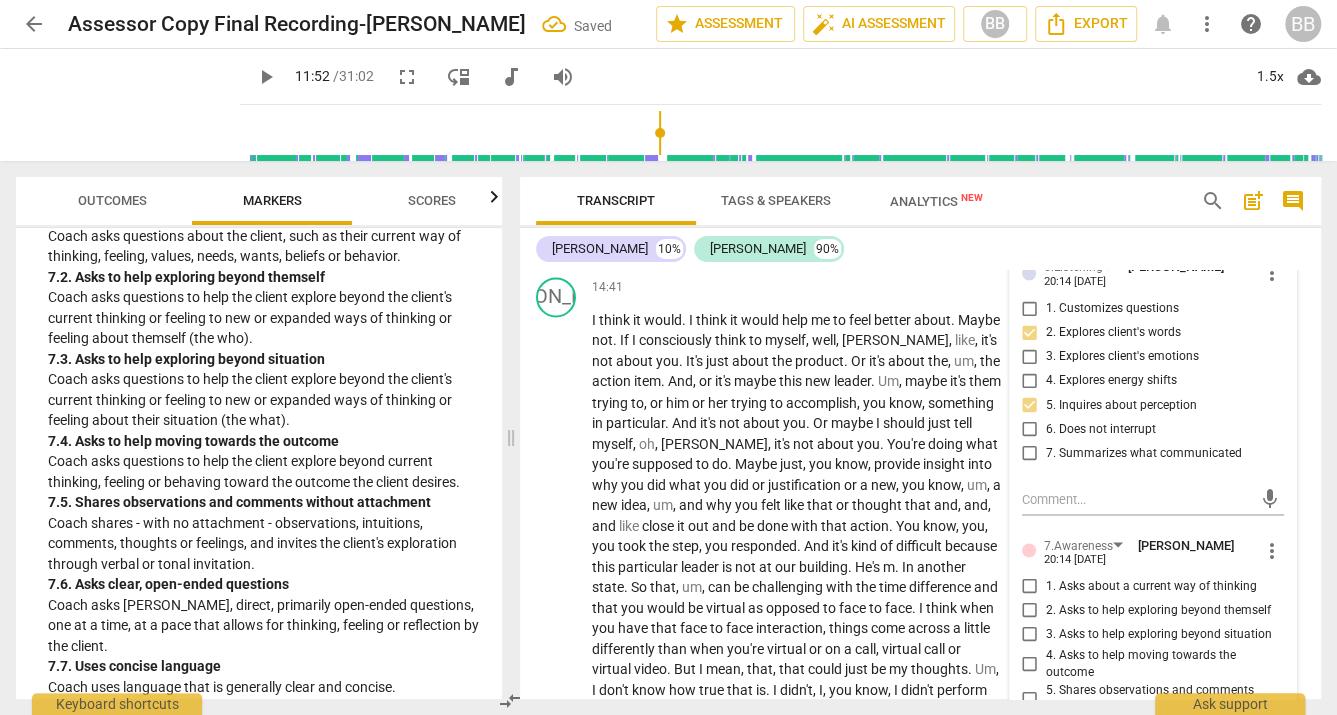 click on "1. Asks about a current way of thinking" at bounding box center [1030, 586] 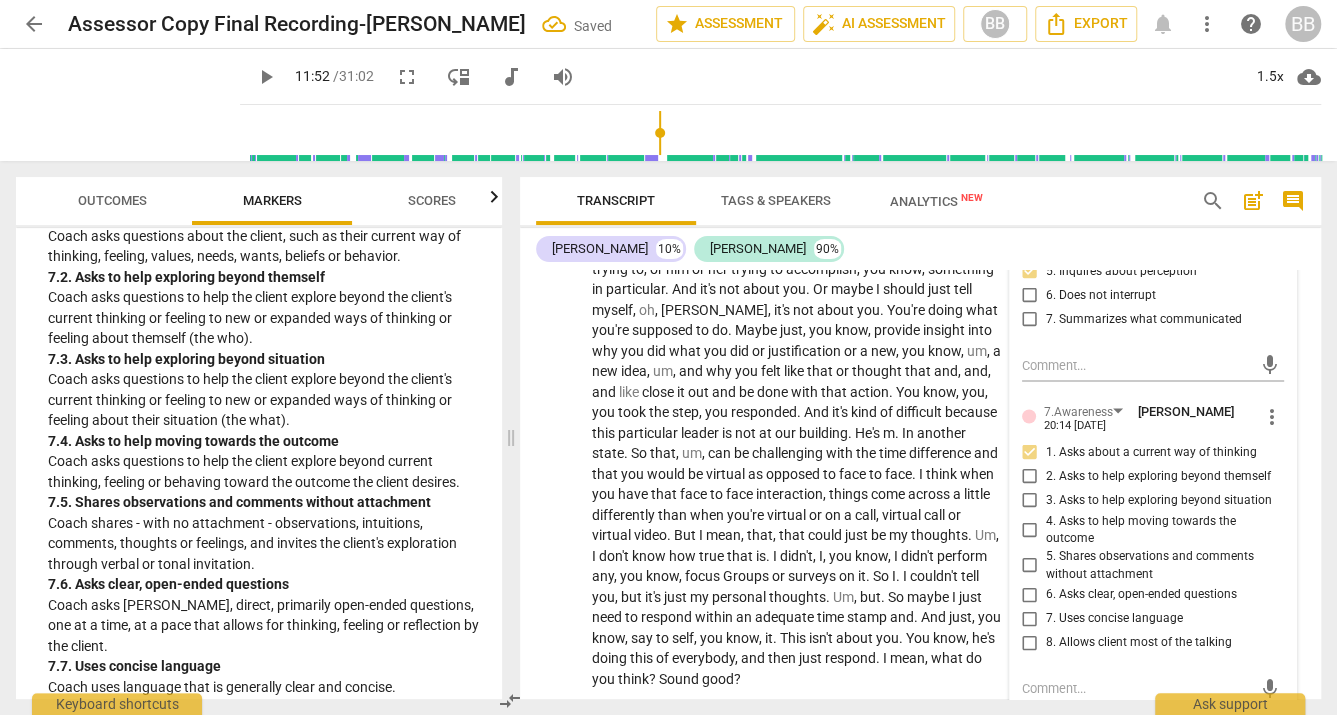 scroll, scrollTop: 6030, scrollLeft: 0, axis: vertical 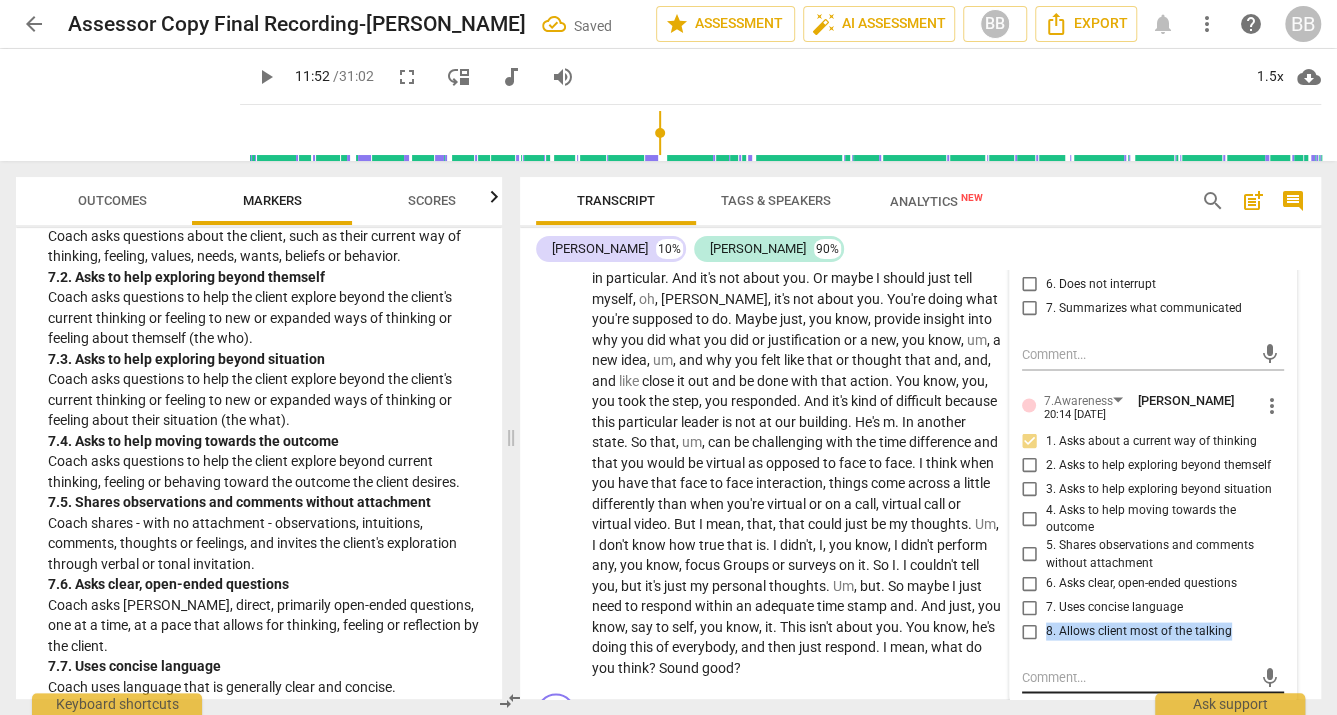 drag, startPoint x: 1090, startPoint y: 646, endPoint x: 1070, endPoint y: 703, distance: 60.40695 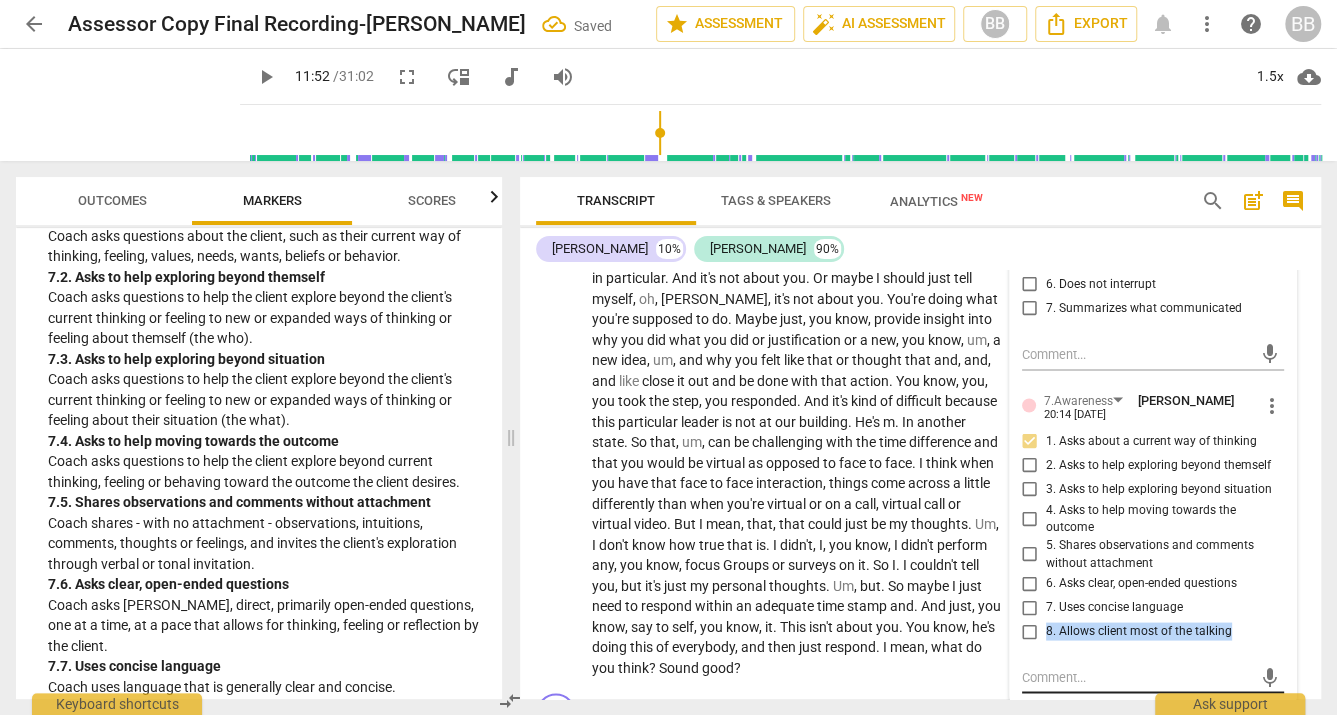 click on "7.Awareness [PERSON_NAME] 20:14 [DATE] more_vert 1. Asks about a current way of thinking 2. Asks to help exploring beyond themself 3. Asks to help exploring beyond situation 4. Asks to help moving towards the outcome 5. Shares observations and comments without attachment 6. Asks clear, open-ended questions 7. Uses concise language 8. Allows client most of the talking mic" at bounding box center (1153, 544) 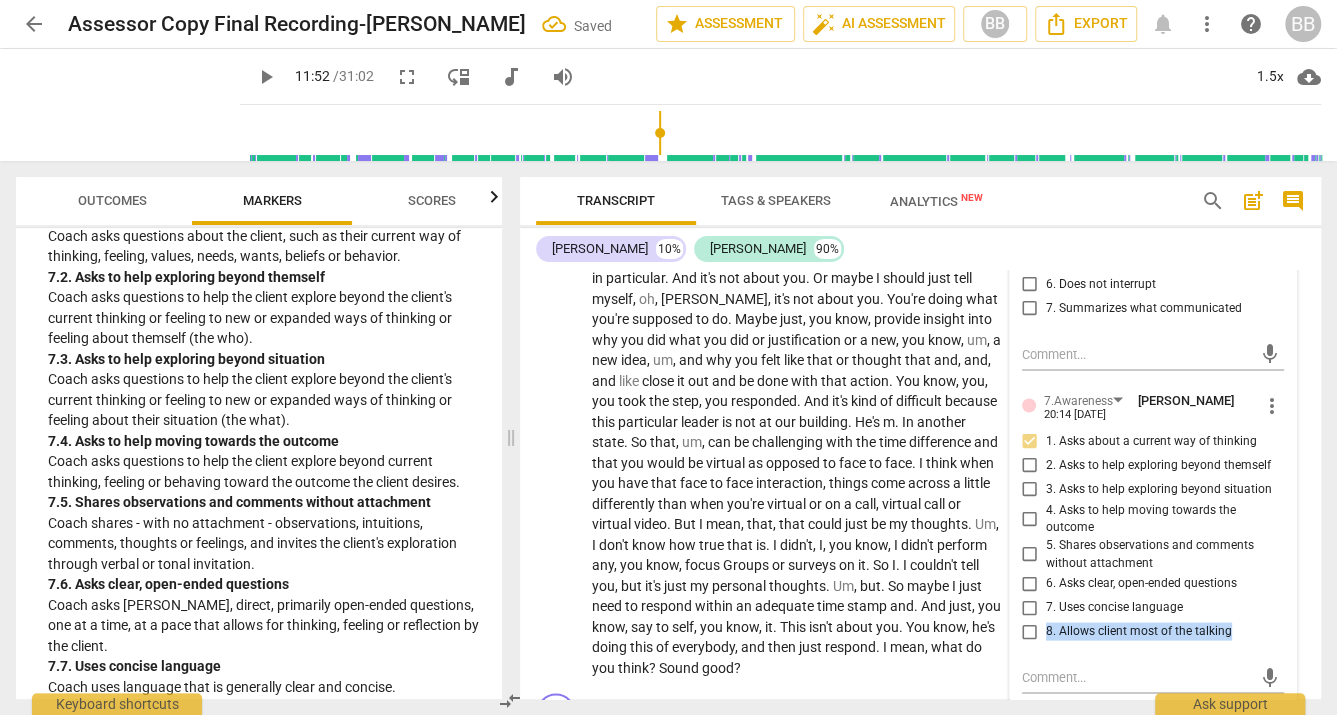 click on "7.Awareness [PERSON_NAME] 20:14 [DATE] more_vert 1. Asks about a current way of thinking 2. Asks to help exploring beyond themself 3. Asks to help exploring beyond situation 4. Asks to help moving towards the outcome 5. Shares observations and comments without attachment 6. Asks clear, open-ended questions 7. Uses concise language 8. Allows client most of the talking" at bounding box center [1153, 522] 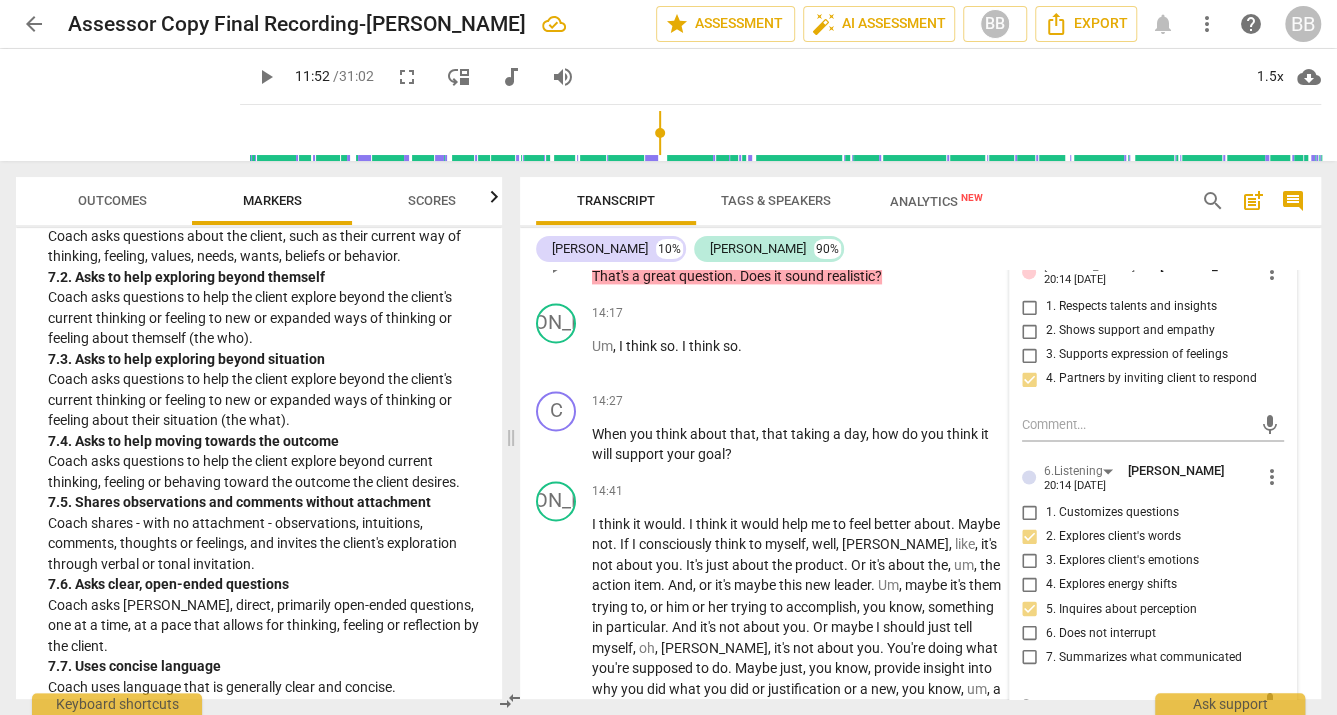 scroll, scrollTop: 5549, scrollLeft: 0, axis: vertical 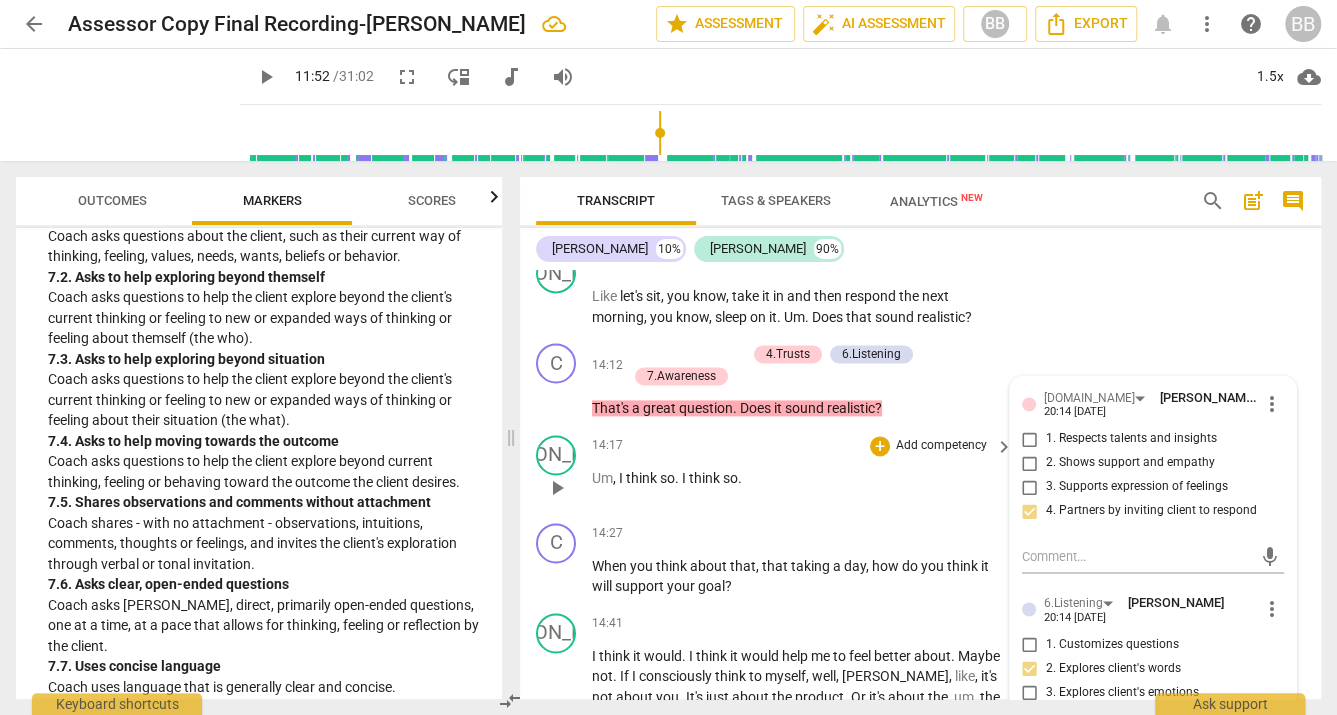 click on "14:17 + Add competency keyboard_arrow_right Um ,   I   think   so .   I   think   so ." at bounding box center [803, 471] 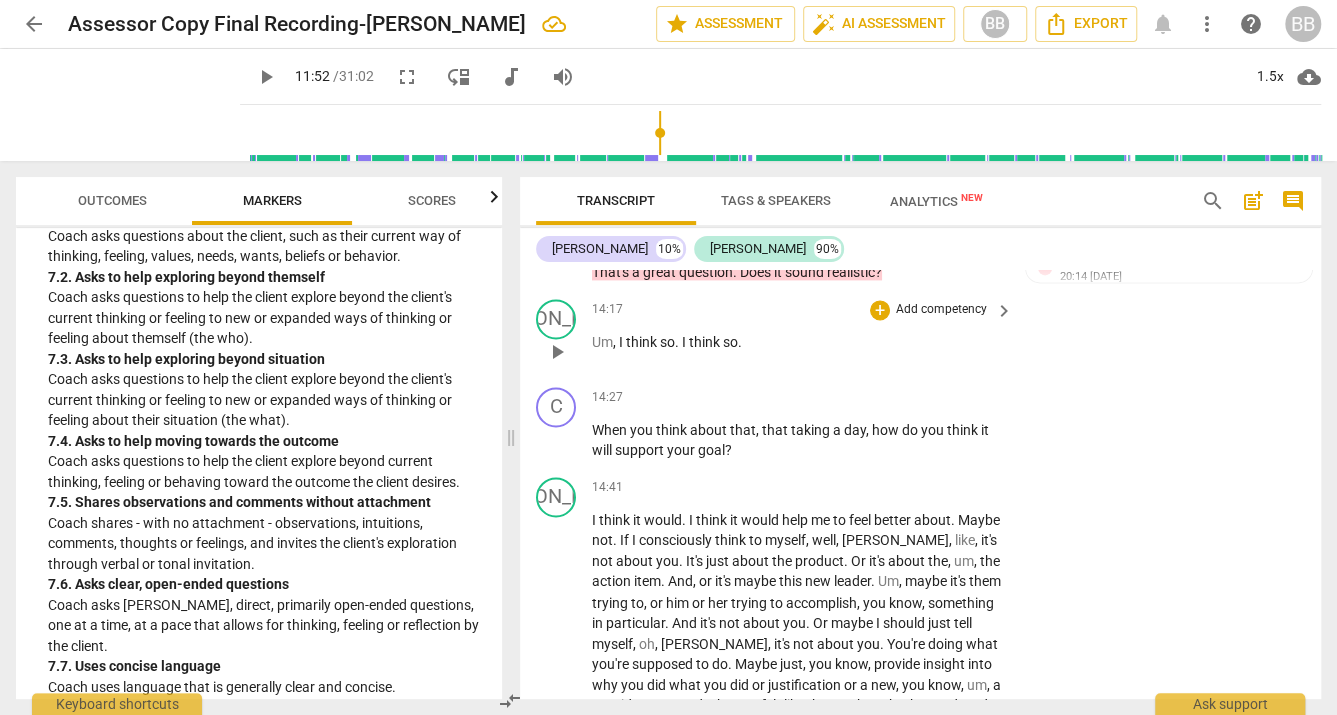 scroll, scrollTop: 5690, scrollLeft: 0, axis: vertical 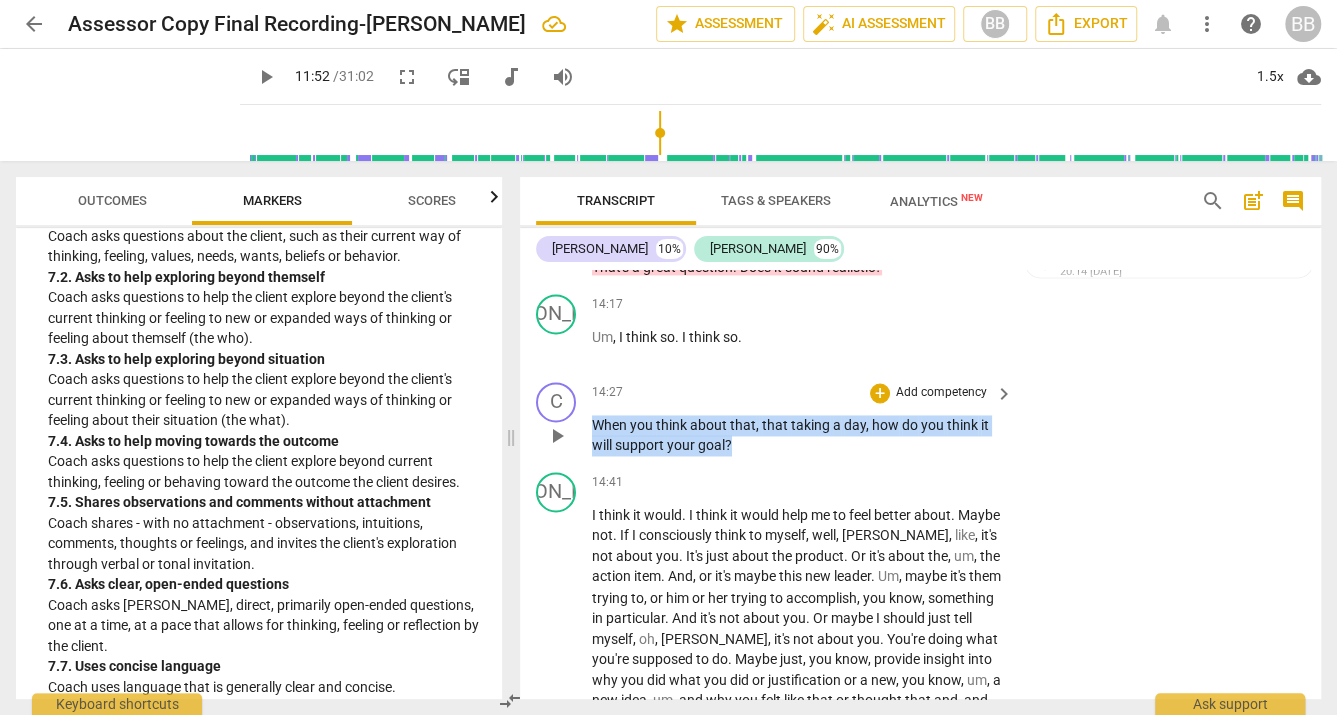 drag, startPoint x: 594, startPoint y: 451, endPoint x: 747, endPoint y: 473, distance: 154.57361 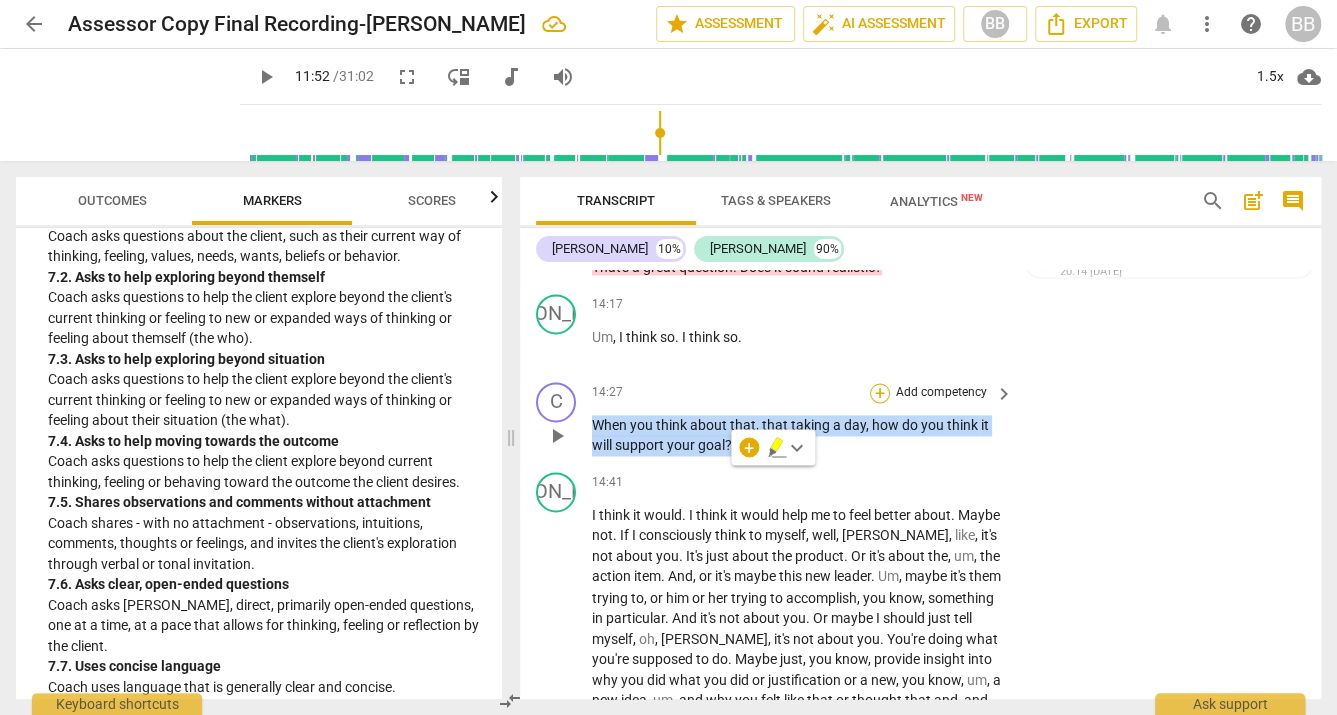 click on "+" at bounding box center [880, 393] 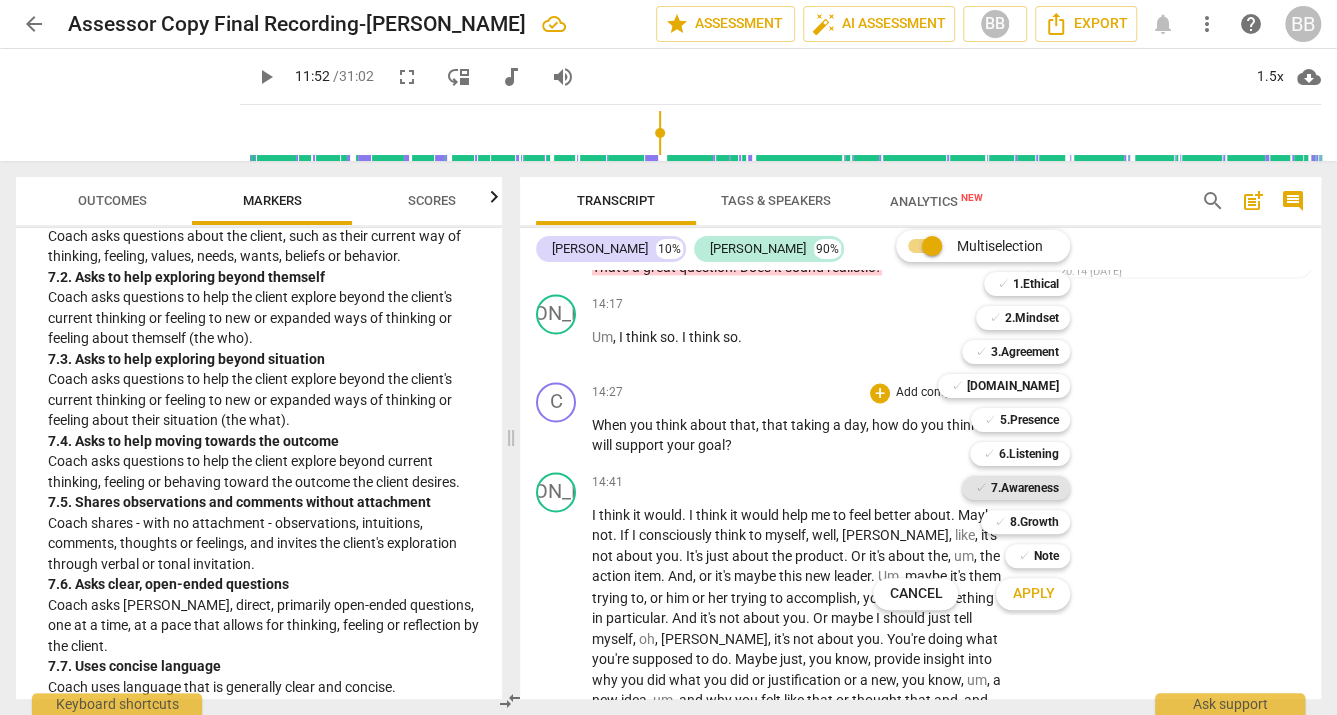 click on "7.Awareness" at bounding box center [1024, 488] 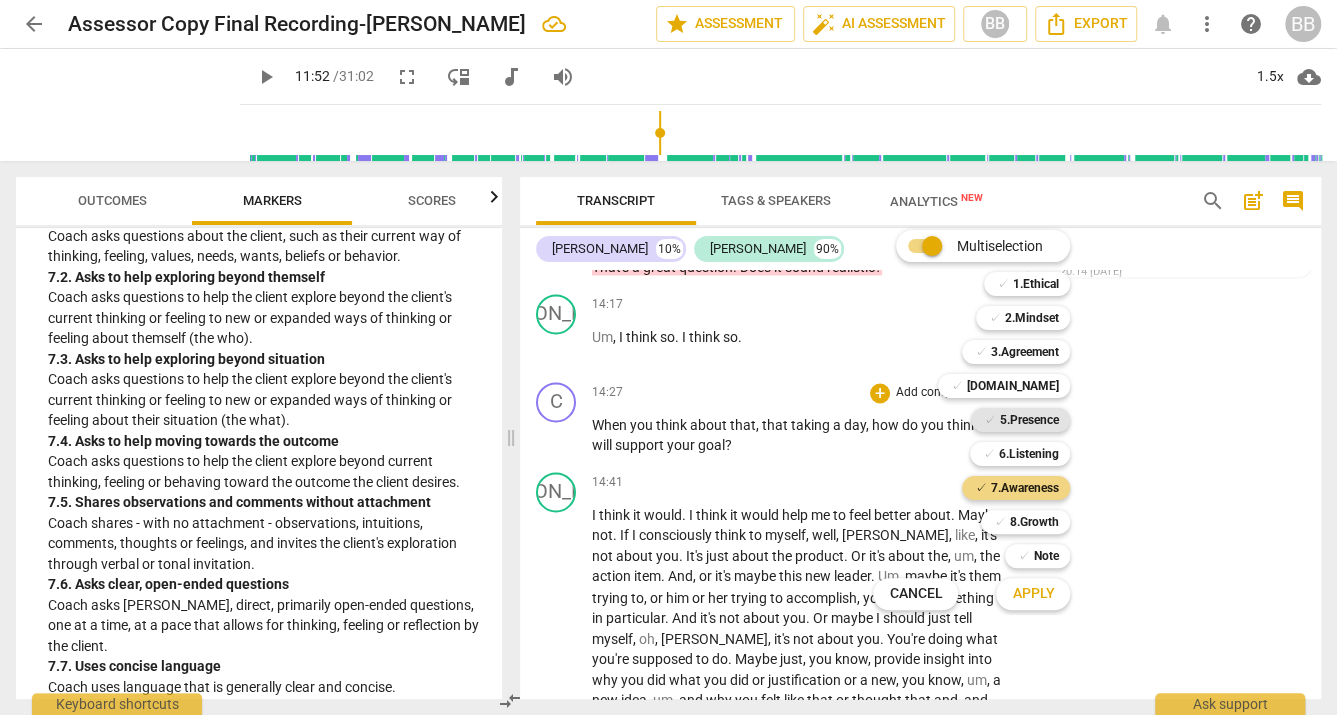 click on "5.Presence" at bounding box center [1028, 420] 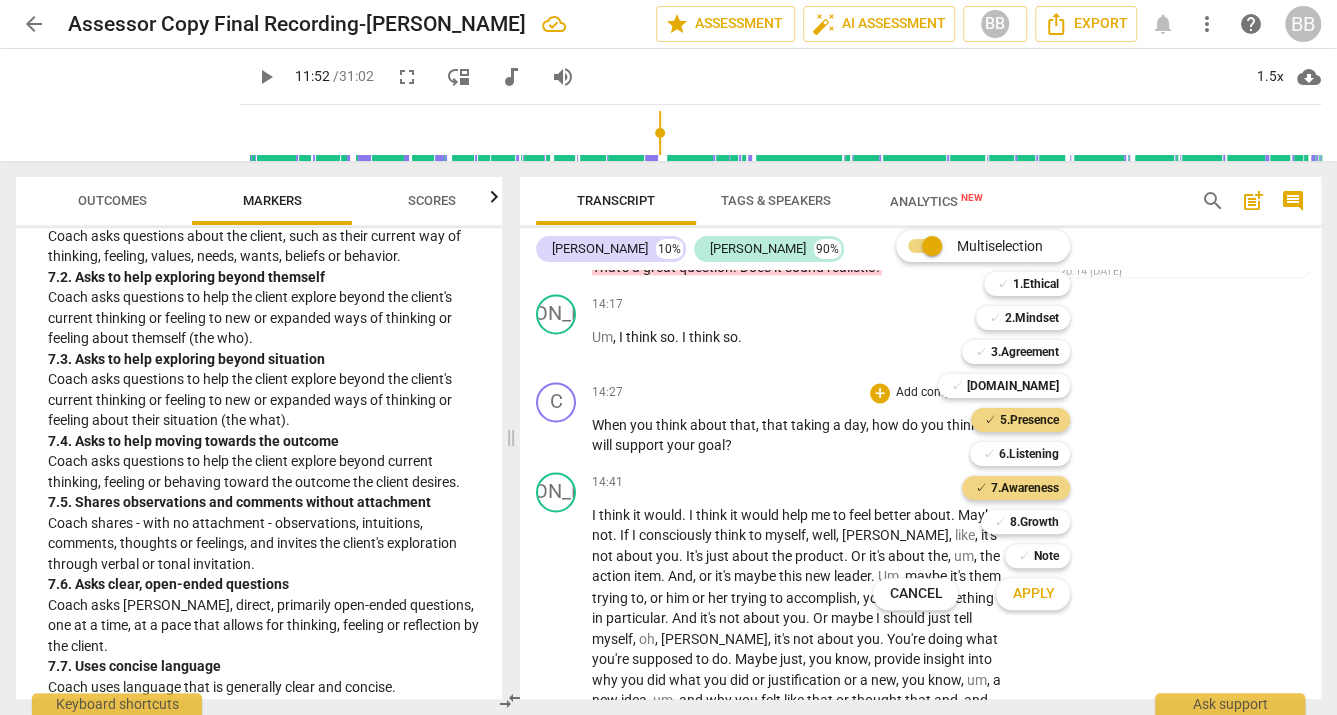 click on "Apply" at bounding box center (1033, 594) 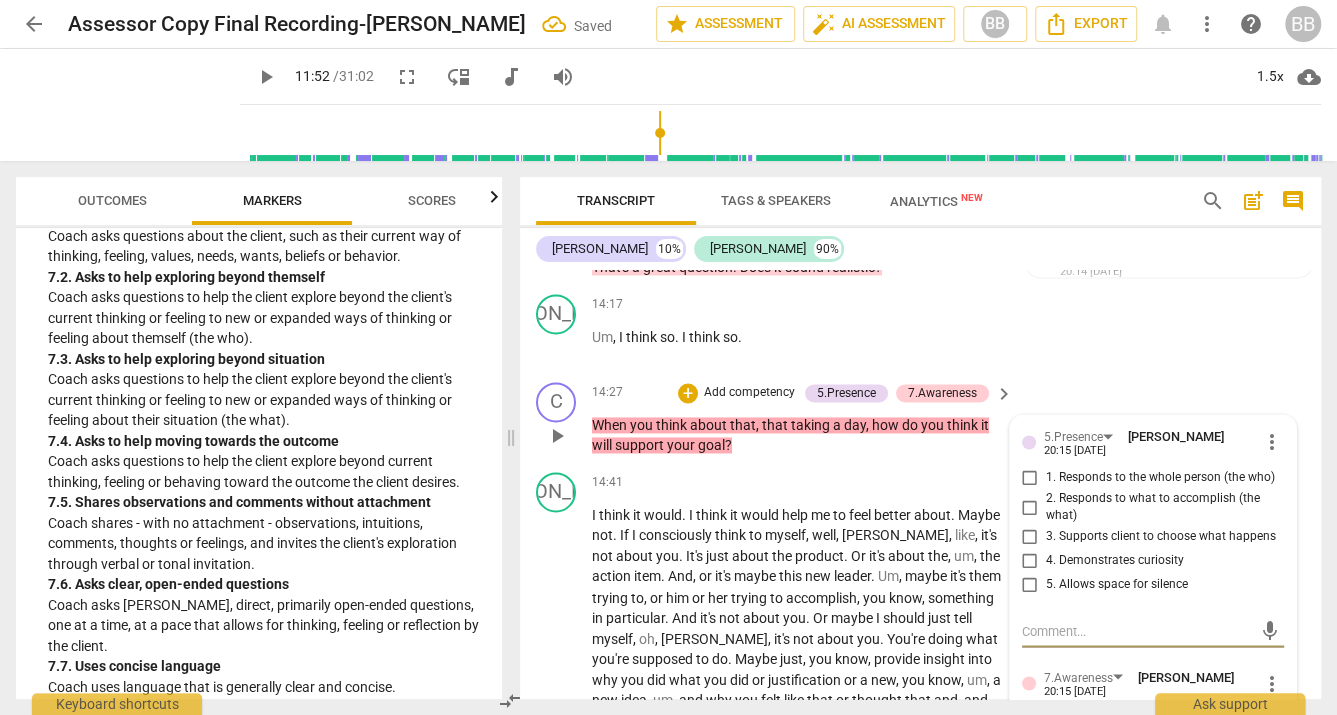 click on "2. Responds to what to accomplish (the what)" at bounding box center (1030, 507) 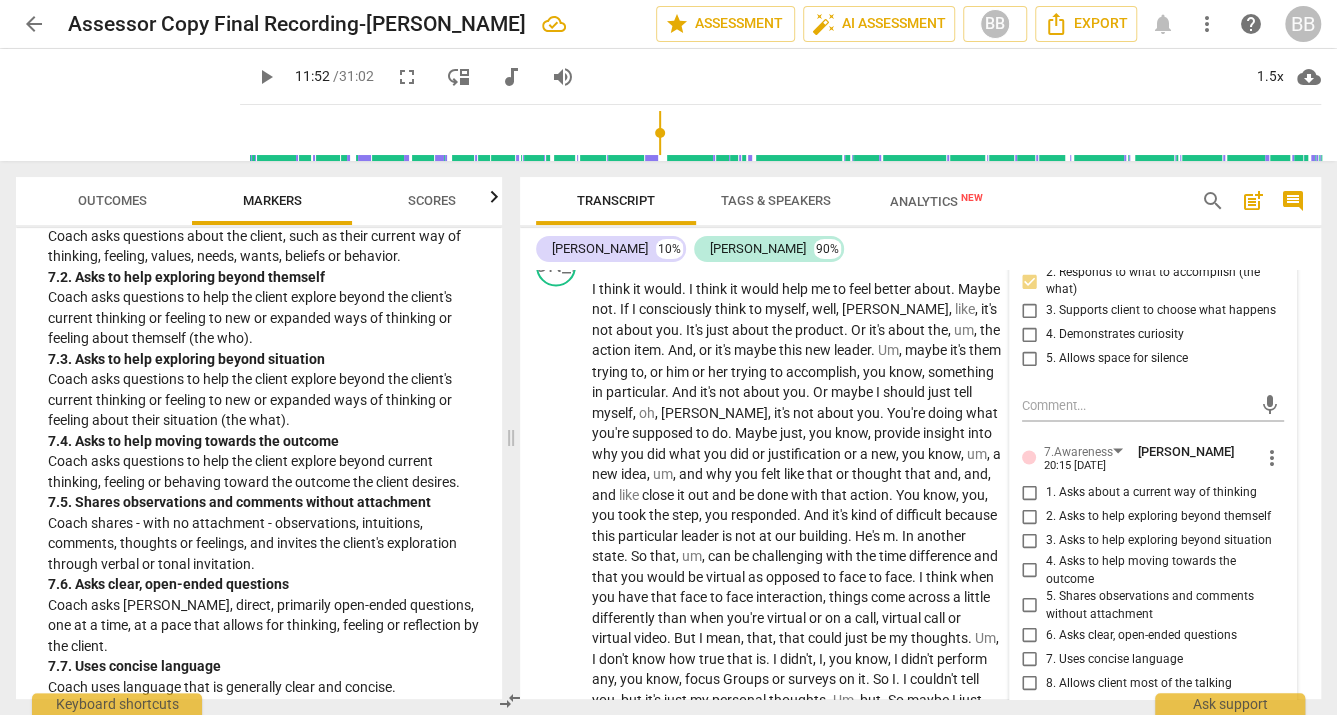 scroll, scrollTop: 5925, scrollLeft: 0, axis: vertical 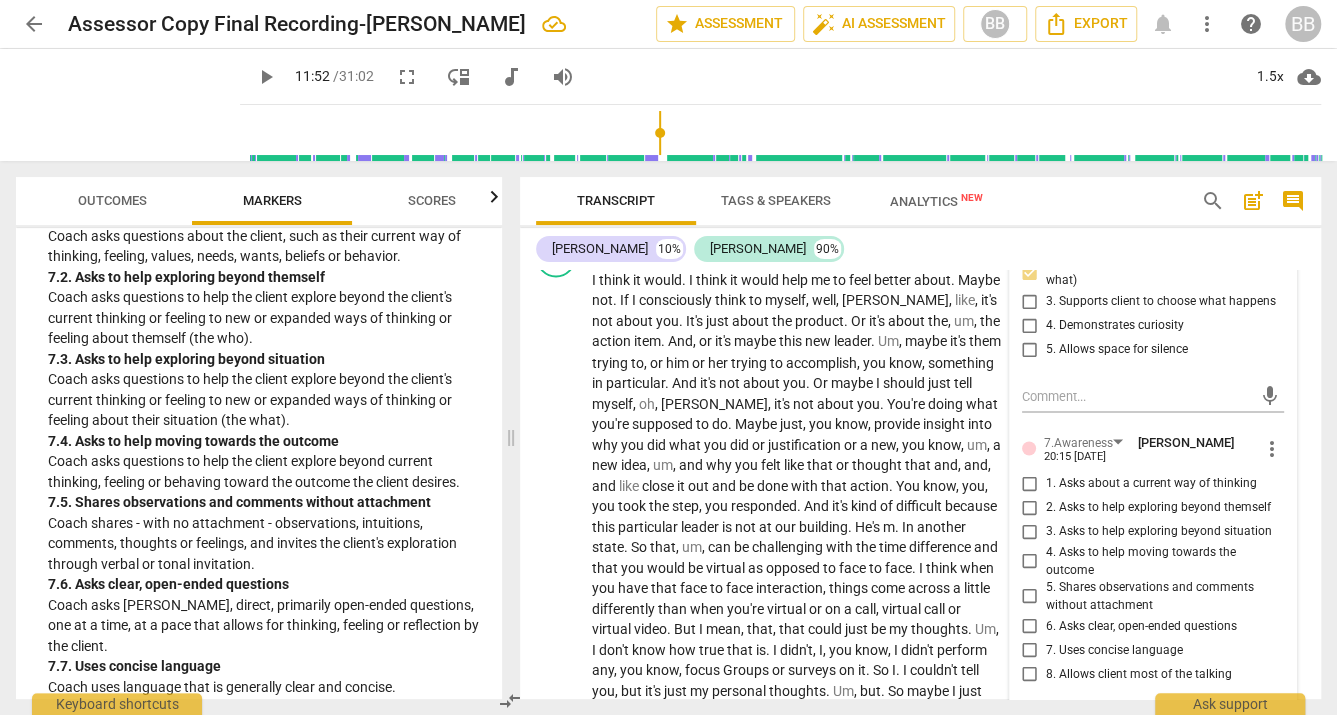 click on "1. Asks about a current way of thinking" at bounding box center [1030, 483] 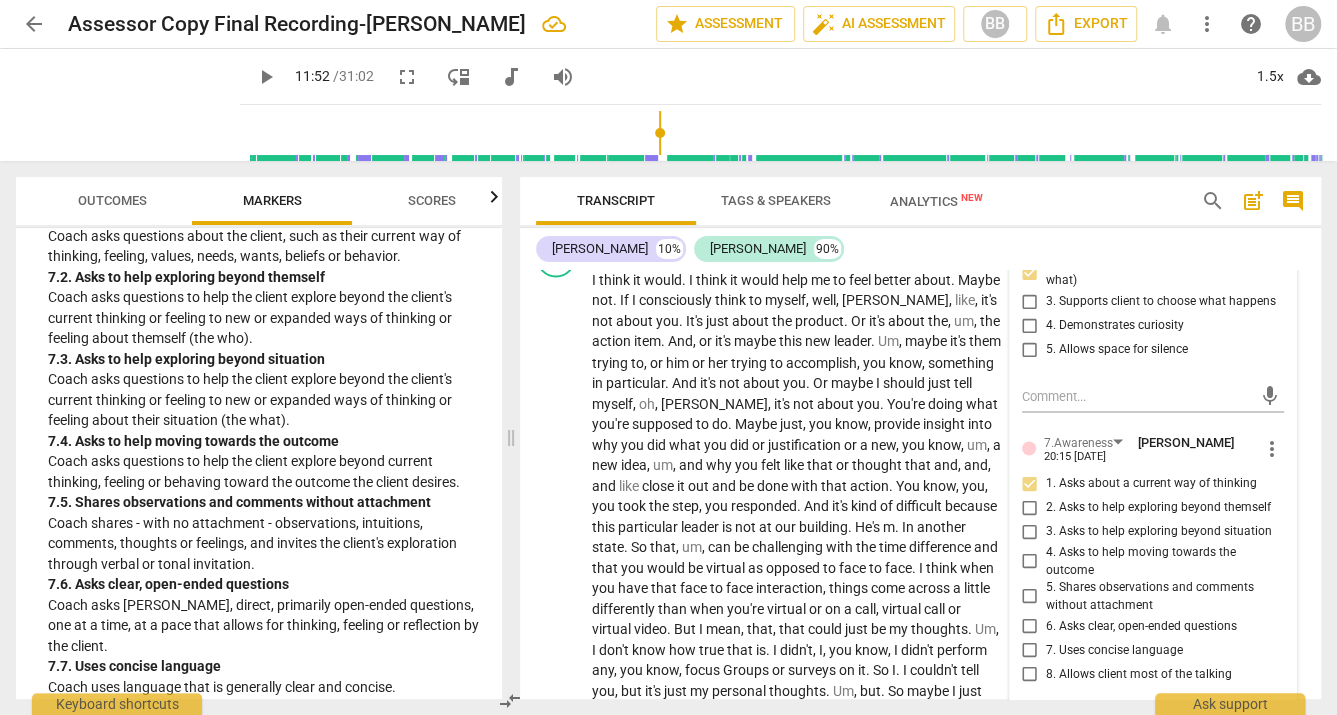 click on "4. Asks to help moving towards the outcome" at bounding box center (1030, 561) 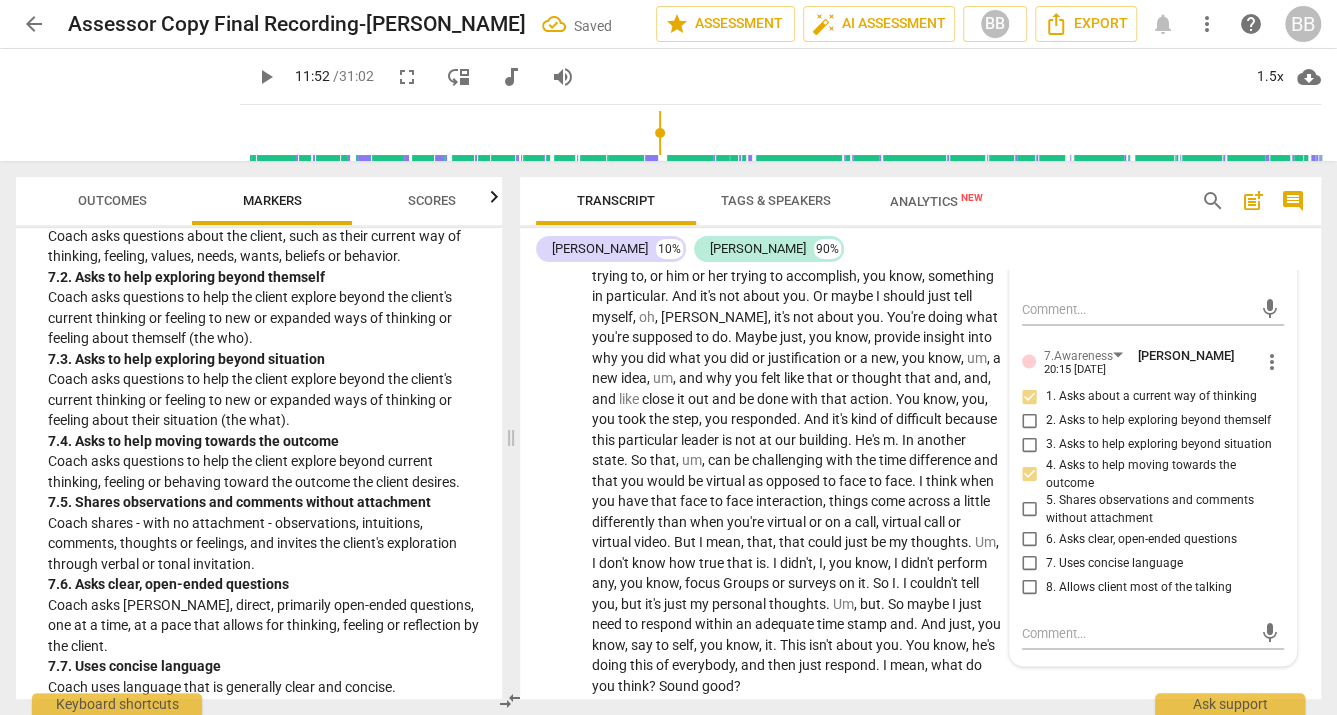 scroll, scrollTop: 6013, scrollLeft: 0, axis: vertical 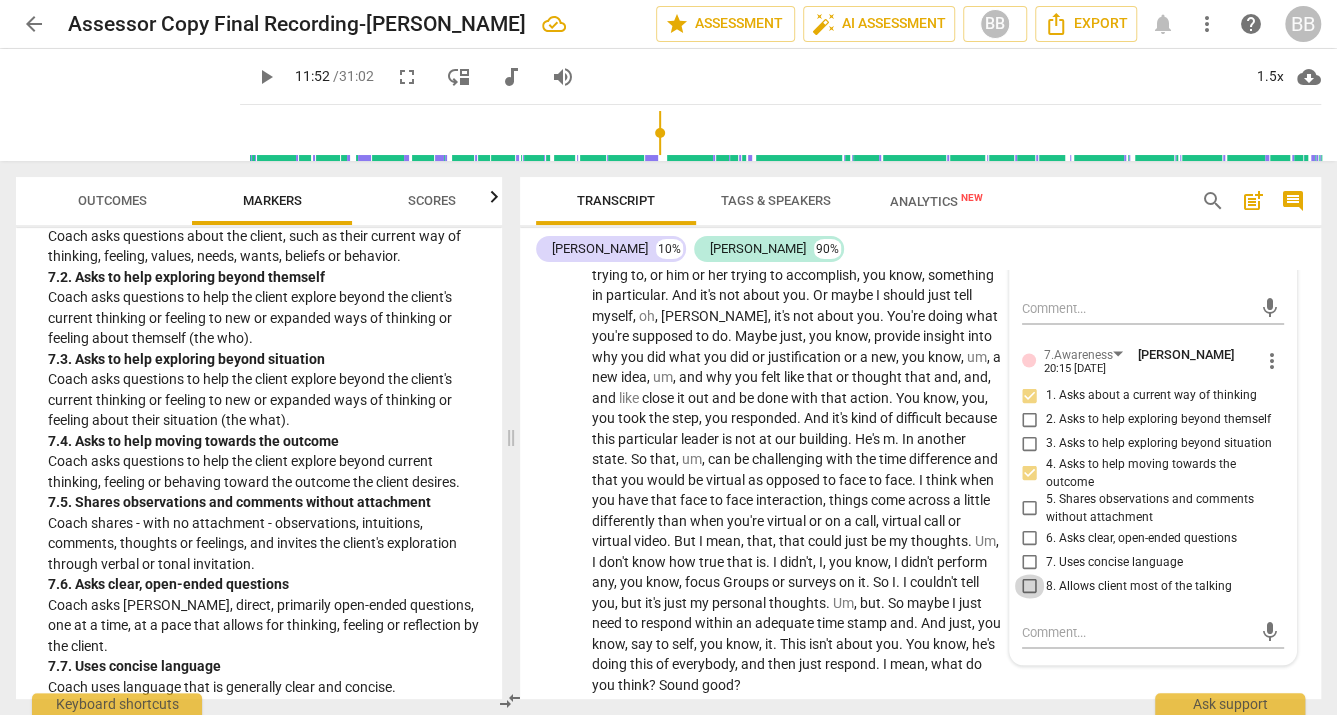 click on "8. Allows client most of the talking" at bounding box center [1030, 586] 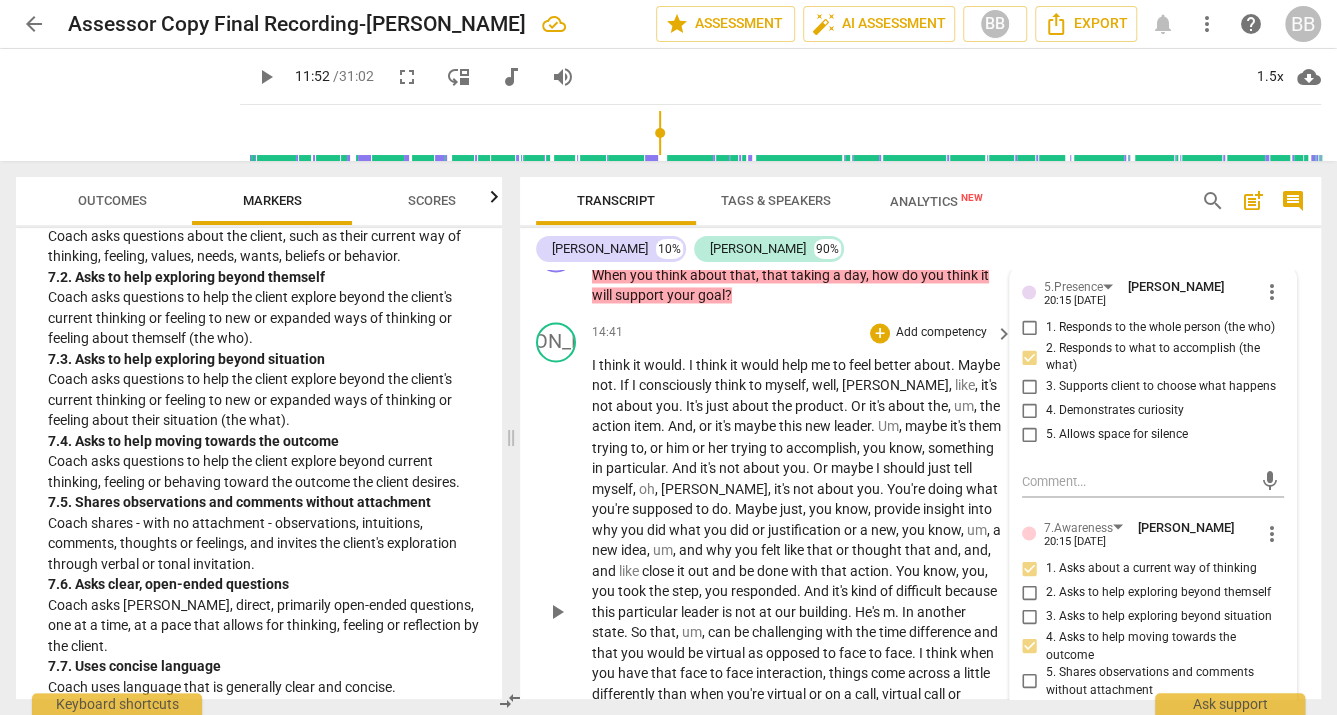 scroll, scrollTop: 5823, scrollLeft: 0, axis: vertical 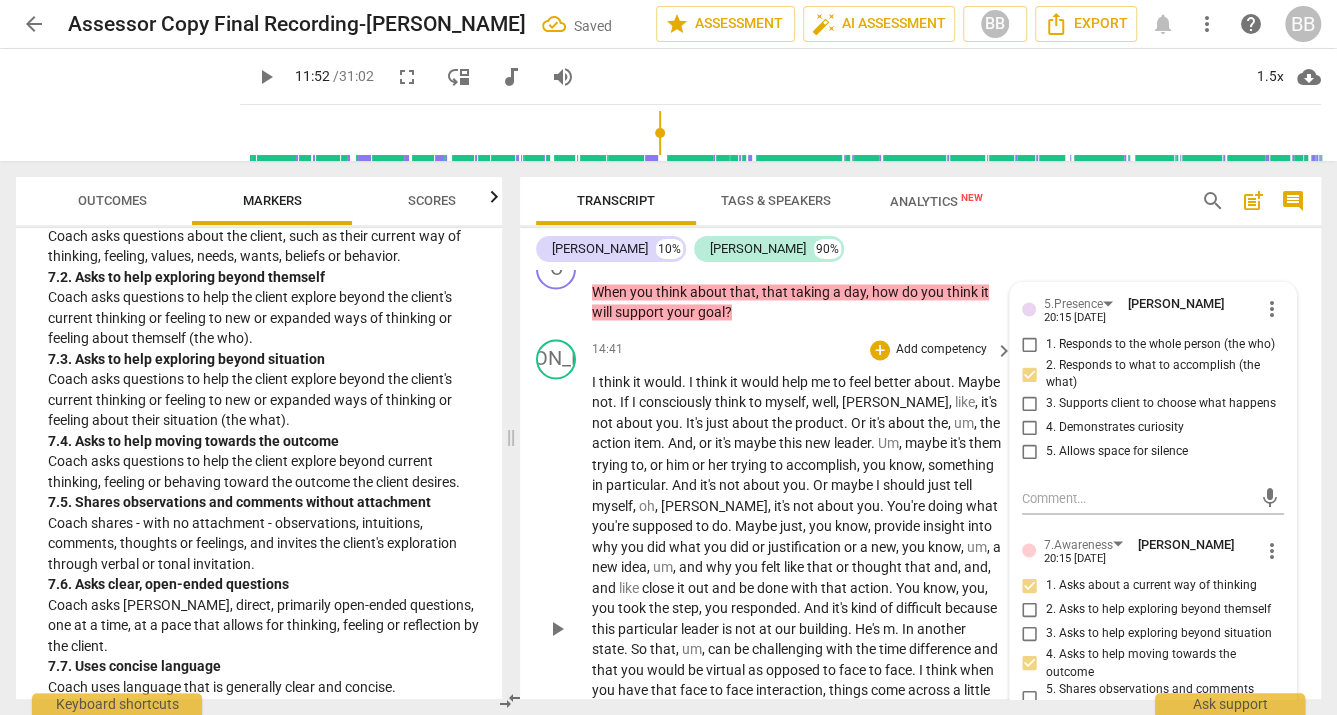 click on "." at bounding box center (682, 423) 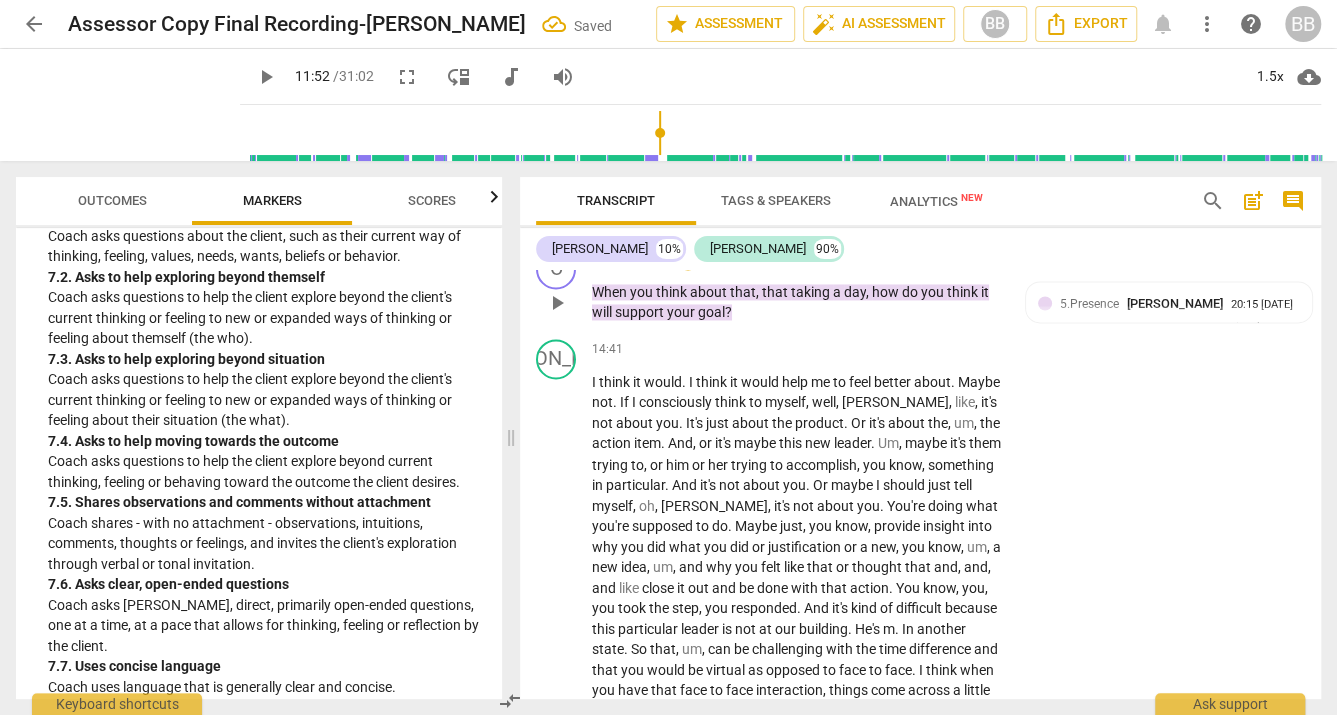click on "play_arrow" at bounding box center (557, 303) 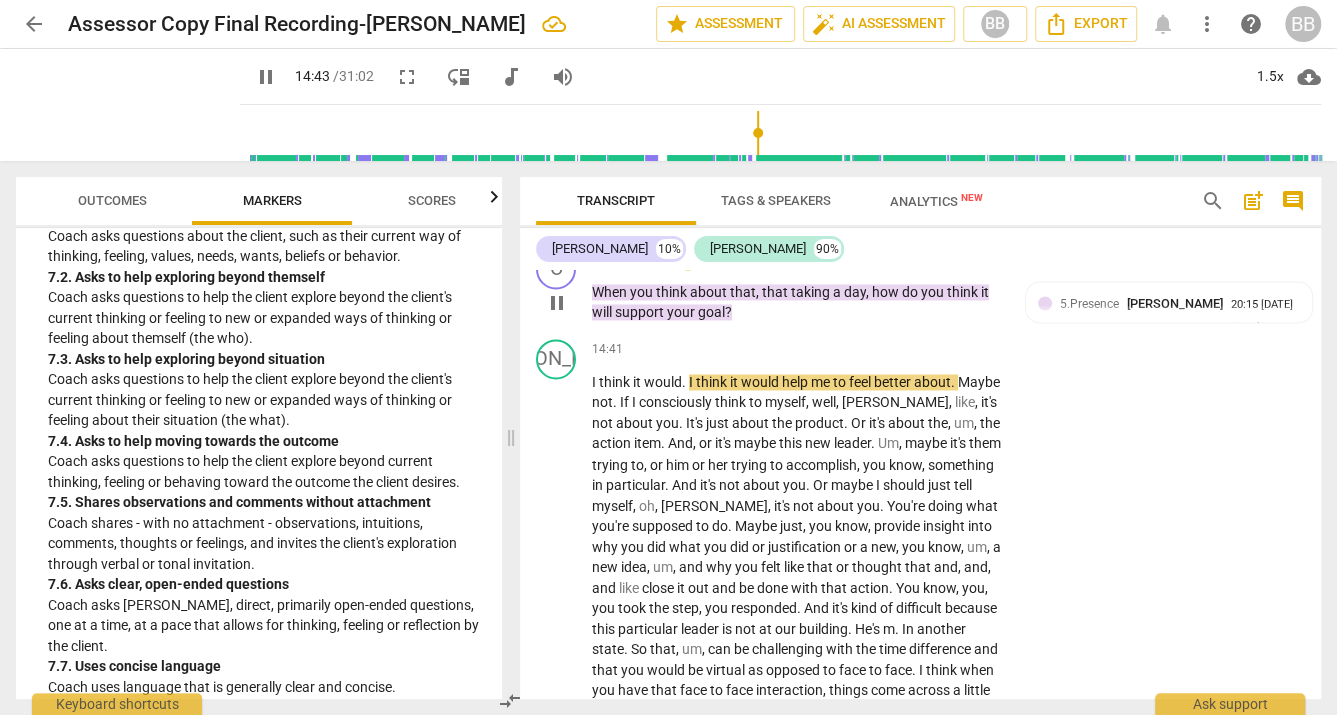 click on "pause" at bounding box center [557, 303] 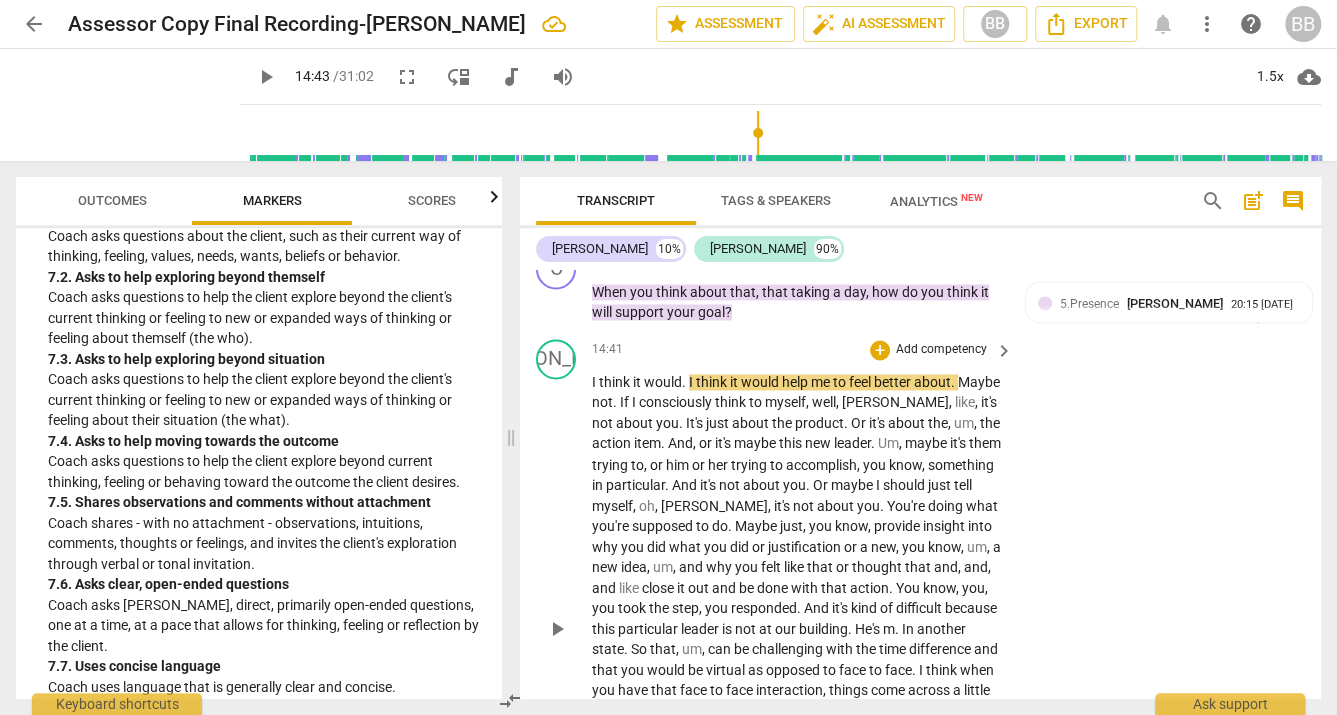 click on "I" at bounding box center (595, 382) 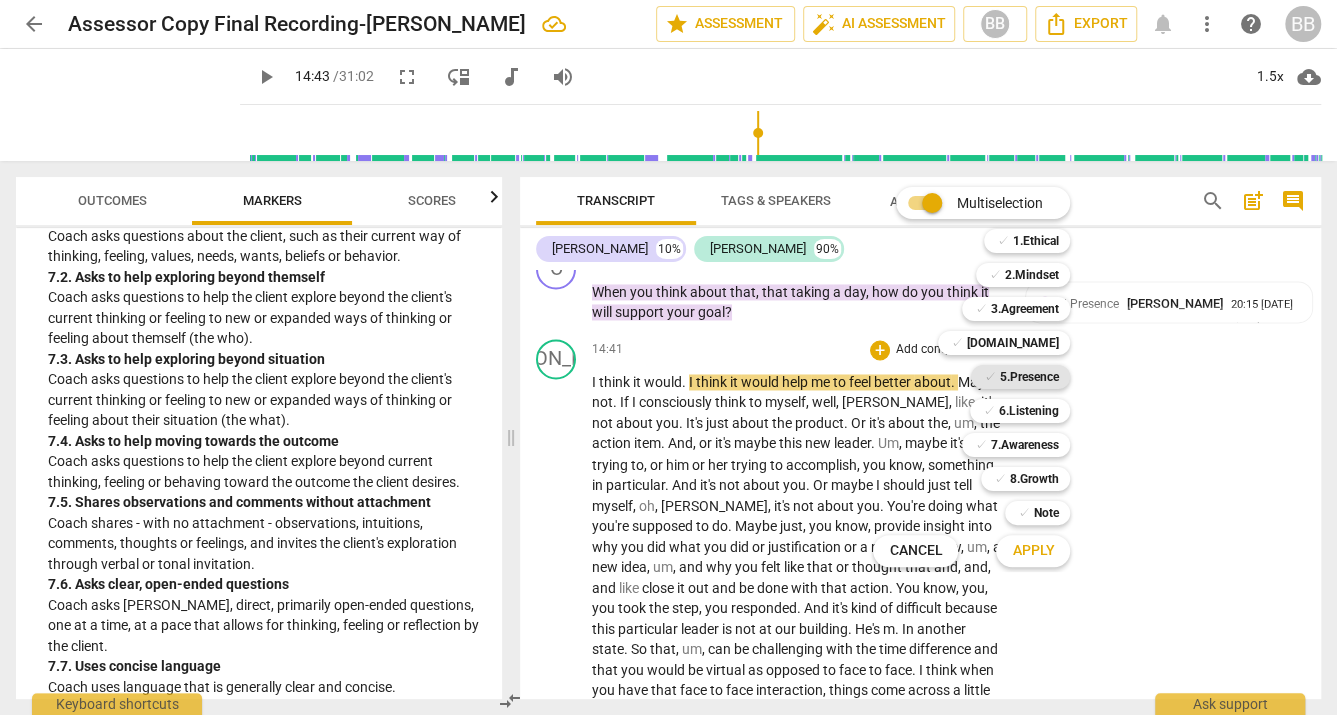 click on "5.Presence" at bounding box center (1028, 377) 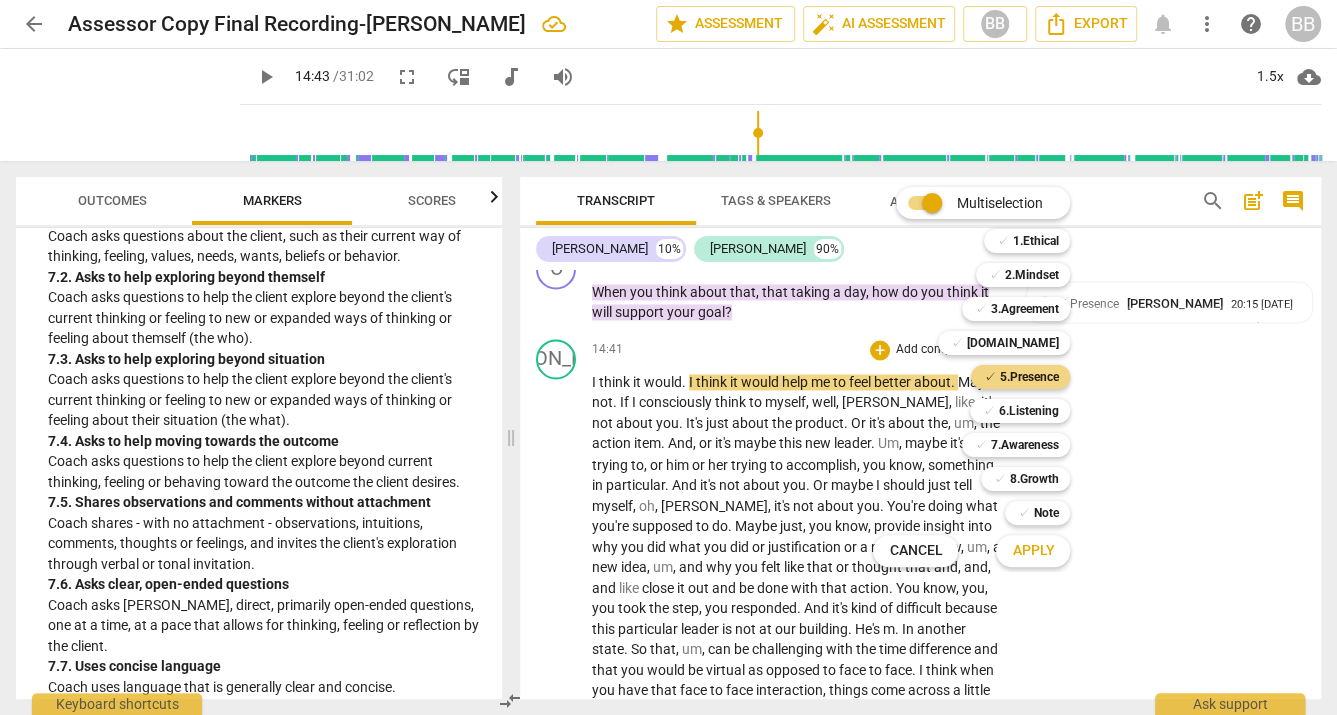 click on "Apply" at bounding box center (1033, 551) 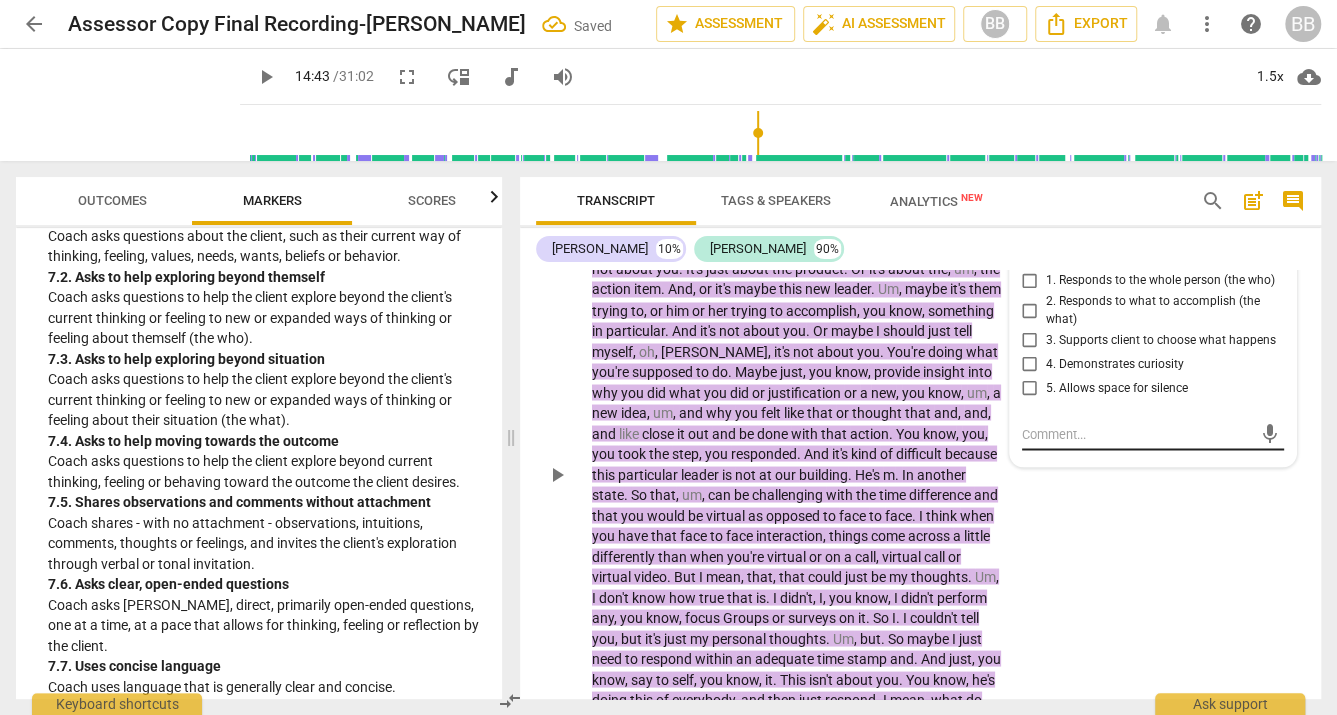 scroll, scrollTop: 5977, scrollLeft: 0, axis: vertical 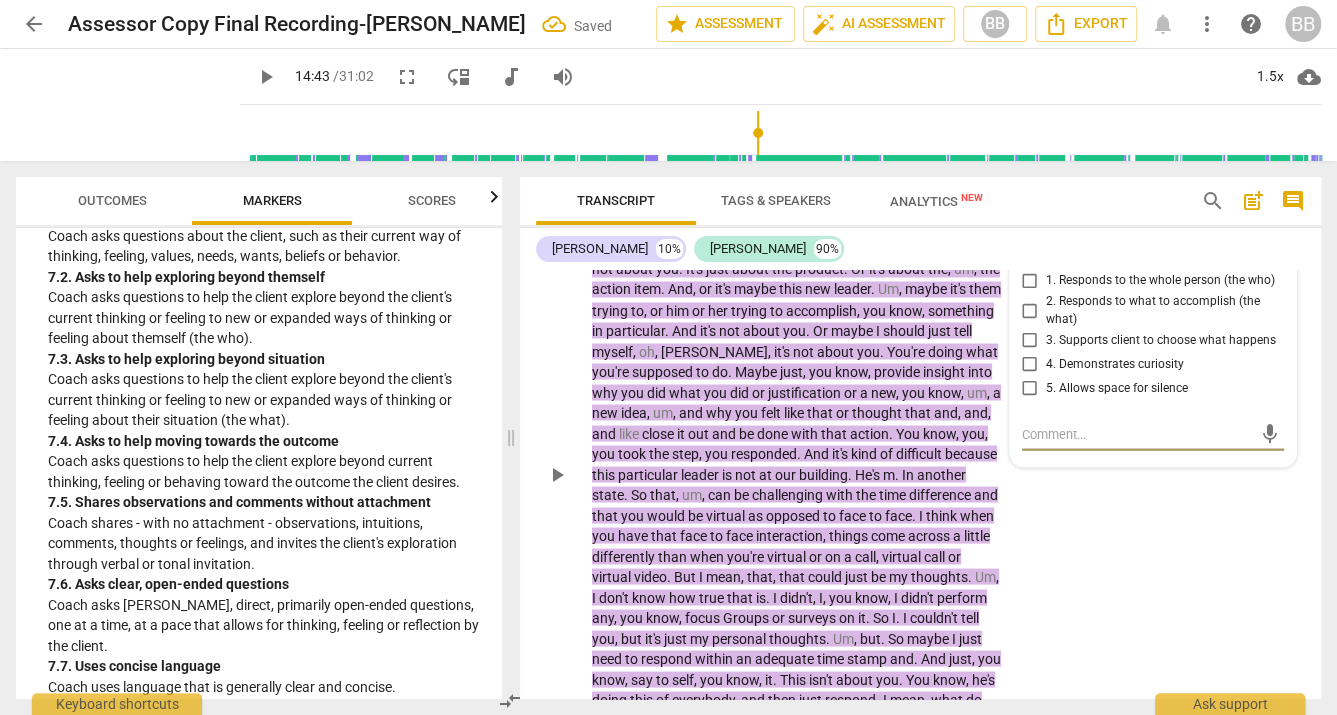 click on "5. Allows space for silence" at bounding box center [1117, 388] 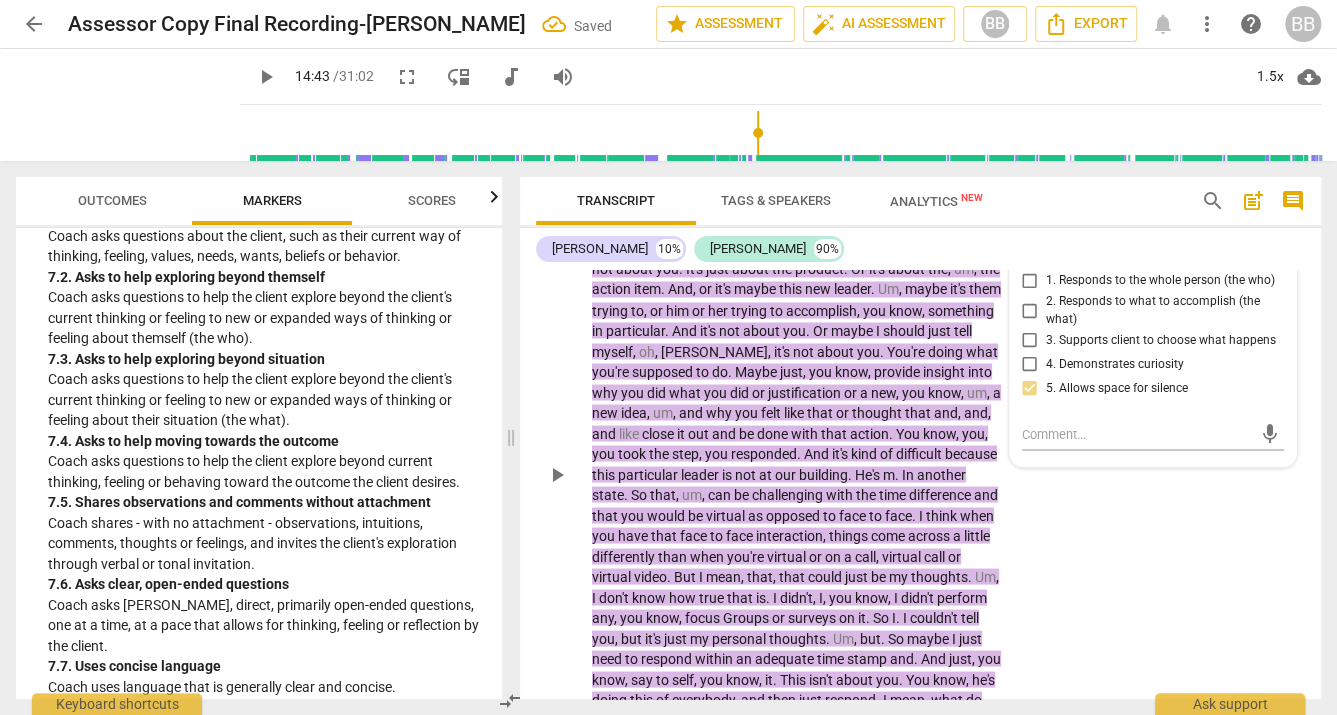 click on "JA play_arrow pause 14:41 + Add competency 5.Presence keyboard_arrow_right I   think   it   would .   I   think   it   would   help   me   to   feel   better   about .   Maybe   not .   If   I   consciously   think   to   myself ,   well ,   [PERSON_NAME] ,   like ,   it's   not   about   you .   It's   just   about   the   product .   Or   it's   about   the ,   um ,   the   action   item .   And ,   or   it's   maybe   this   new   leader .   Um ,   maybe   it's   them   trying   to ,   or   him   or   her   trying   to   accomplish ,   you   know ,   something   in   particular .   And   it's   not   about   you .   Or   maybe   I   should   just   tell   myself ,   oh ,   [PERSON_NAME] ,   it's   not   about   you .   You're   doing   what   you're   supposed   to   do .   Maybe   just ,   you   know ,   provide   insight   into   why   you   did   what   you   did   or   justification   or   a   new ,   you   know ,   um ,   a   new   idea ,   um ,   and   why   you   felt   like   that   or   thought   that   and ," at bounding box center [920, 458] 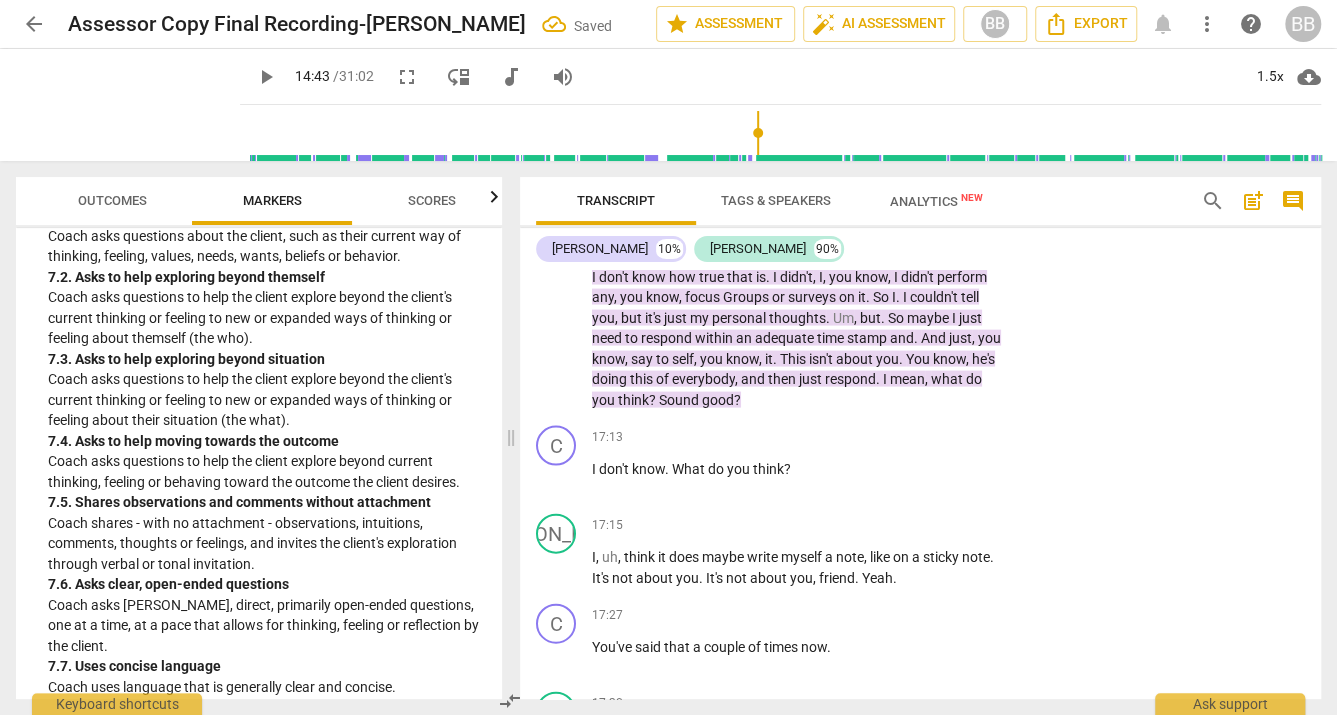 scroll, scrollTop: 6298, scrollLeft: 0, axis: vertical 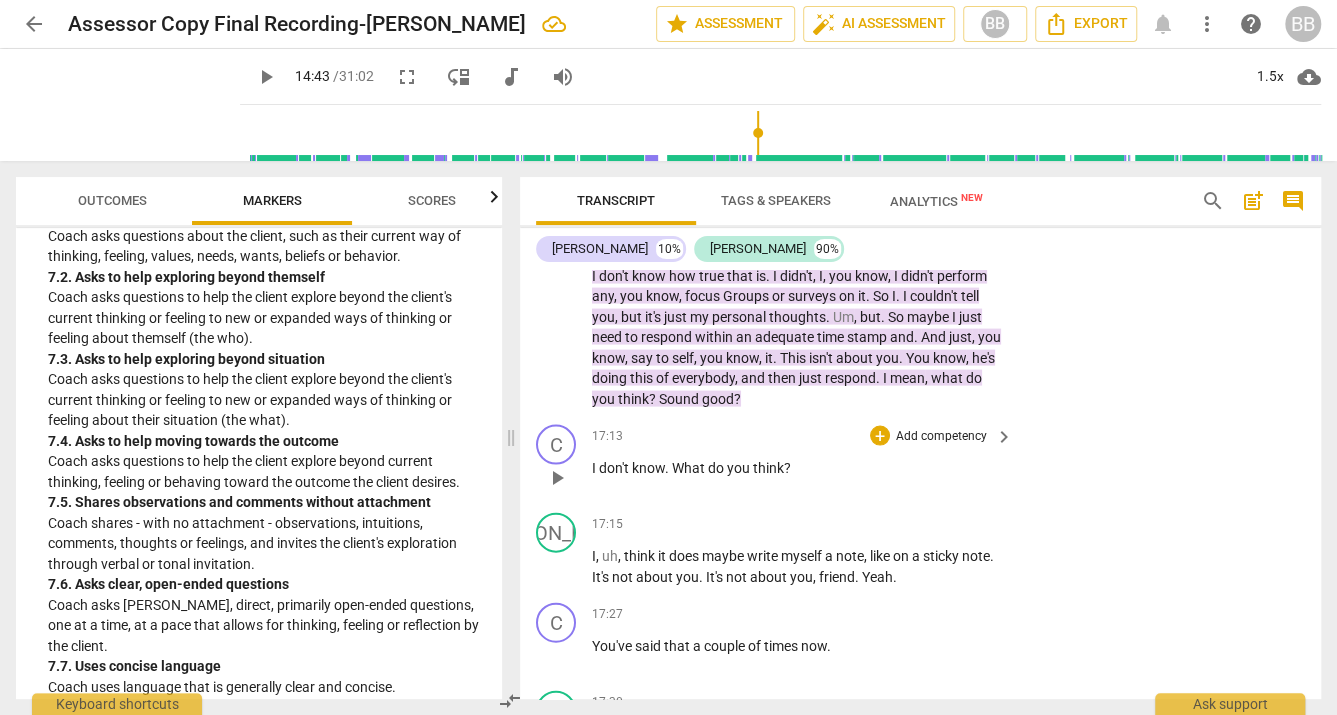 click on "C play_arrow pause 17:13 + Add competency keyboard_arrow_right I   don't   know .   What   do   you   think ?" at bounding box center (920, 461) 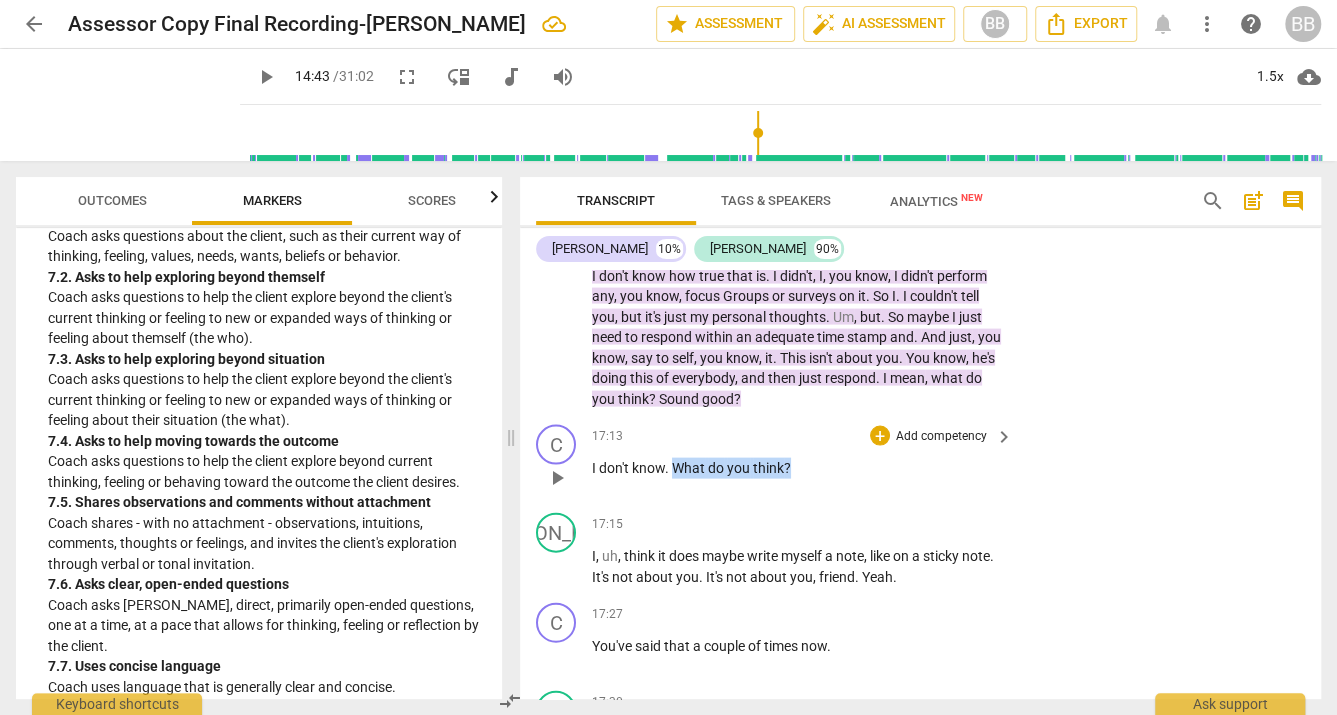 drag, startPoint x: 672, startPoint y: 493, endPoint x: 813, endPoint y: 498, distance: 141.08862 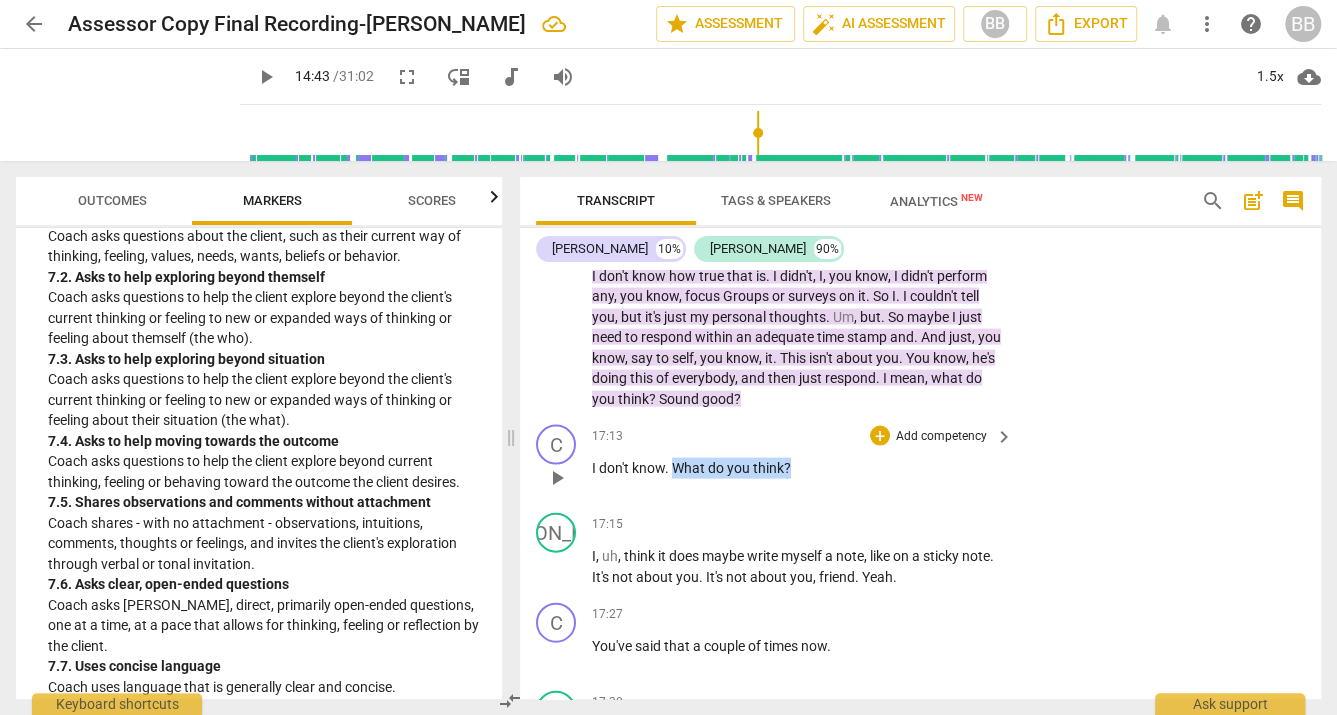 click on "I   don't   know .   What   do   you   think ?" at bounding box center (797, 468) 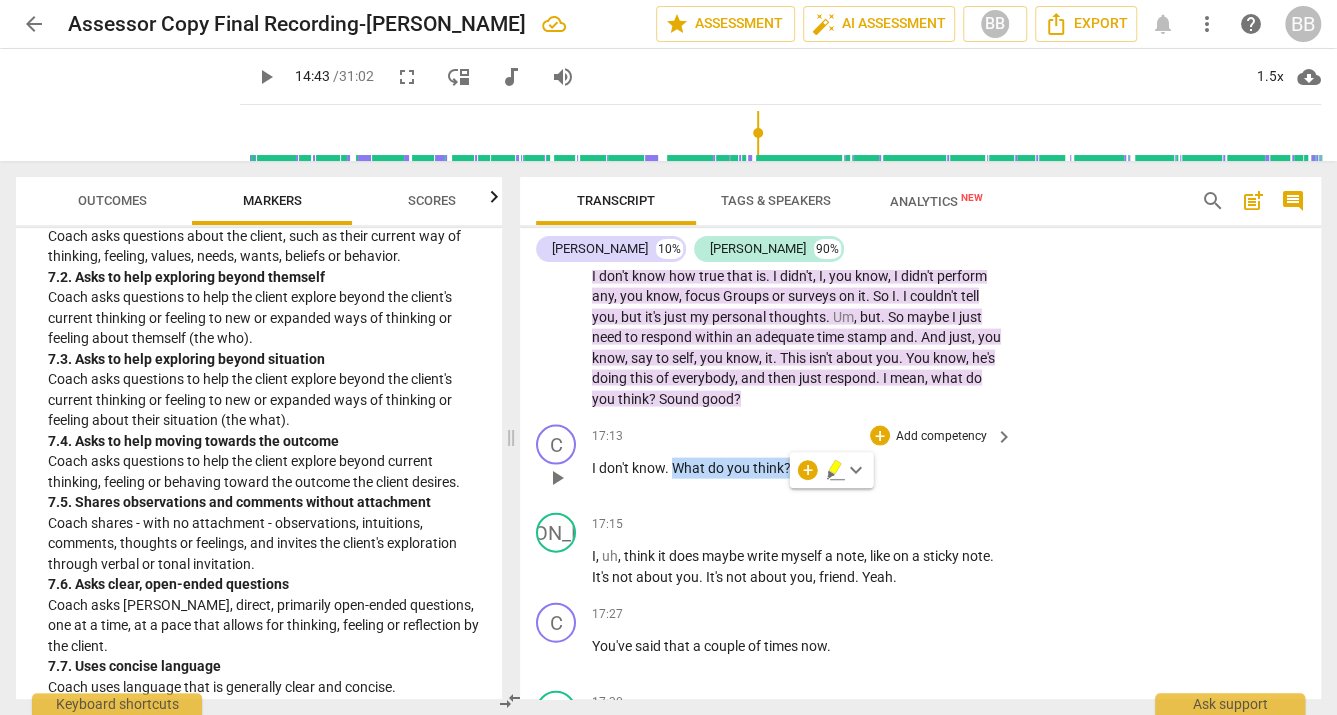 click on "Add competency" at bounding box center [941, 437] 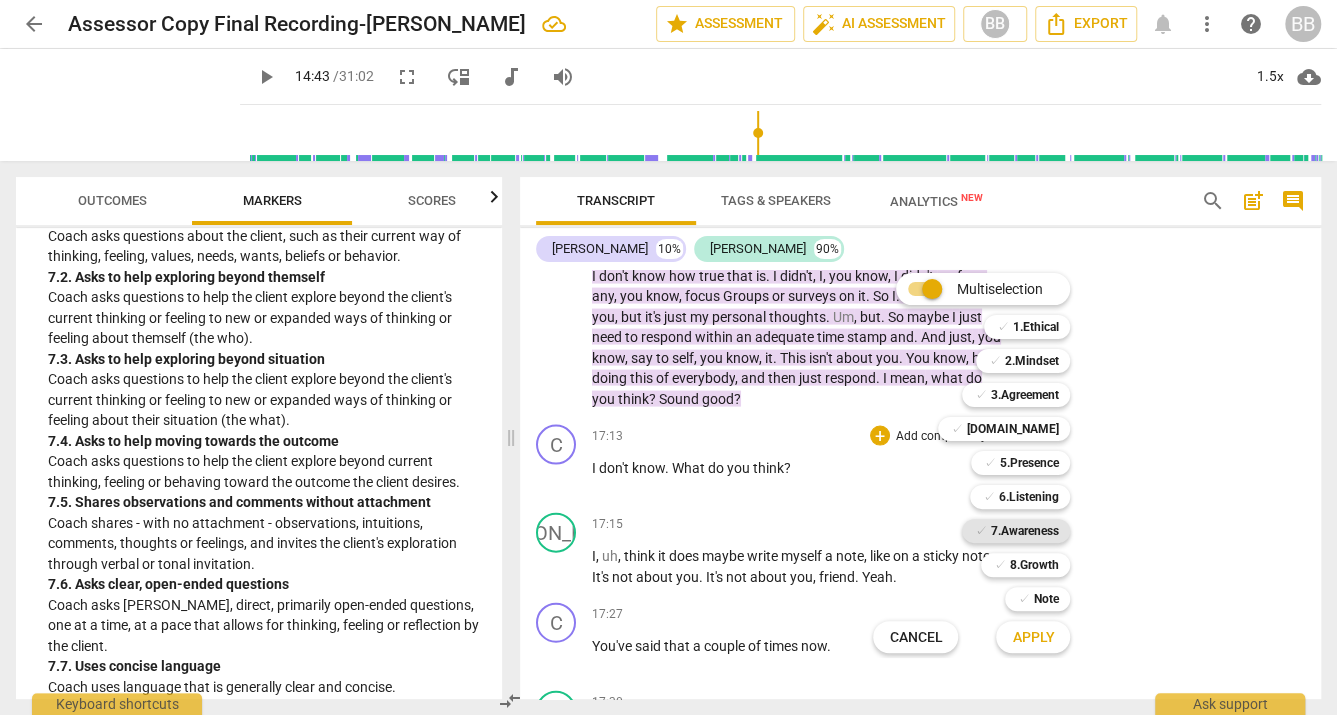 click on "7.Awareness" at bounding box center [1024, 531] 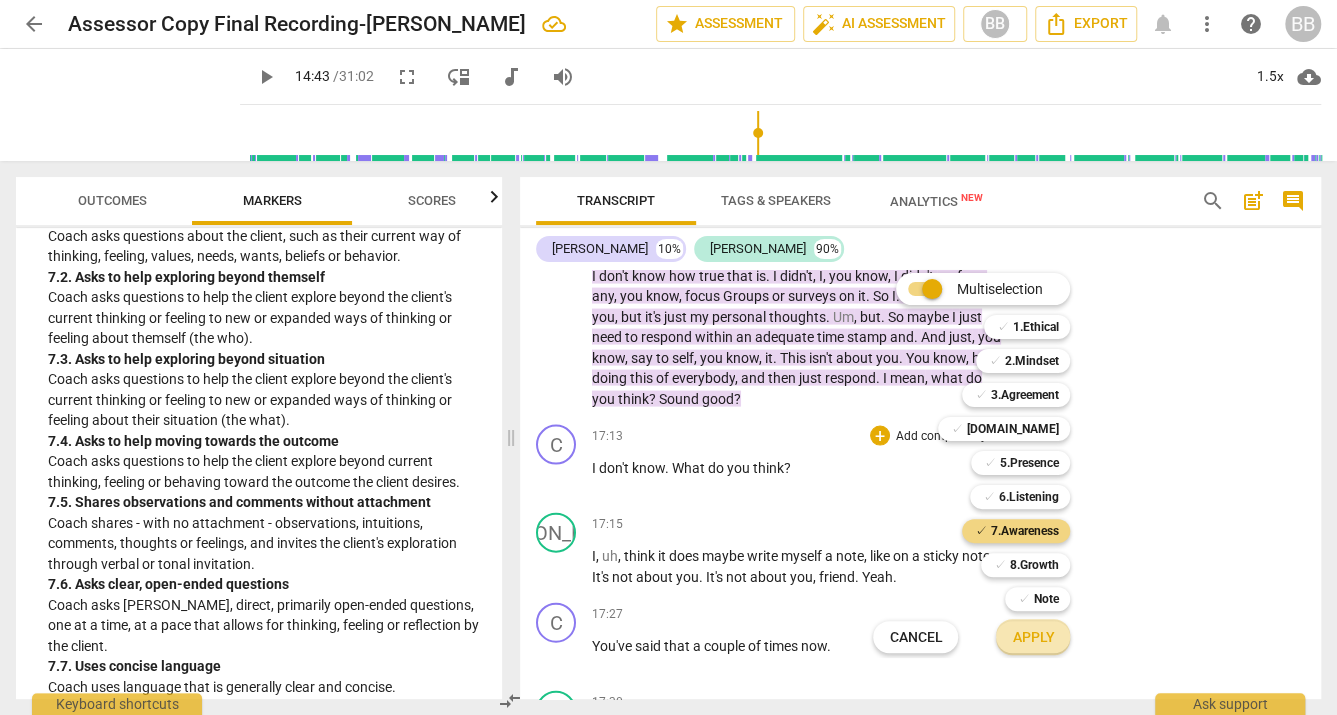 click on "Apply" at bounding box center [1033, 638] 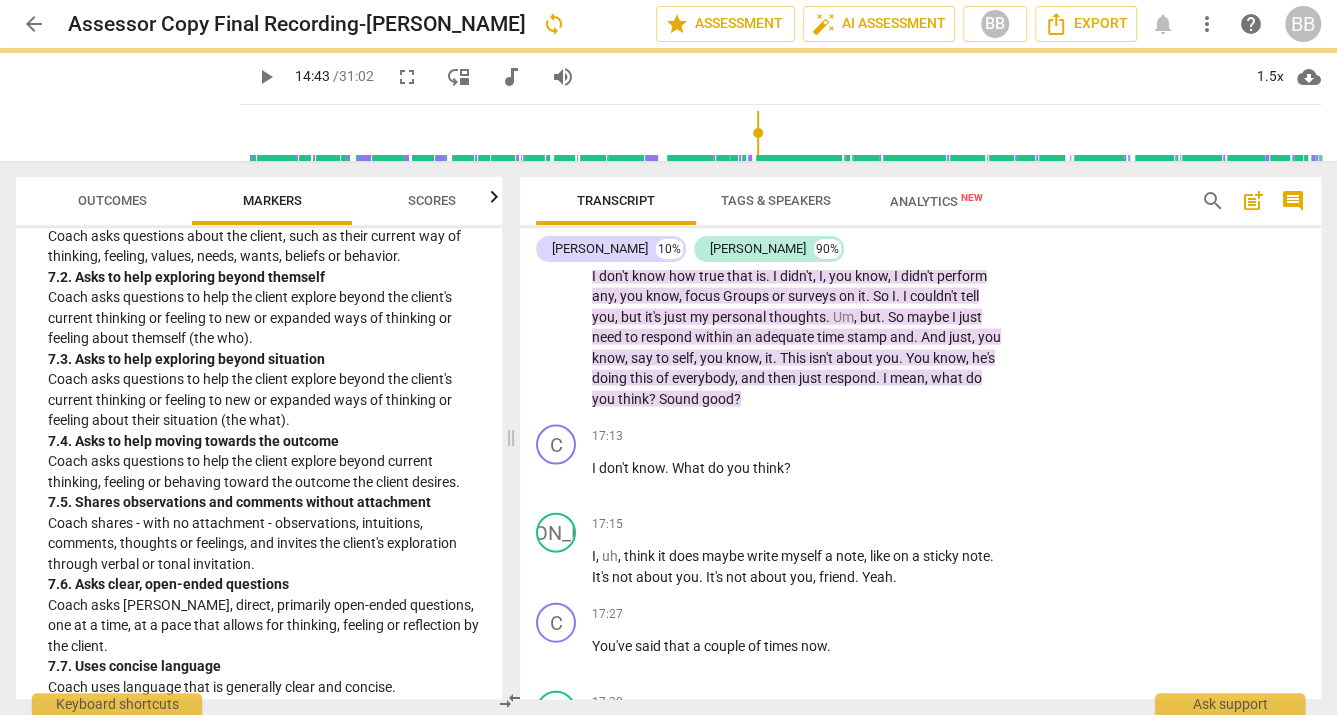 scroll, scrollTop: 6598, scrollLeft: 0, axis: vertical 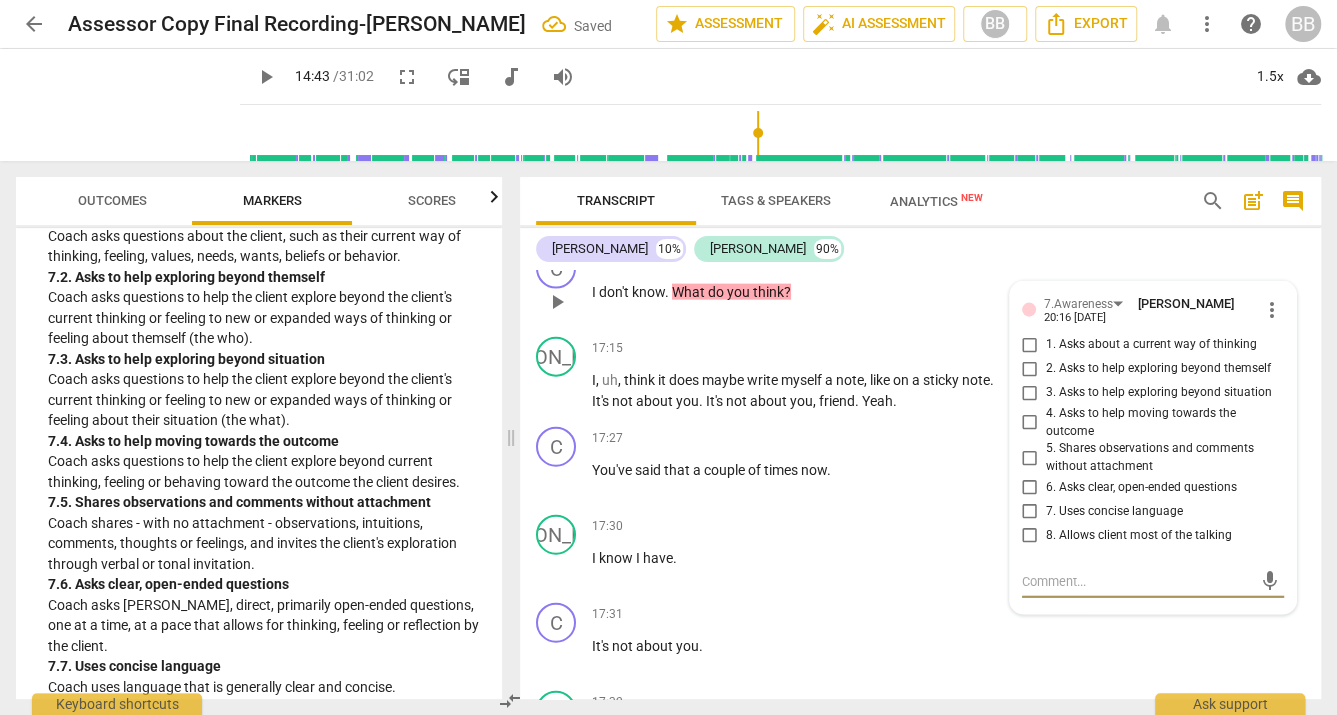 click on "1. Asks about a current way of thinking" at bounding box center [1030, 345] 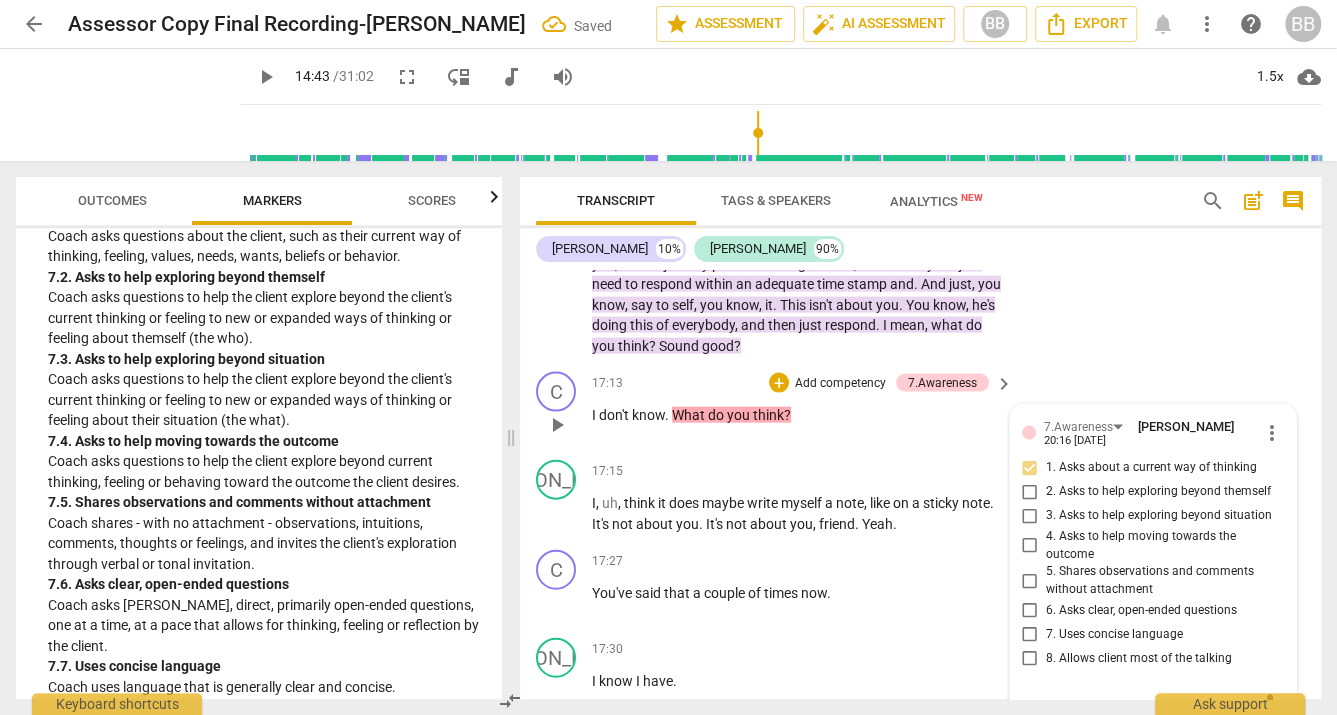 scroll, scrollTop: 6293, scrollLeft: 0, axis: vertical 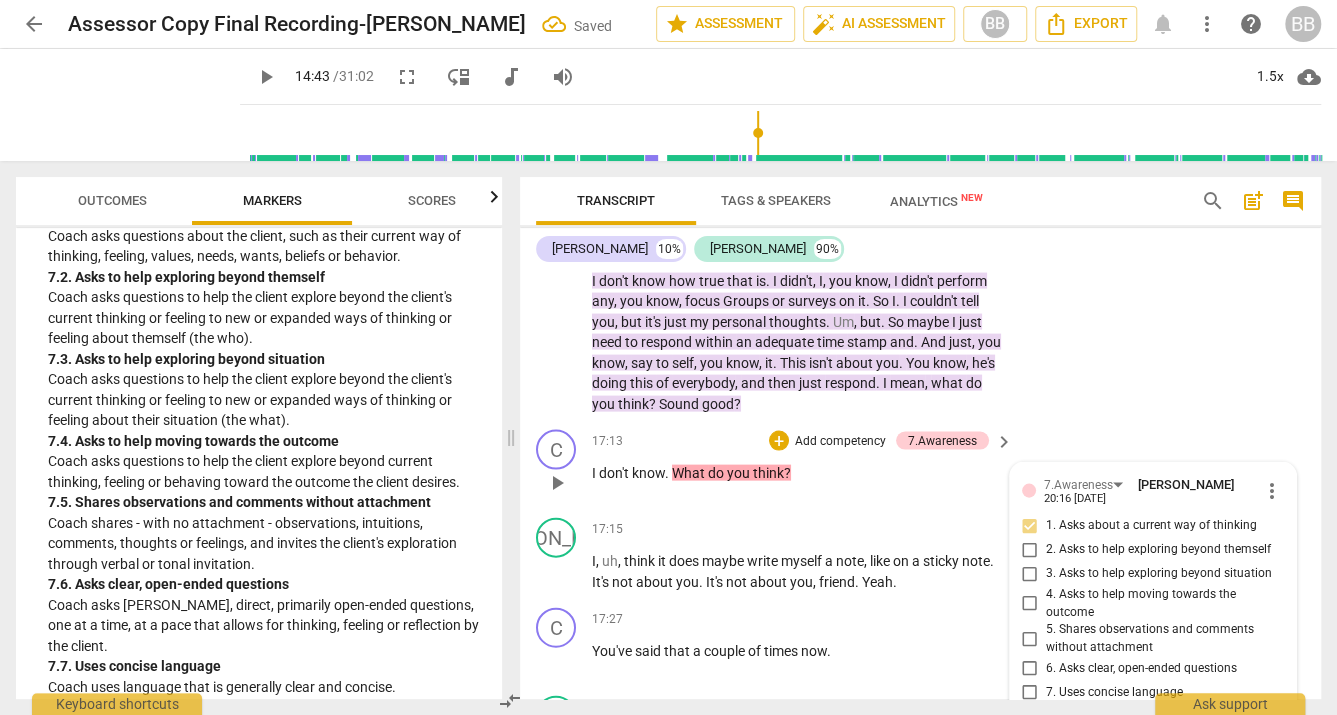 click on "Add competency" at bounding box center [840, 442] 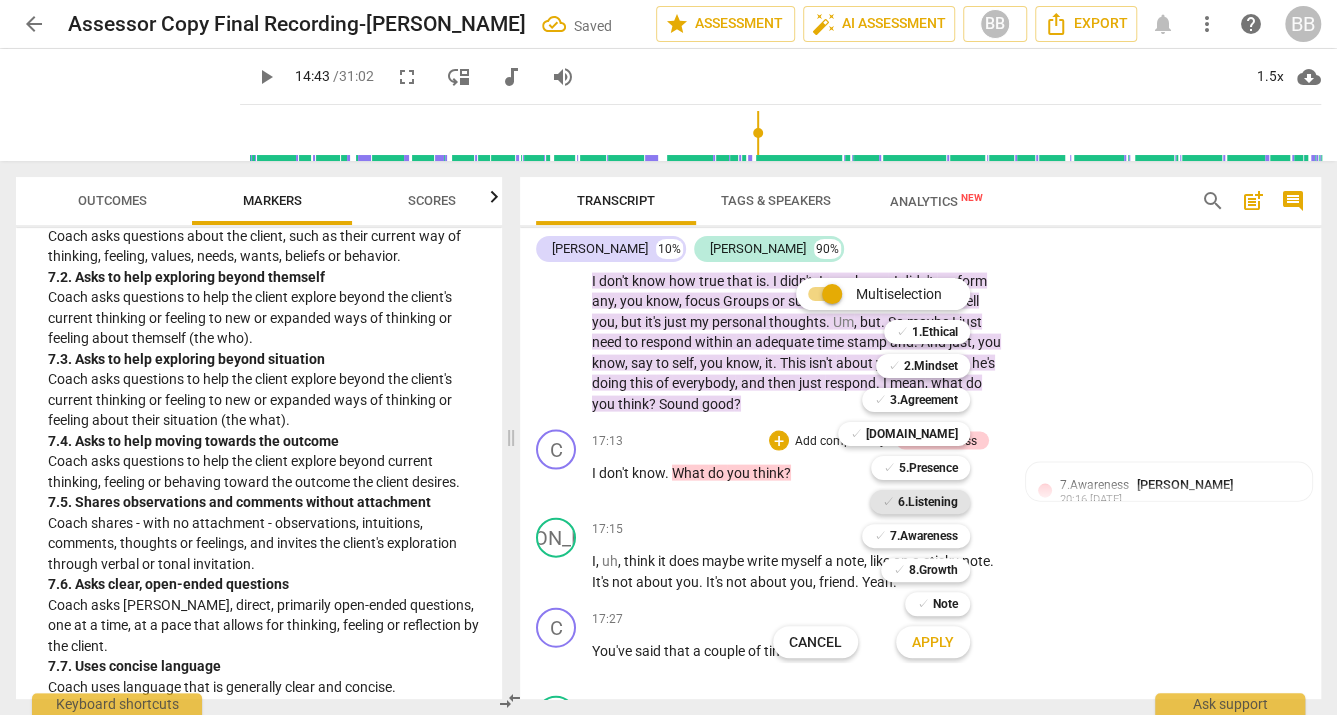 click on "6.Listening" at bounding box center (928, 502) 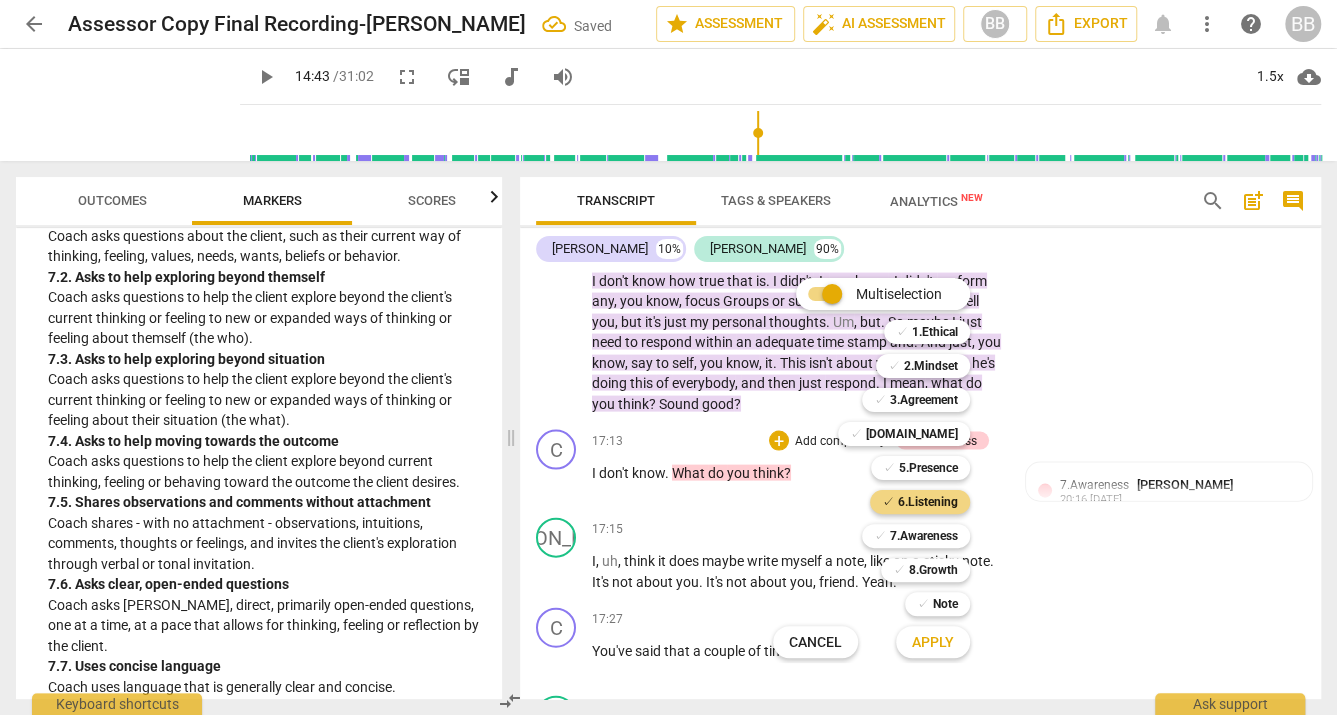 click on "Apply" at bounding box center (933, 643) 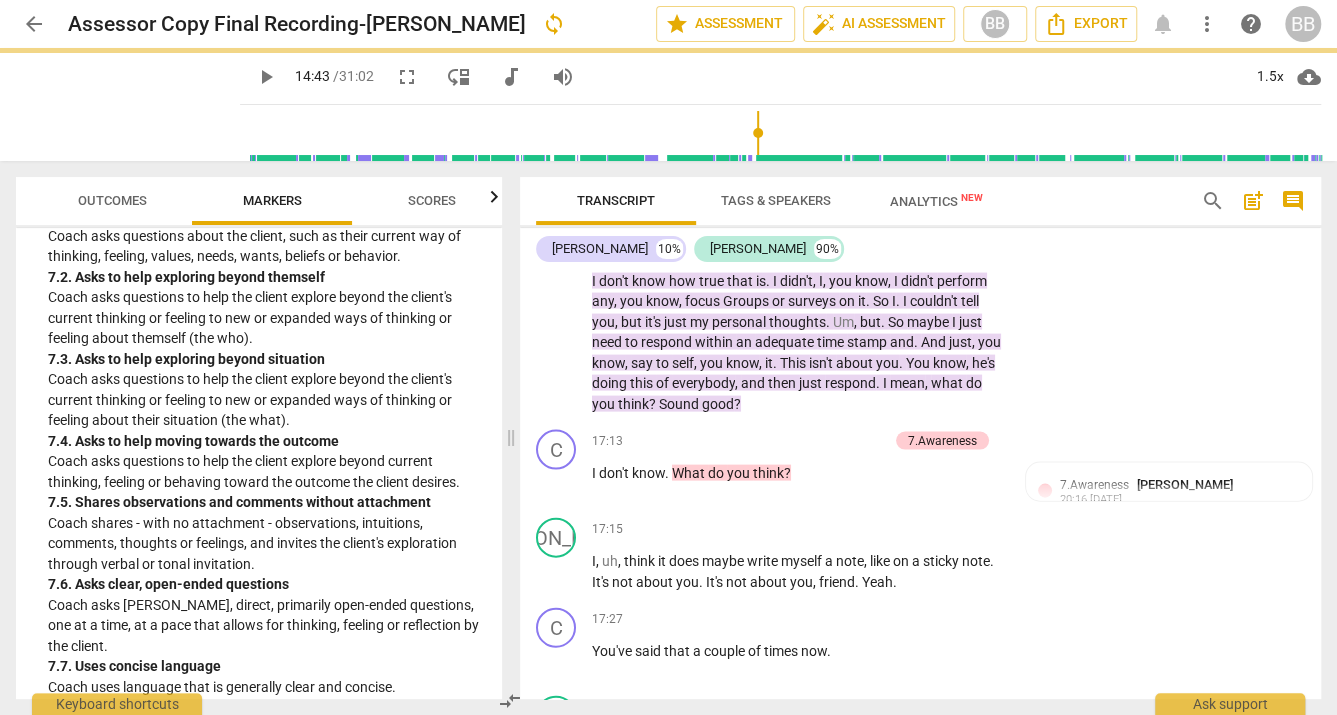 scroll, scrollTop: 6552, scrollLeft: 0, axis: vertical 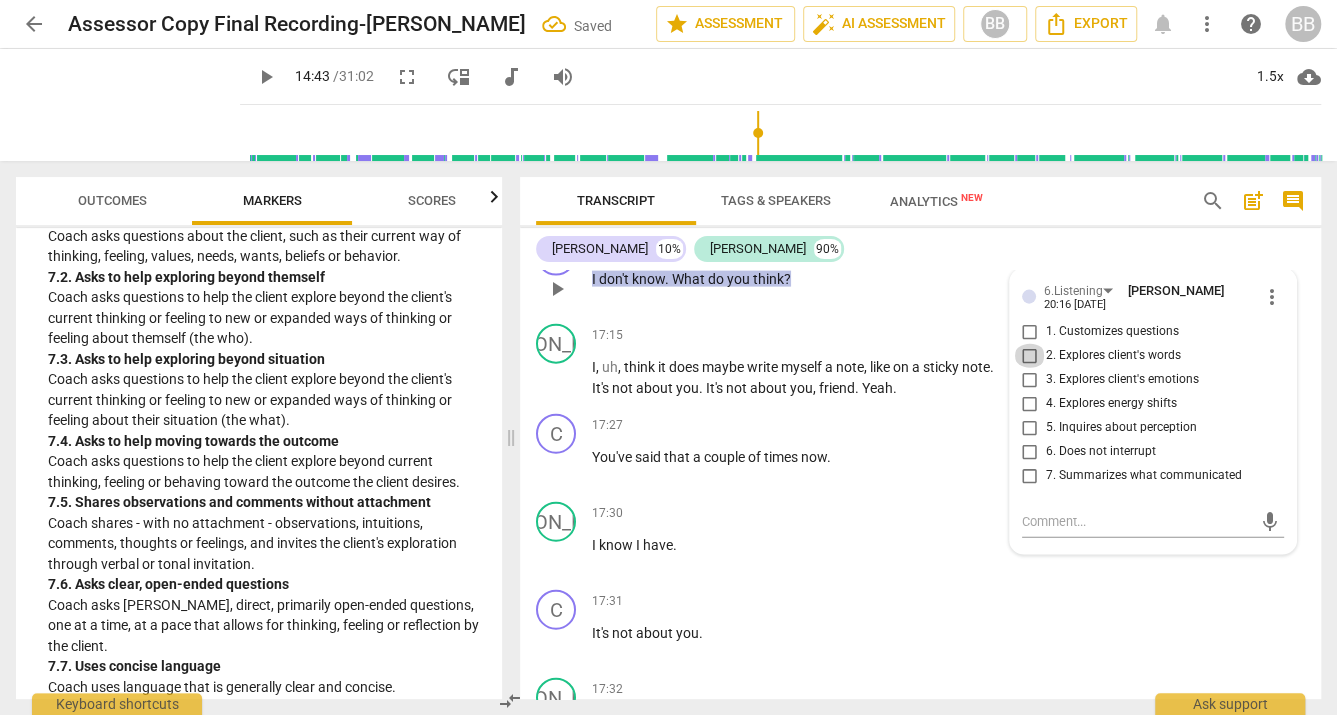 click on "2. Explores client's words" at bounding box center (1030, 356) 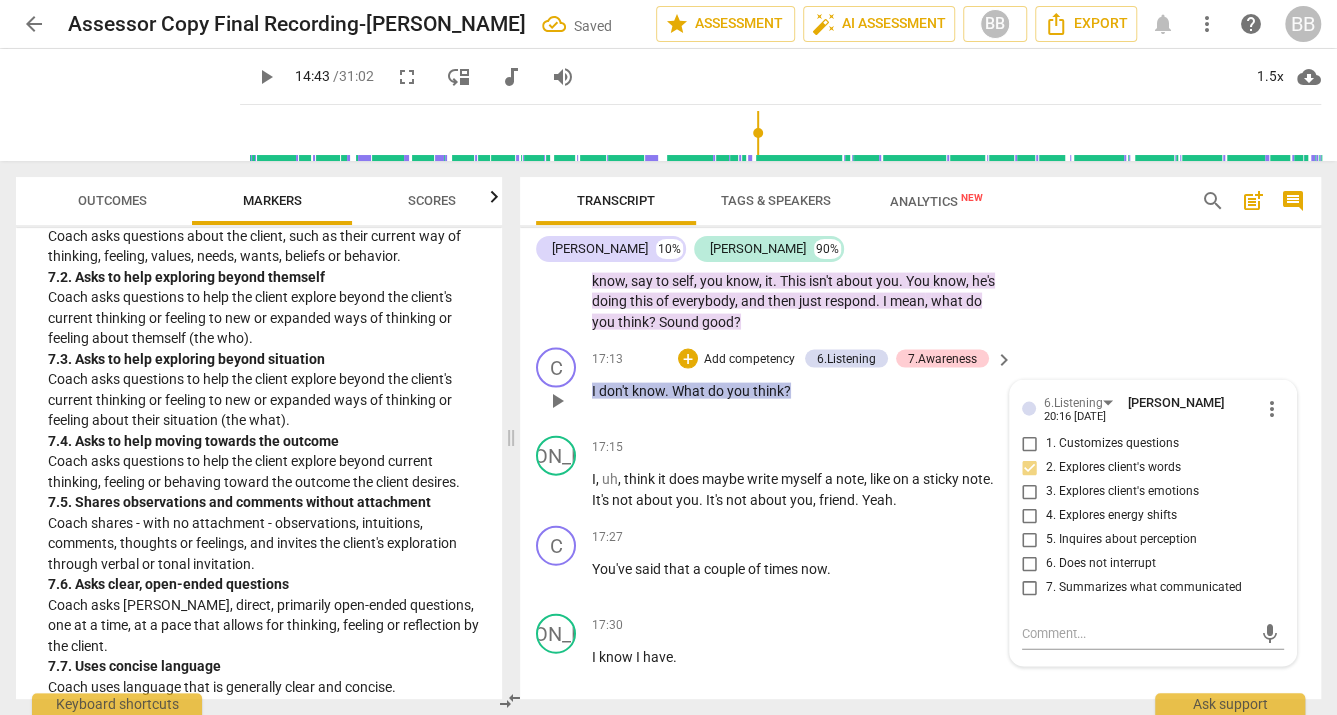 scroll, scrollTop: 6352, scrollLeft: 0, axis: vertical 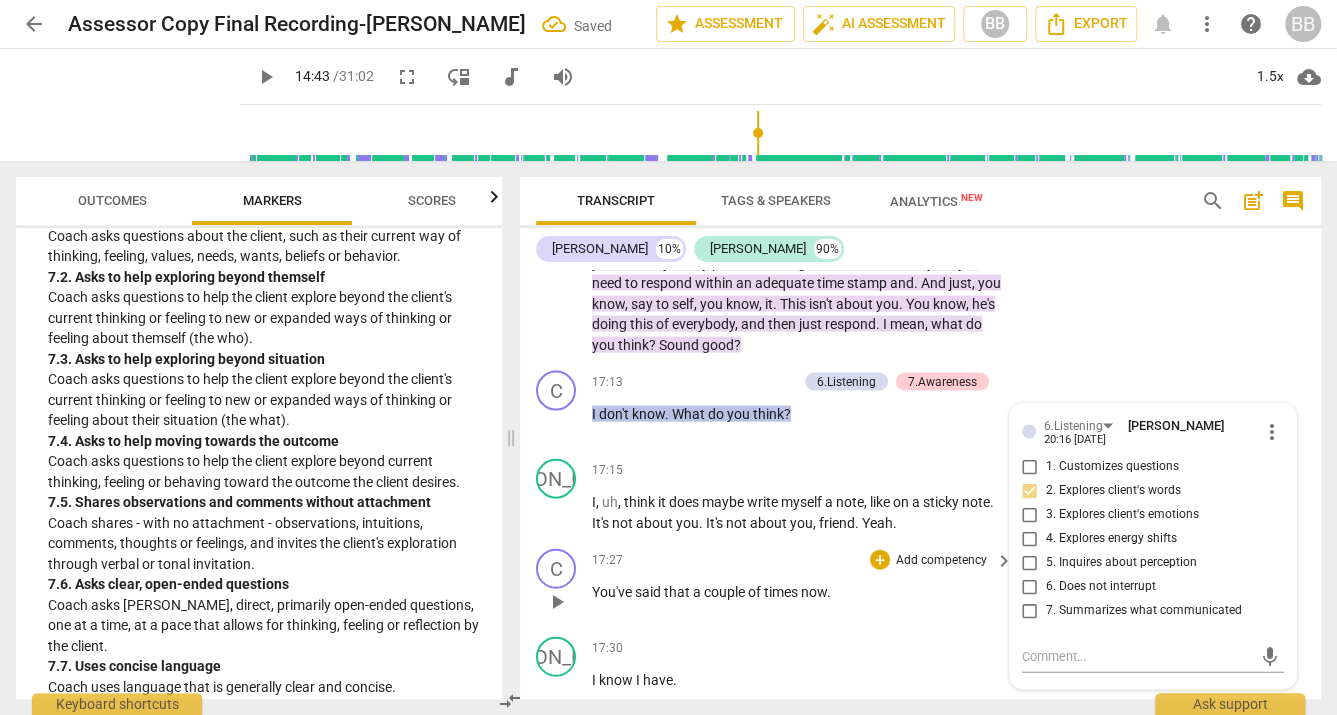 click on "17:27 + Add competency keyboard_arrow_right" at bounding box center [803, 560] 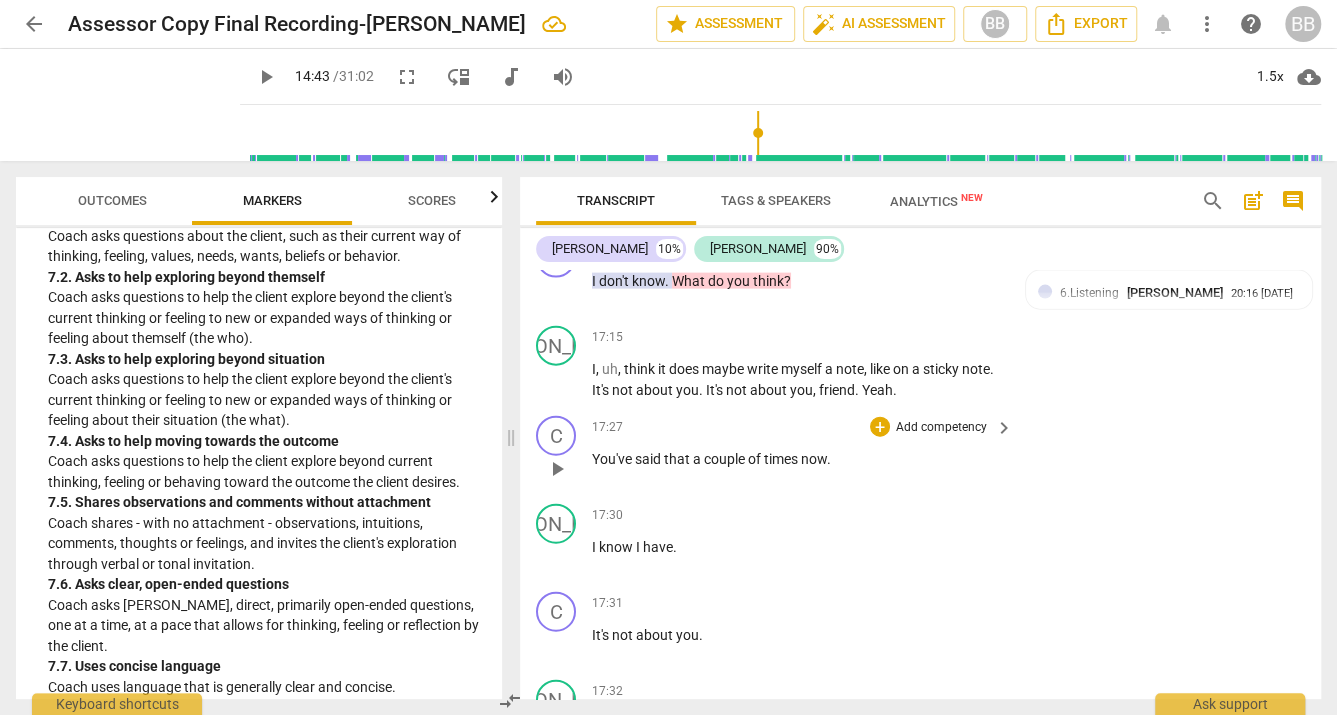 scroll, scrollTop: 6507, scrollLeft: 0, axis: vertical 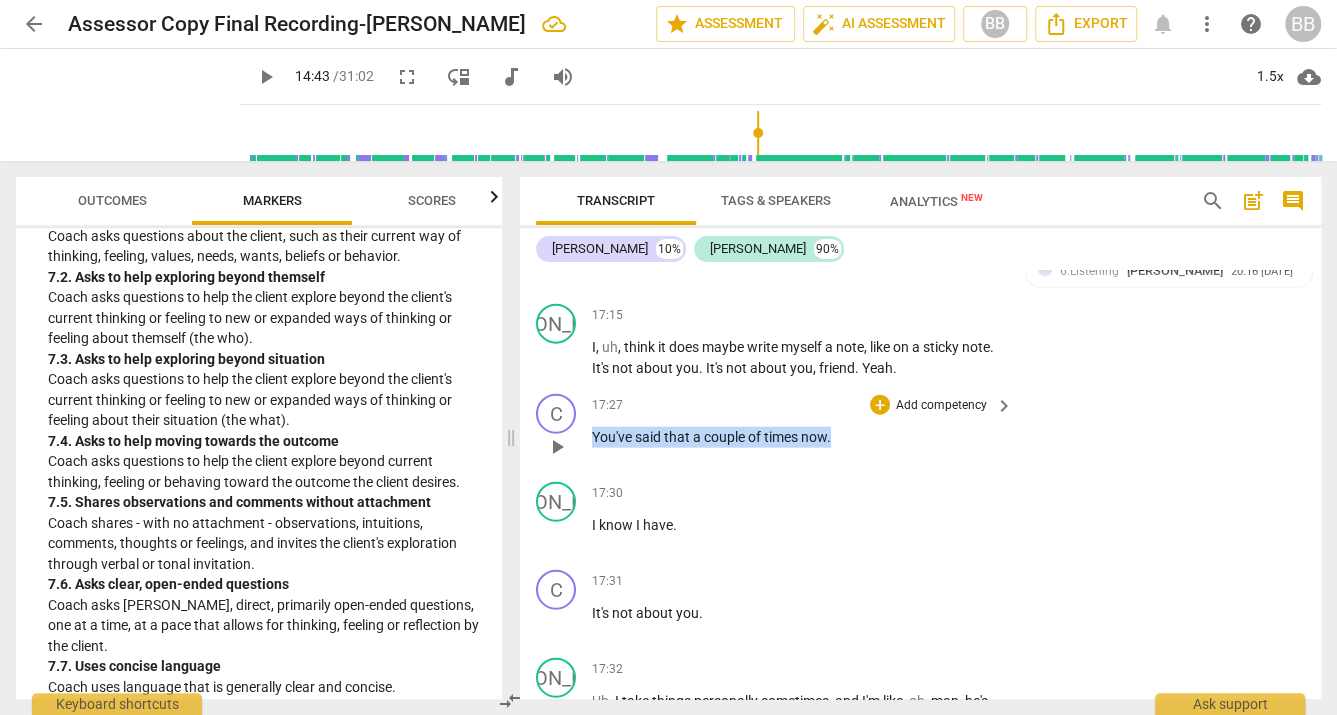 drag, startPoint x: 594, startPoint y: 465, endPoint x: 839, endPoint y: 466, distance: 245.00204 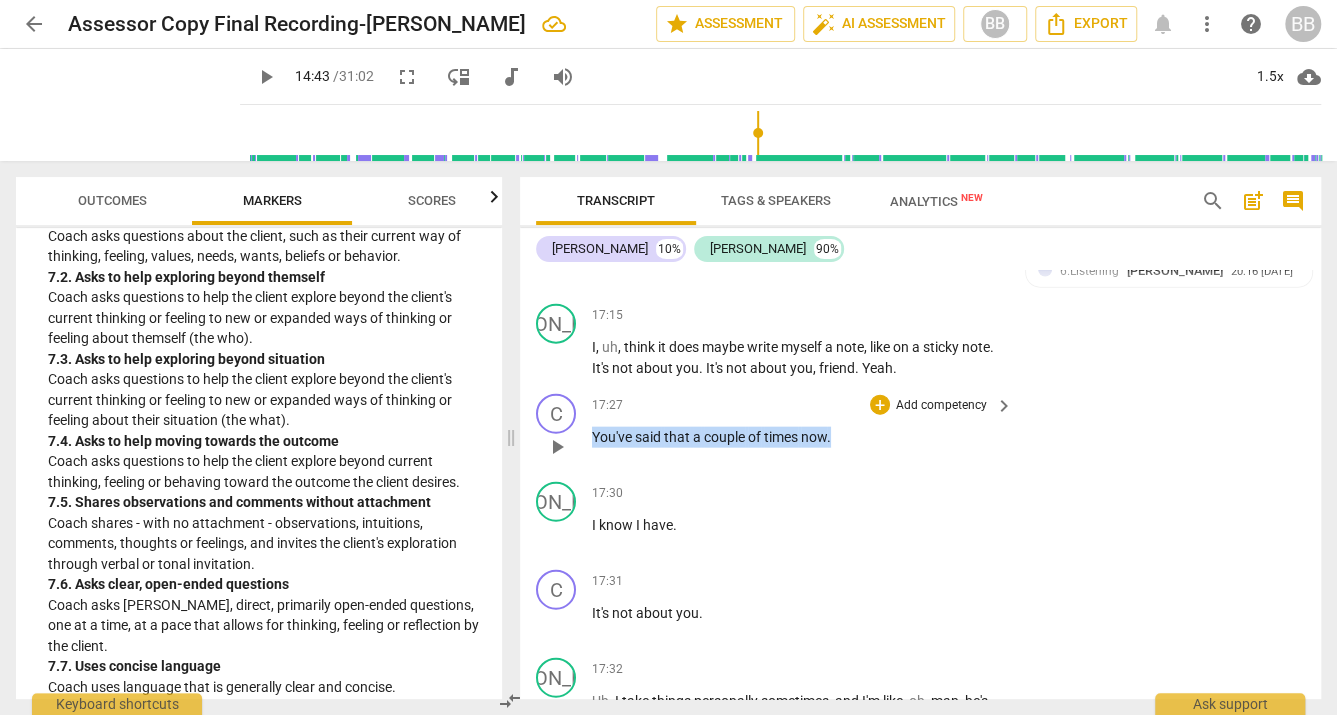 click on "You've   said   that   a   couple   of   times   now ." at bounding box center [797, 437] 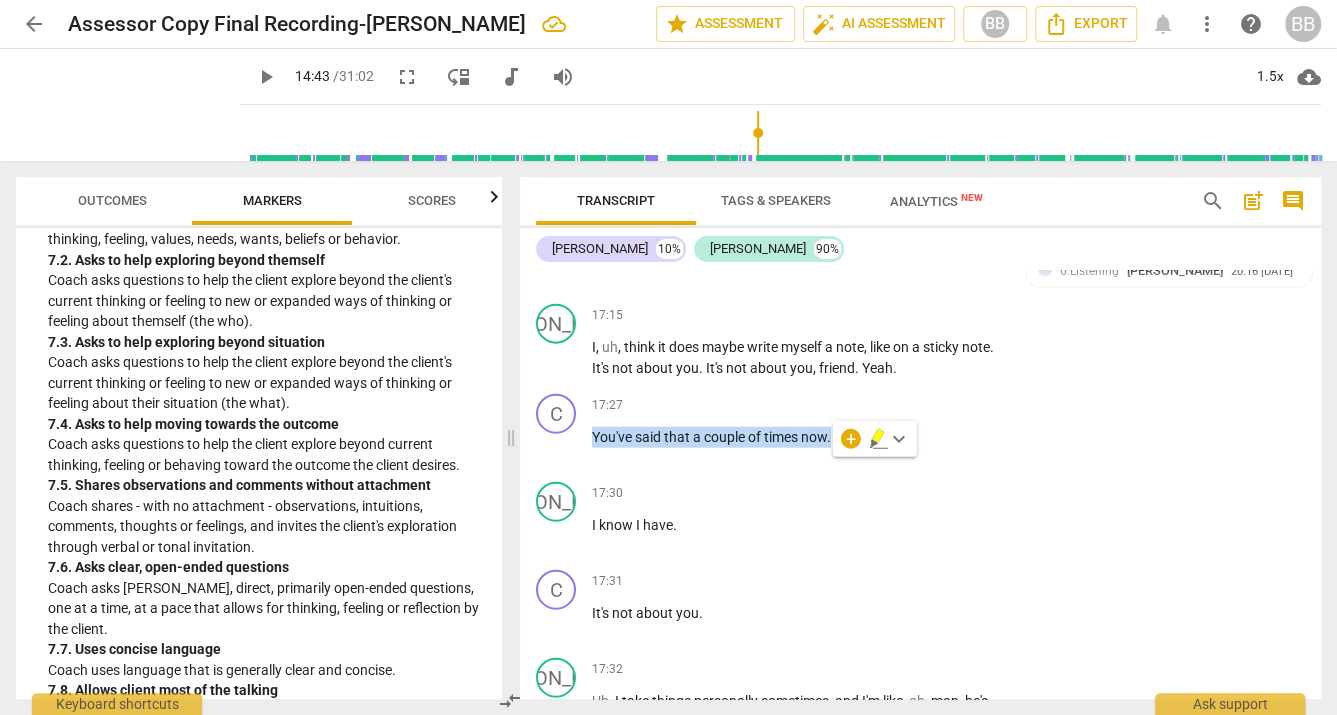 scroll, scrollTop: 2021, scrollLeft: 0, axis: vertical 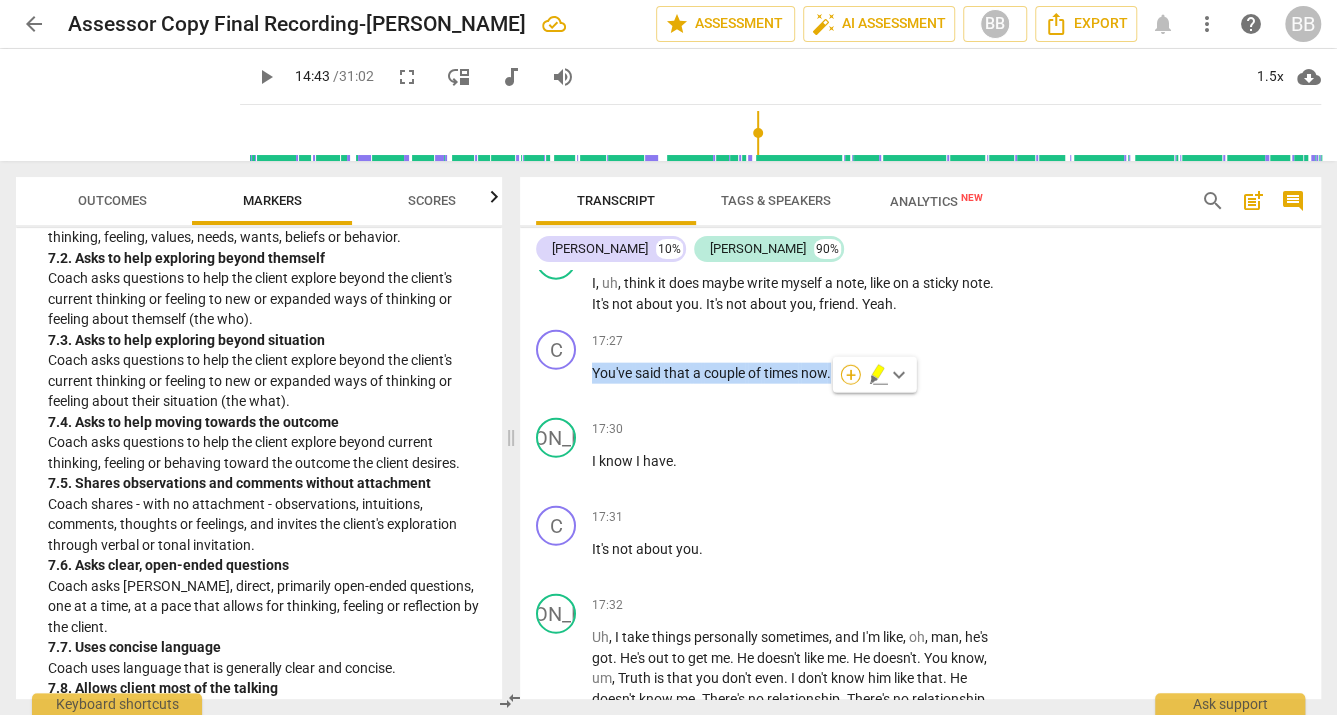 click on "+" at bounding box center [851, 375] 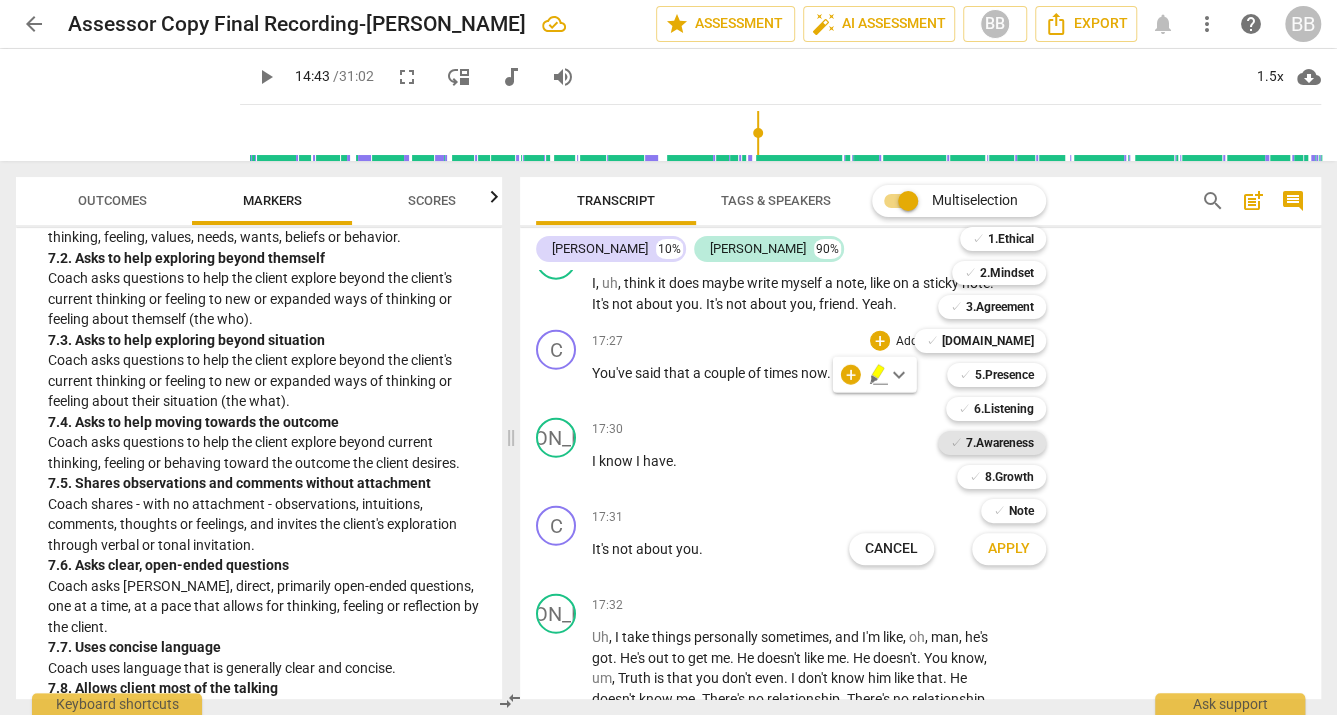 click on "7.Awareness" at bounding box center (1000, 443) 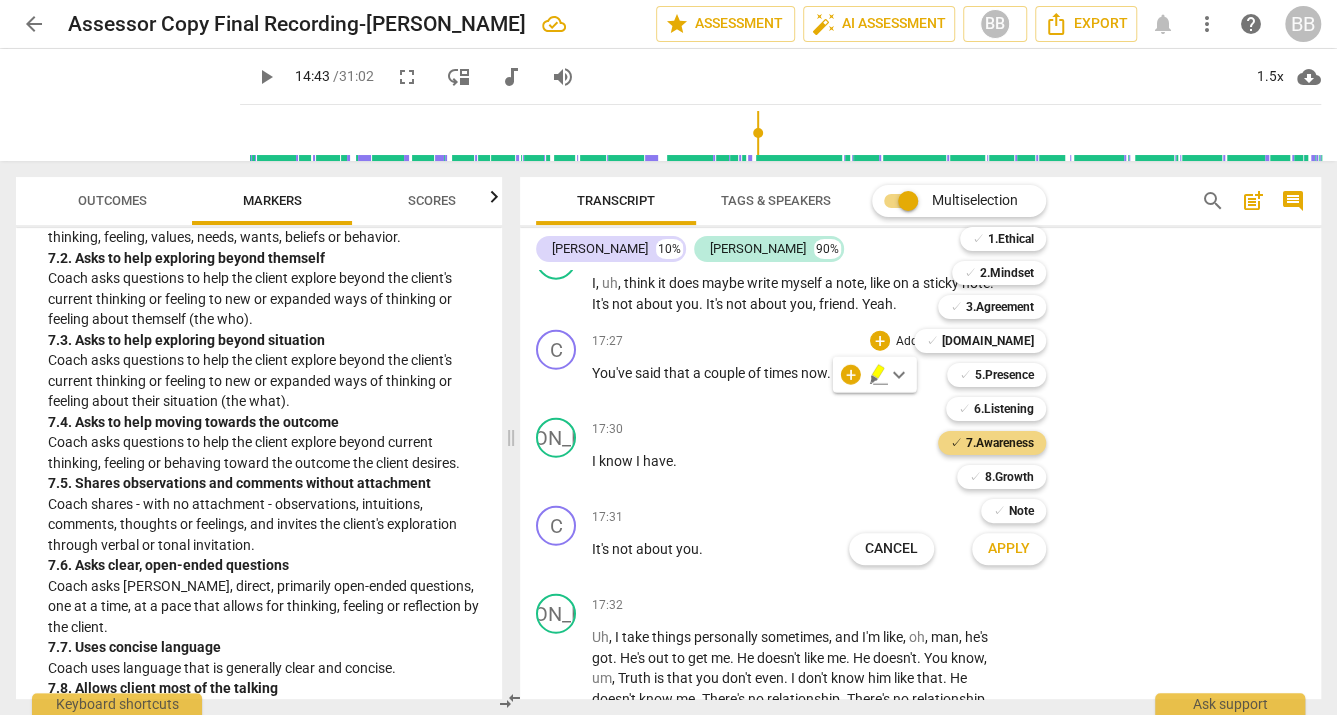 click on "Apply" at bounding box center [1009, 549] 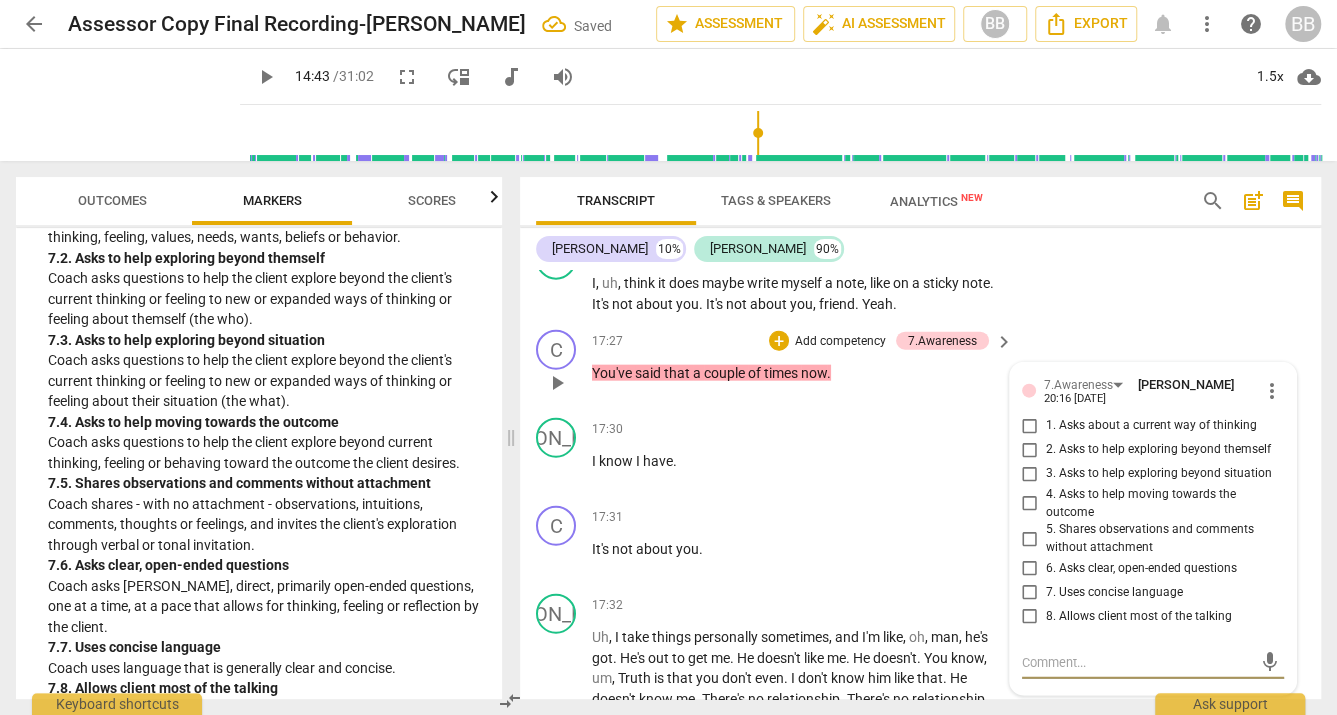 click on "5. Shares observations and comments without attachment" at bounding box center (1030, 539) 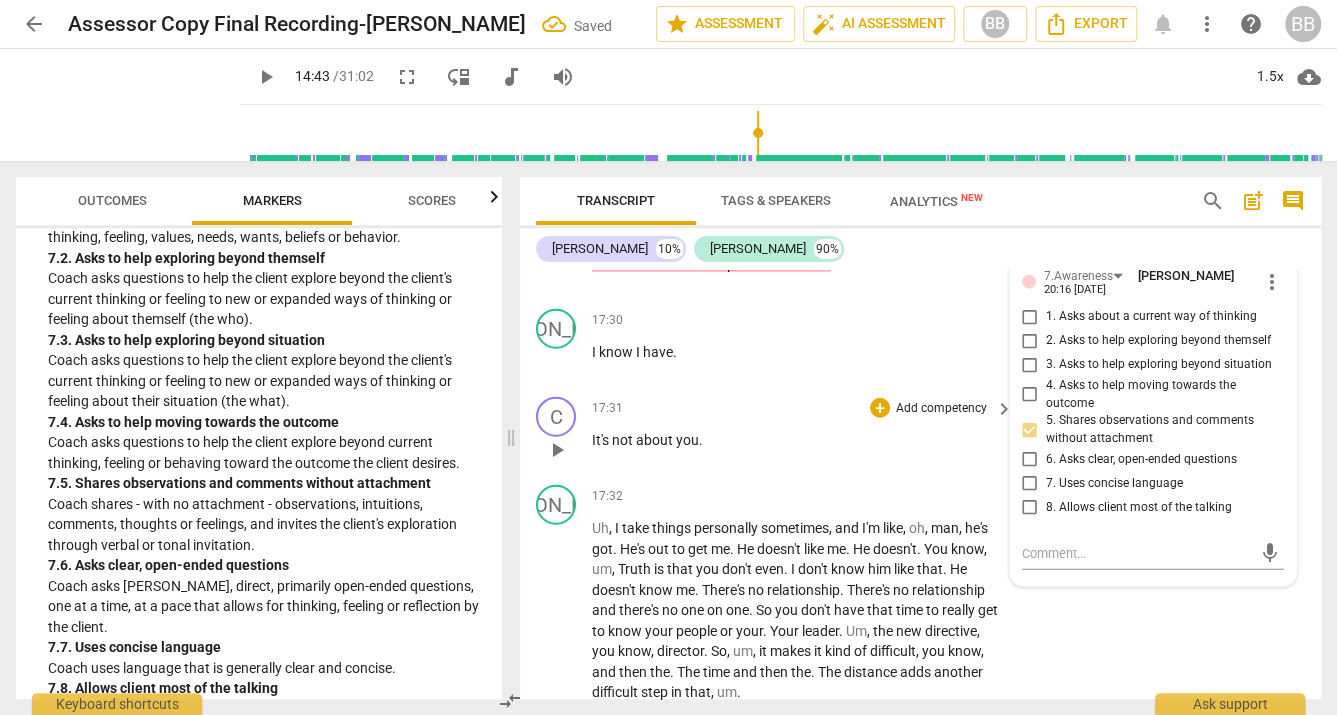 scroll, scrollTop: 6685, scrollLeft: 0, axis: vertical 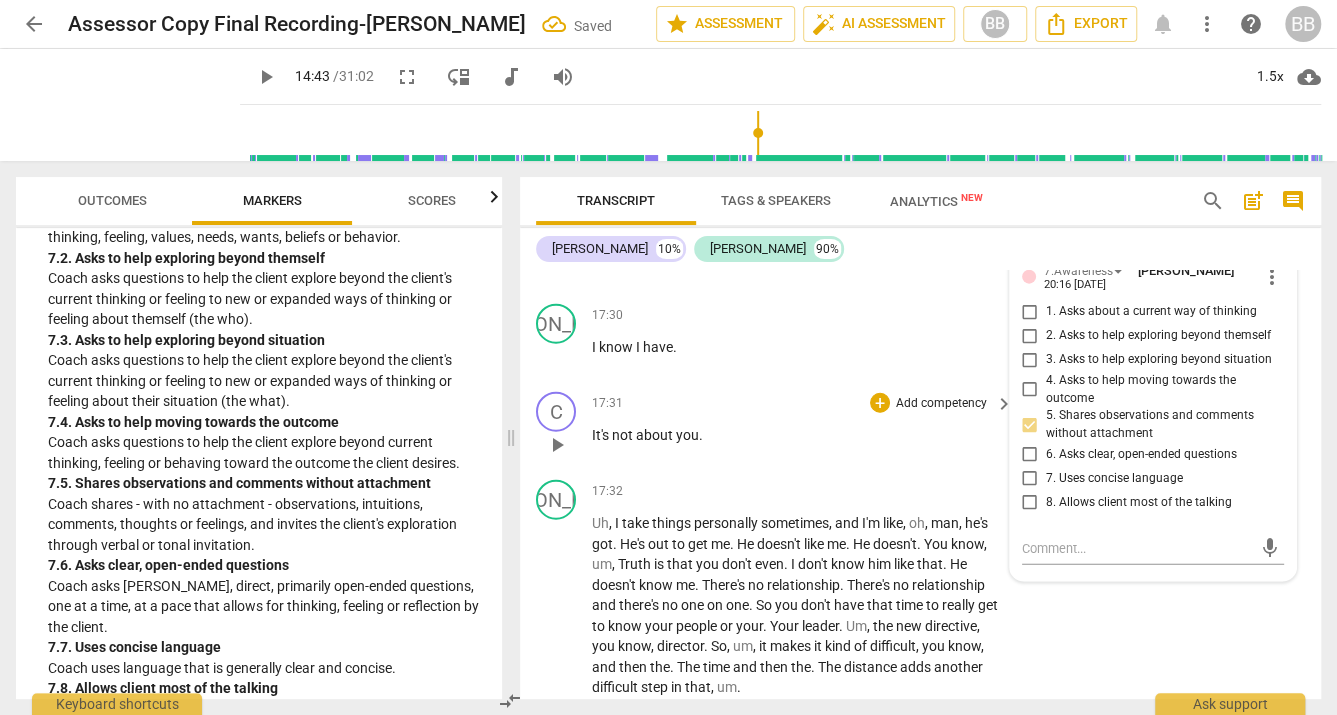 click on "It's   not   about   you ." at bounding box center (797, 435) 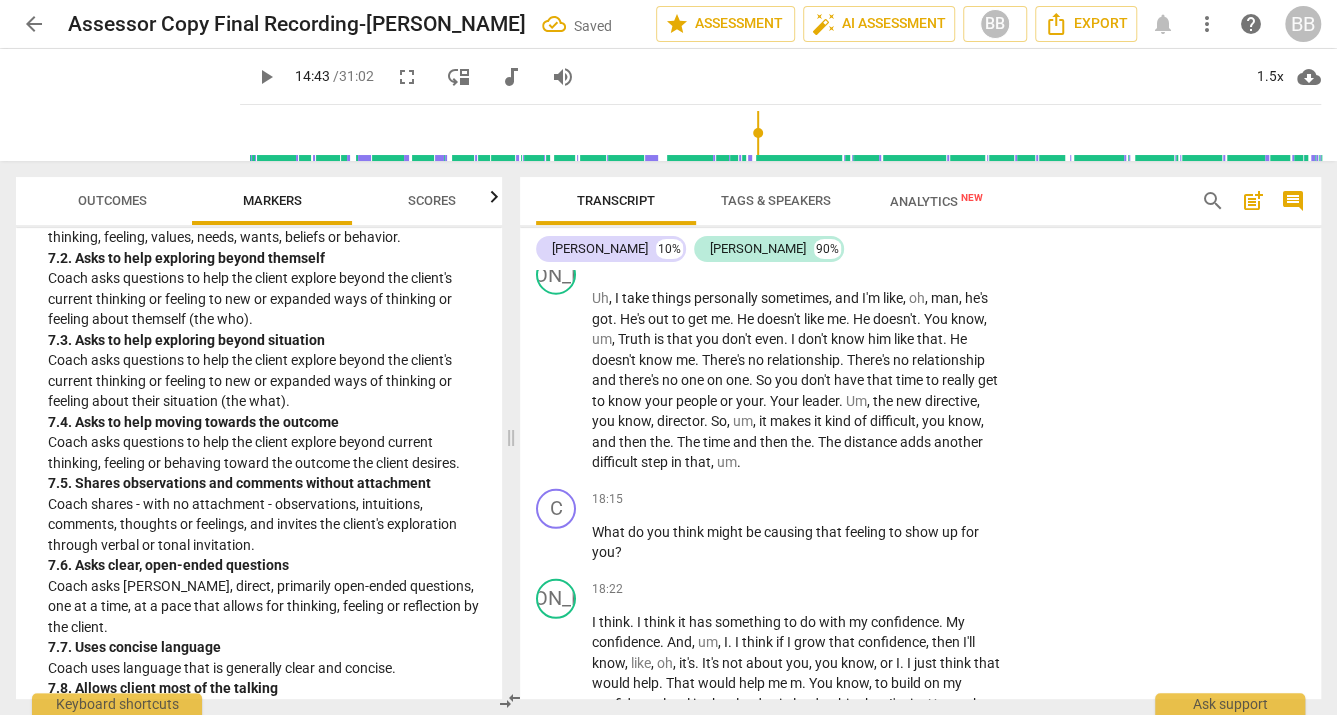 scroll, scrollTop: 6914, scrollLeft: 0, axis: vertical 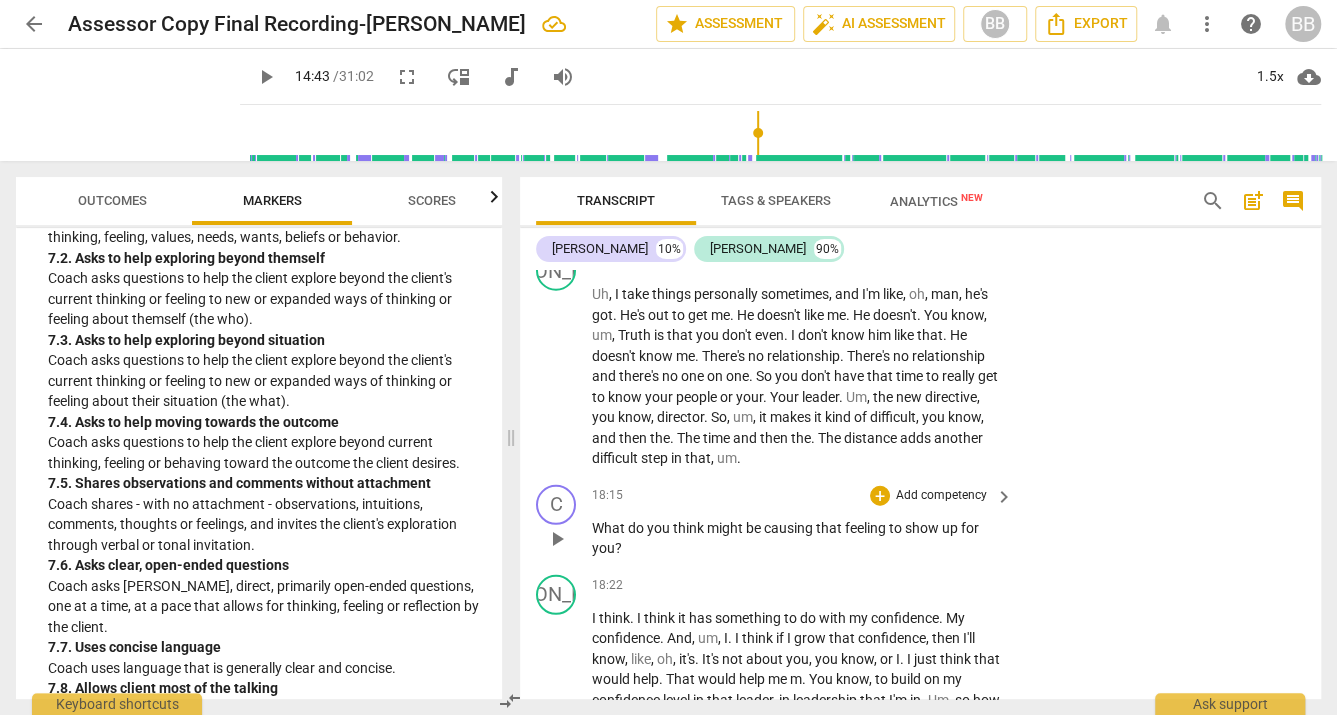 click on "do" at bounding box center (637, 528) 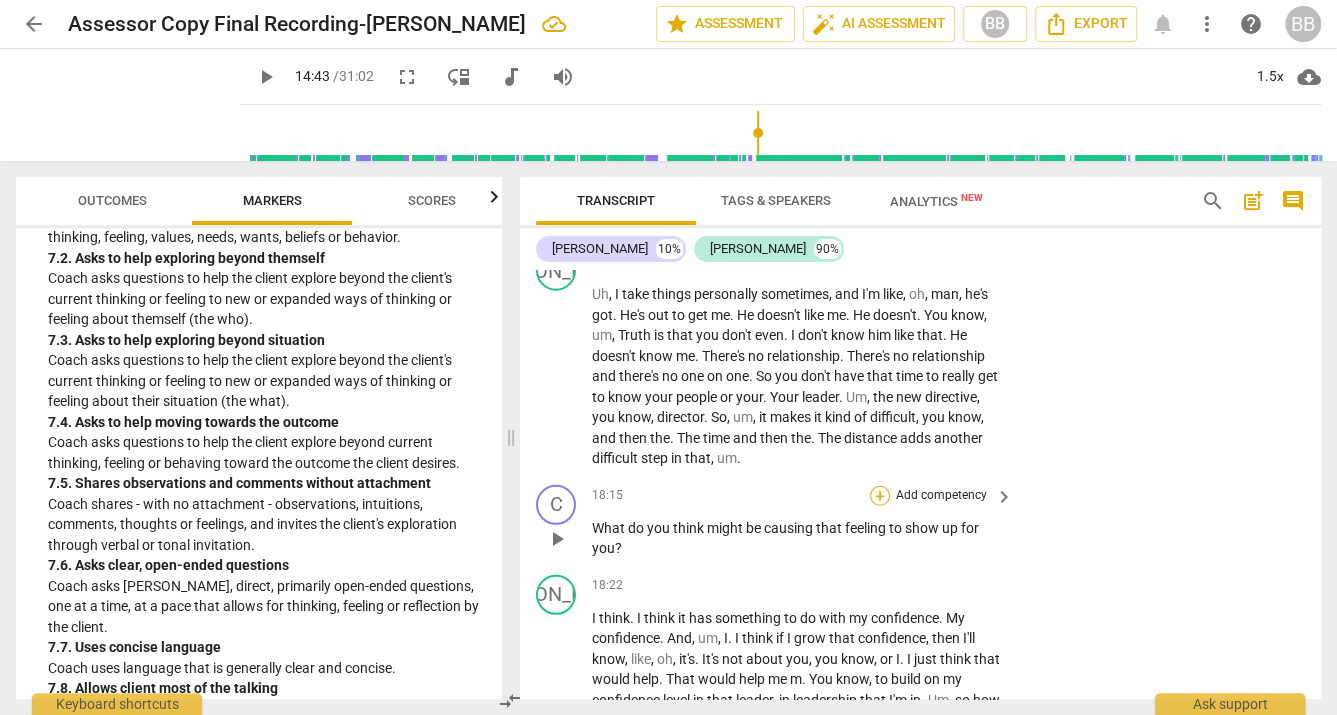 click on "+" at bounding box center [880, 496] 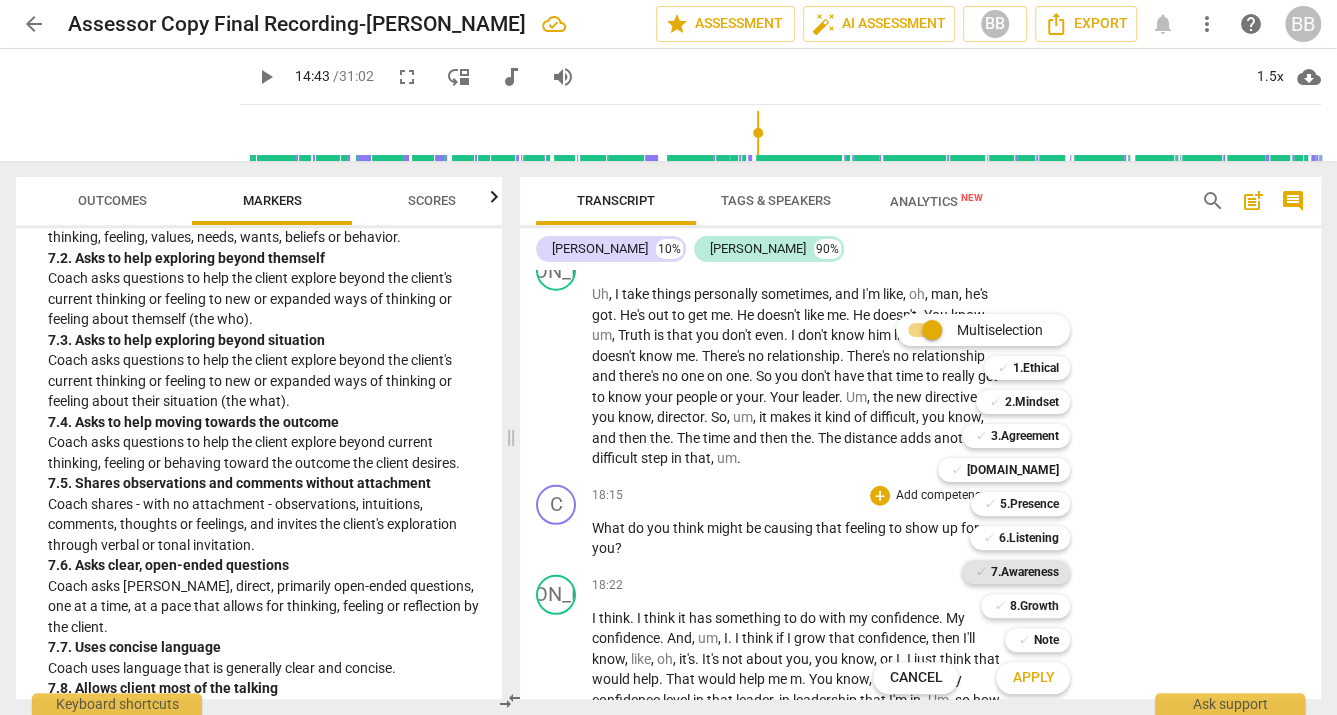 click on "7.Awareness" at bounding box center (1024, 572) 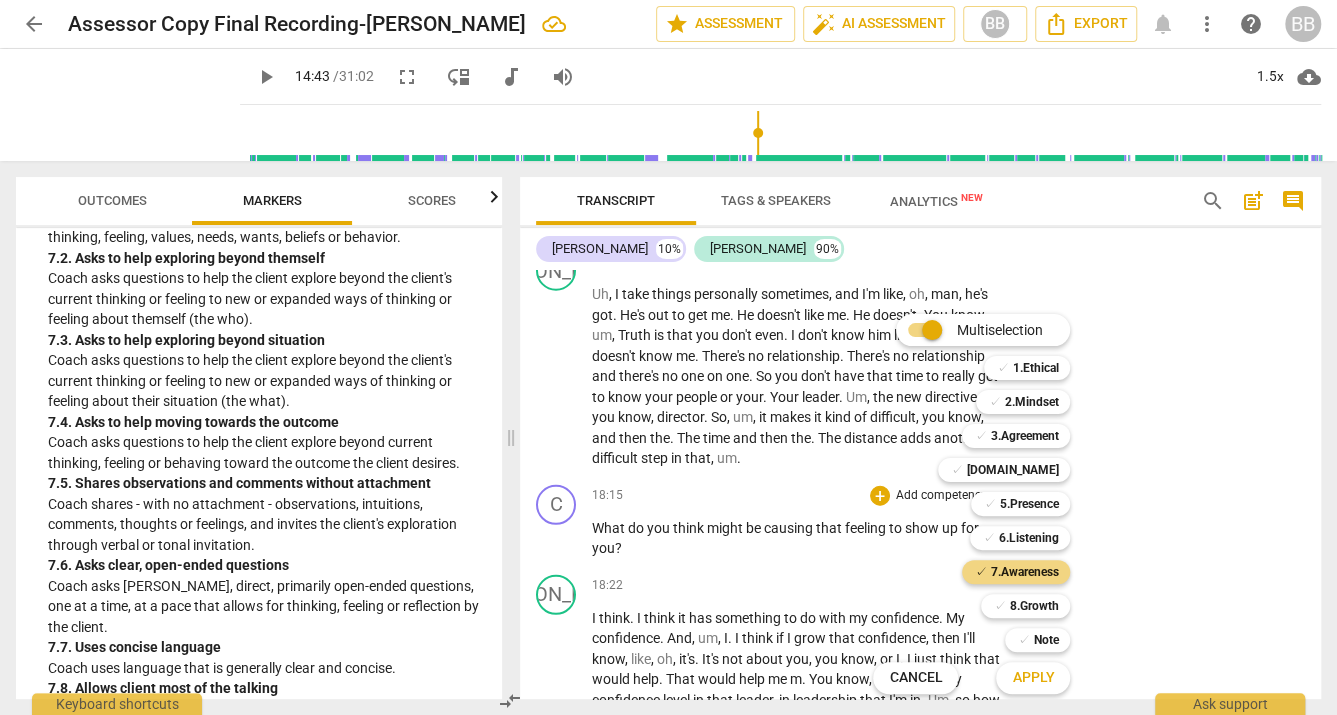 click on "Apply" at bounding box center [1033, 678] 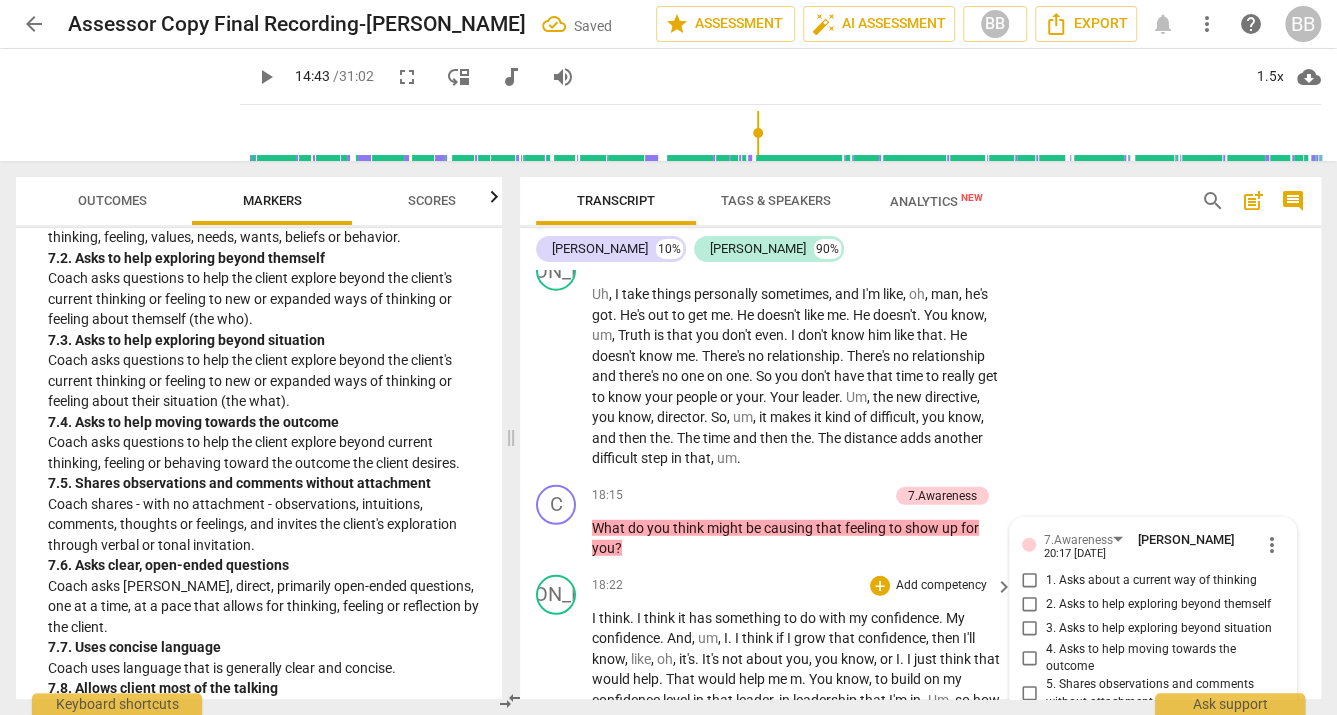 scroll, scrollTop: 7270, scrollLeft: 0, axis: vertical 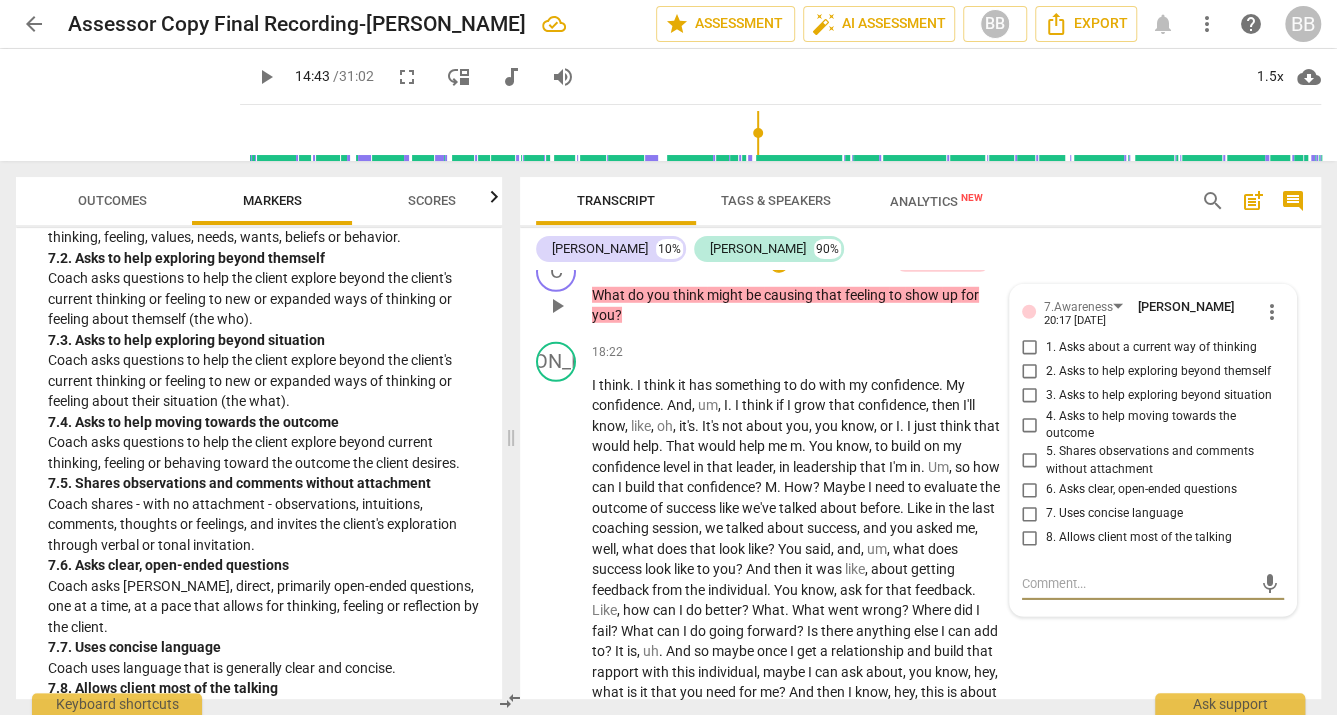 click on "2. Asks to help exploring beyond themself" at bounding box center [1030, 372] 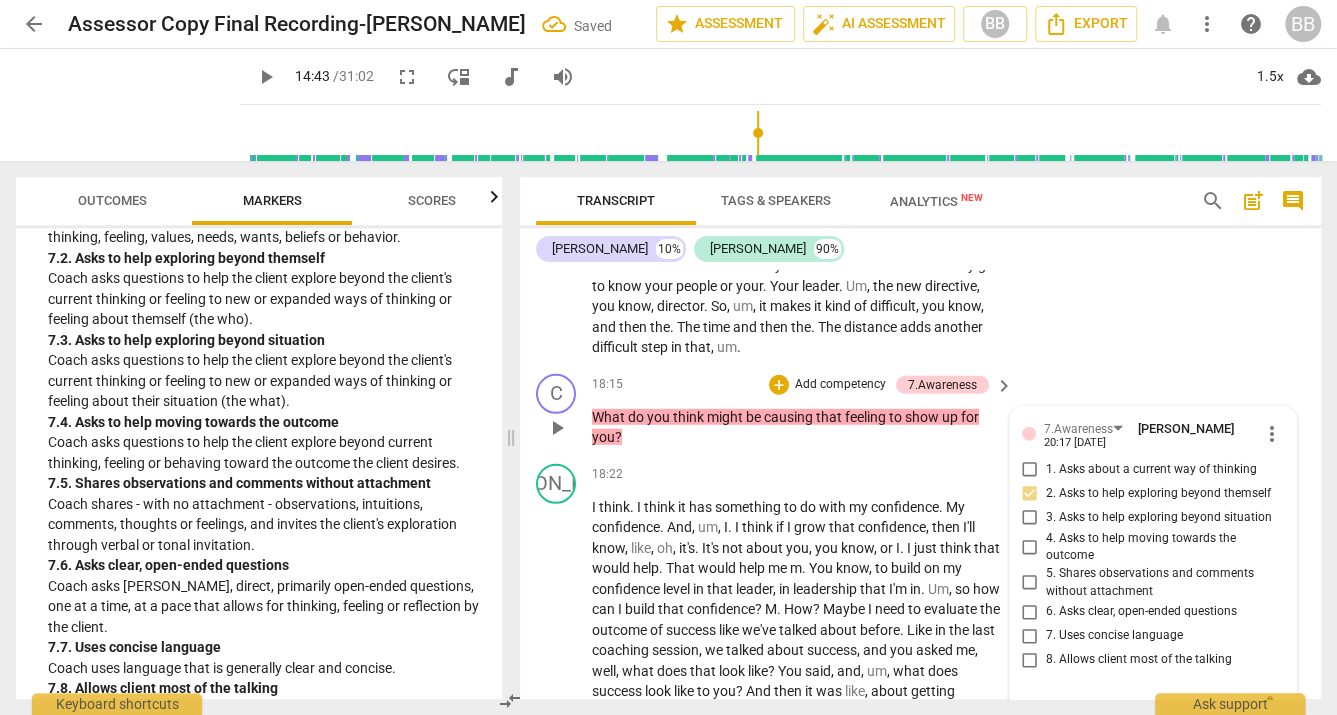 scroll, scrollTop: 7025, scrollLeft: 0, axis: vertical 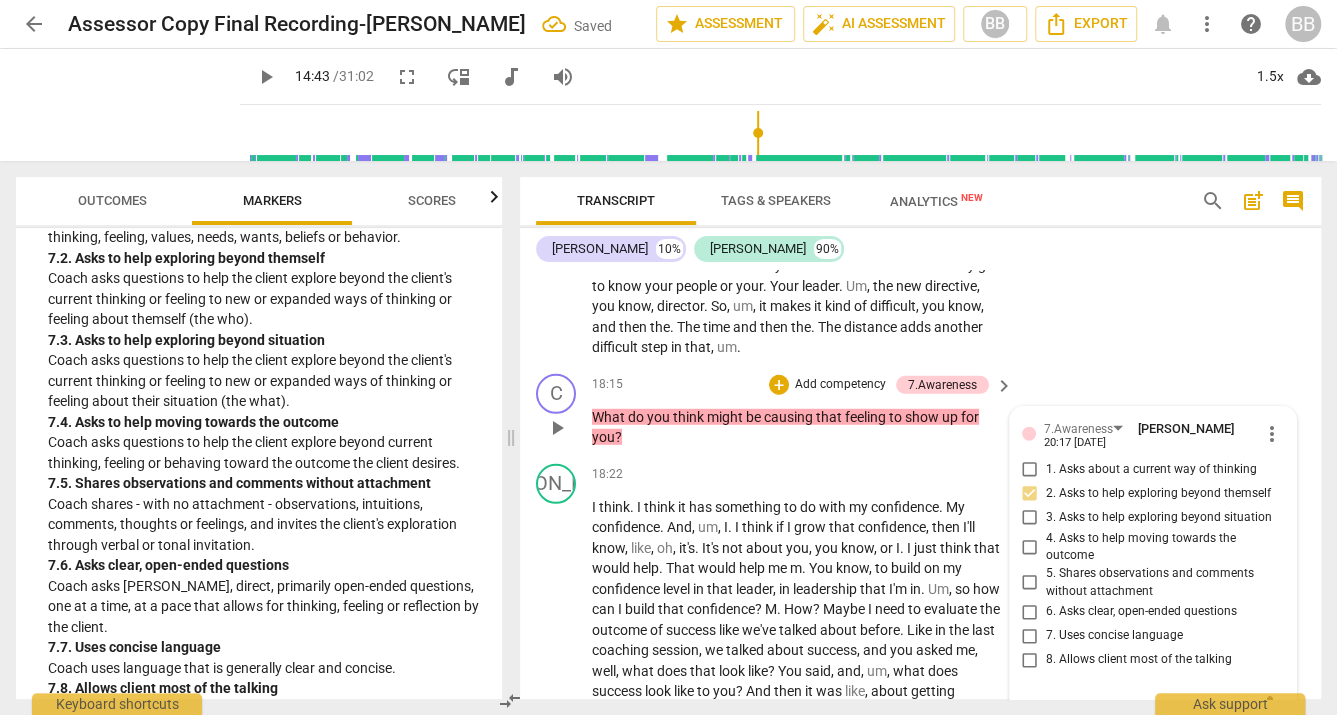 click on "Add competency" at bounding box center (840, 385) 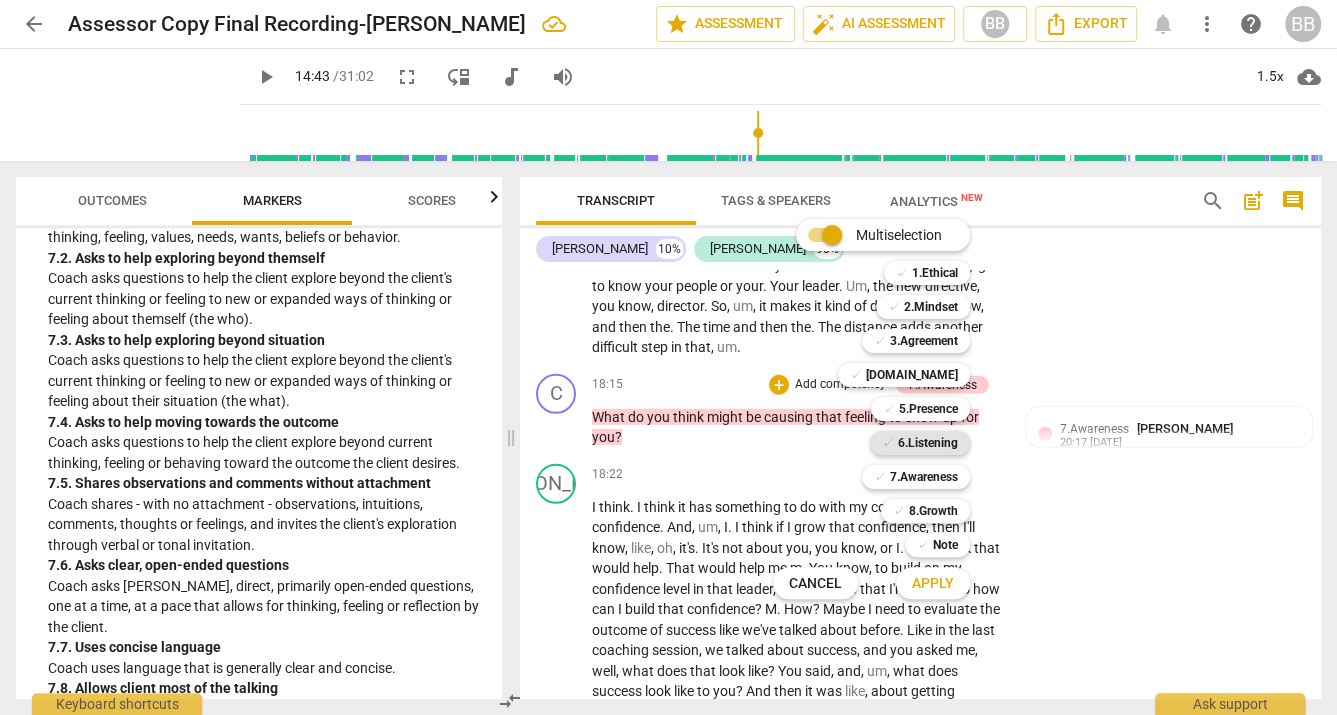 click on "6.Listening" at bounding box center (928, 443) 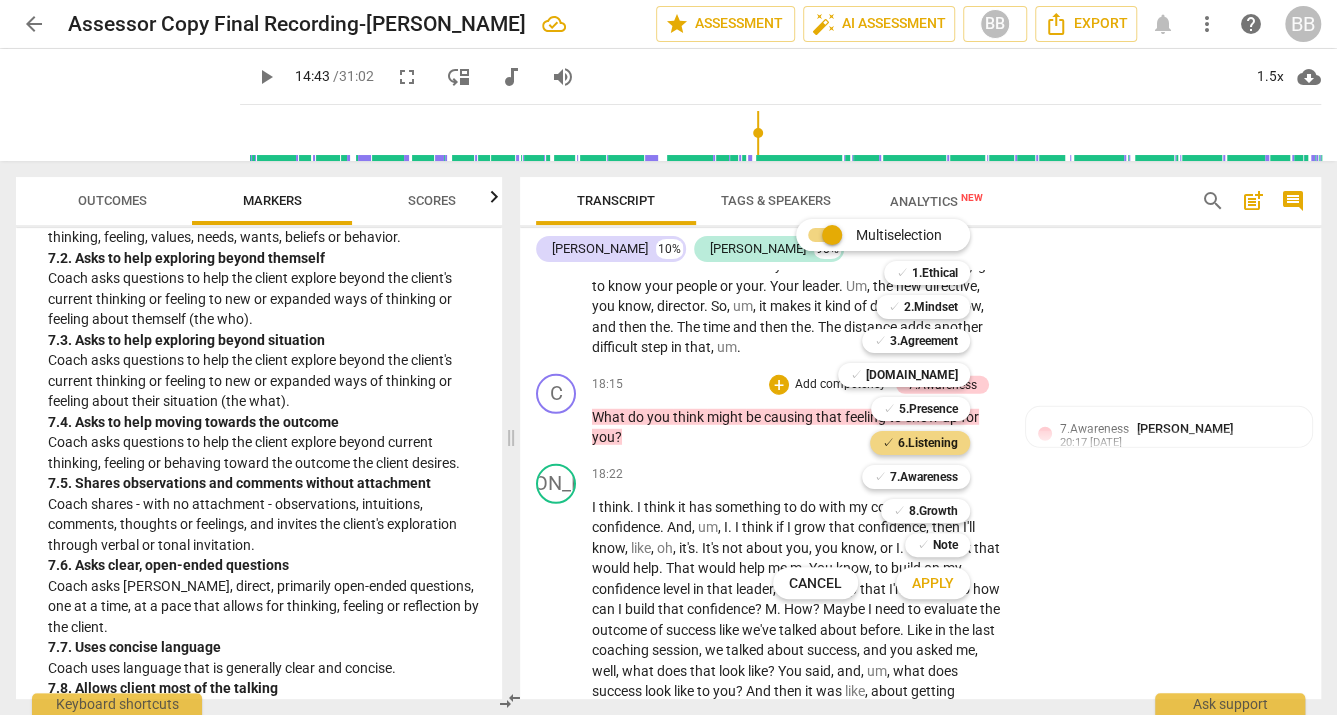 click on "Apply" at bounding box center (933, 583) 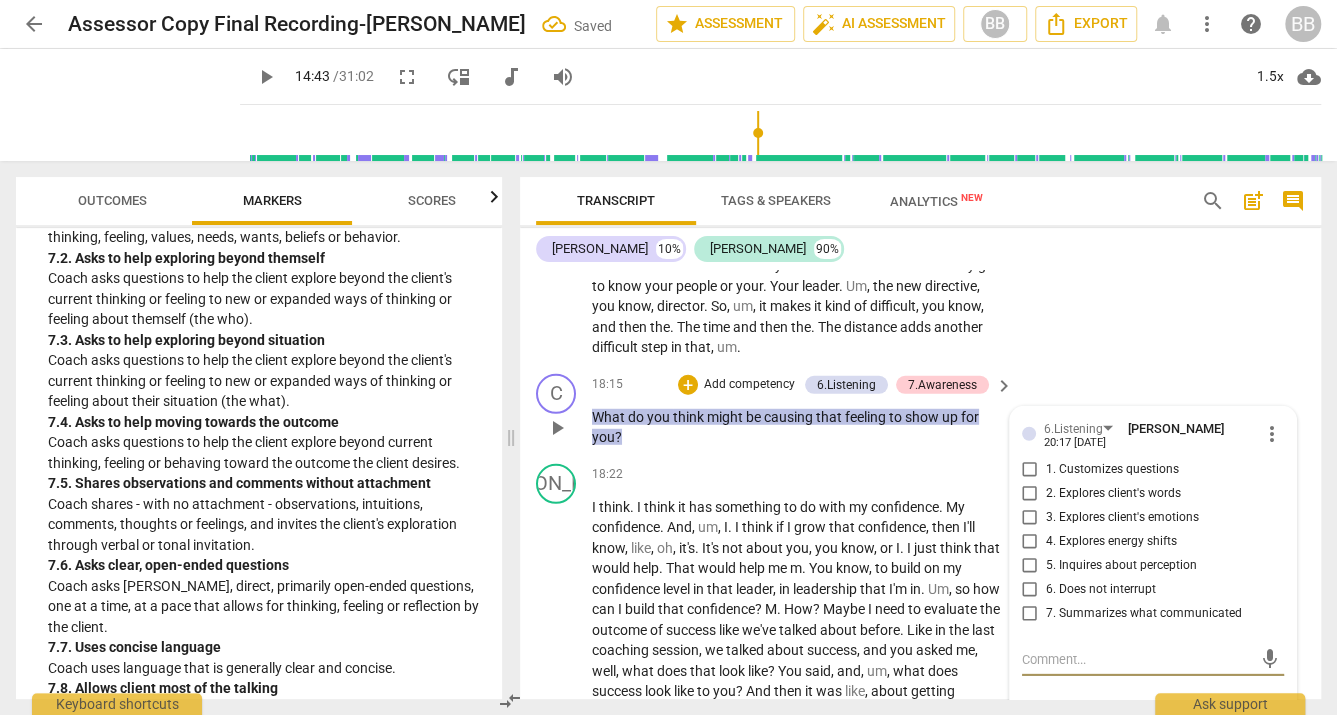 click on "3. Explores client's emotions" at bounding box center [1030, 518] 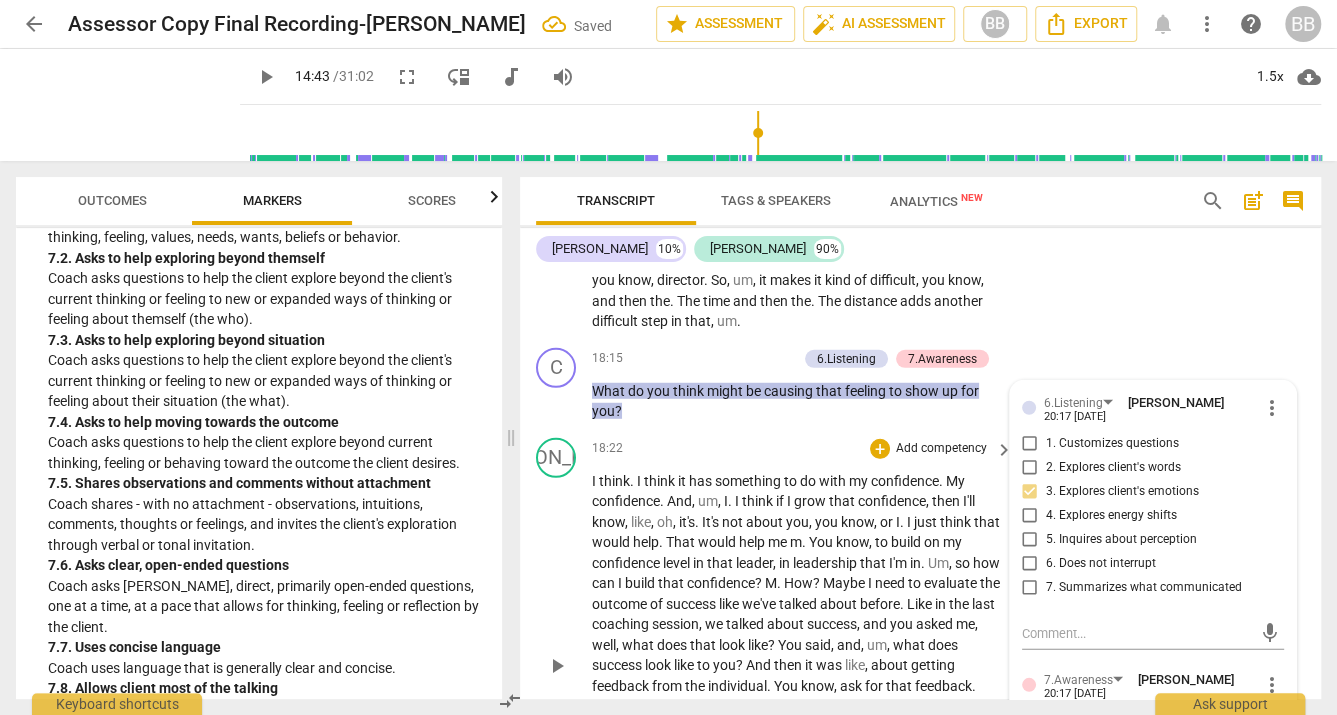 scroll, scrollTop: 7053, scrollLeft: 0, axis: vertical 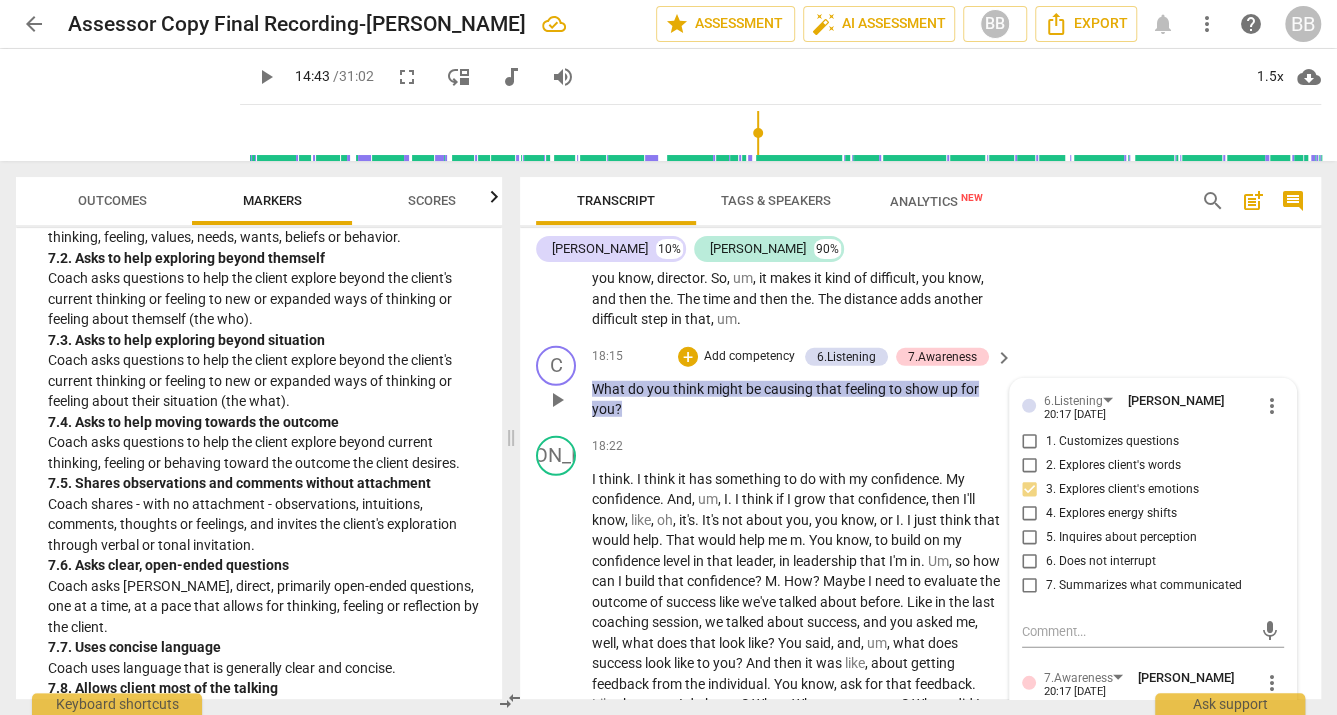 click on "5. Inquires about perception" at bounding box center (1030, 538) 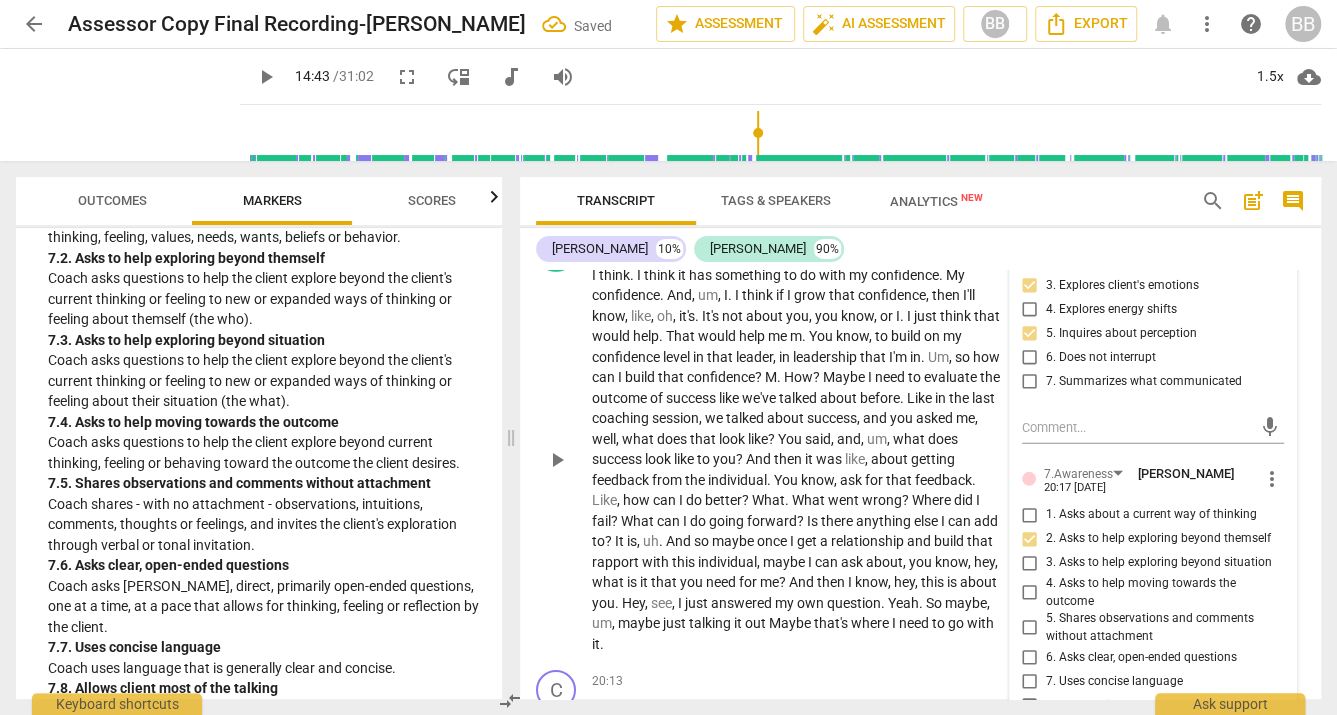 scroll, scrollTop: 7270, scrollLeft: 0, axis: vertical 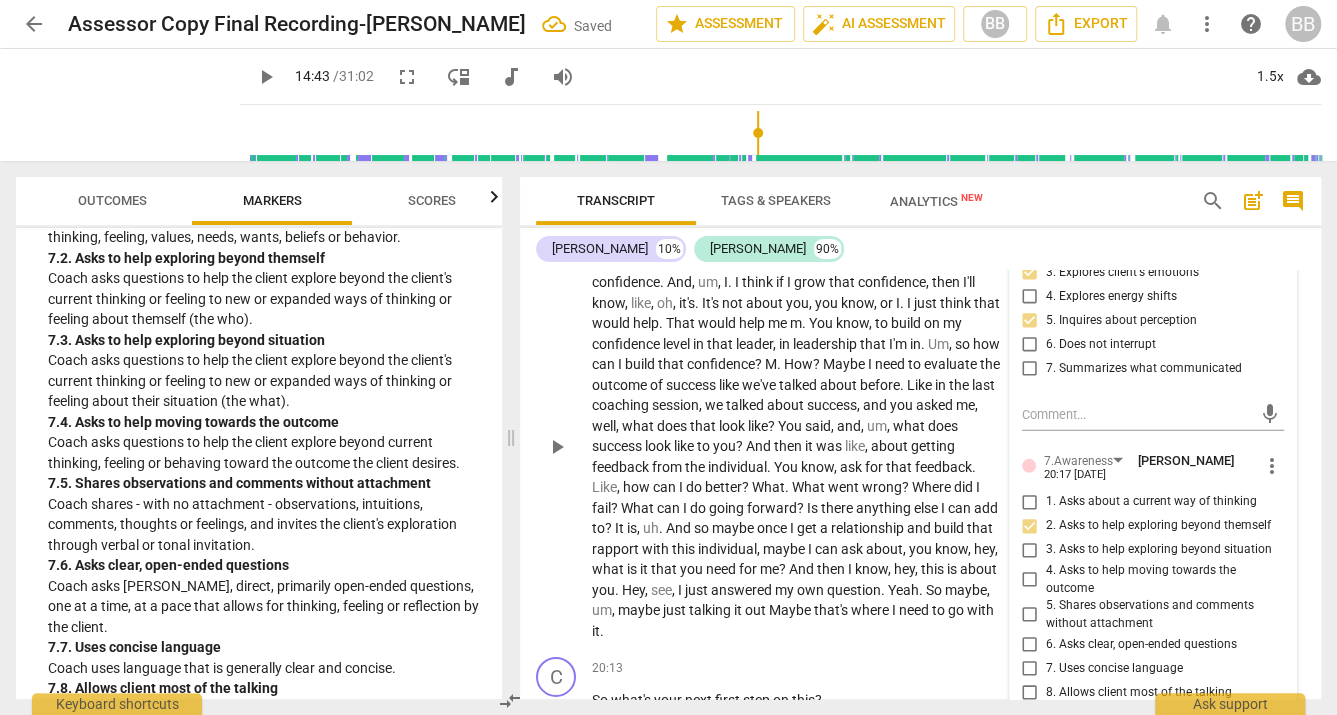 click on "I   think .   I   think   it   has   something   to   do   with   my   confidence .   My   confidence .   And ,   um ,   I .   I   think   if   I   grow   that   confidence ,   then   I'll   know ,   like ,   oh ,   it's .   It's   not   about   you ,   you   know ,   or   I .   I   just   think   that   would   help .   That   would   help   me   m .   You   know ,   to   build   on   my   confidence   level   in   that   leader ,   in   leadership   that   I'm   in .   Um ,   so   how   can   I   build   that   confidence ?   M .   How ?   Maybe   I   need   to   evaluate   the   outcome   of   success   like   we've   talked   about   before .   Like   in   the   last   coaching   session ,   we   talked   about   success ,   and   you   asked   me ,   well ,   what   does   that   look   like ?   You   said ,   and ,   um ,   what   does   success   look   like   to   you ?   And   then   it   was   like ,   about   getting   feedback   from   the   individual .   You   know ,   ask   for   that   .   ," at bounding box center [797, 447] 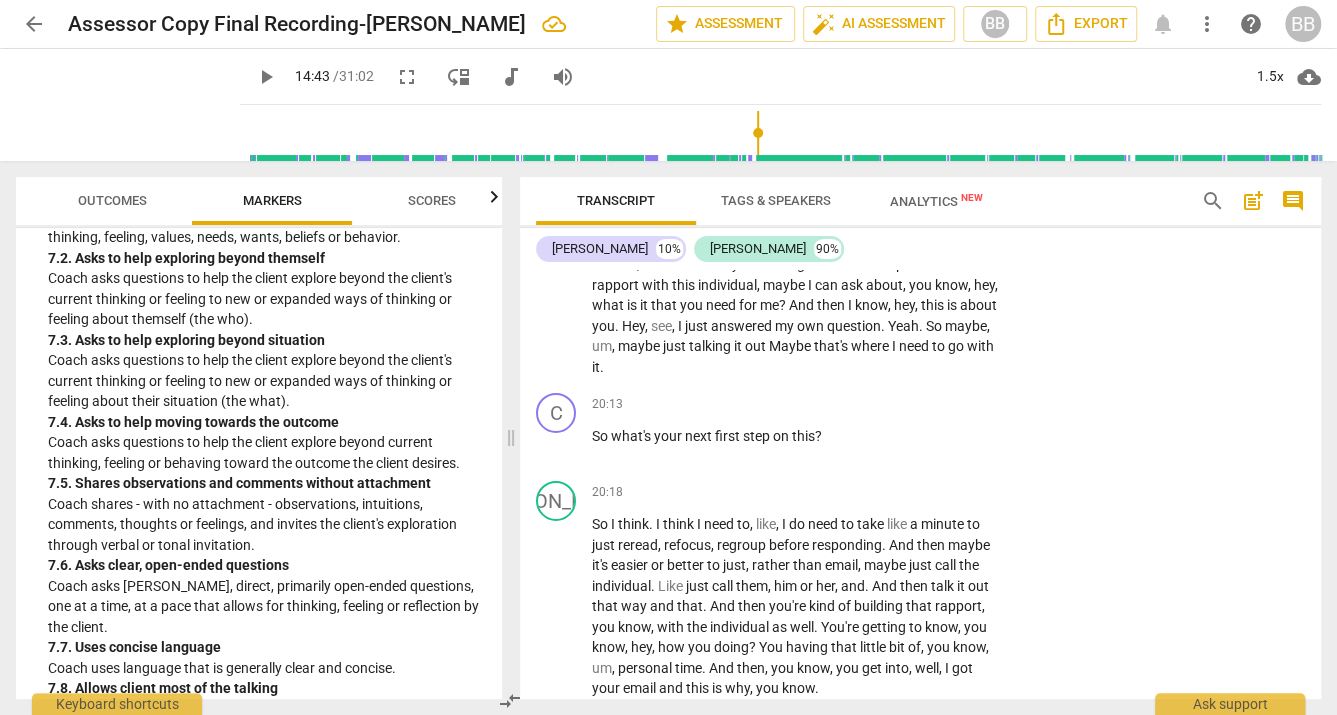 scroll, scrollTop: 7539, scrollLeft: 0, axis: vertical 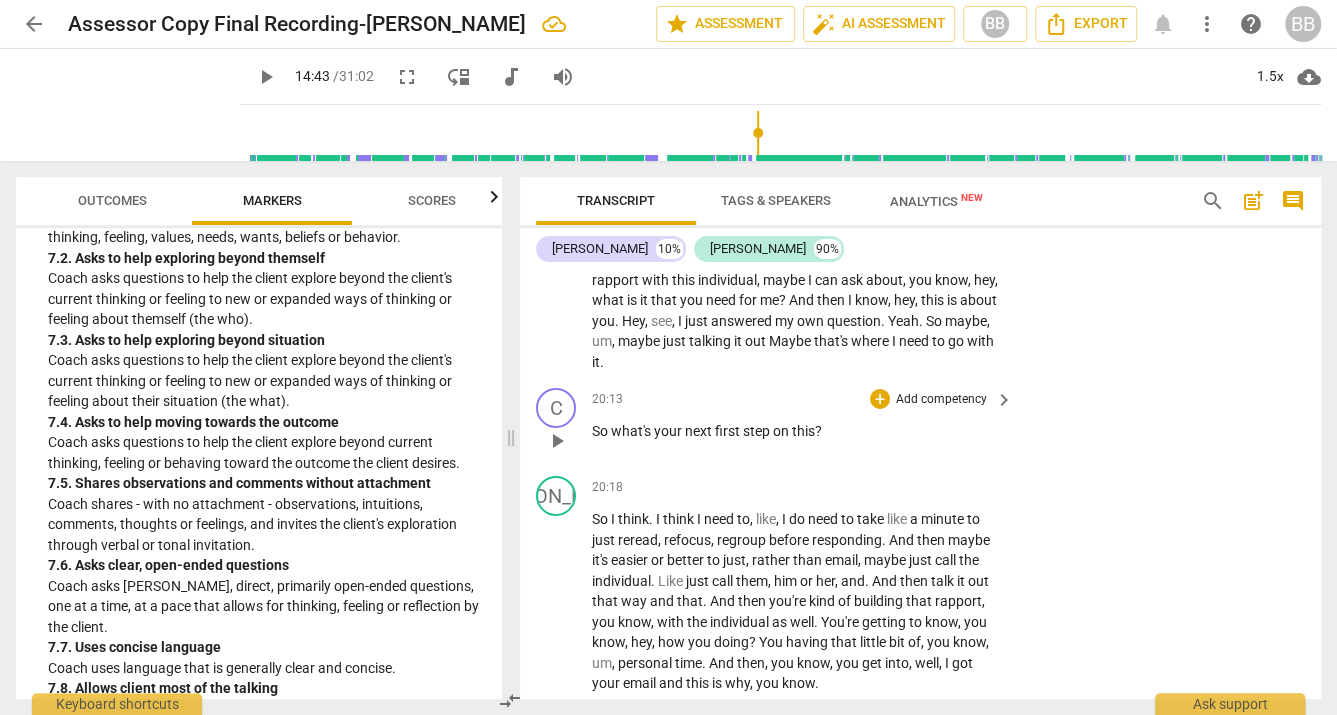 click on "first" at bounding box center (729, 431) 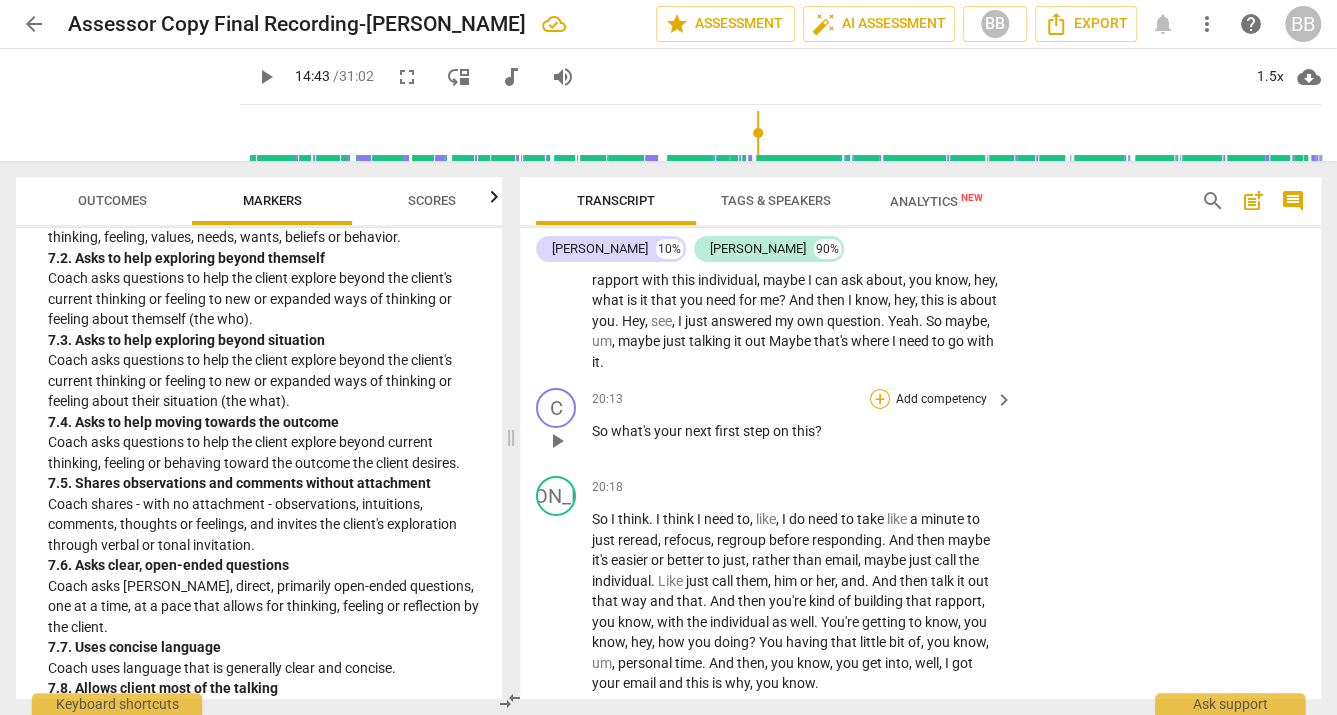 click on "+" at bounding box center (880, 399) 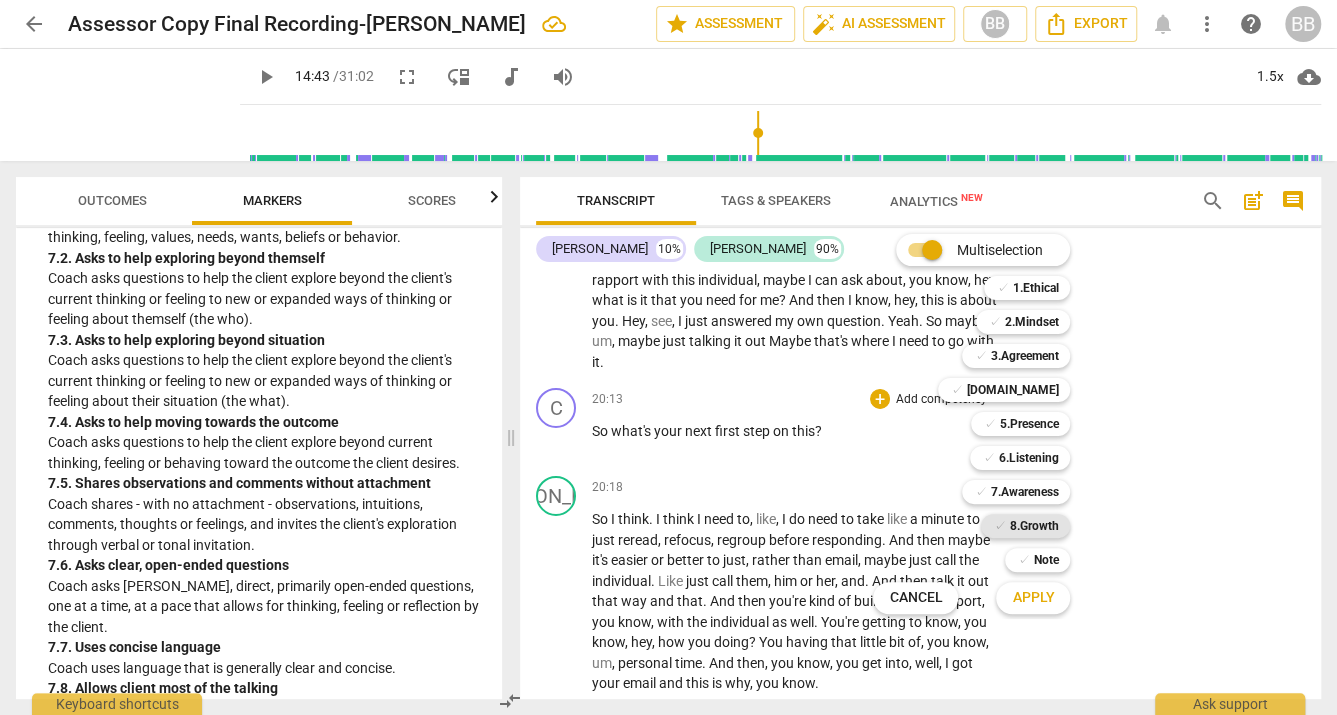 click on "8.Growth" at bounding box center [1033, 526] 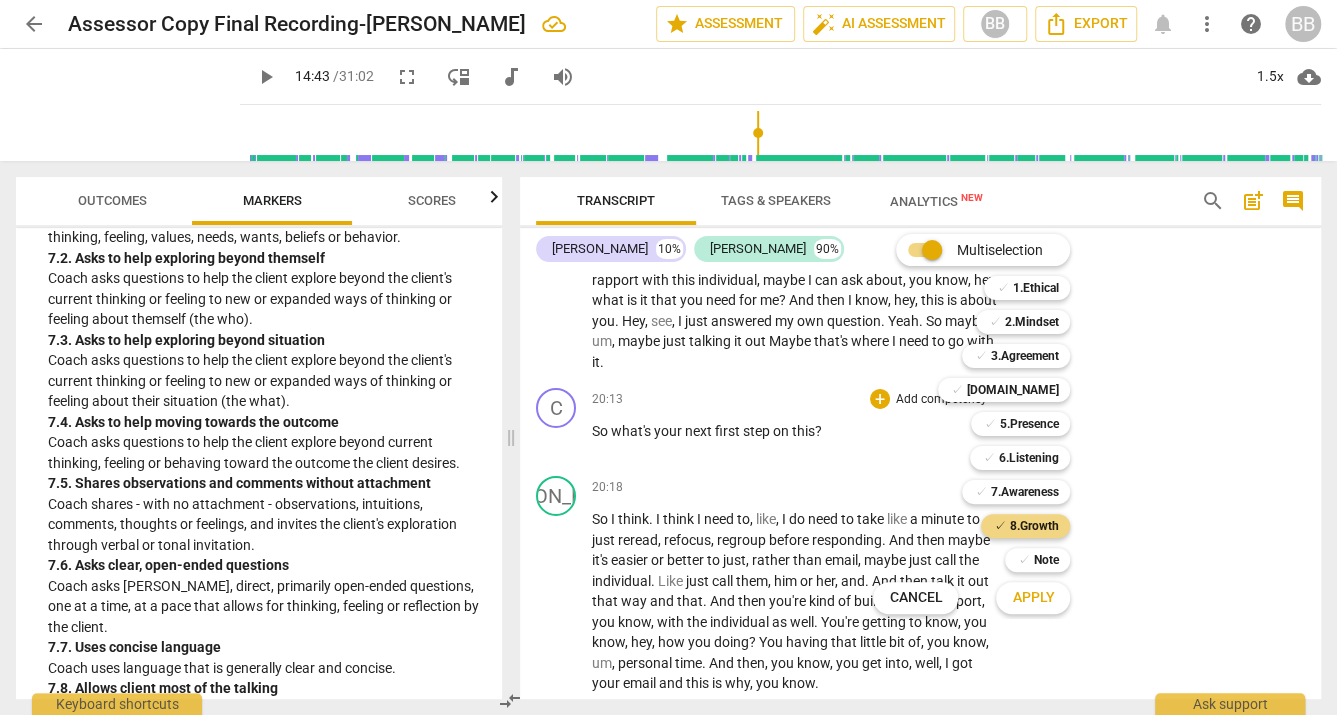 click on "Apply" at bounding box center (1033, 598) 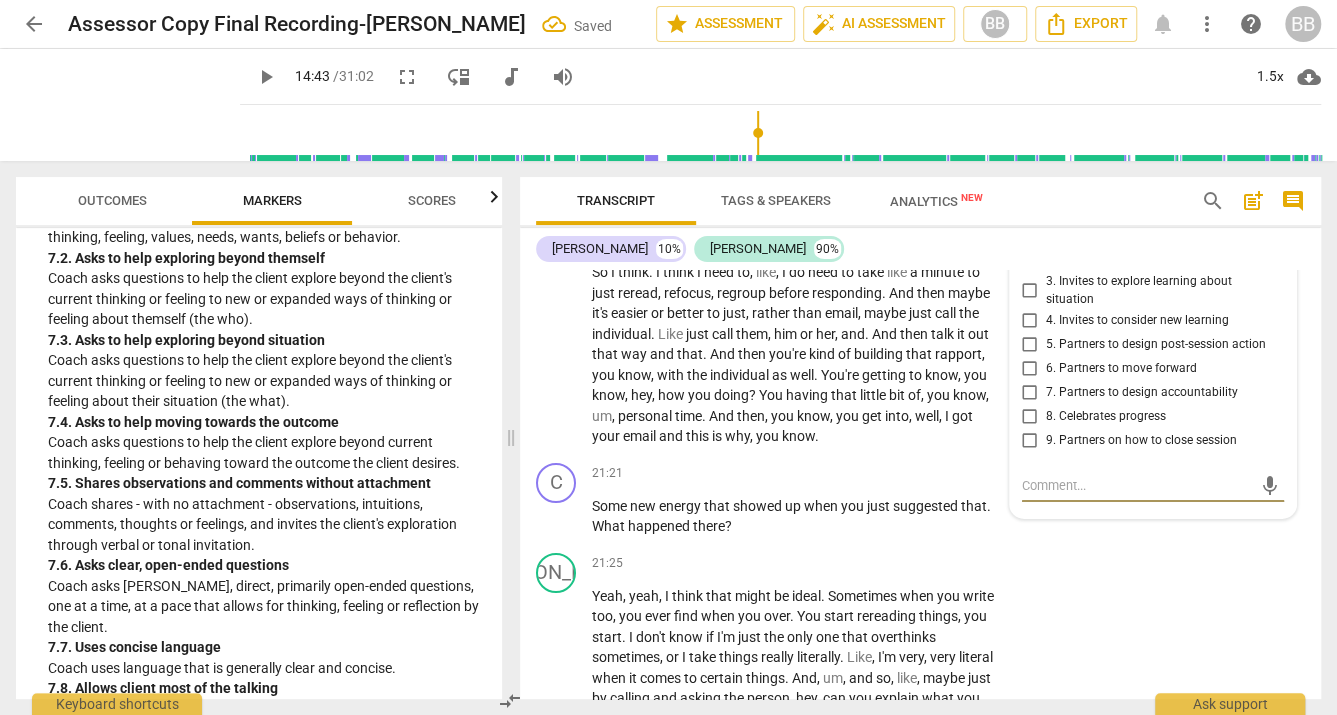 scroll, scrollTop: 7770, scrollLeft: 0, axis: vertical 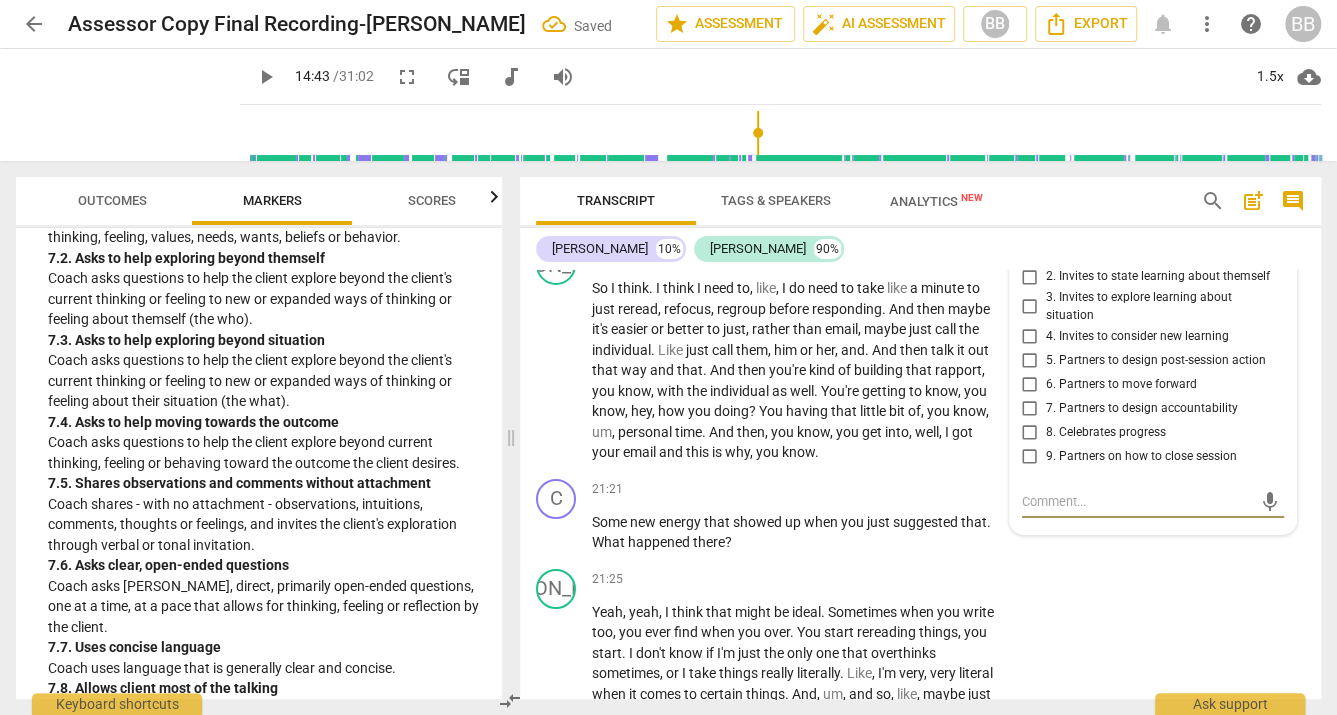 click on "5. Partners to design post-session action" at bounding box center (1030, 360) 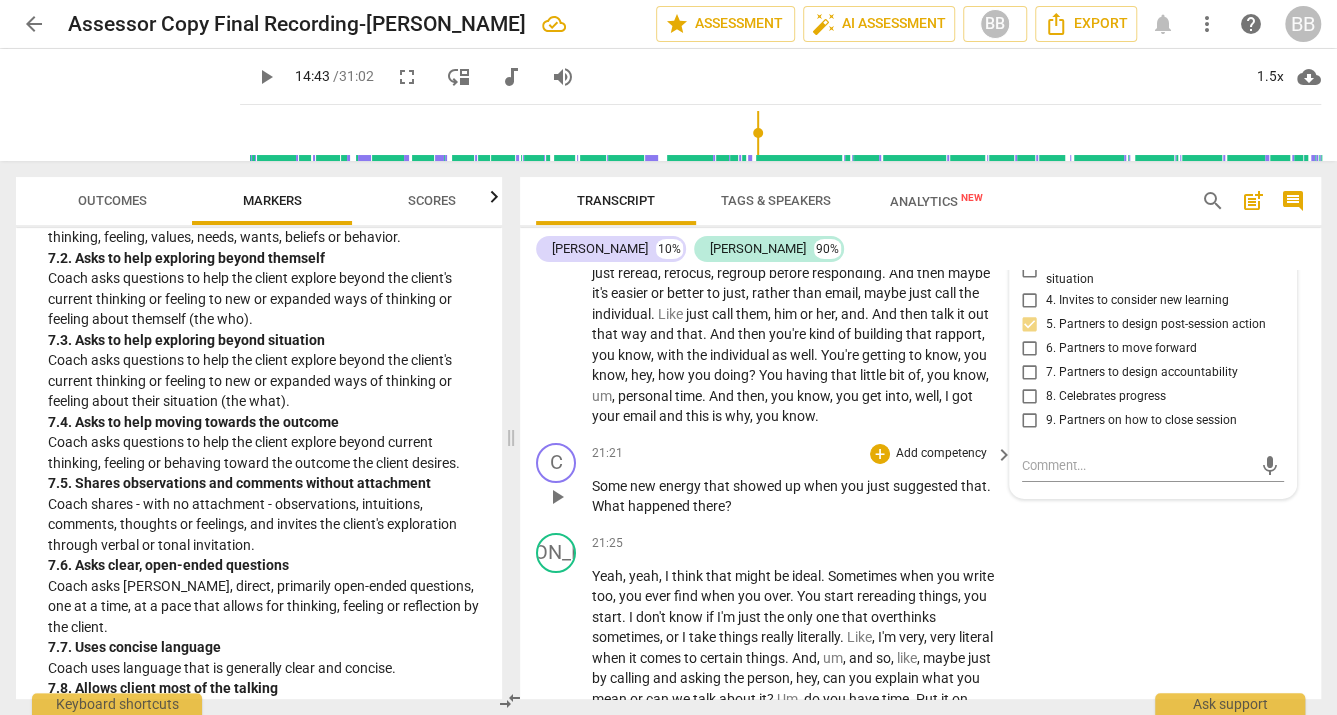 scroll, scrollTop: 7830, scrollLeft: 0, axis: vertical 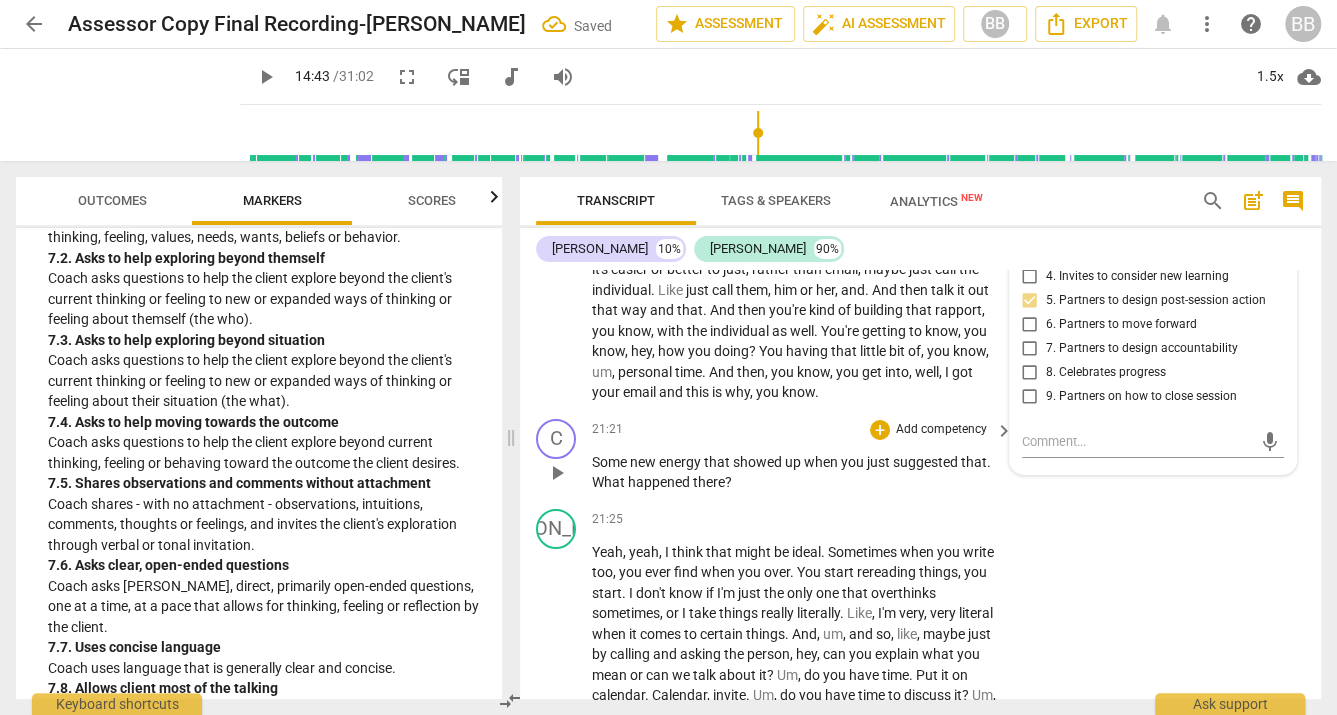 click on "showed" at bounding box center (759, 462) 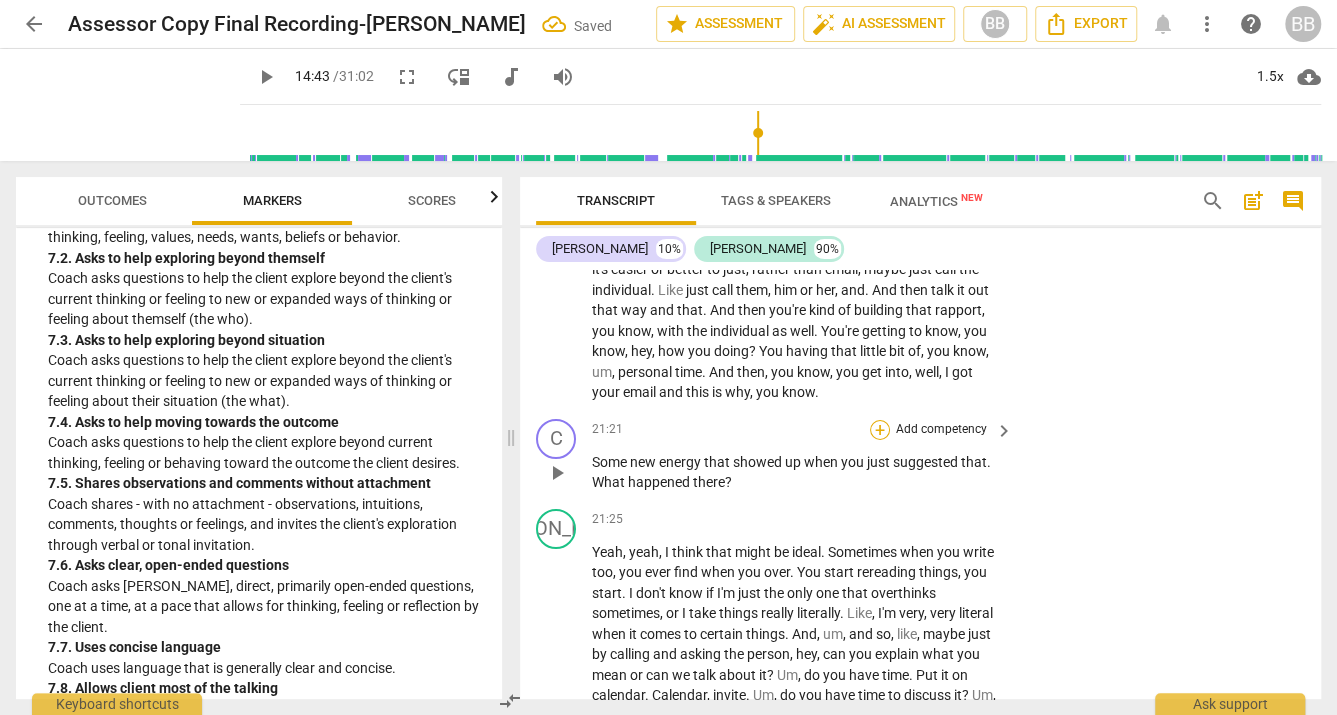 click on "+" at bounding box center [880, 430] 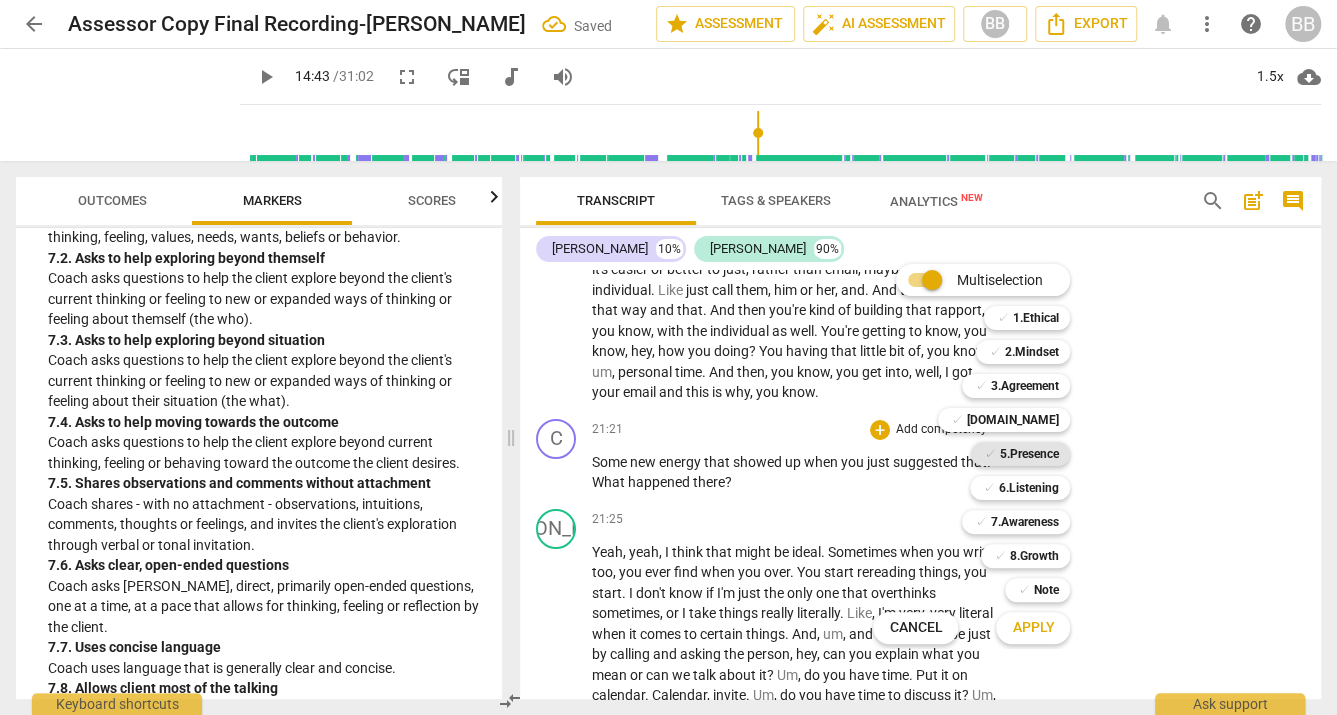 click on "5.Presence" at bounding box center [1028, 454] 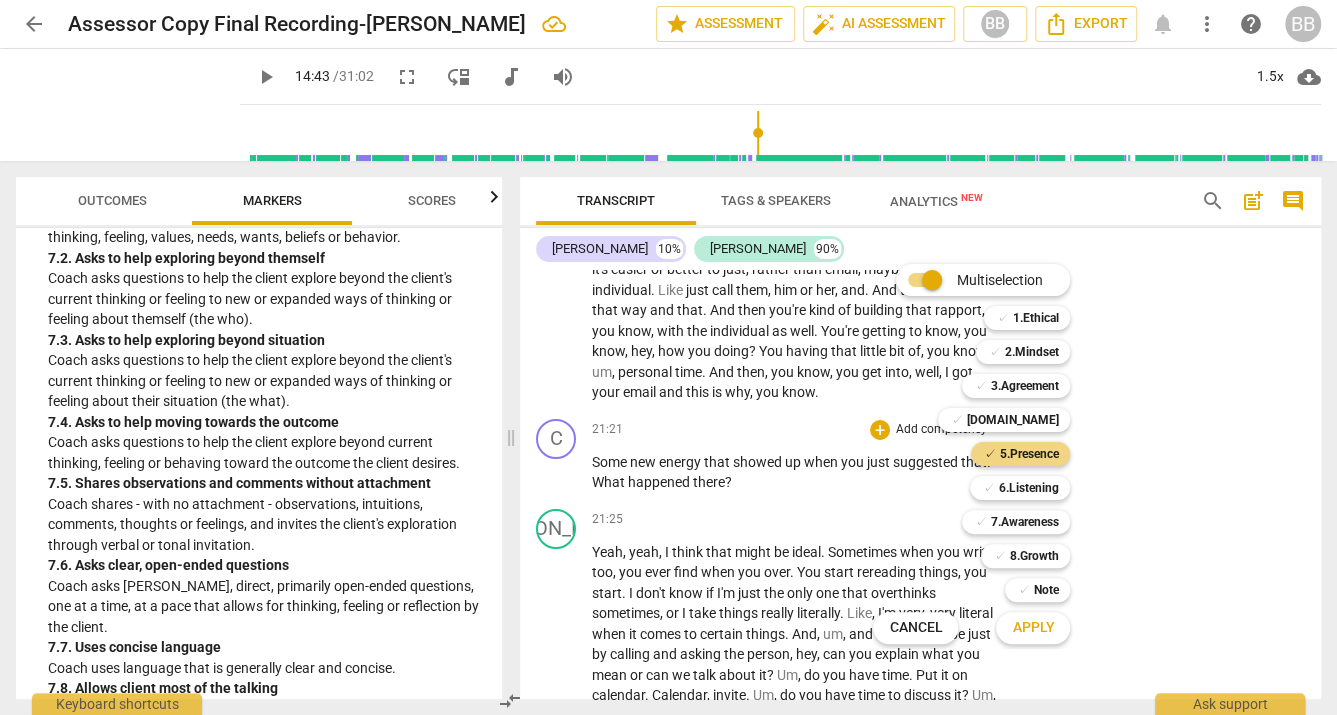 click at bounding box center (668, 357) 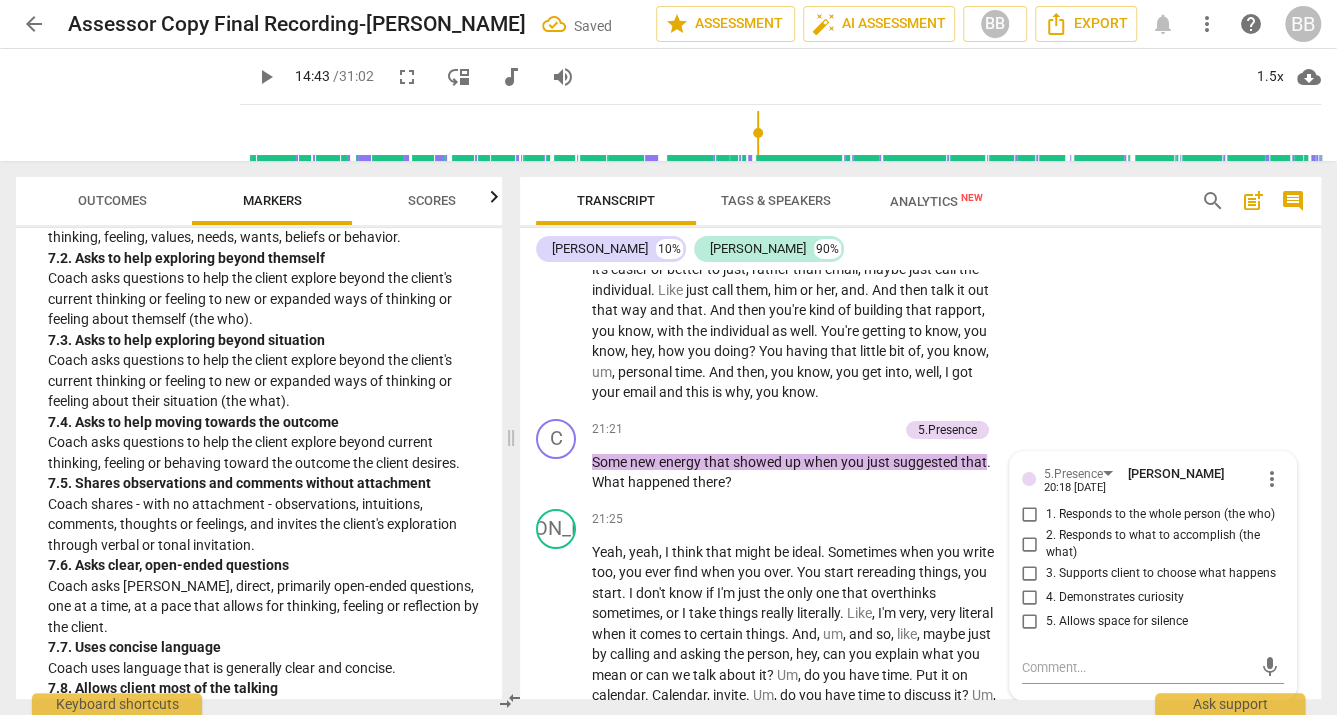 scroll, scrollTop: 8059, scrollLeft: 0, axis: vertical 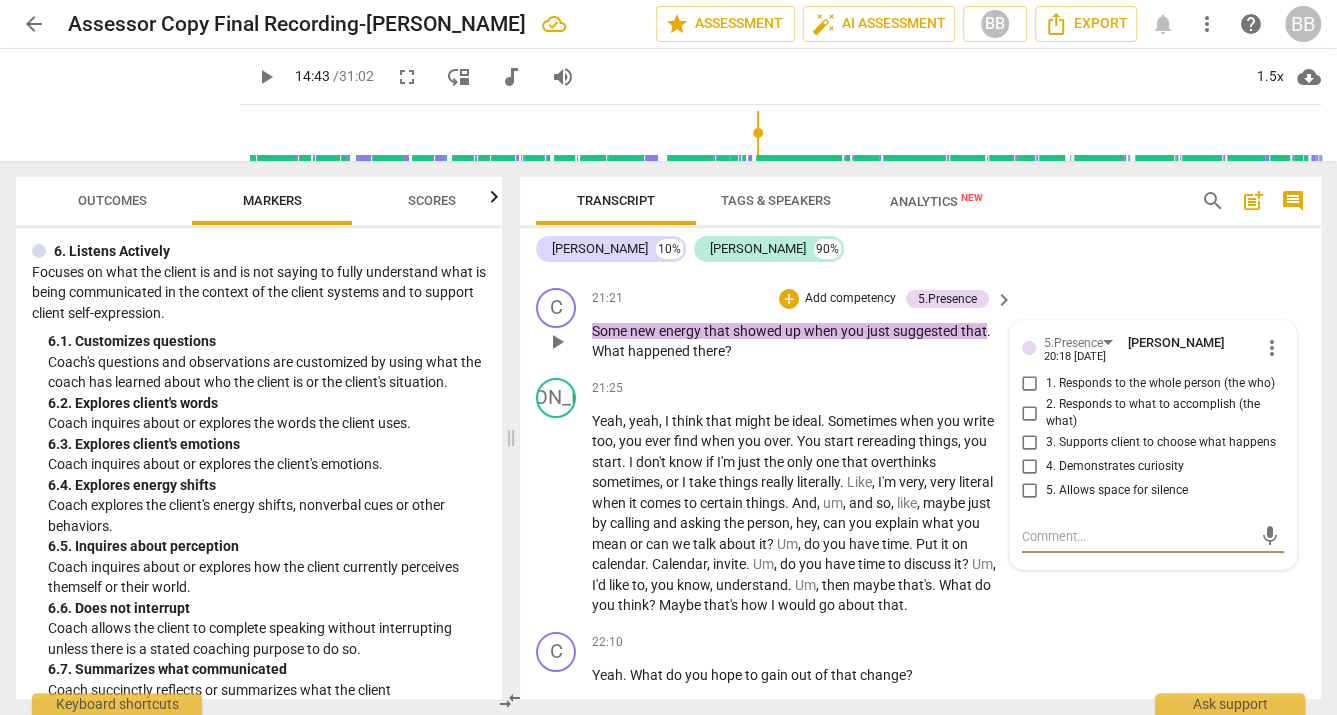 click on "1. Responds to the whole person (the who)" at bounding box center (1030, 384) 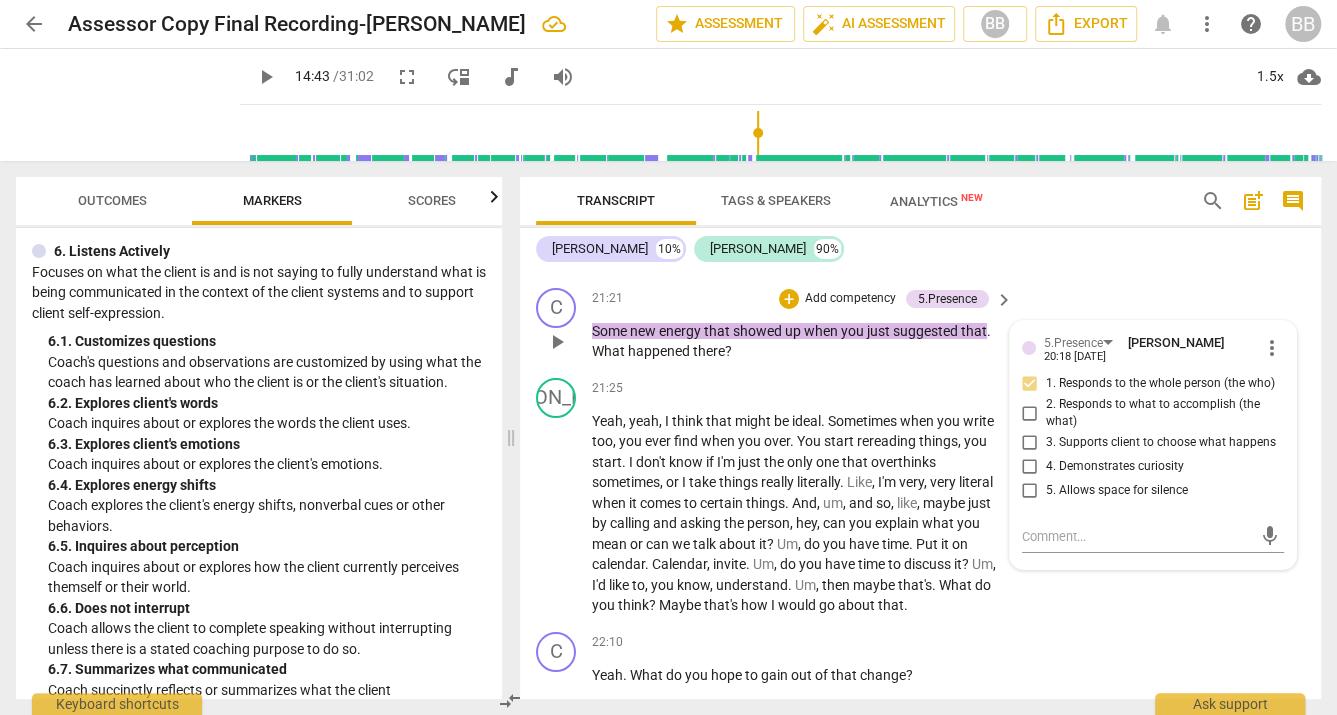 click on "Add competency" at bounding box center (850, 299) 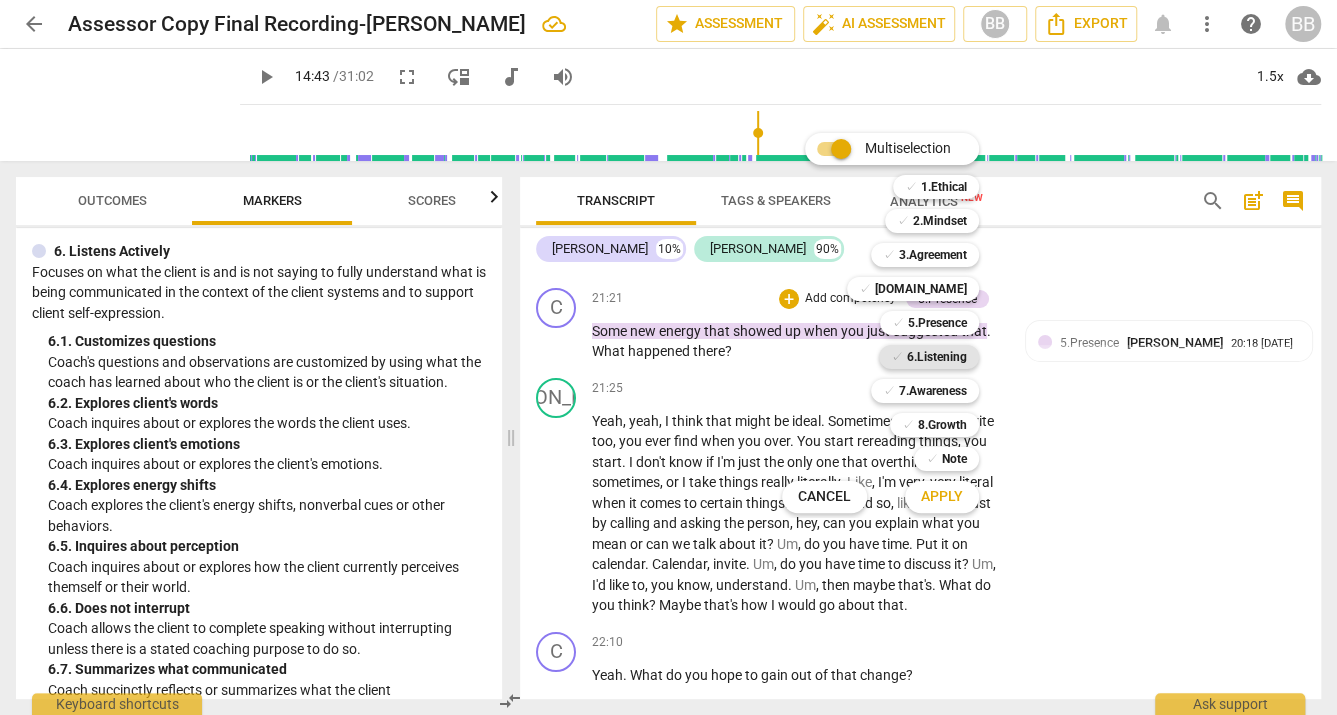 click on "6.Listening" at bounding box center (937, 357) 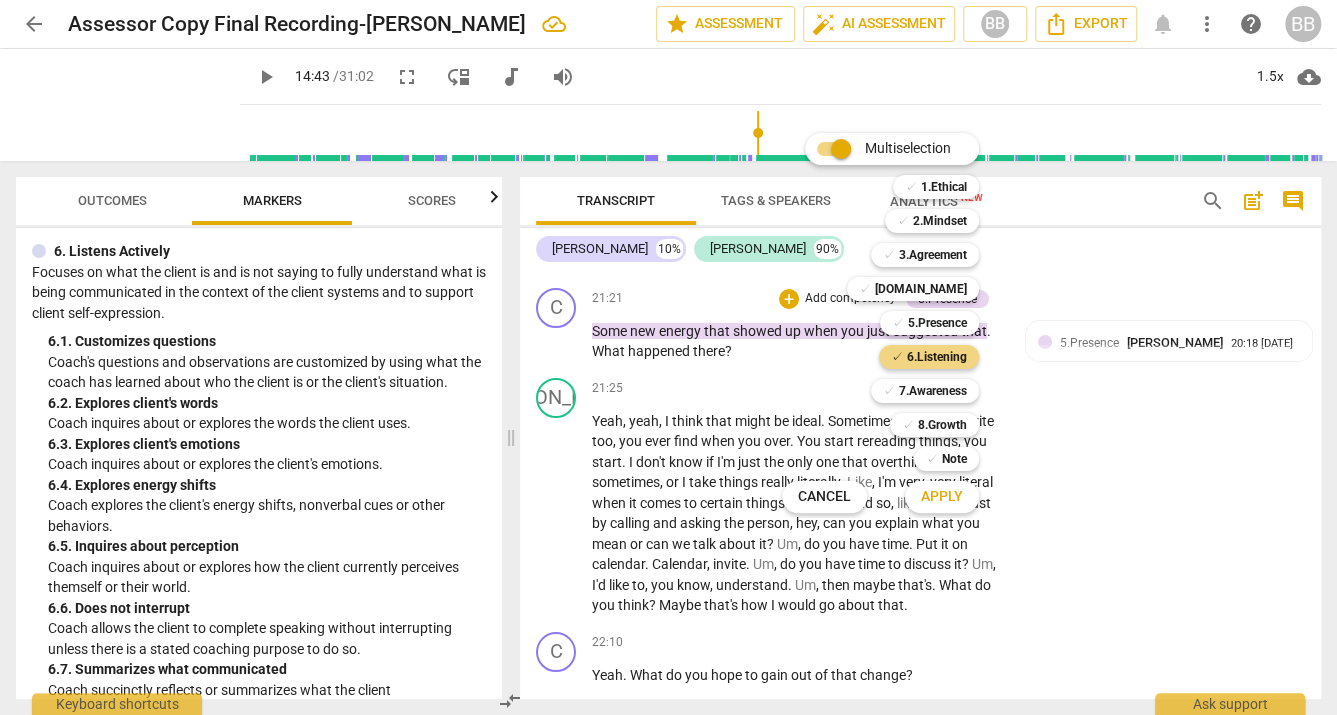 click on "Apply" at bounding box center (942, 497) 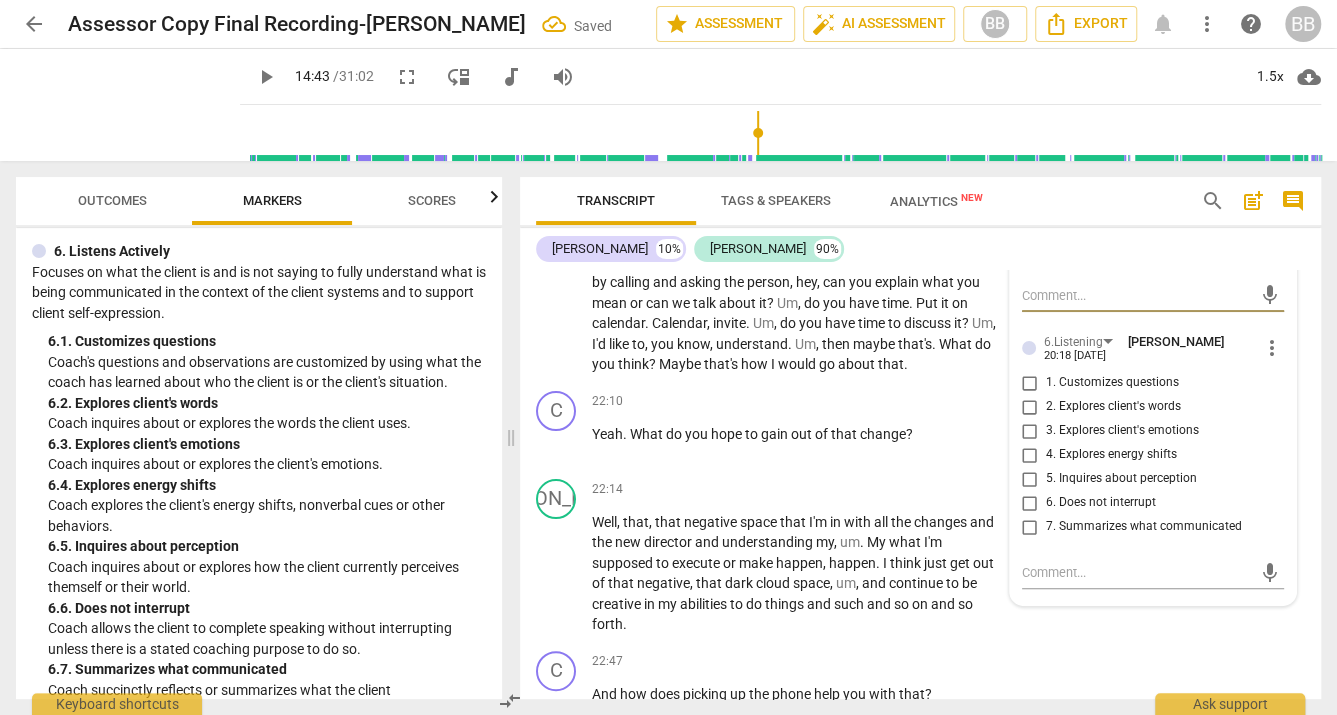 scroll, scrollTop: 8181, scrollLeft: 0, axis: vertical 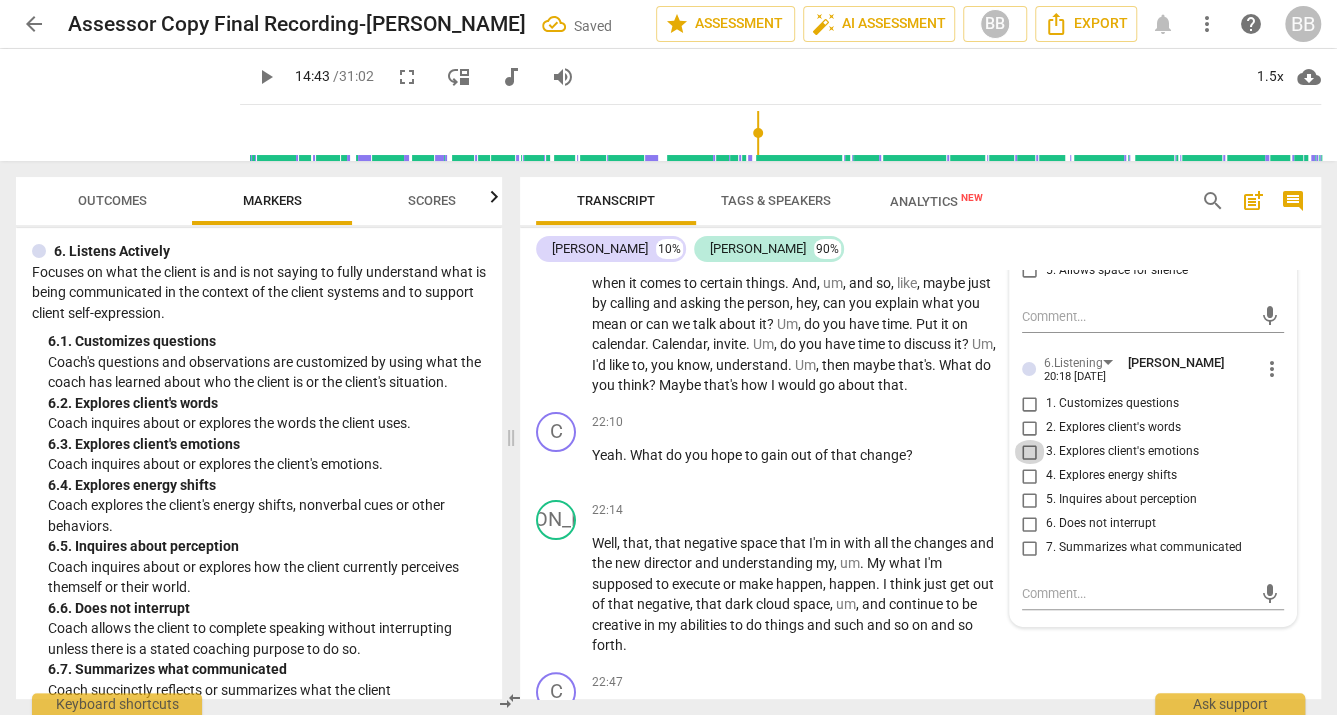 click on "3. Explores client's emotions" at bounding box center (1030, 452) 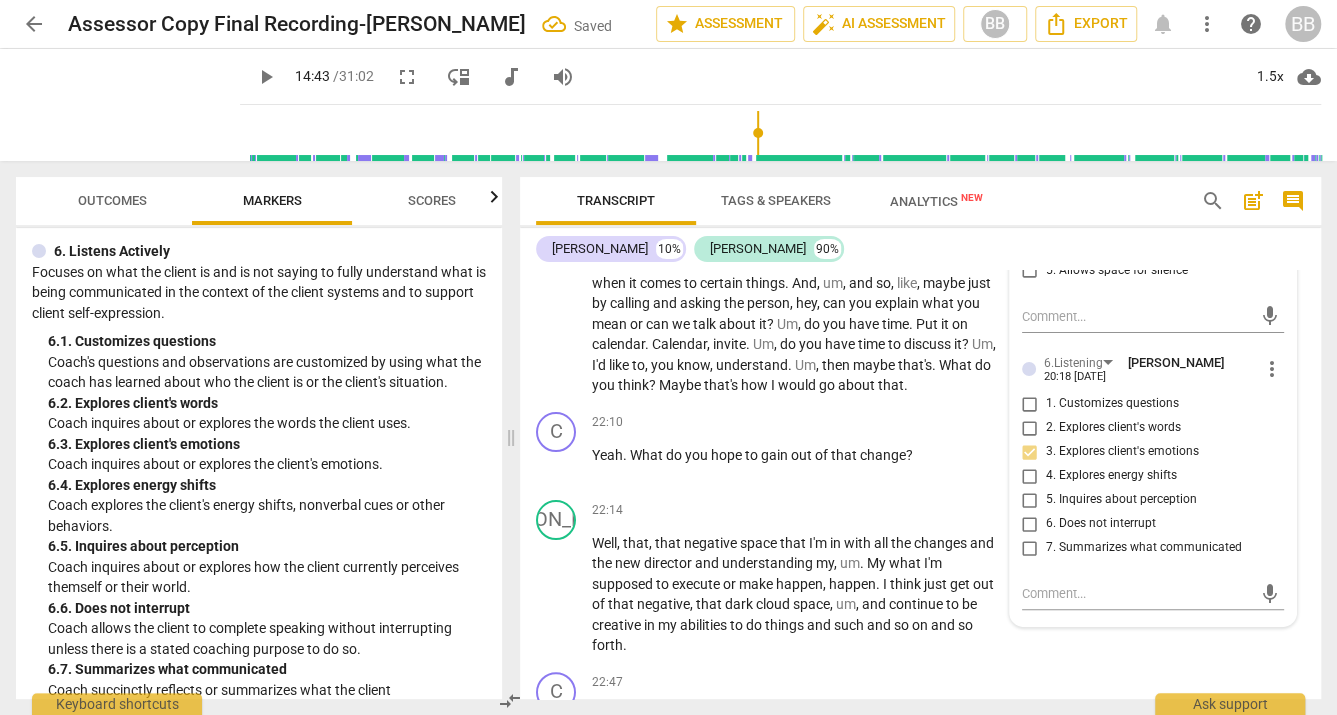 click on "4. Explores energy shifts" at bounding box center [1030, 476] 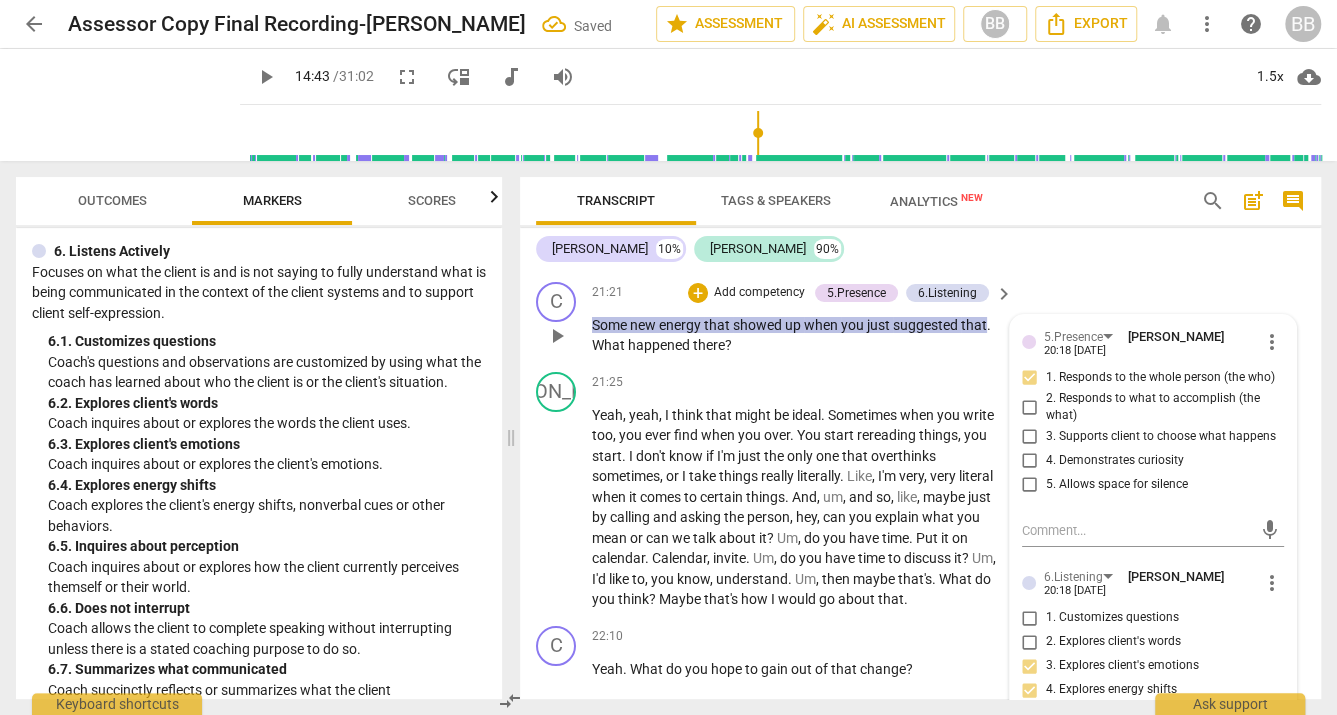scroll, scrollTop: 7957, scrollLeft: 0, axis: vertical 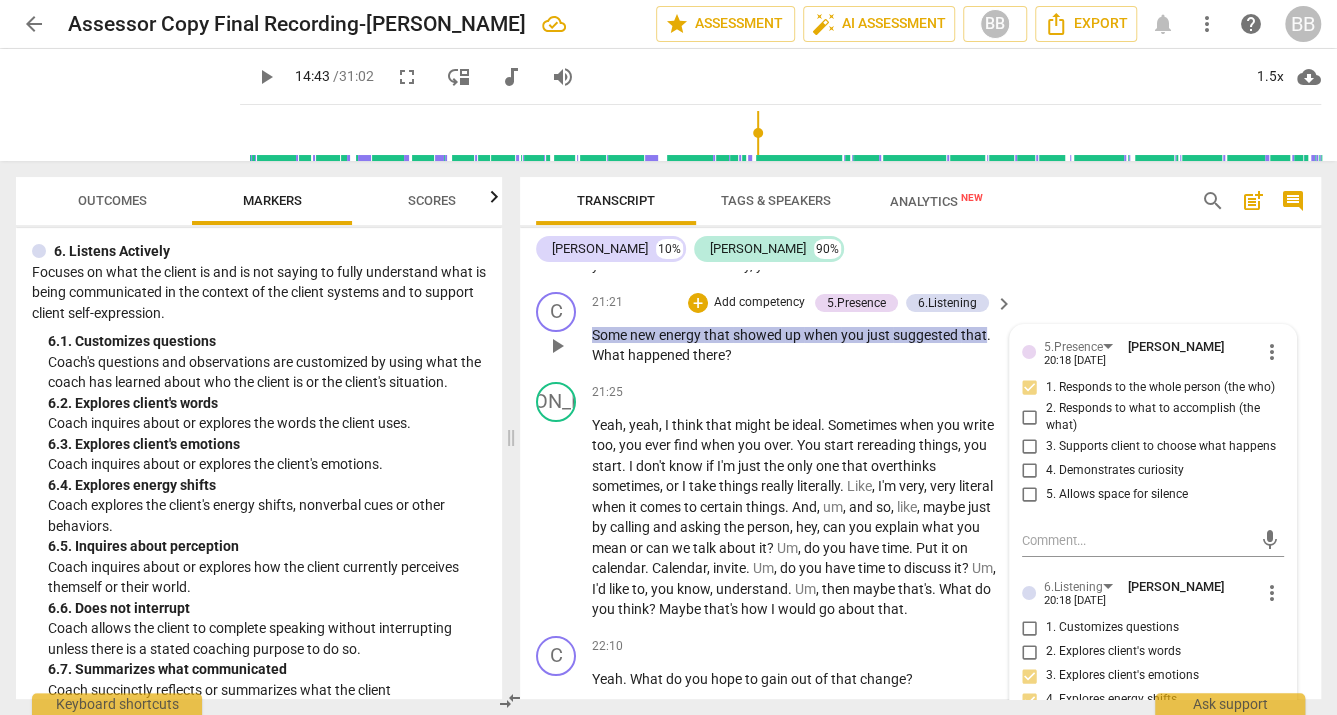 click on "Add competency" at bounding box center (759, 303) 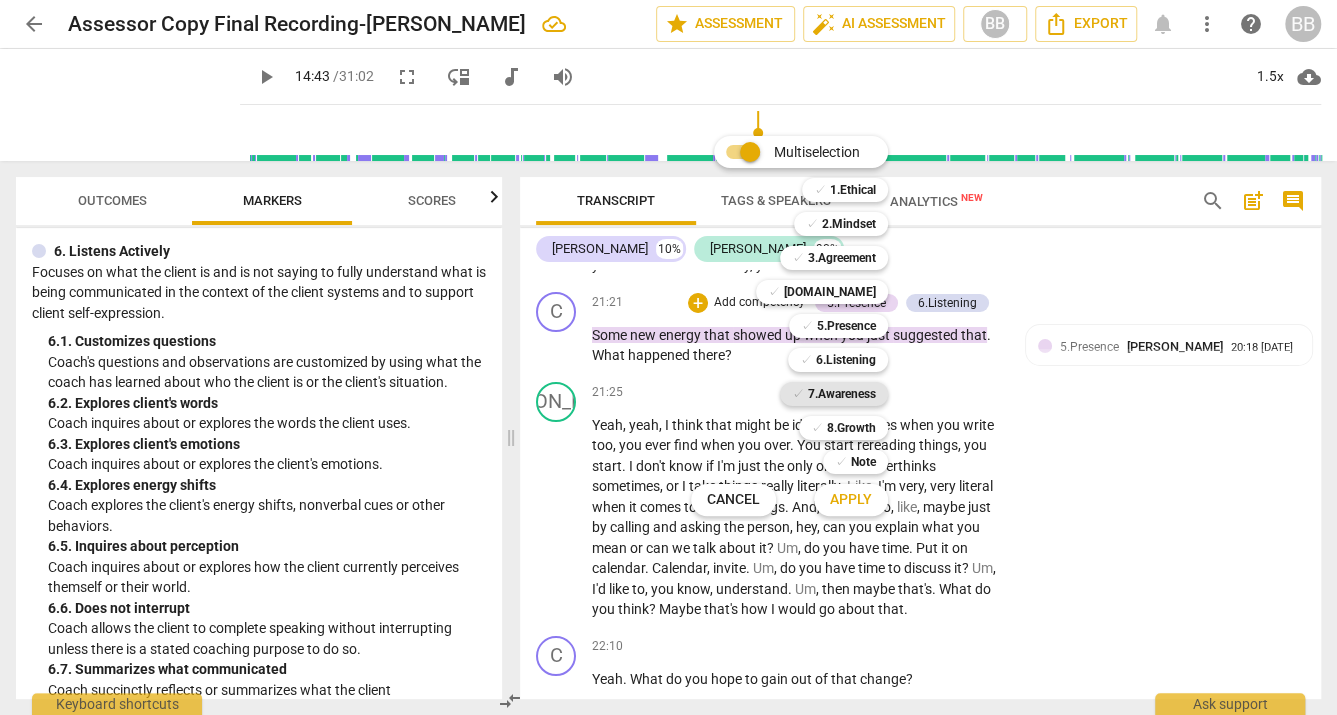 click on "✓ 7.Awareness" at bounding box center [834, 394] 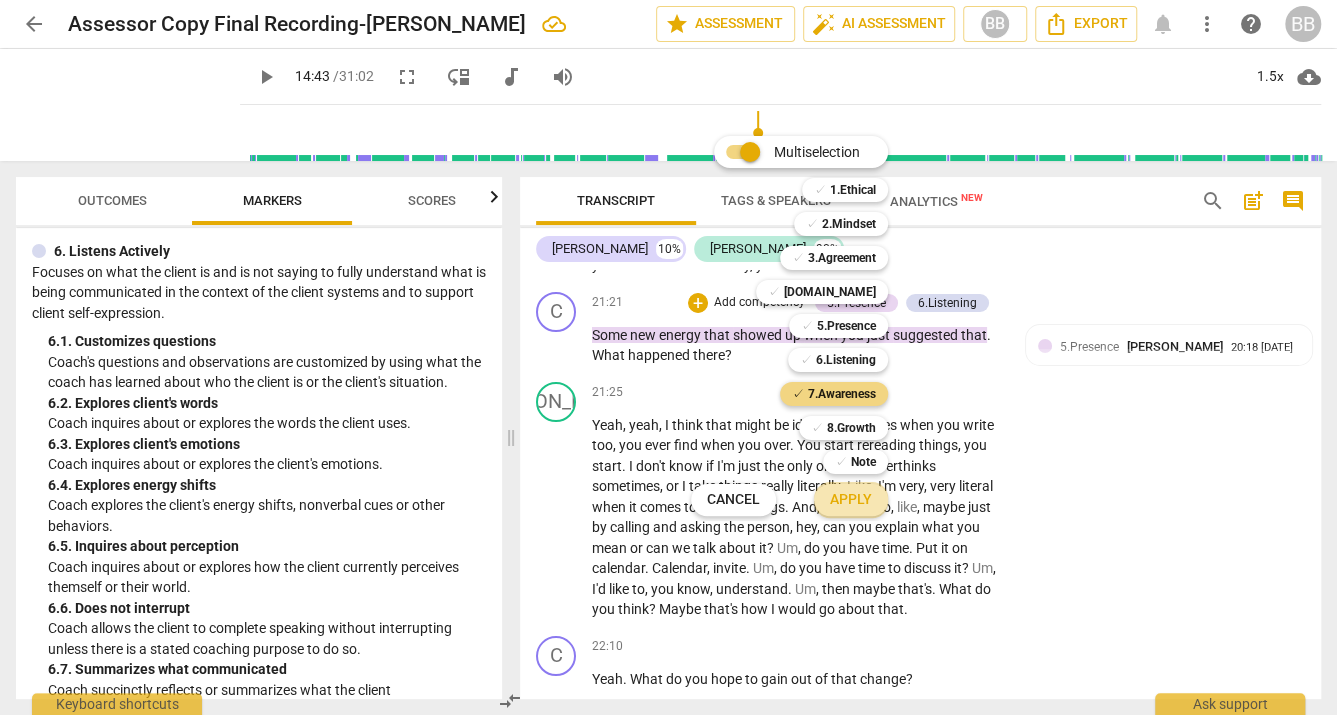 click on "Apply" at bounding box center [851, 500] 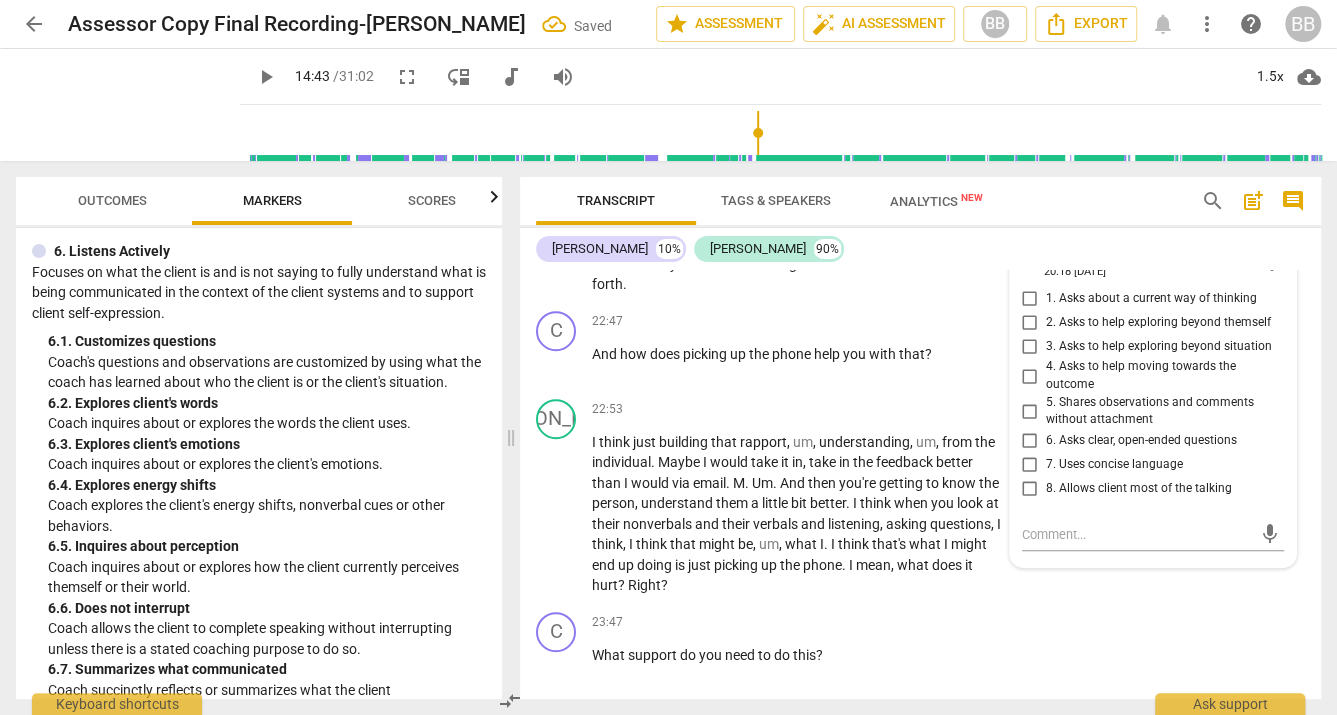 scroll, scrollTop: 8562, scrollLeft: 0, axis: vertical 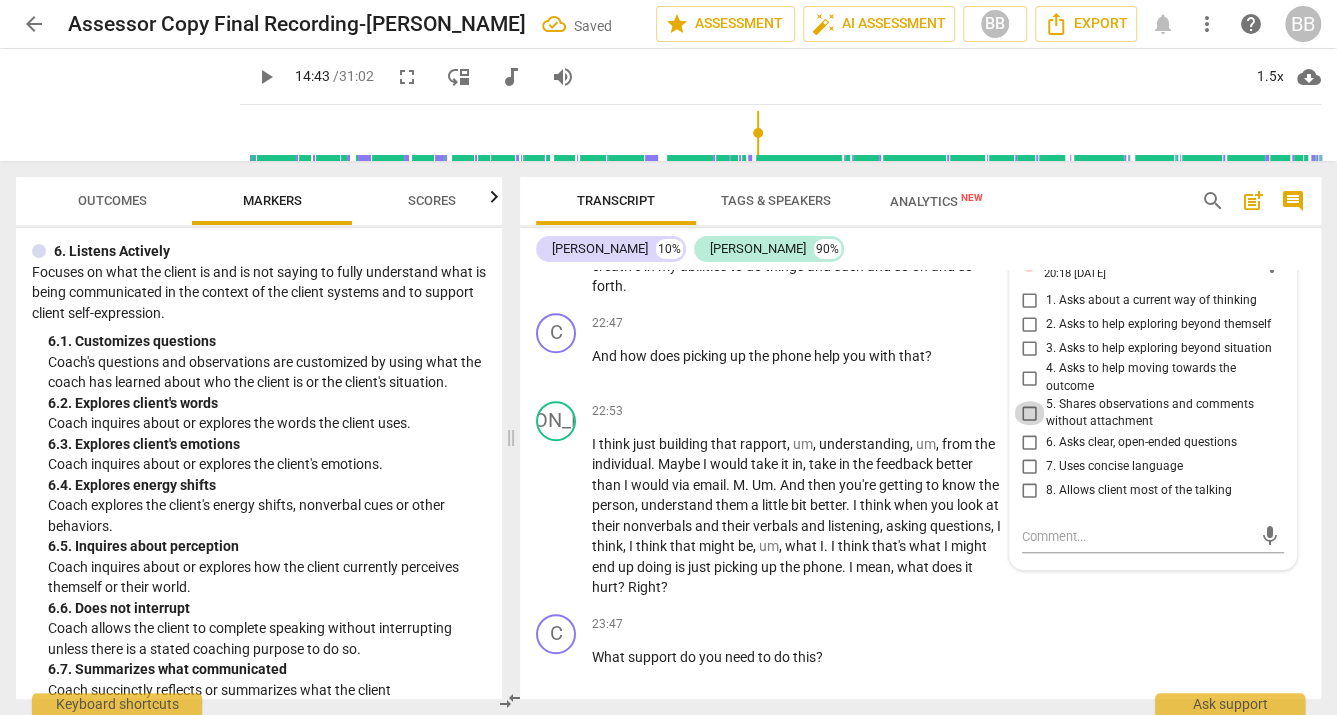 click on "5. Shares observations and comments without attachment" at bounding box center [1030, 413] 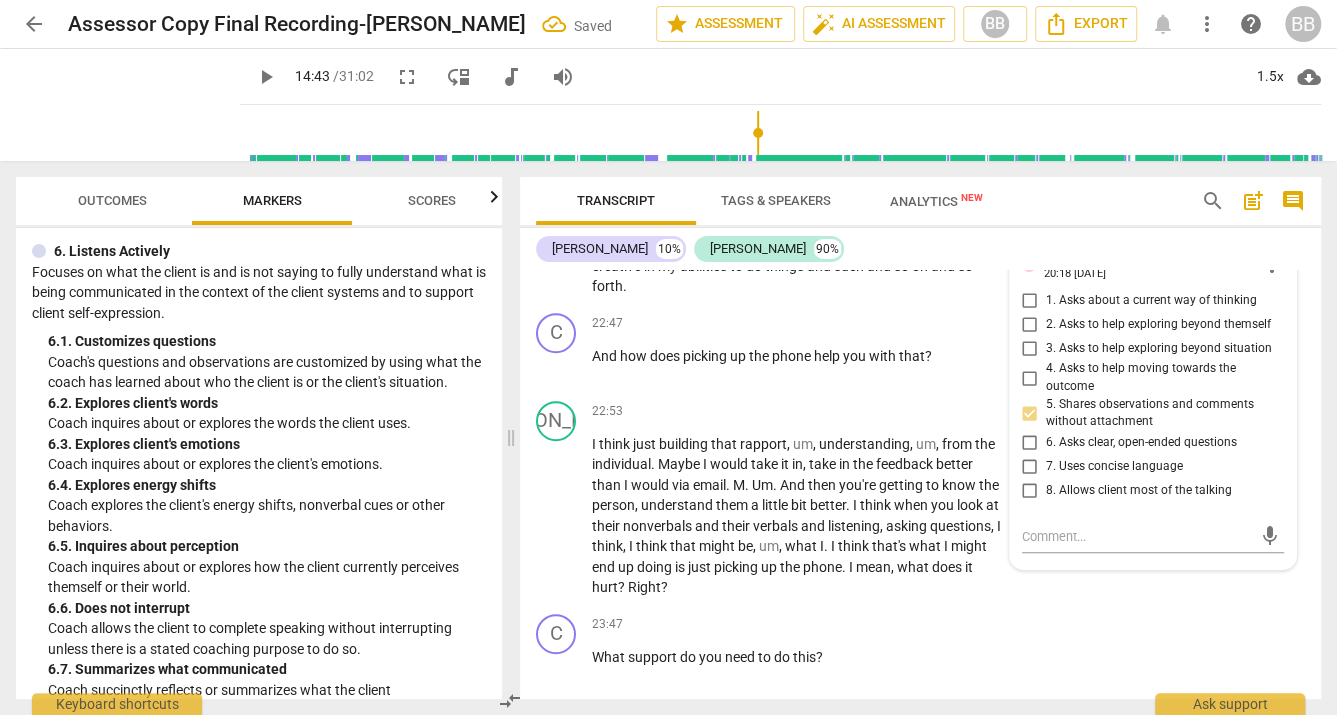 click on "6. Asks clear, open-ended questions" at bounding box center [1030, 443] 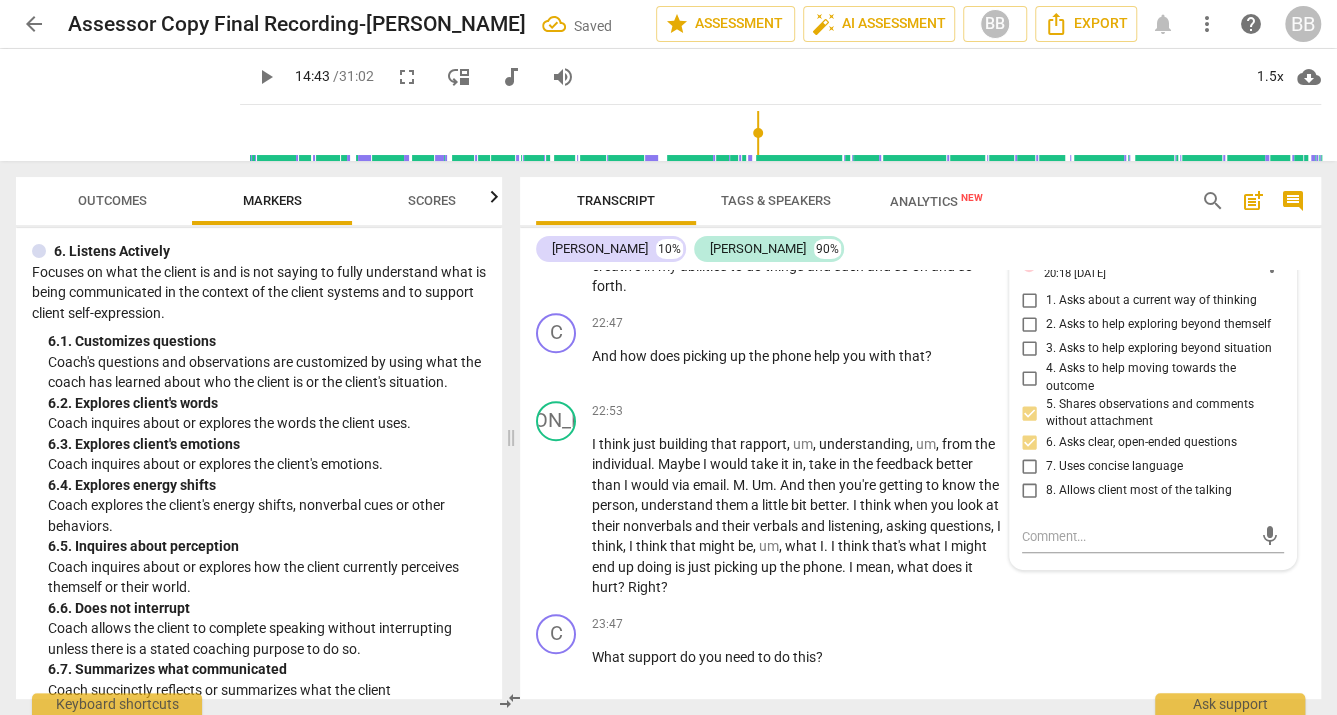 click on "7. Uses concise language" at bounding box center (1030, 467) 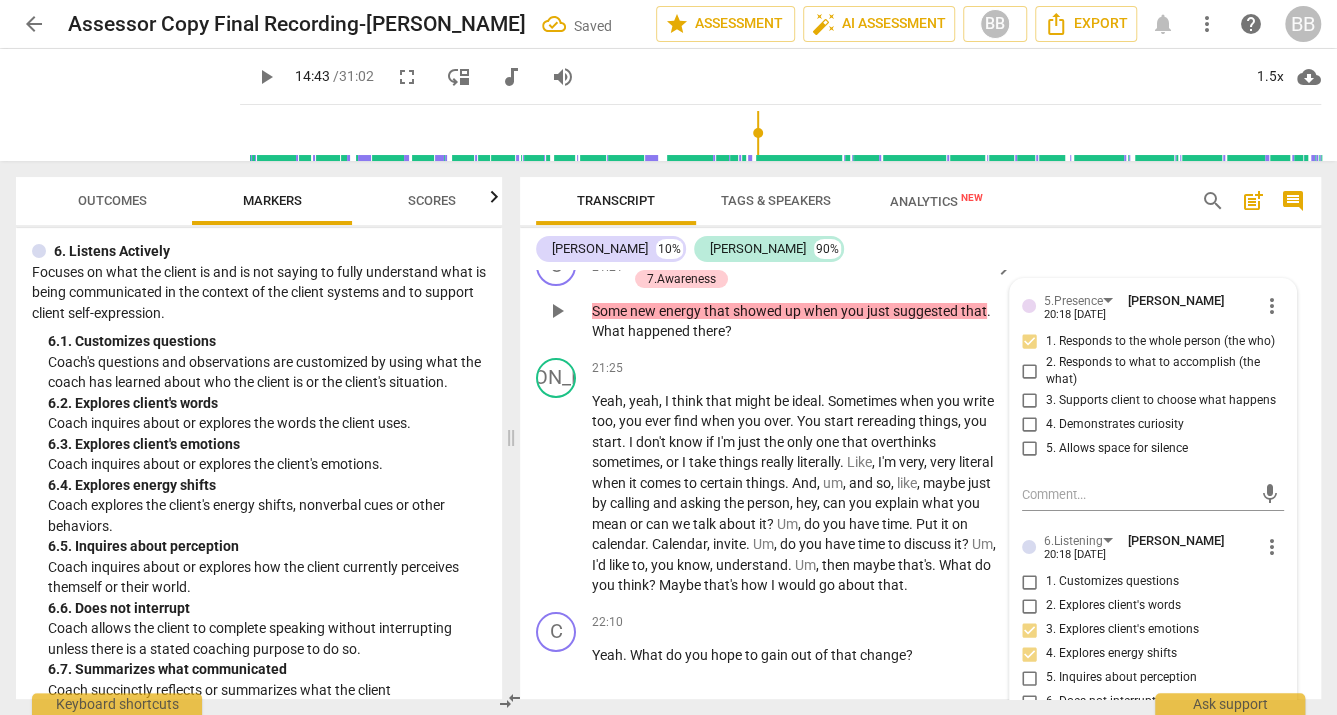 scroll, scrollTop: 7990, scrollLeft: 0, axis: vertical 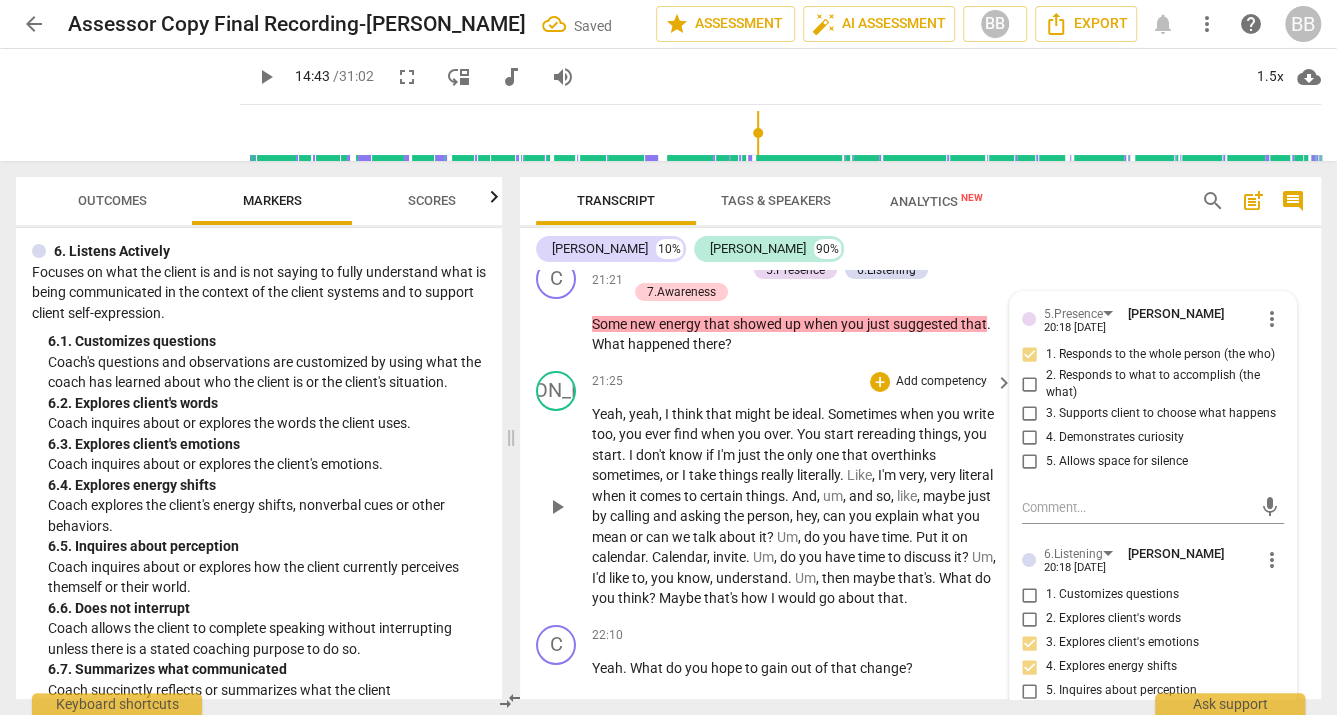 click on "the" at bounding box center (735, 516) 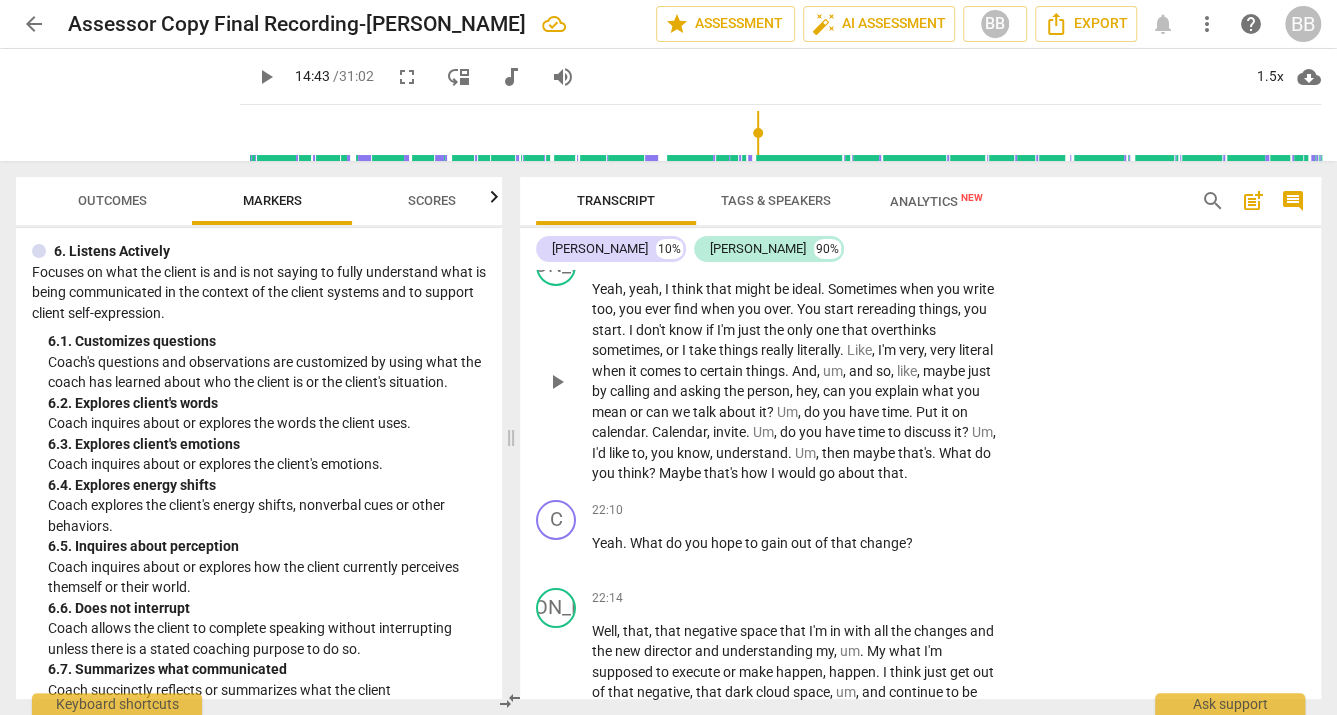 scroll, scrollTop: 8136, scrollLeft: 0, axis: vertical 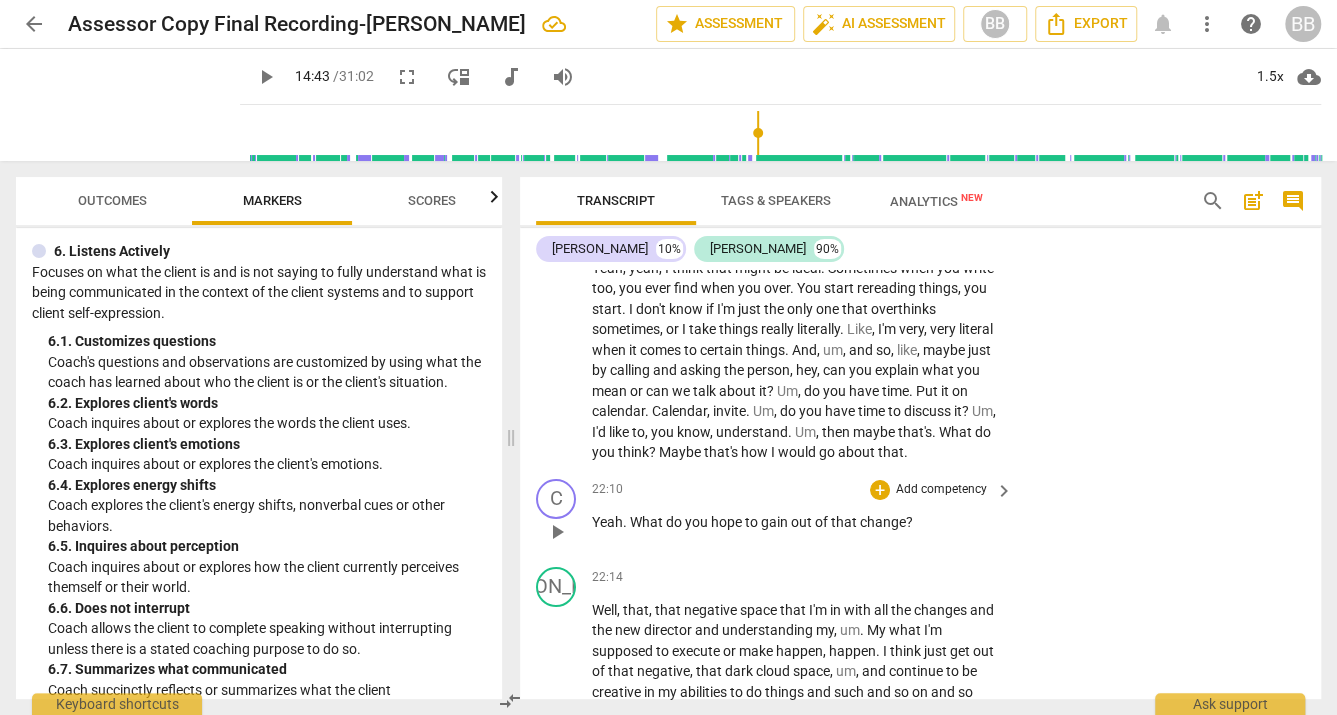 click on "gain" at bounding box center (776, 522) 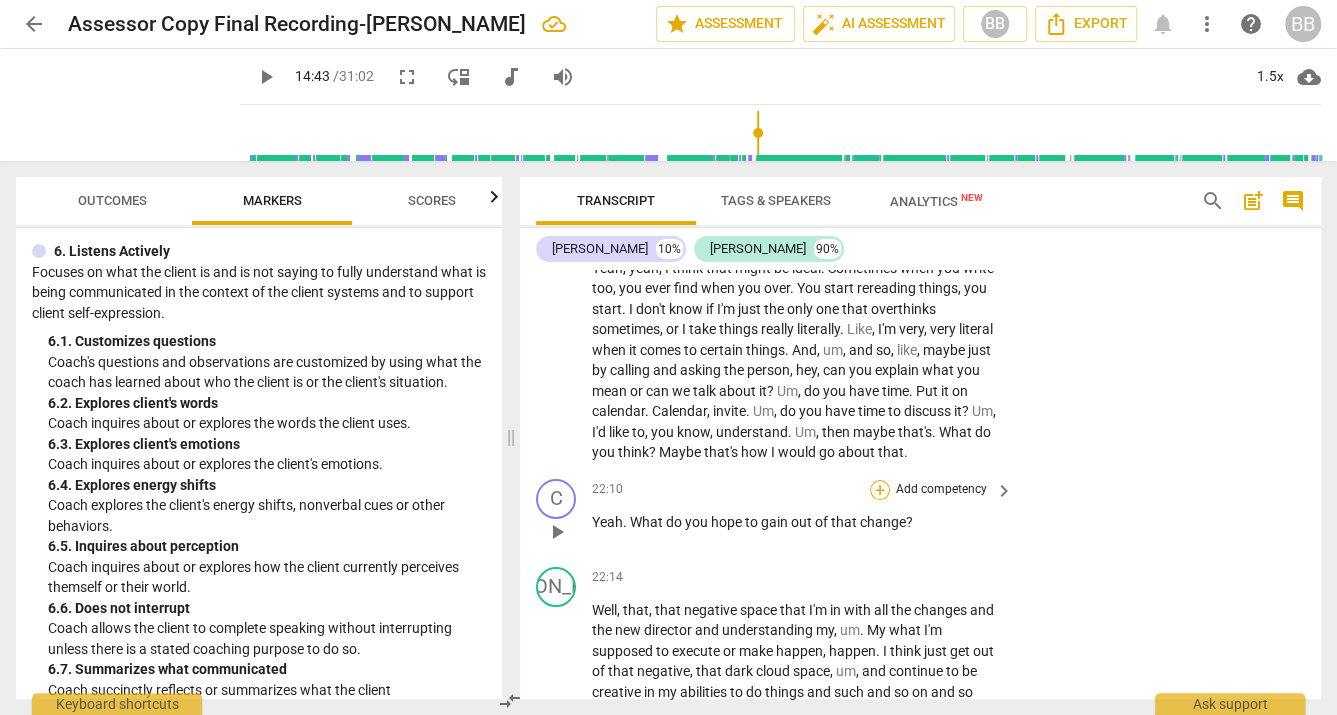 click on "+" at bounding box center (880, 490) 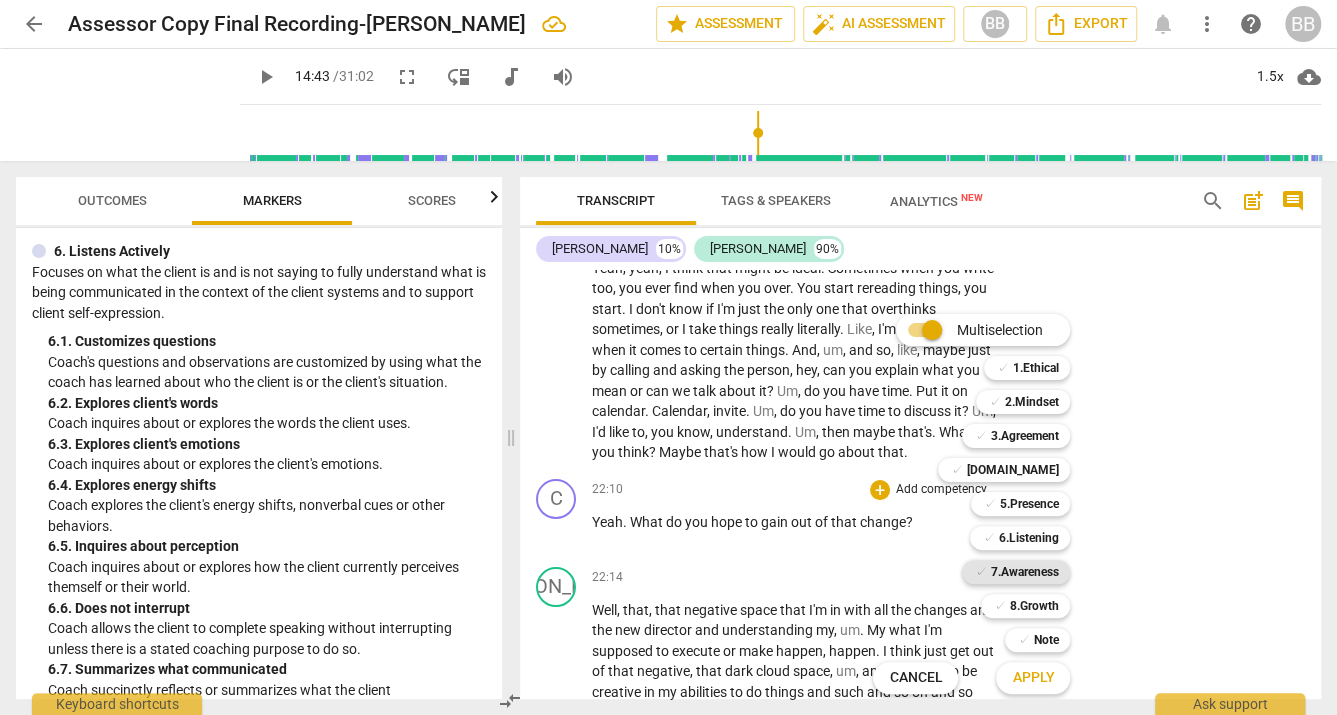 click on "7.Awareness" at bounding box center [1024, 572] 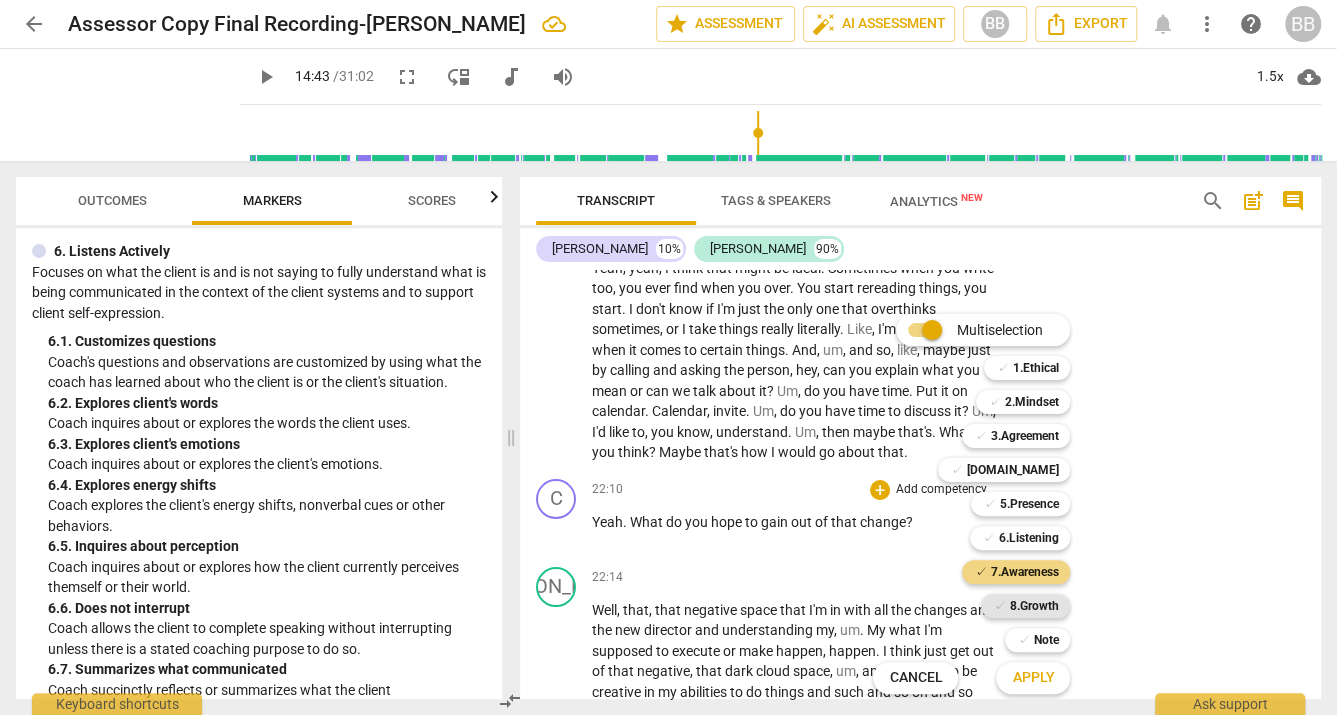 click on "8.Growth" at bounding box center [1033, 606] 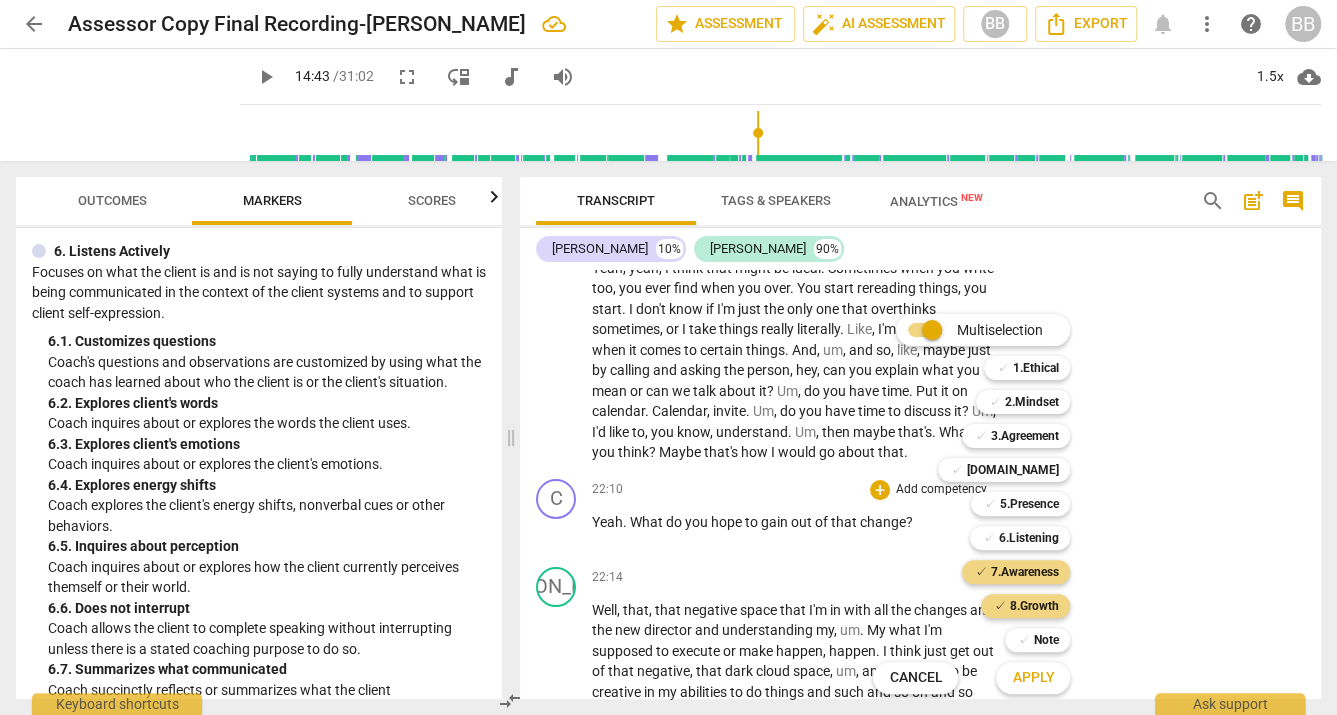 click on "Apply" at bounding box center (1033, 678) 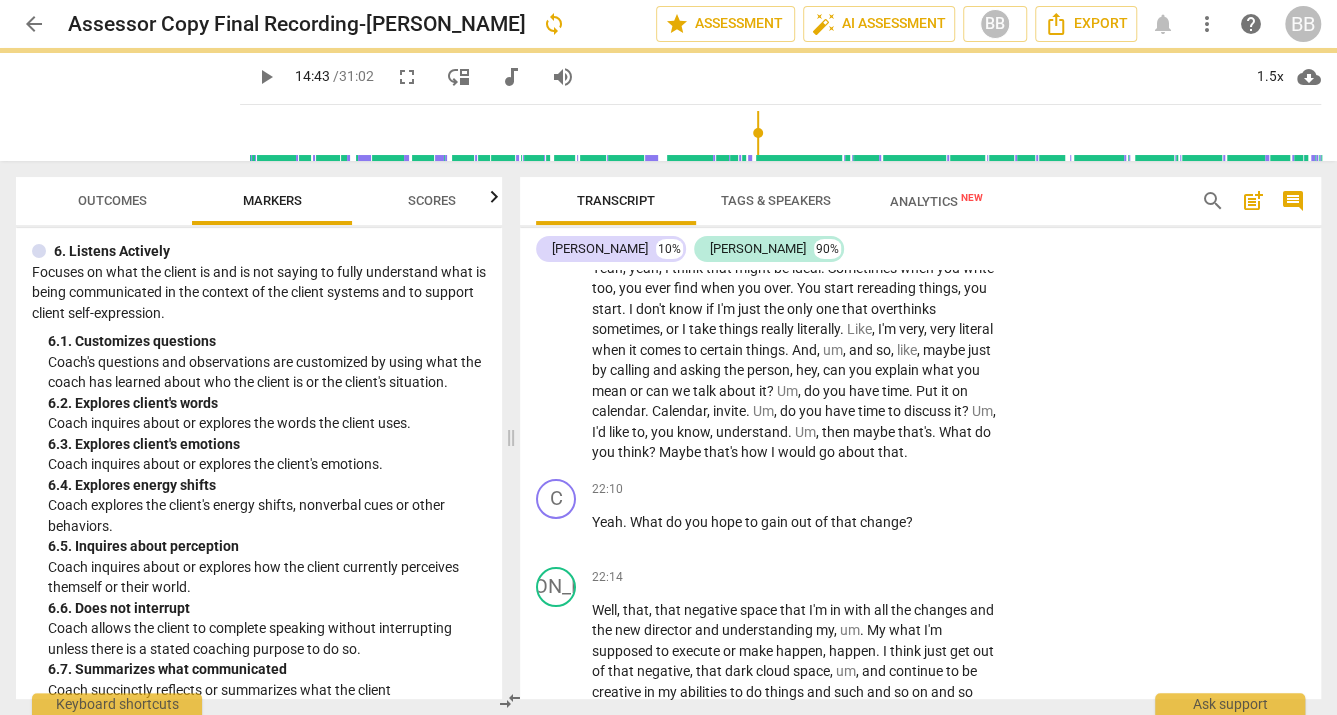 scroll, scrollTop: 8506, scrollLeft: 0, axis: vertical 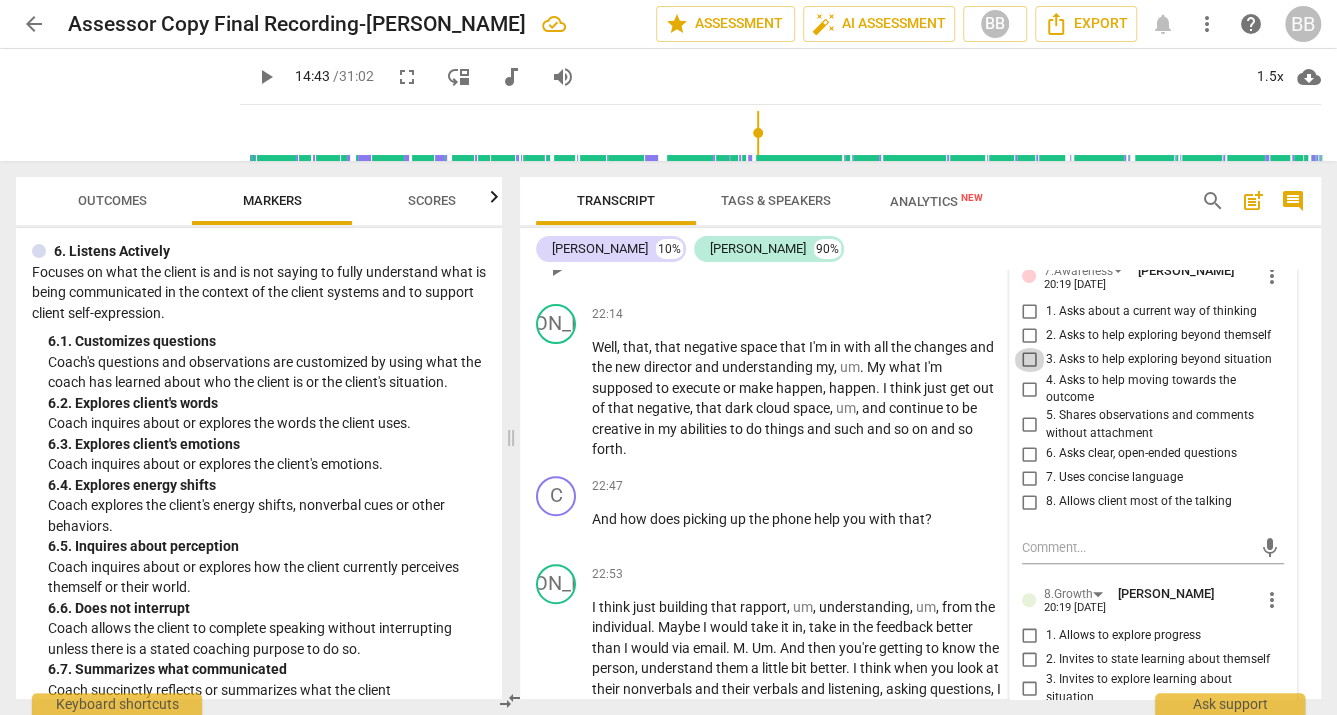 click on "3. Asks to help exploring beyond situation" at bounding box center [1030, 360] 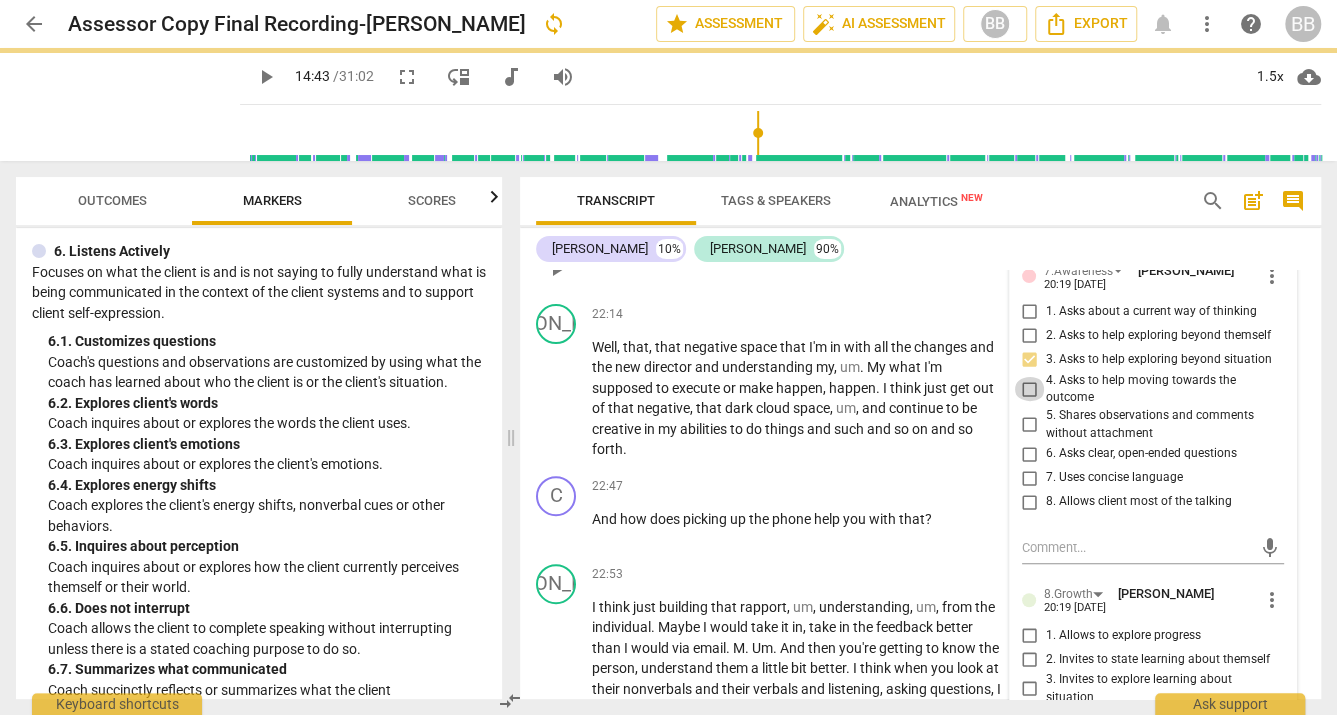 click on "4. Asks to help moving towards the outcome" at bounding box center (1030, 389) 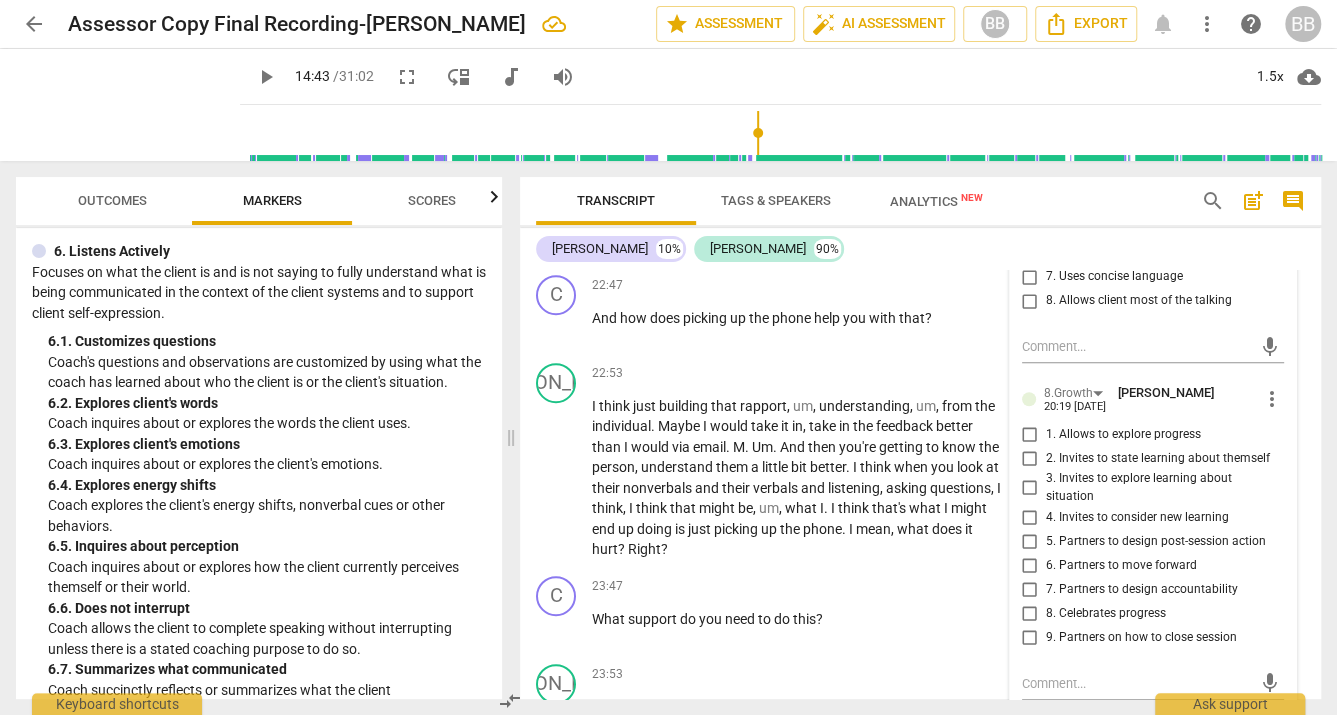 scroll, scrollTop: 8600, scrollLeft: 0, axis: vertical 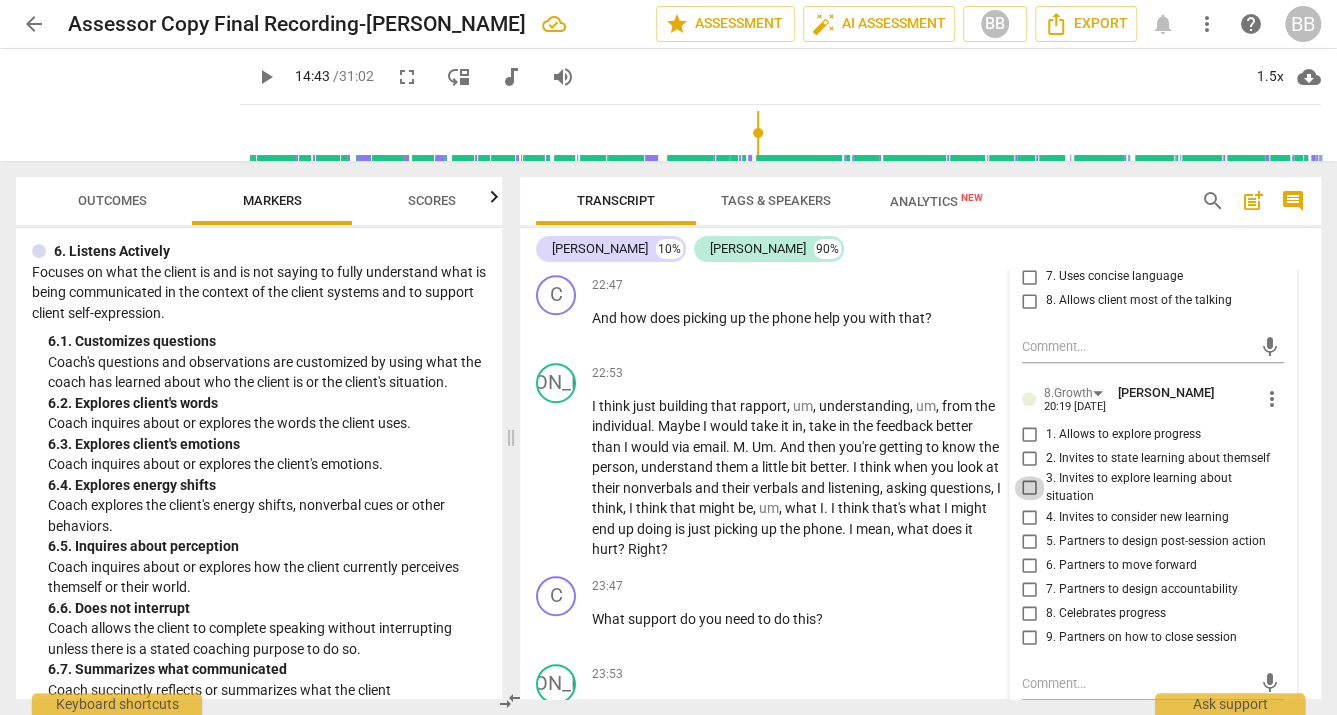 click on "3. Invites to explore learning about situation" at bounding box center (1030, 488) 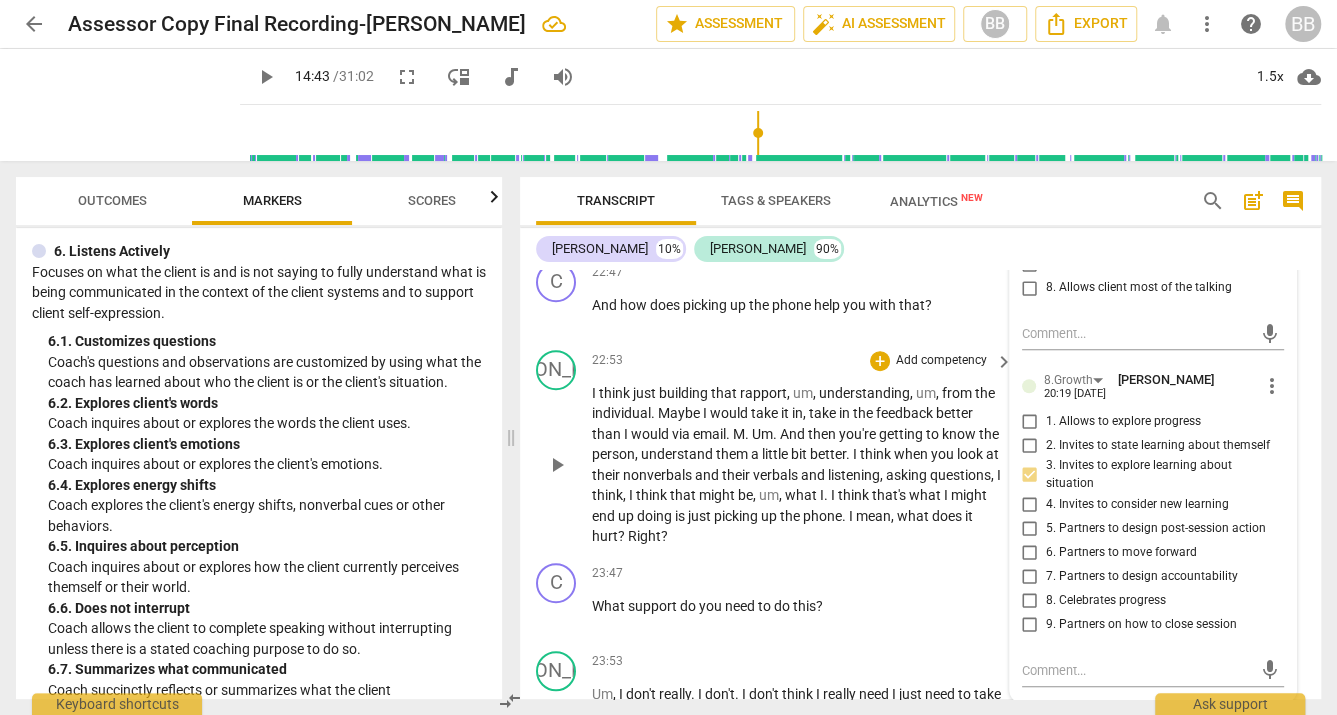 scroll, scrollTop: 8617, scrollLeft: 0, axis: vertical 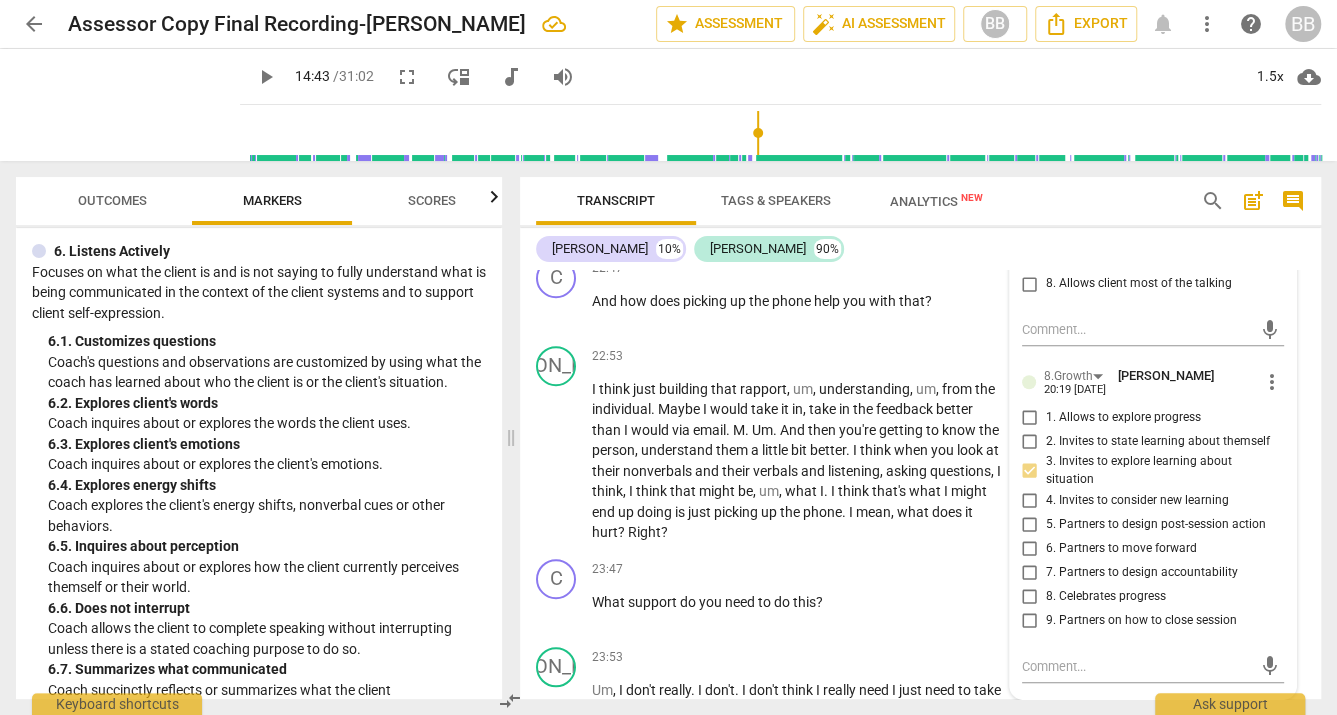 click on "3. Invites to explore learning about situation" at bounding box center [1030, 471] 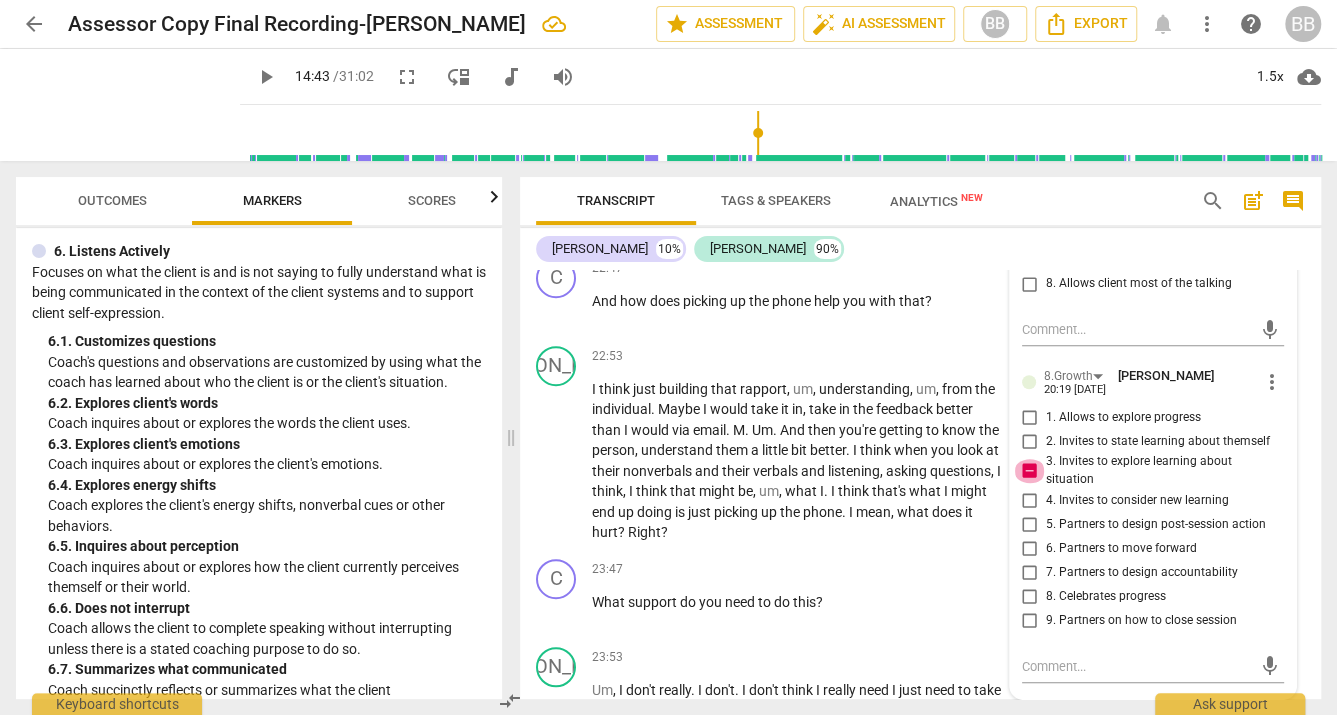 click on "3. Invites to explore learning about situation" at bounding box center [1030, 471] 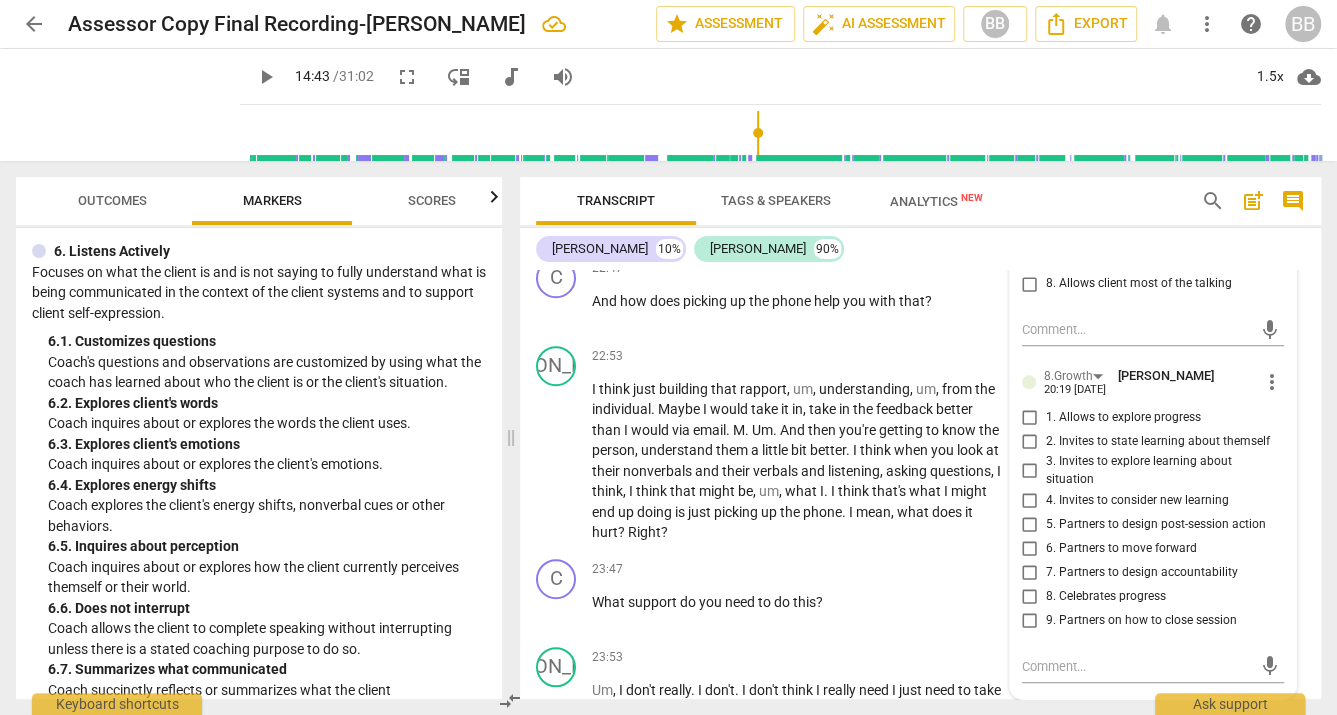 click on "3. Invites to explore learning about situation" at bounding box center (1030, 471) 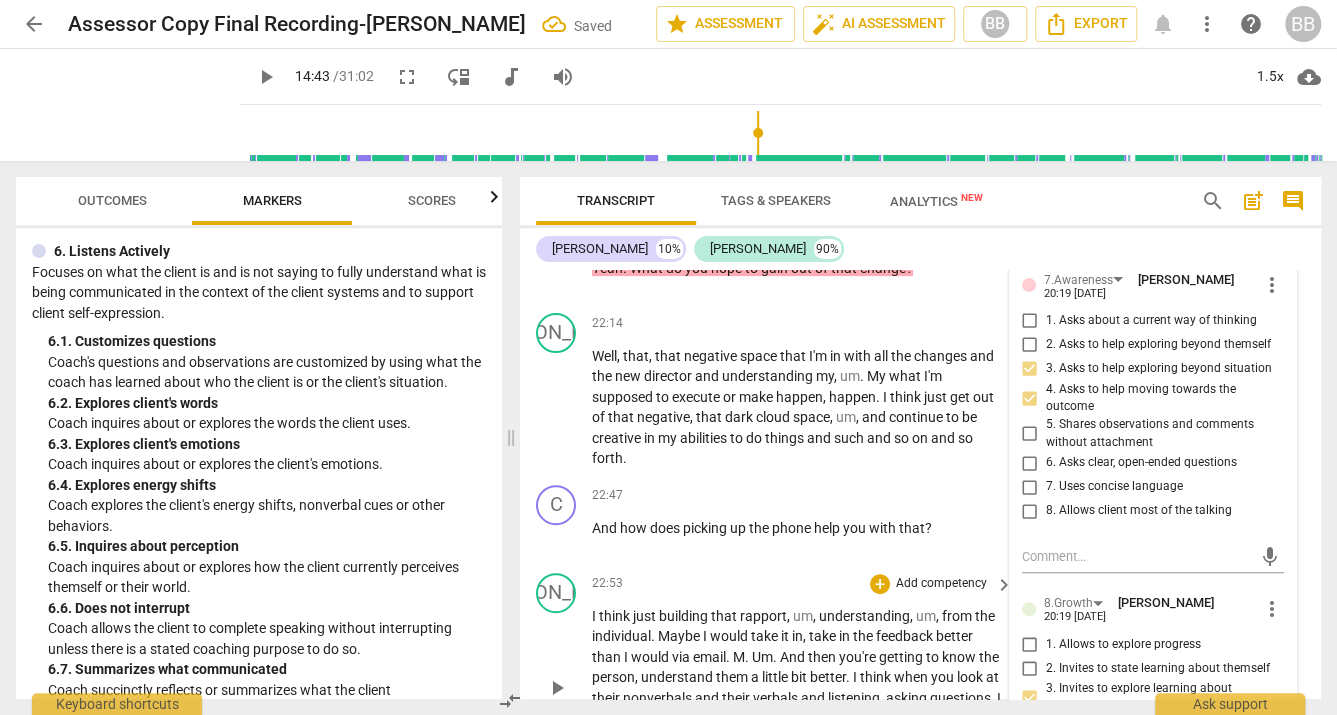 scroll, scrollTop: 8391, scrollLeft: 0, axis: vertical 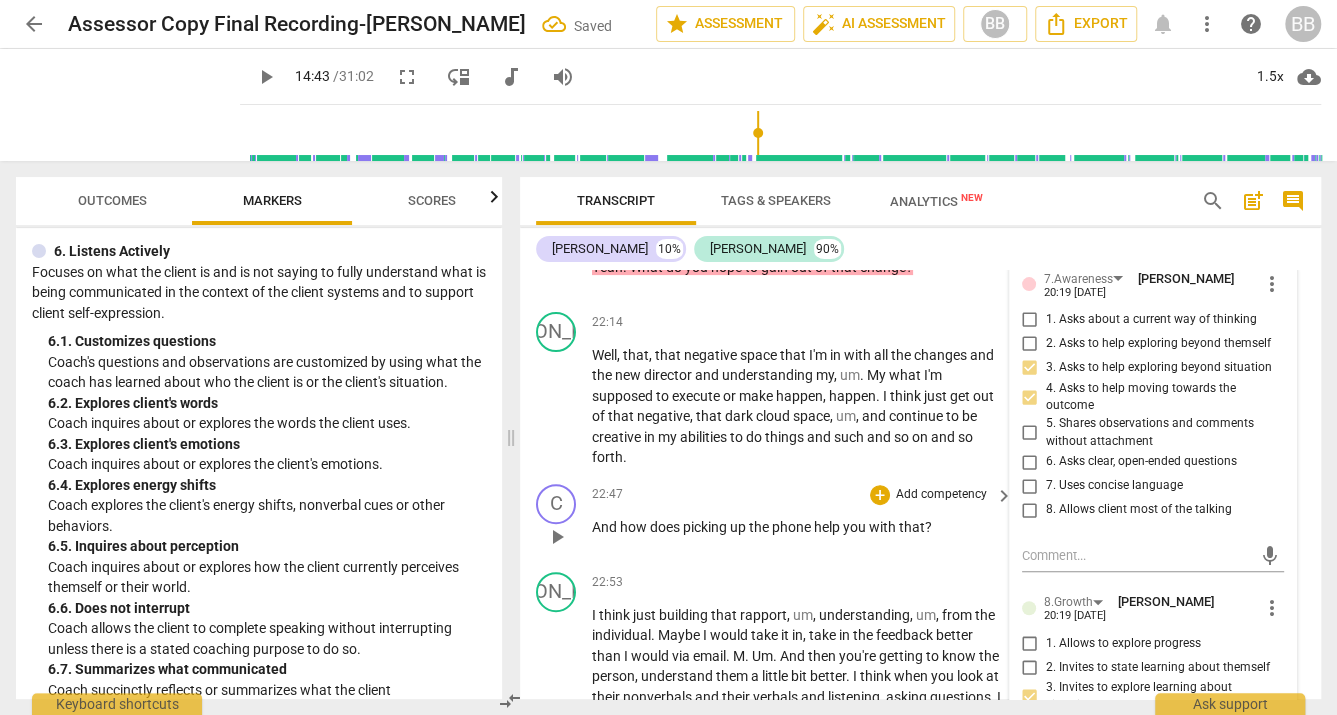 click on "22:47 + Add competency keyboard_arrow_right" at bounding box center (803, 495) 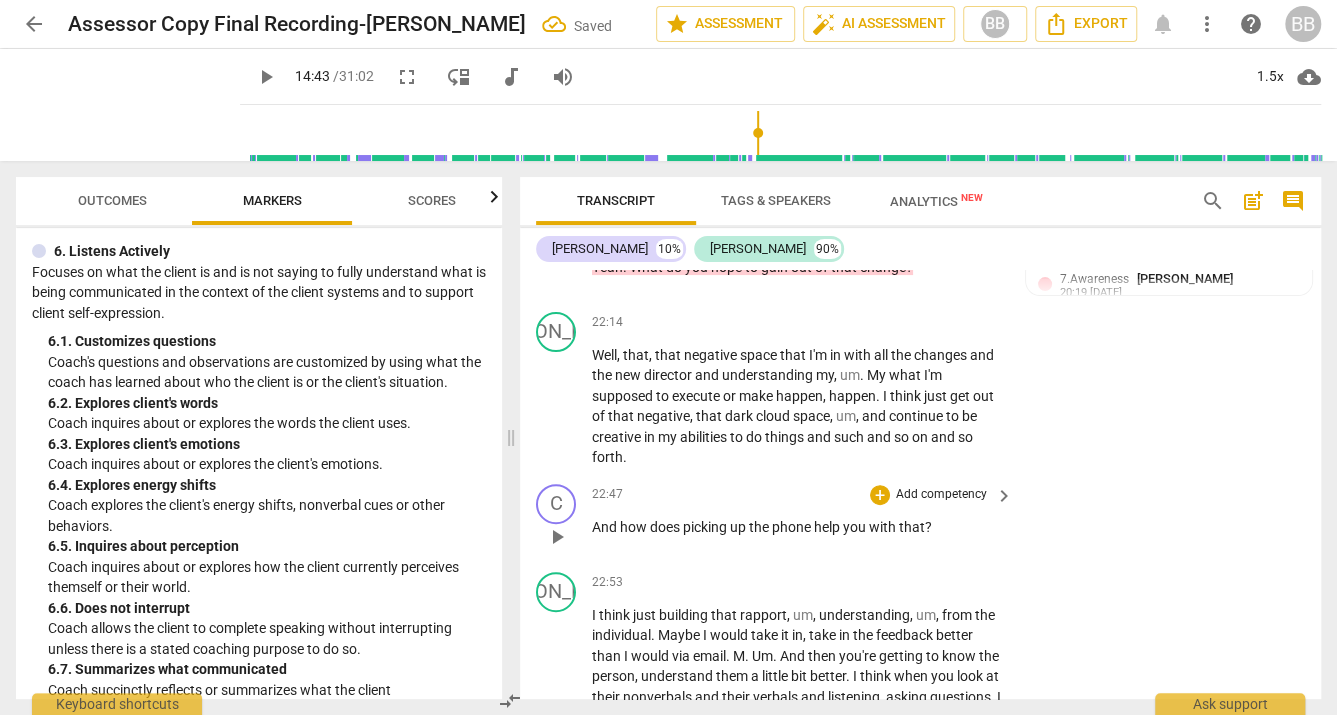 click on "picking" at bounding box center [706, 527] 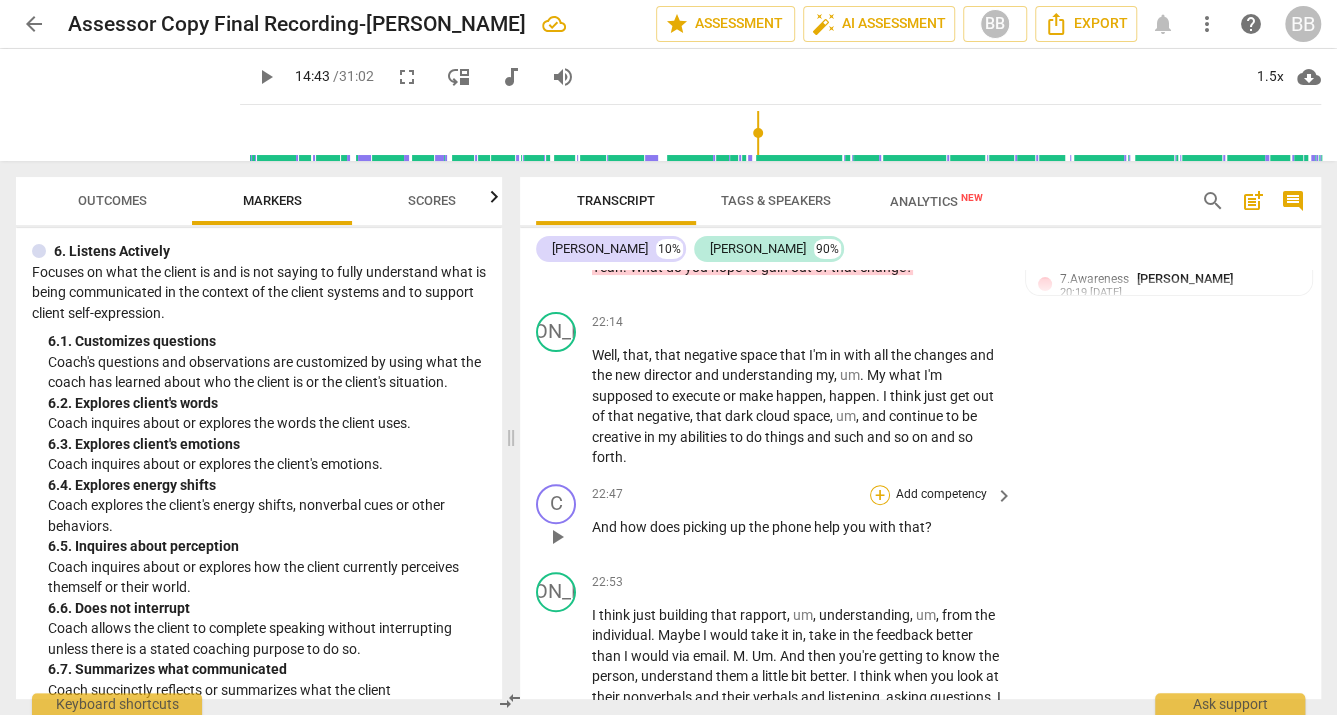 click on "+" at bounding box center [880, 495] 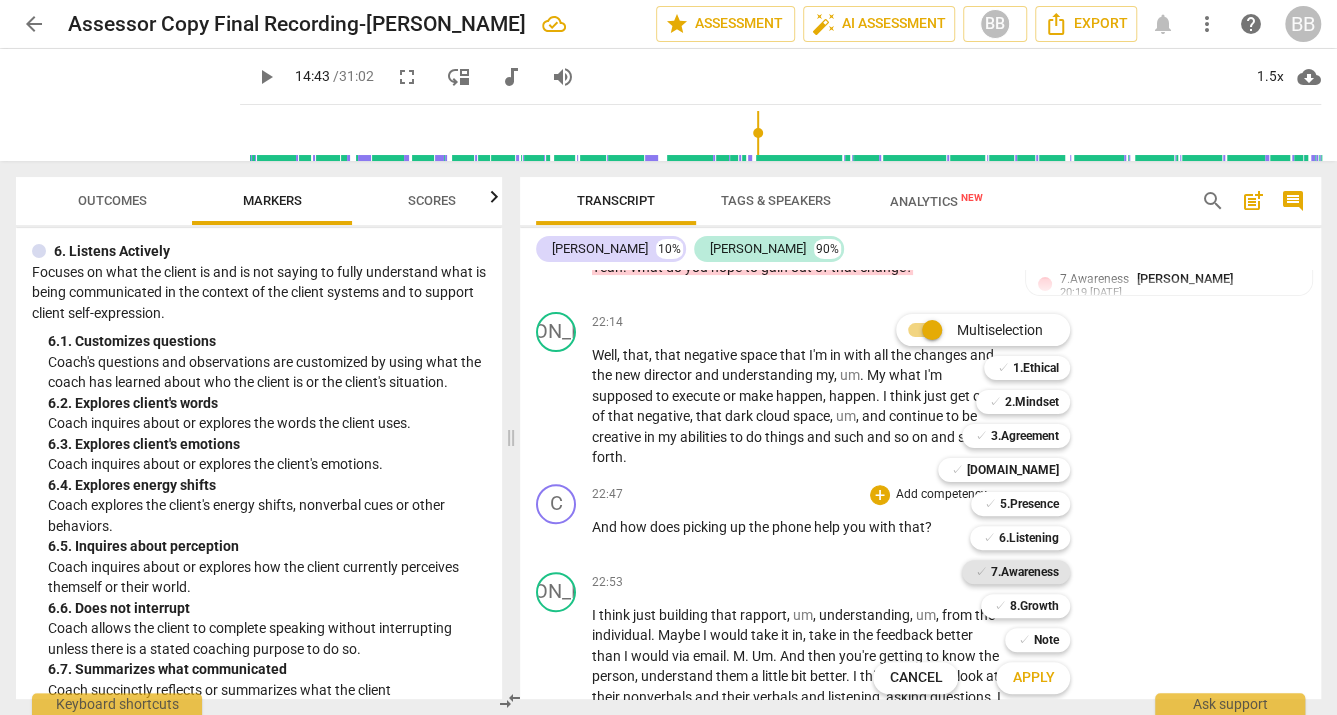 click on "7.Awareness" at bounding box center [1024, 572] 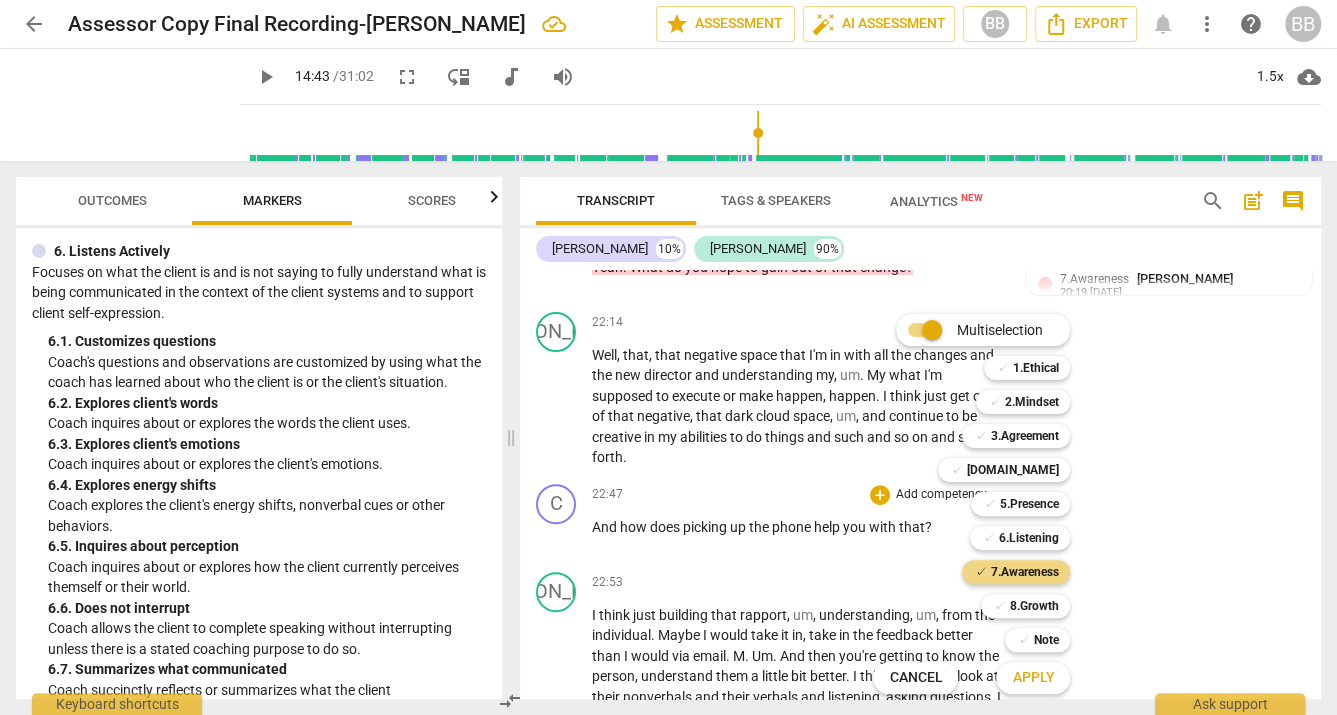 click on "Apply" at bounding box center (1033, 678) 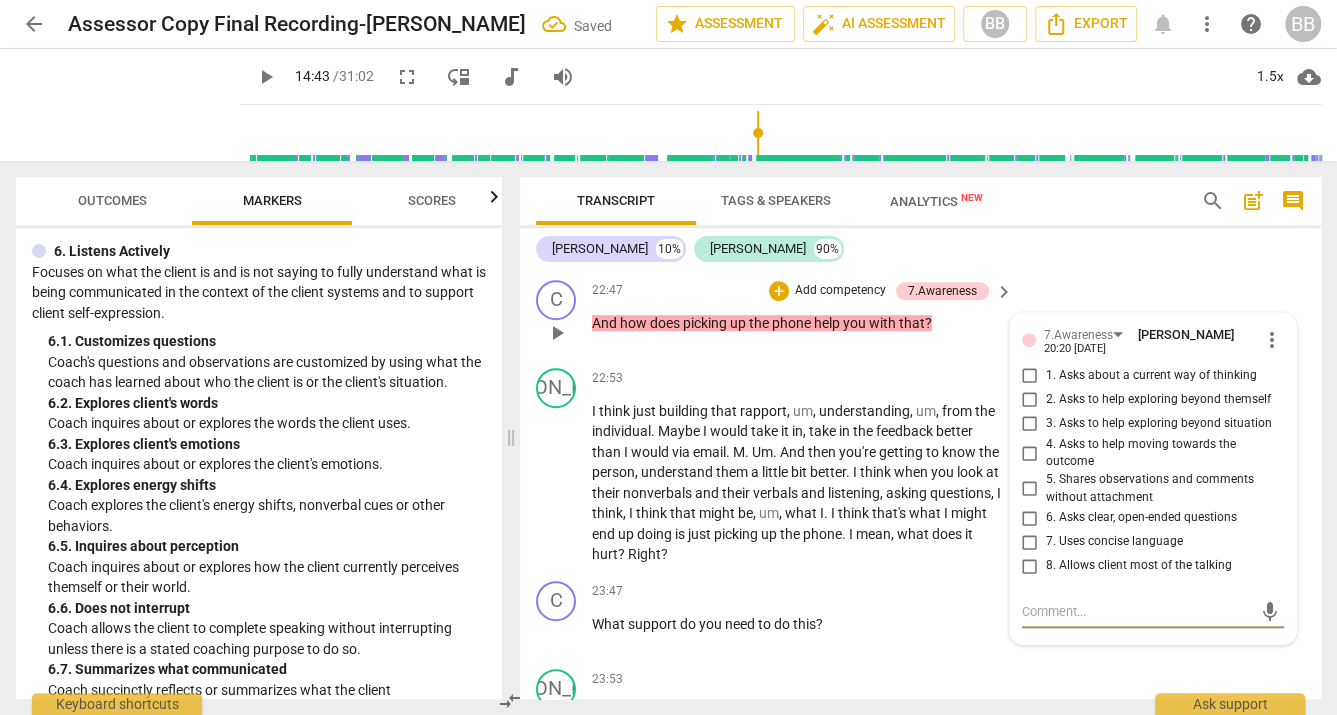 scroll, scrollTop: 8621, scrollLeft: 0, axis: vertical 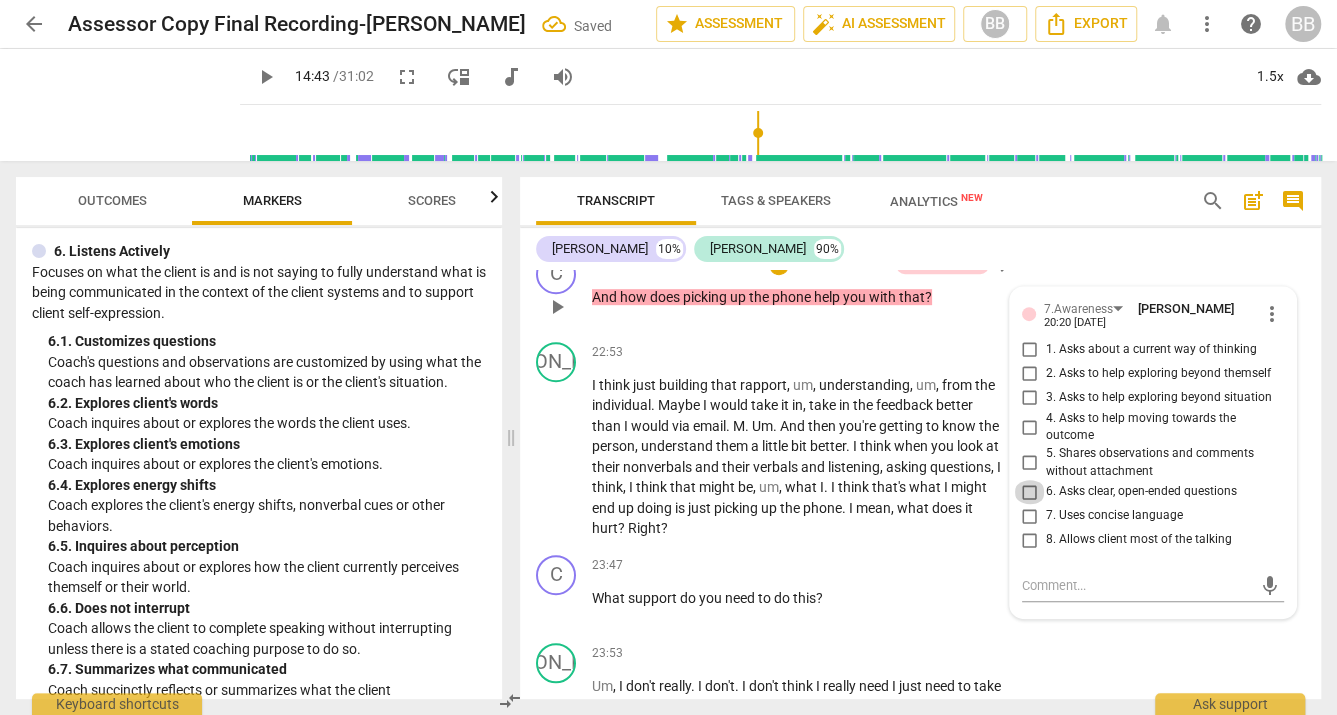 click on "6. Asks clear, open-ended questions" at bounding box center [1030, 492] 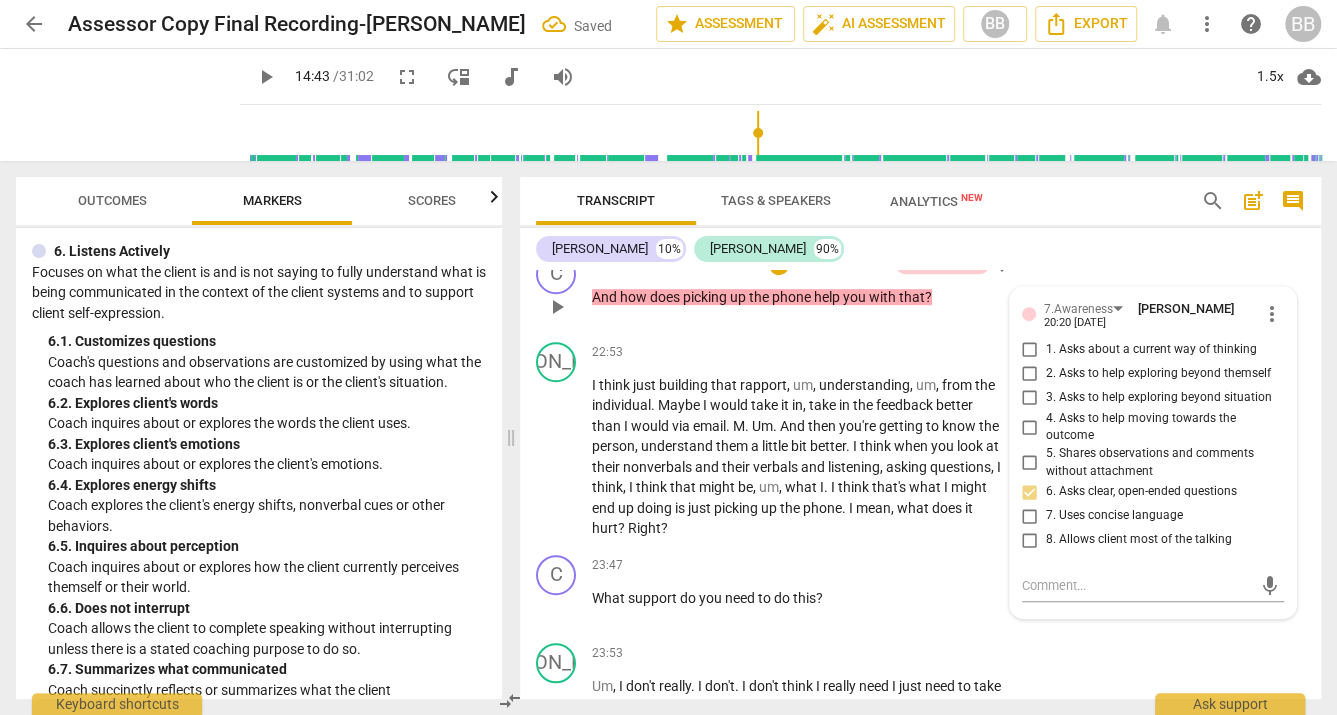 click on "7. Uses concise language" at bounding box center [1030, 516] 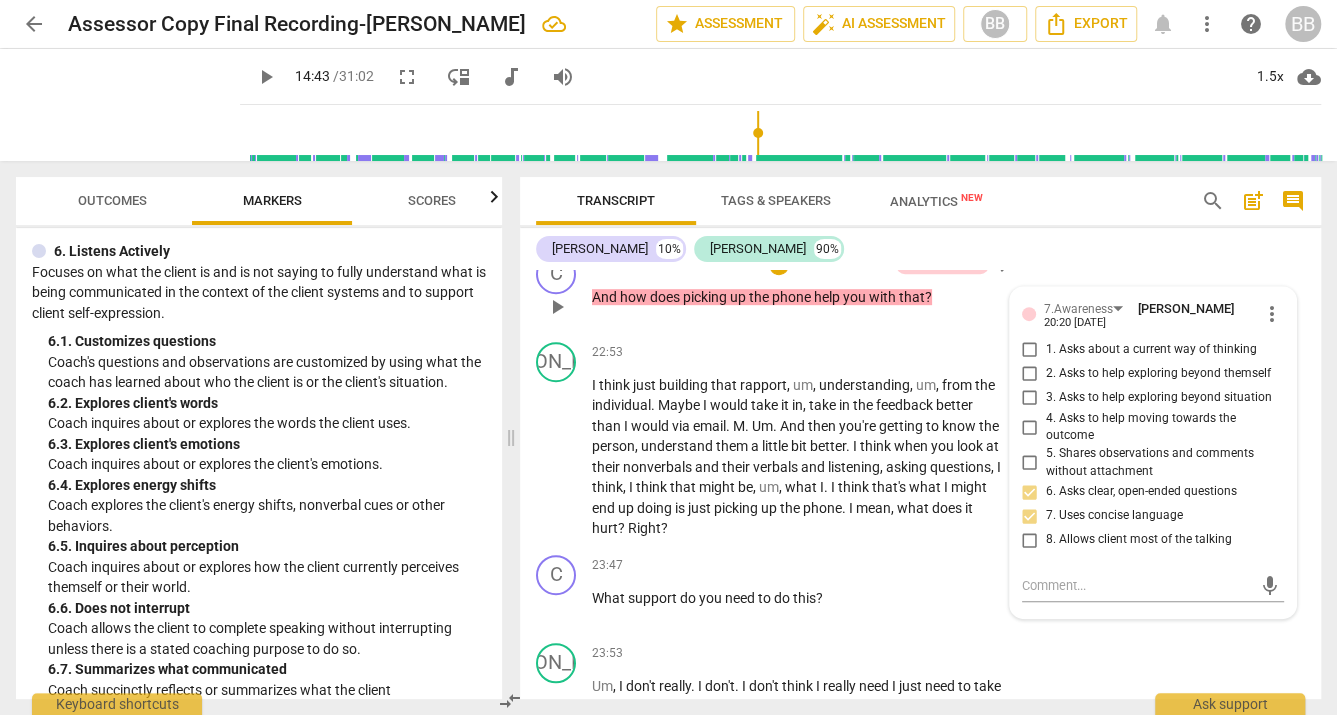 click on "3. Asks to help exploring beyond situation" at bounding box center (1030, 398) 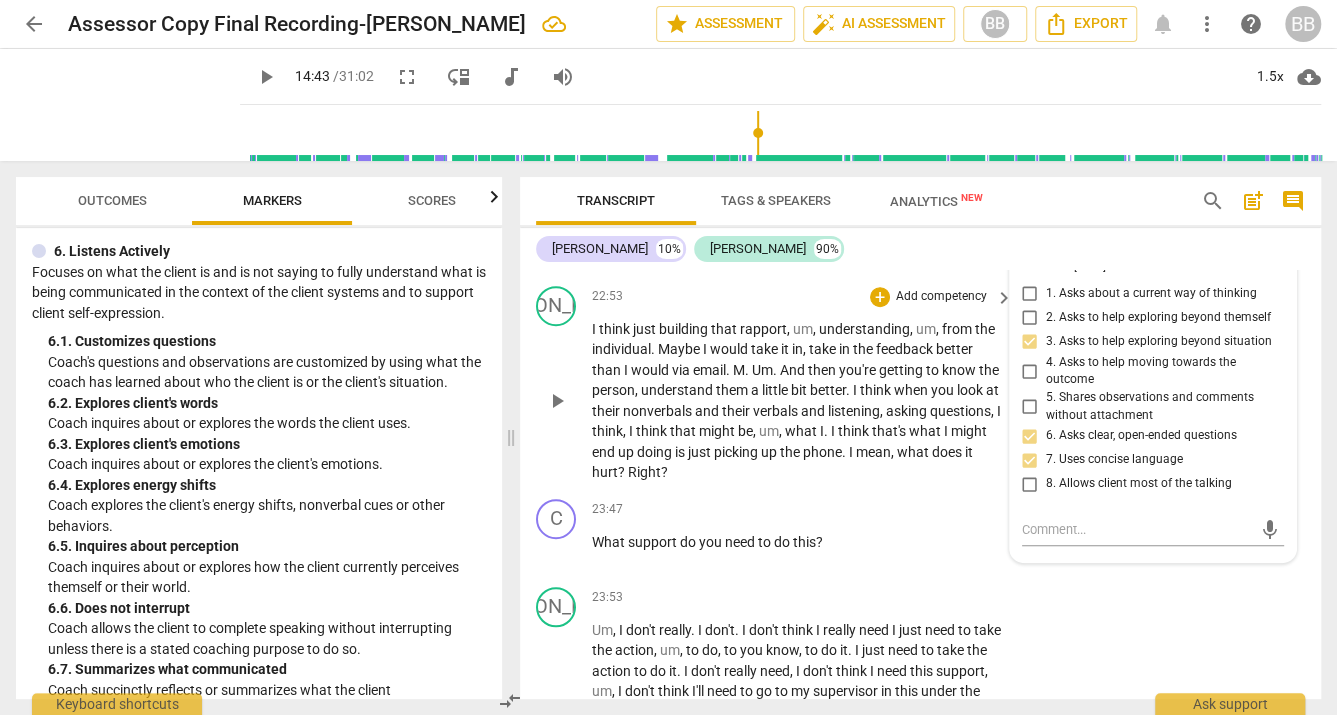 scroll, scrollTop: 8727, scrollLeft: 0, axis: vertical 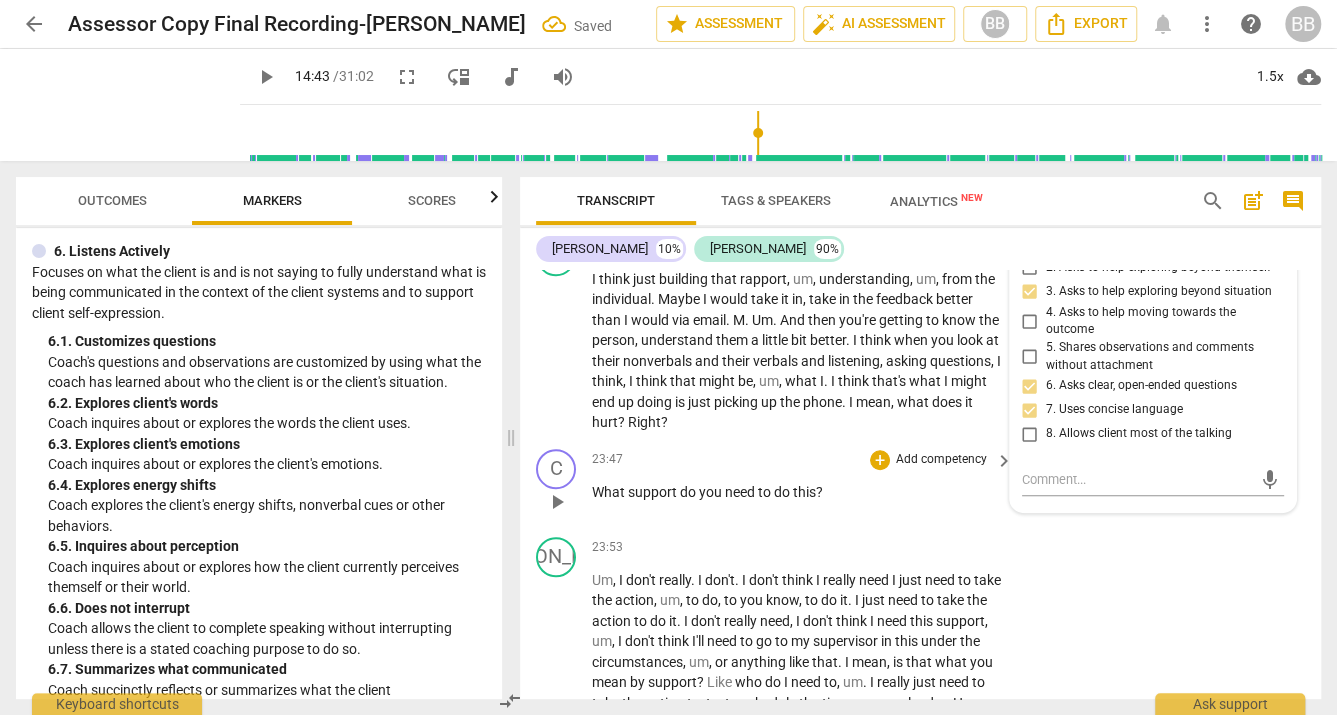 click on "to" at bounding box center [766, 492] 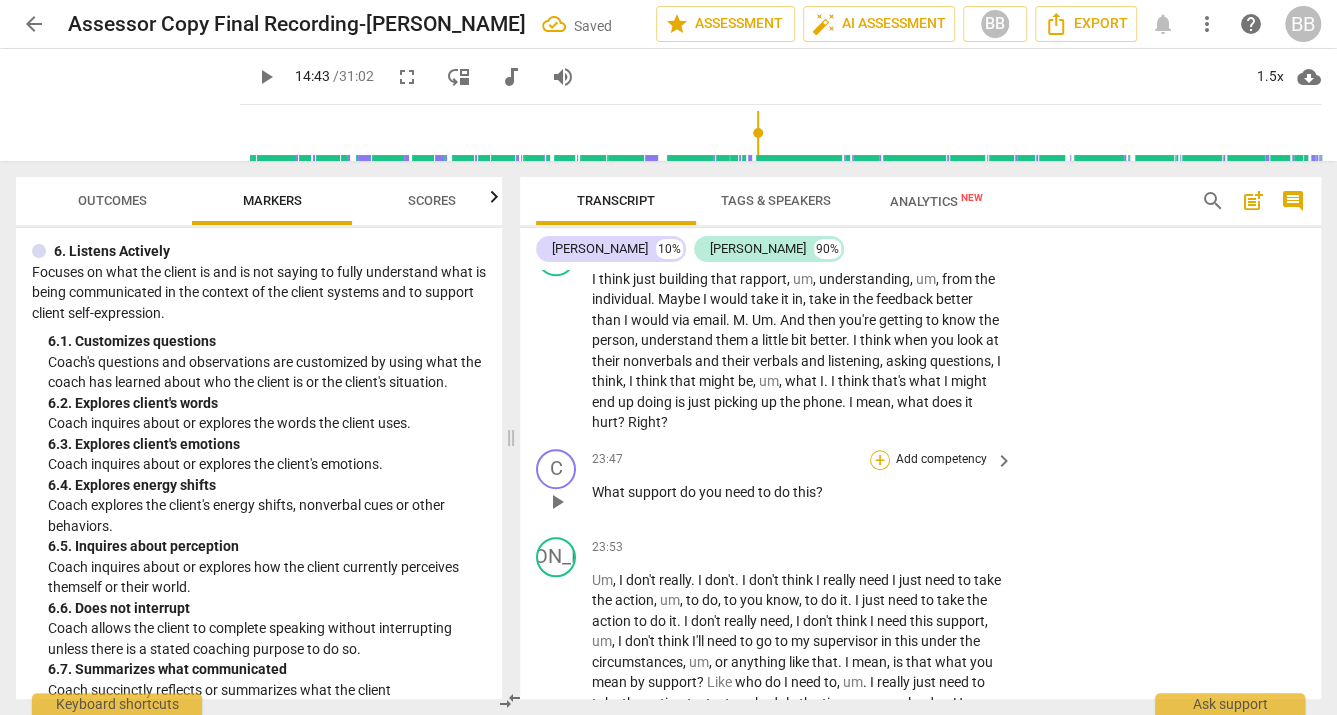 click on "+" at bounding box center (880, 460) 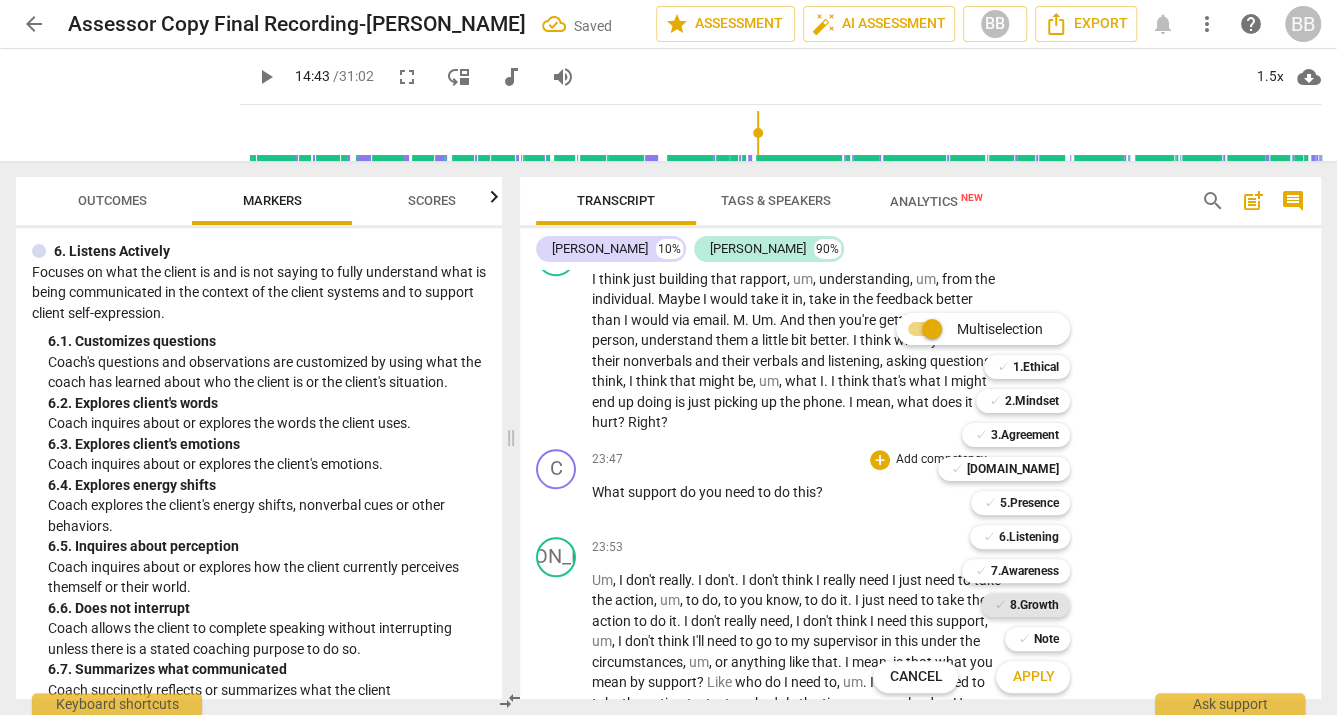 click on "8.Growth" at bounding box center [1033, 605] 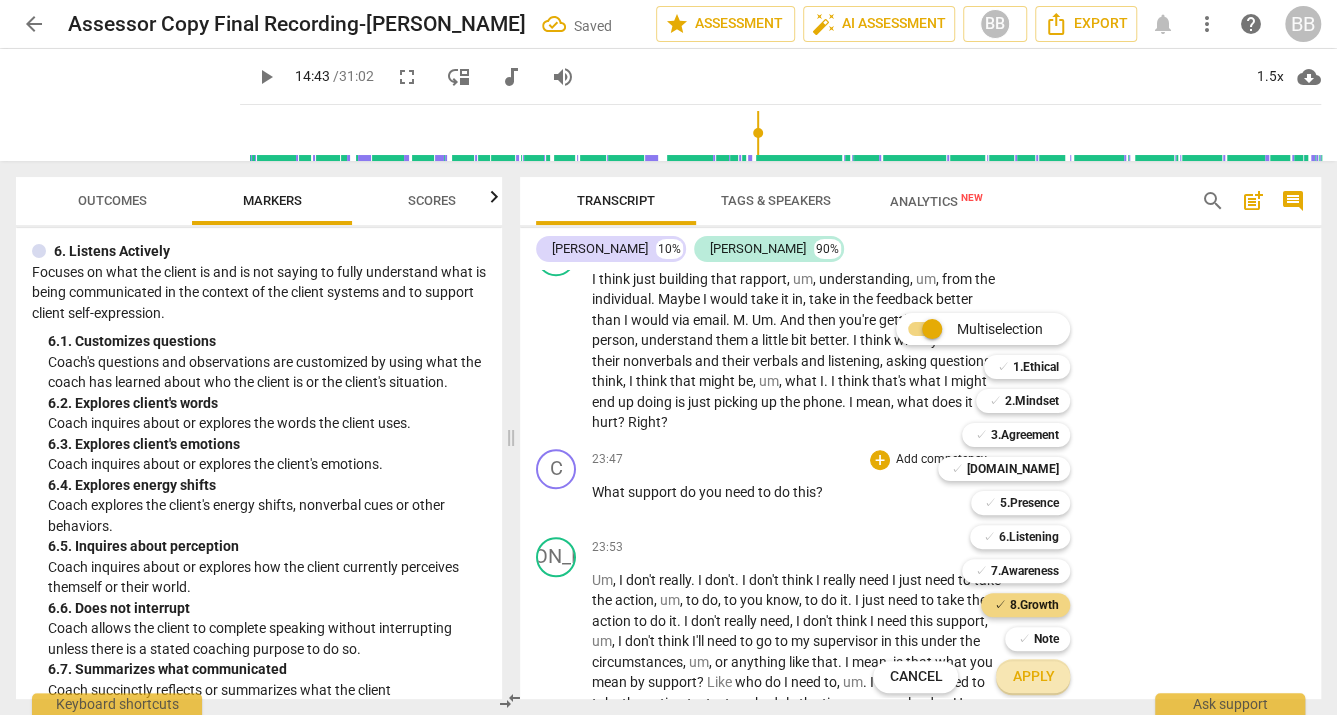 click on "Apply" at bounding box center [1033, 677] 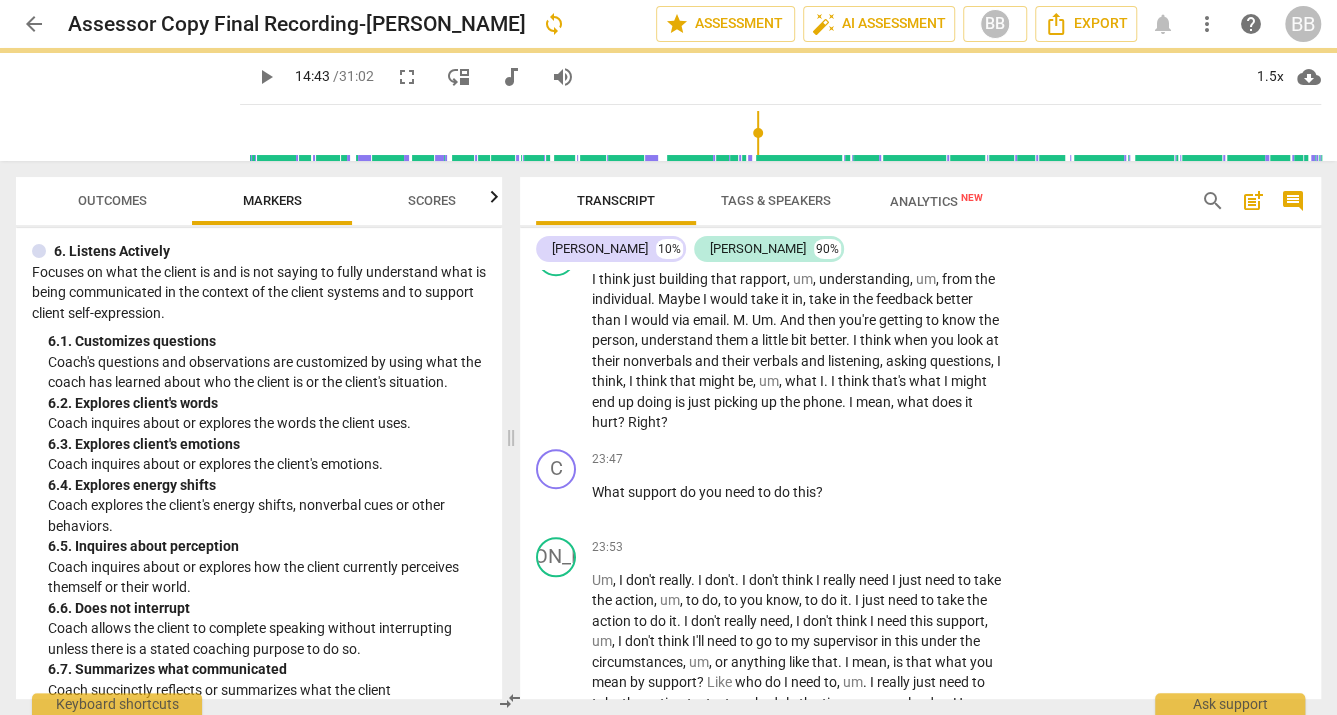scroll, scrollTop: 9079, scrollLeft: 0, axis: vertical 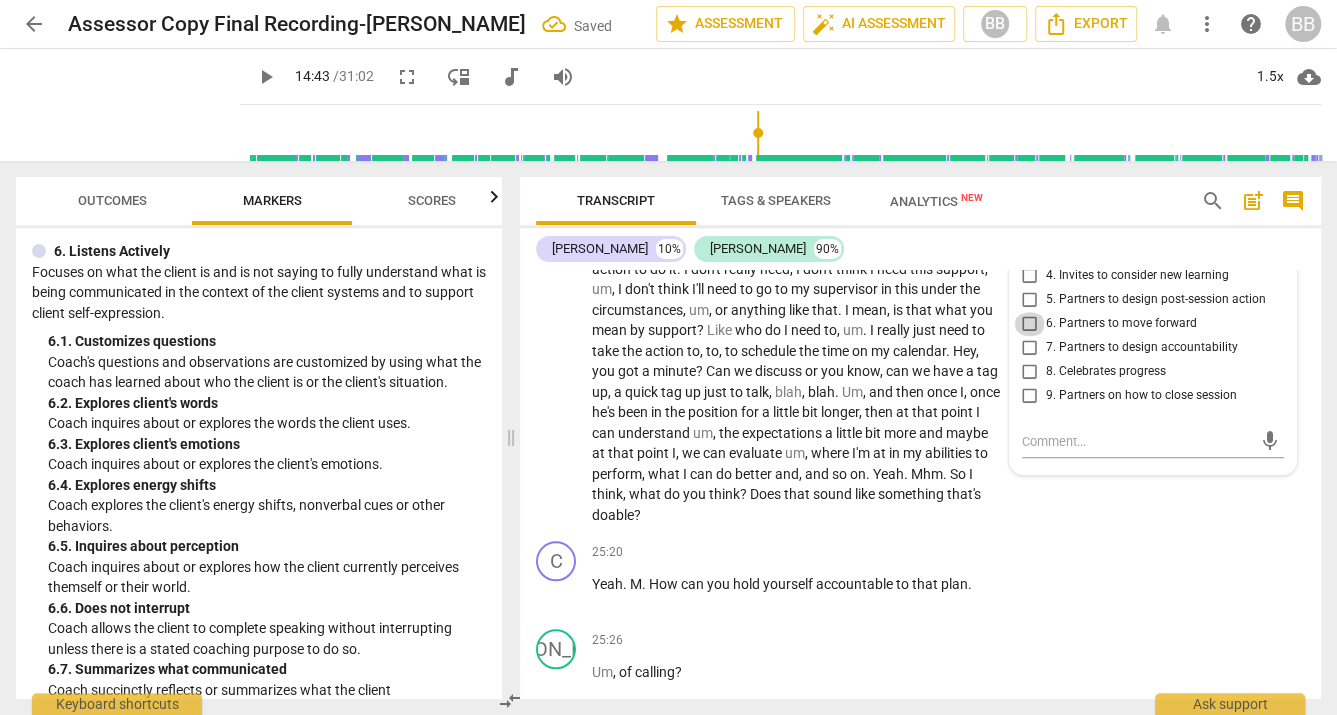 click on "6. Partners to move forward" at bounding box center [1030, 324] 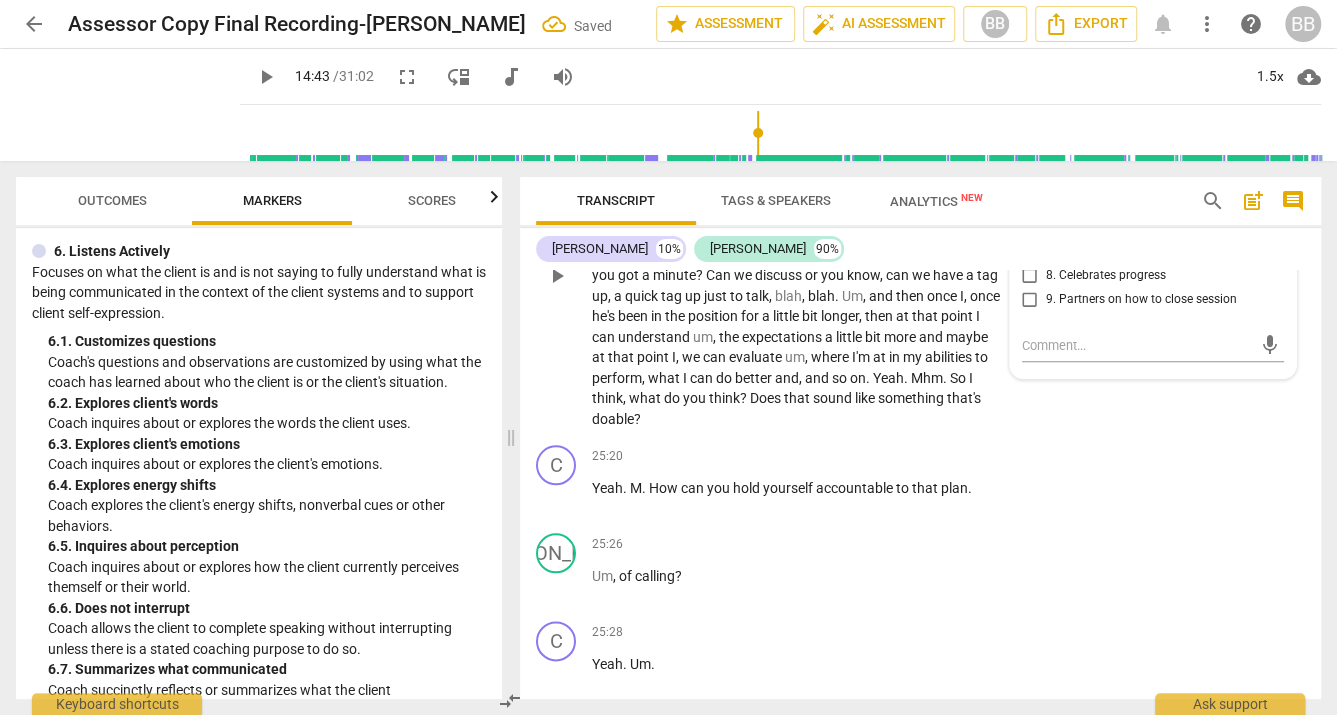 scroll, scrollTop: 9180, scrollLeft: 0, axis: vertical 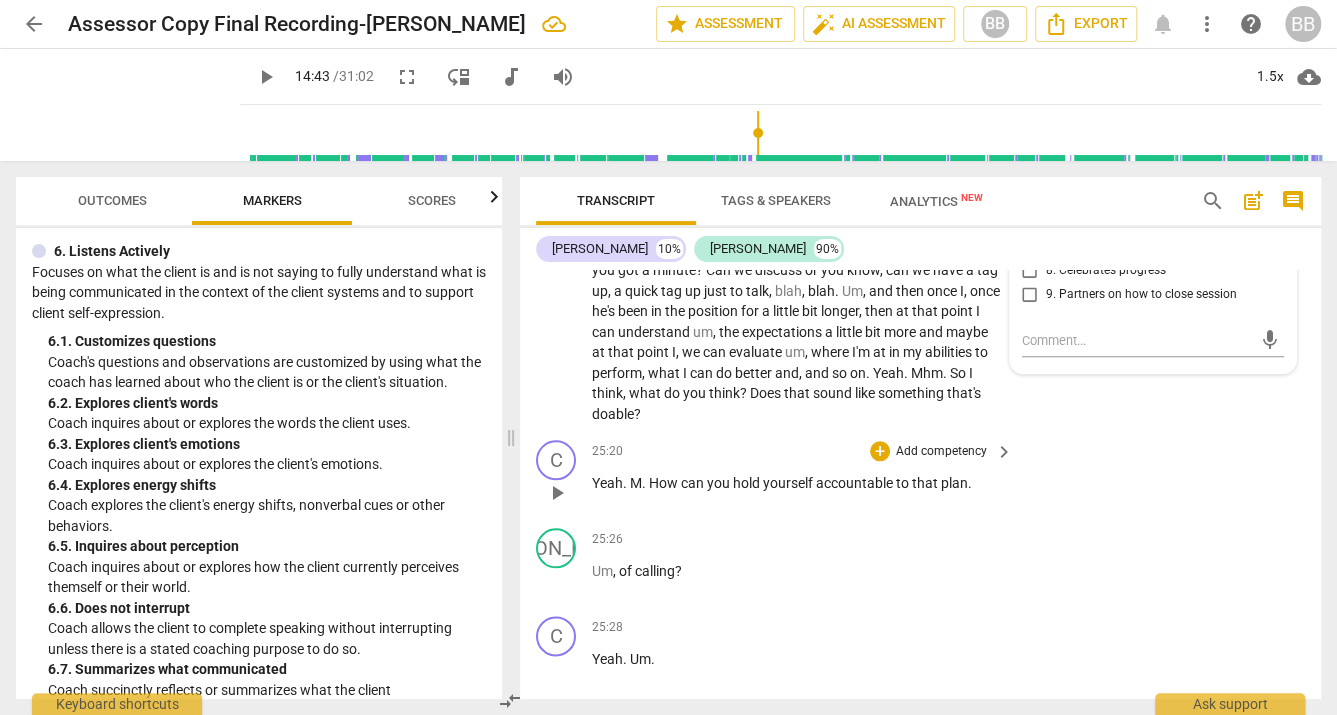 click on "accountable" at bounding box center (856, 483) 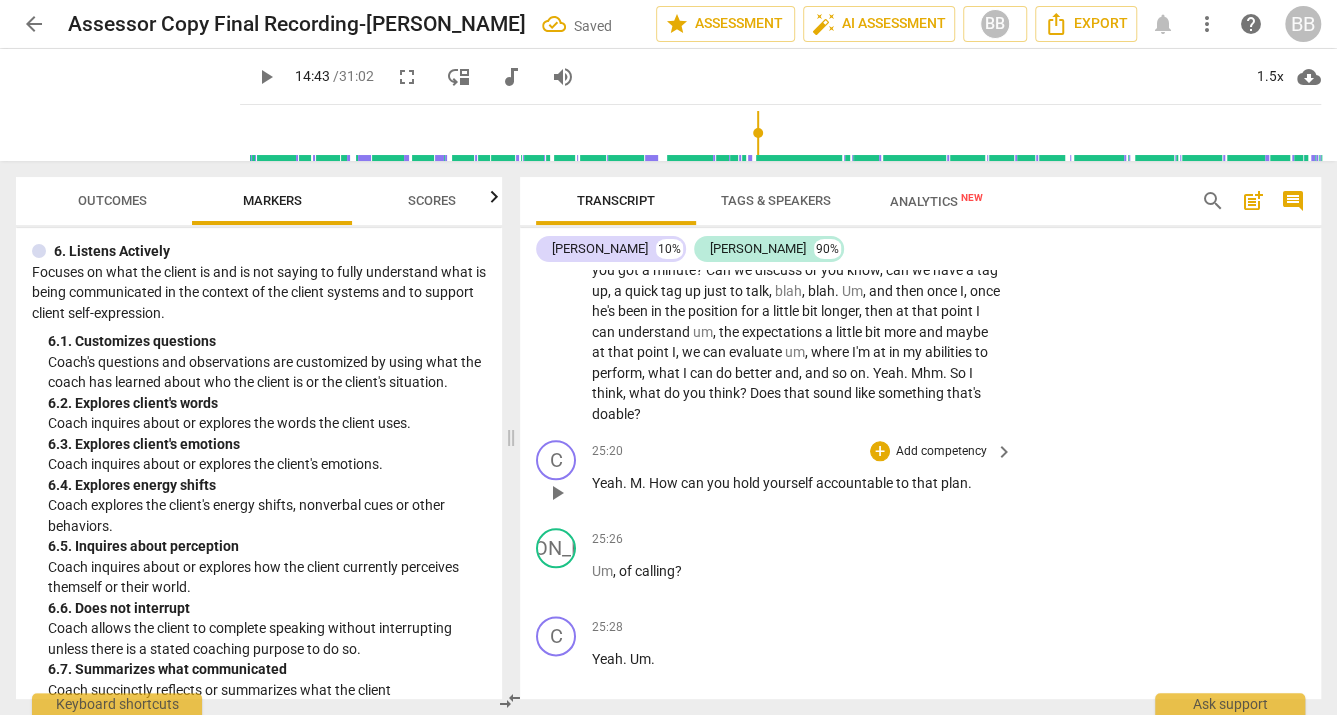 click on "Add competency" at bounding box center (941, 452) 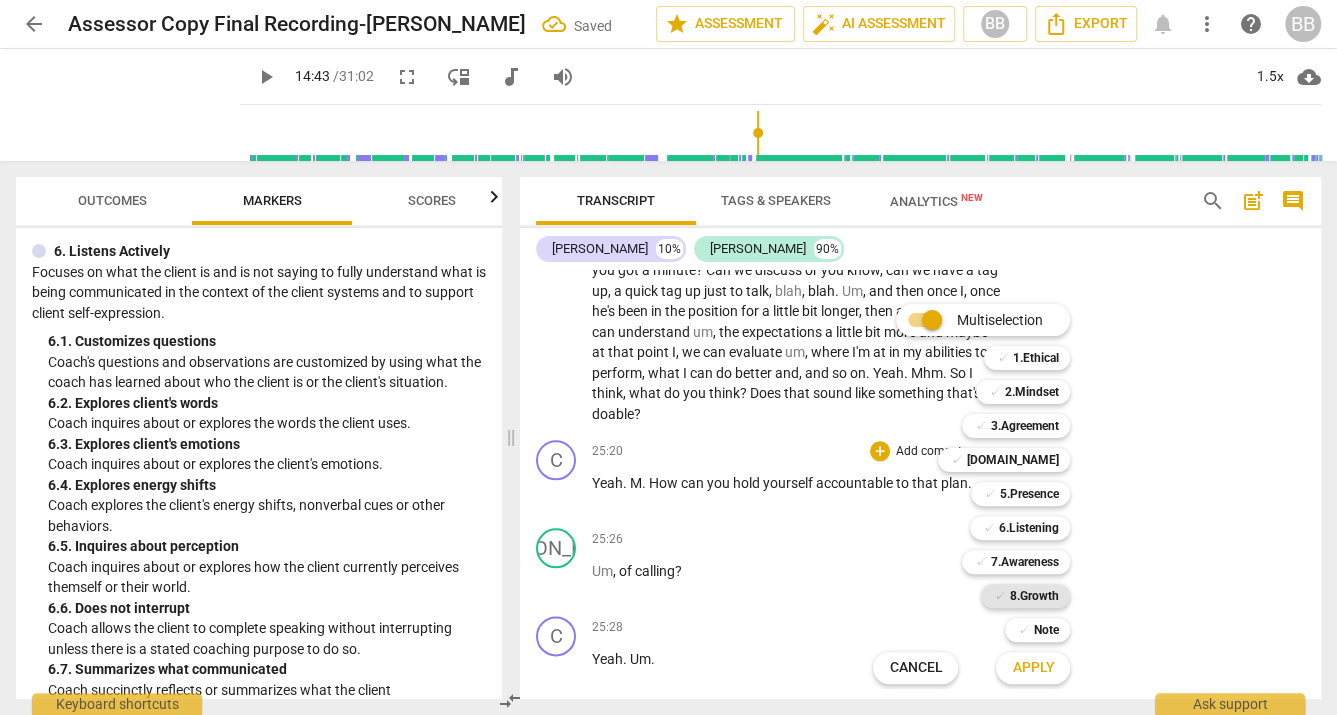 click on "8.Growth" at bounding box center (1033, 596) 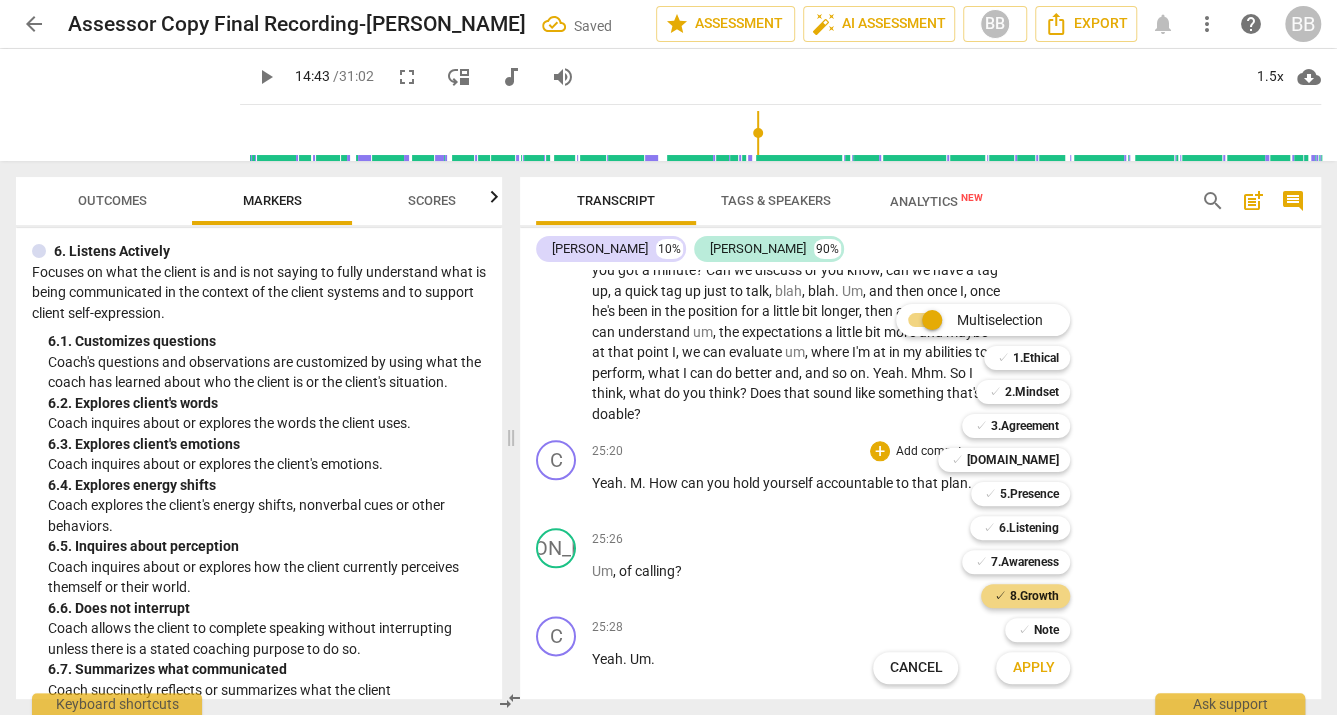 click on "Apply" at bounding box center (1033, 668) 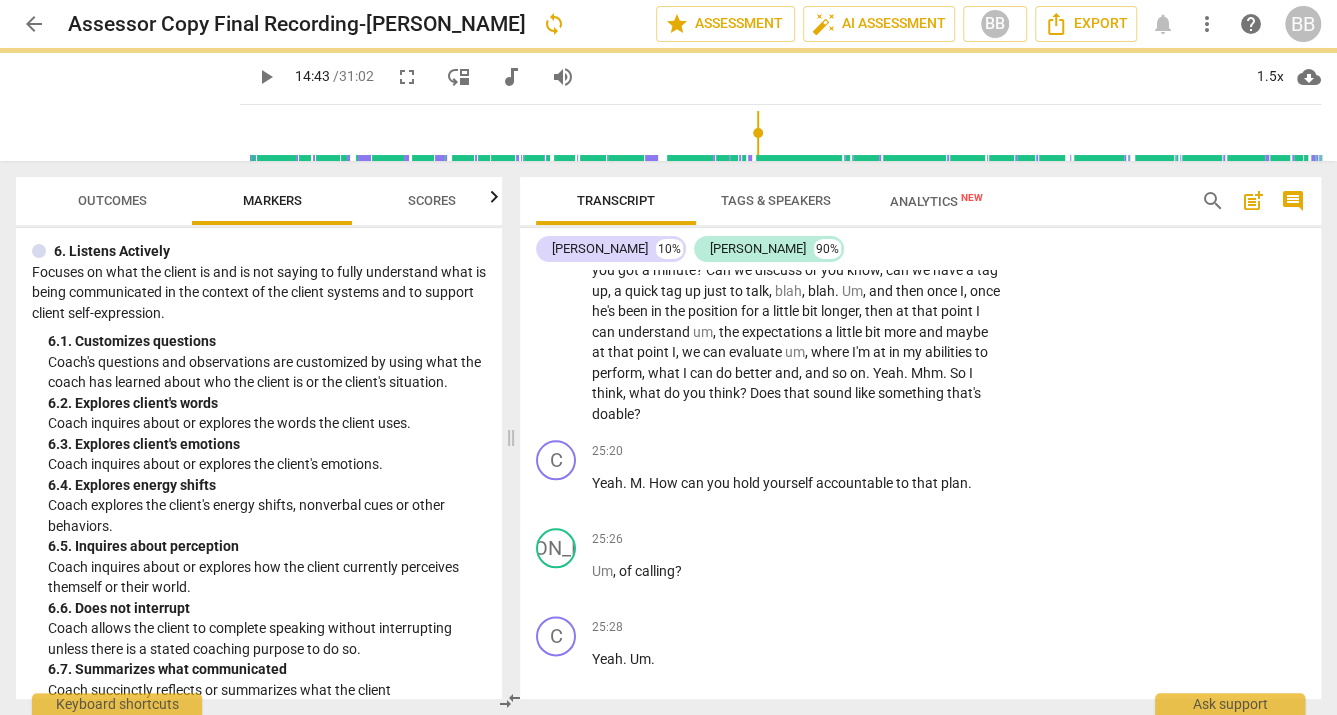 scroll, scrollTop: 9523, scrollLeft: 0, axis: vertical 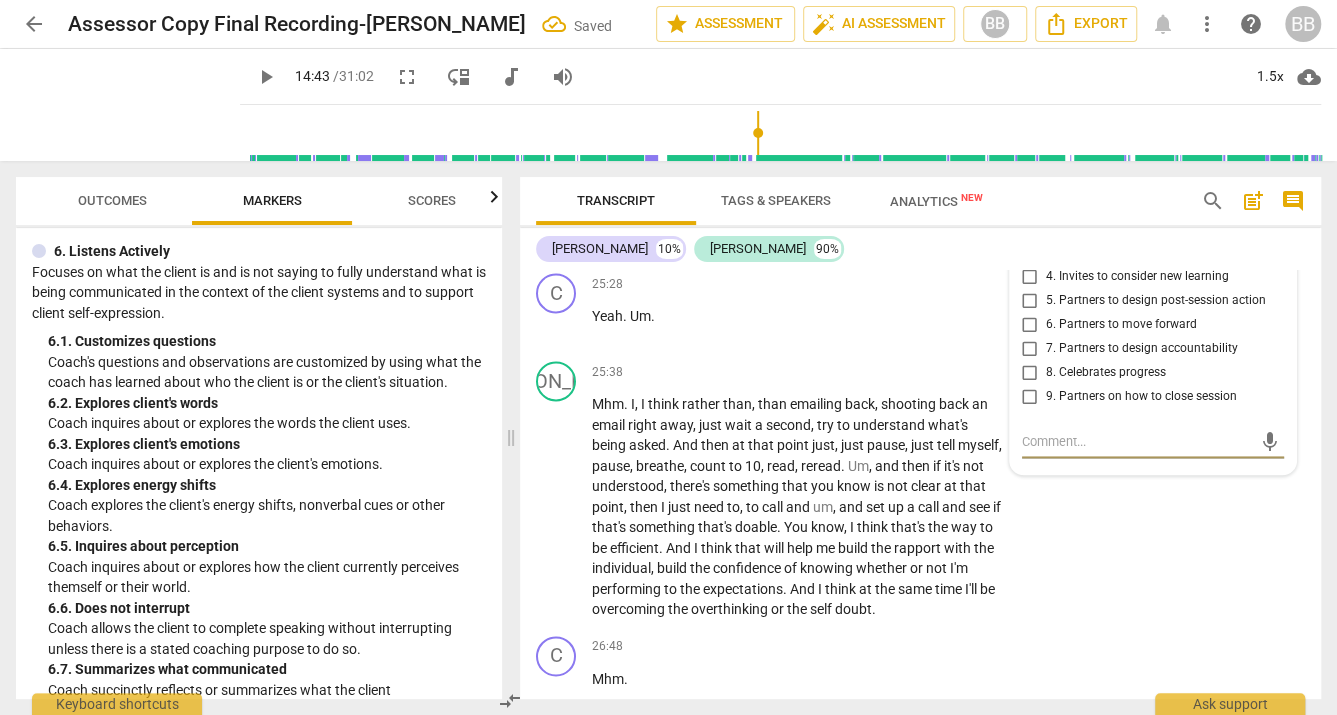 click on "7. Partners to design accountability" at bounding box center (1142, 349) 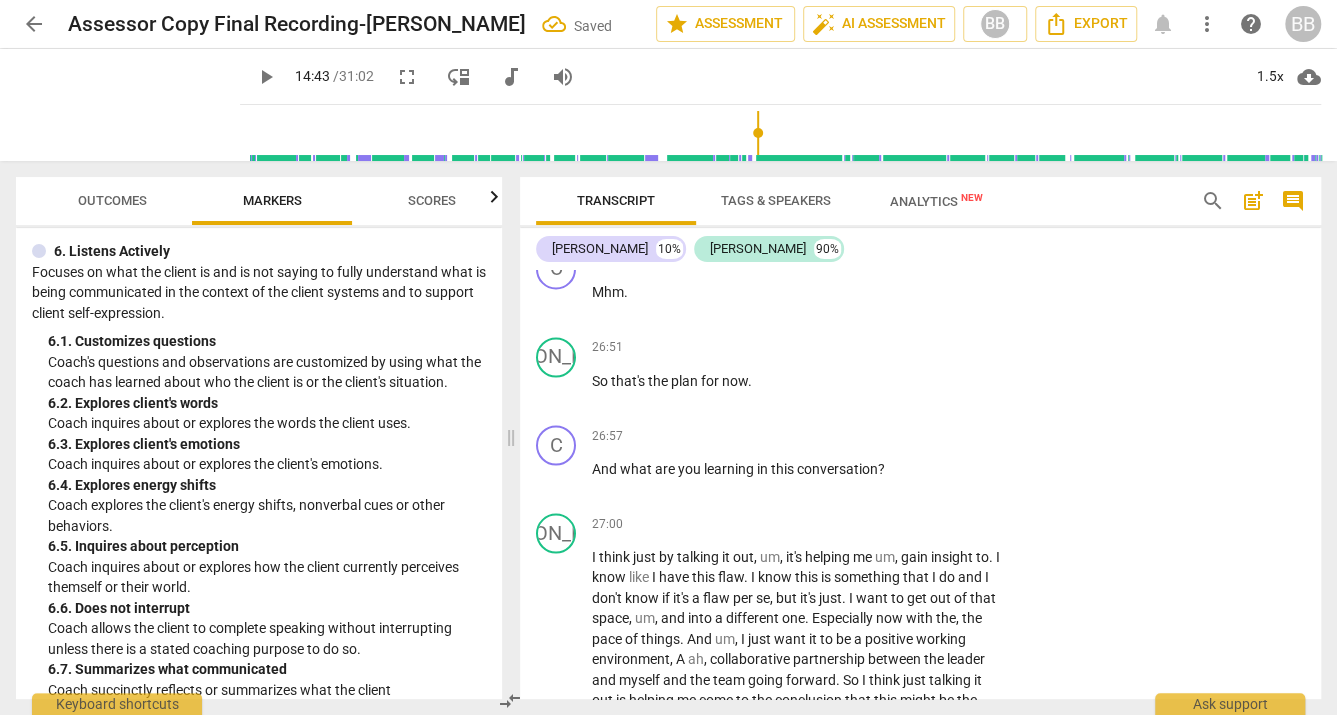 scroll, scrollTop: 9911, scrollLeft: 0, axis: vertical 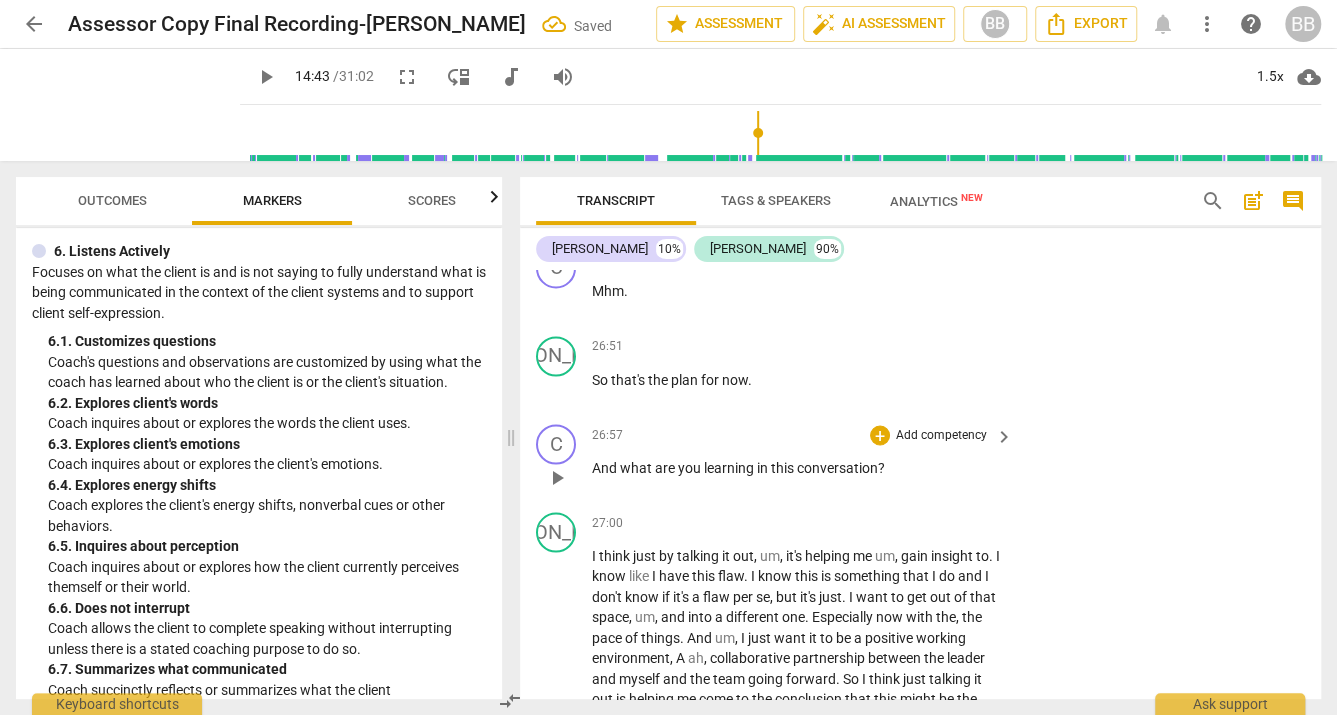 click on "conversation" at bounding box center [837, 467] 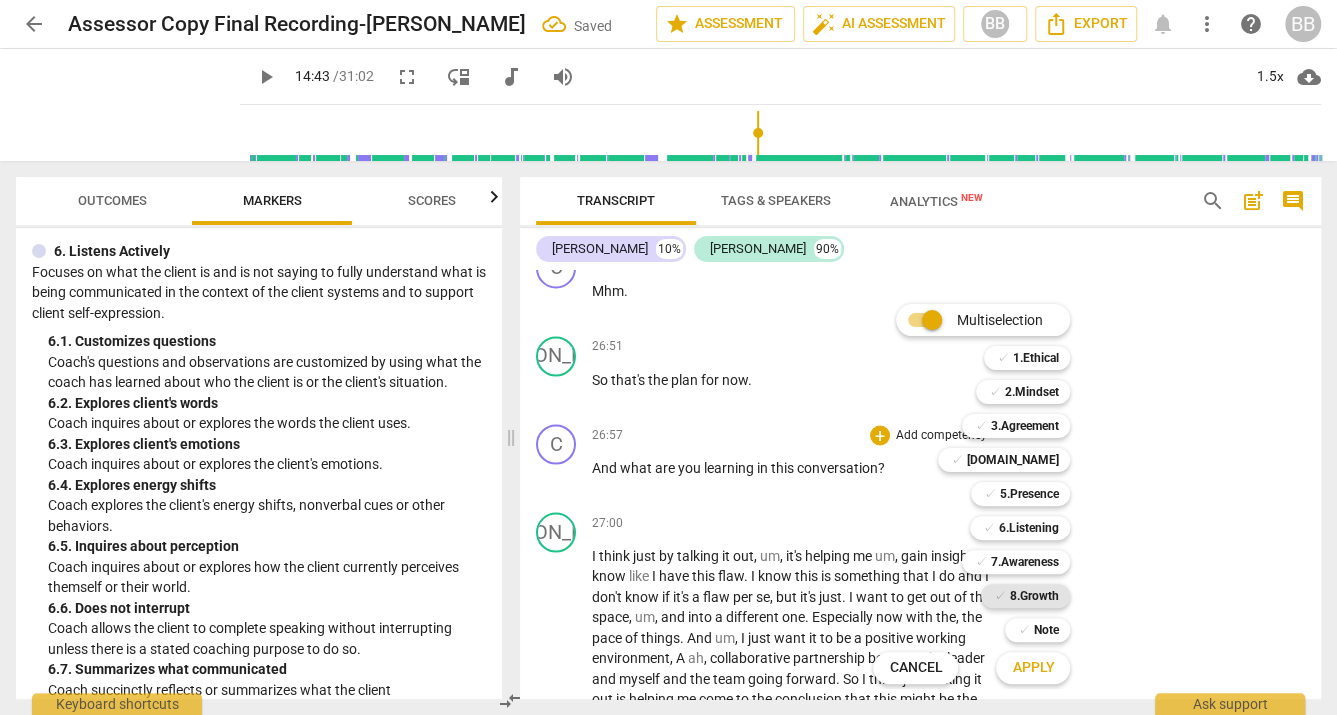 click on "8.Growth" at bounding box center [1033, 596] 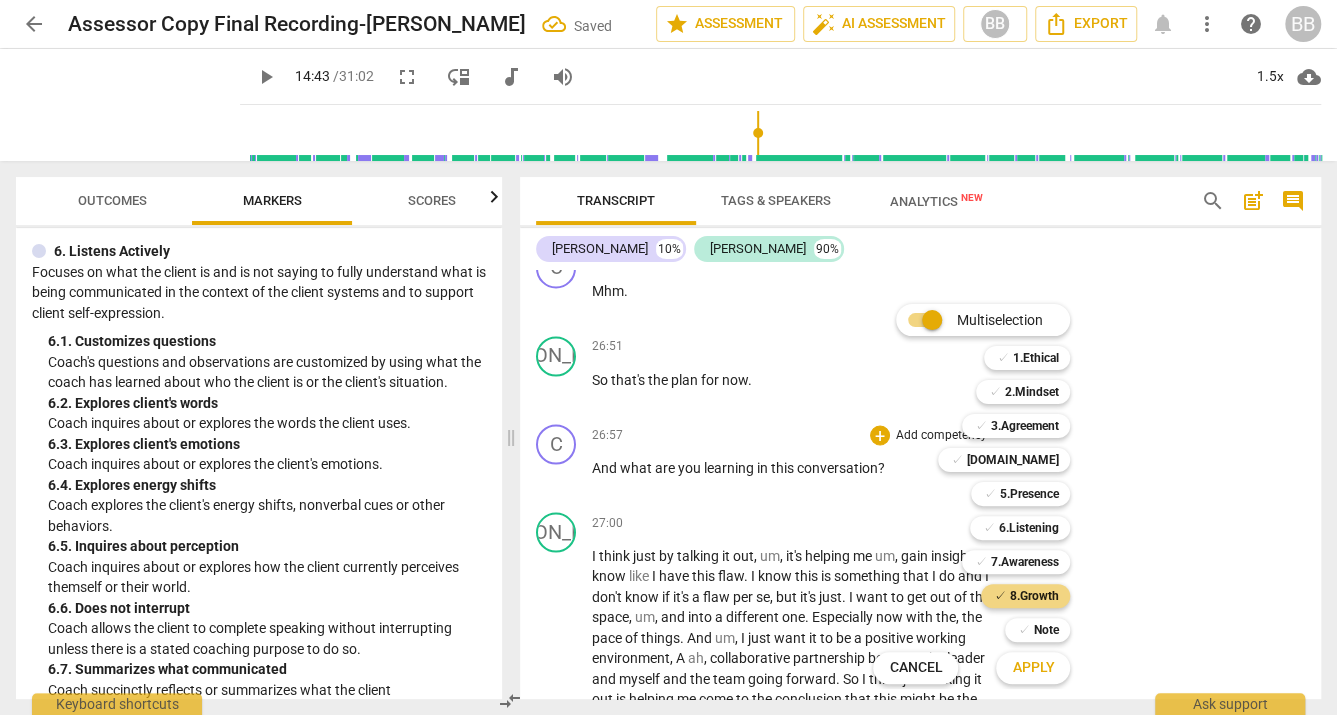 click on "Apply" at bounding box center [1033, 668] 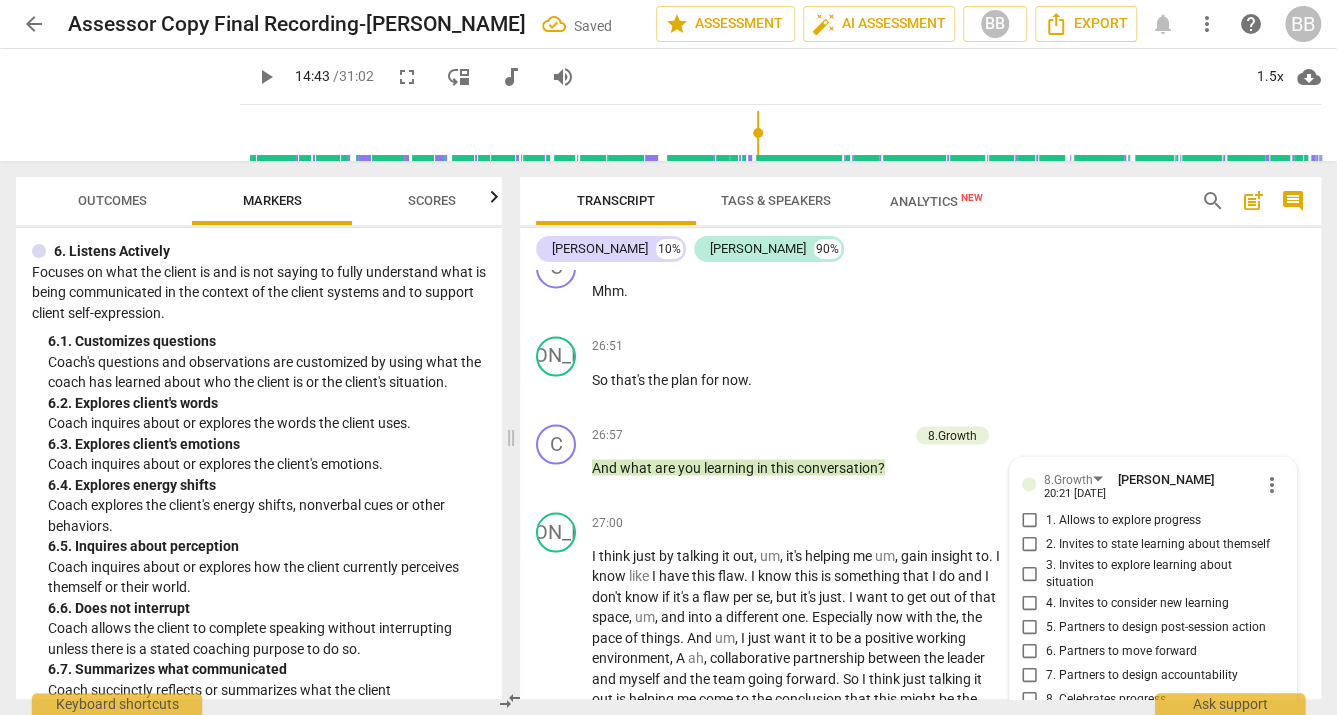 scroll, scrollTop: 10255, scrollLeft: 0, axis: vertical 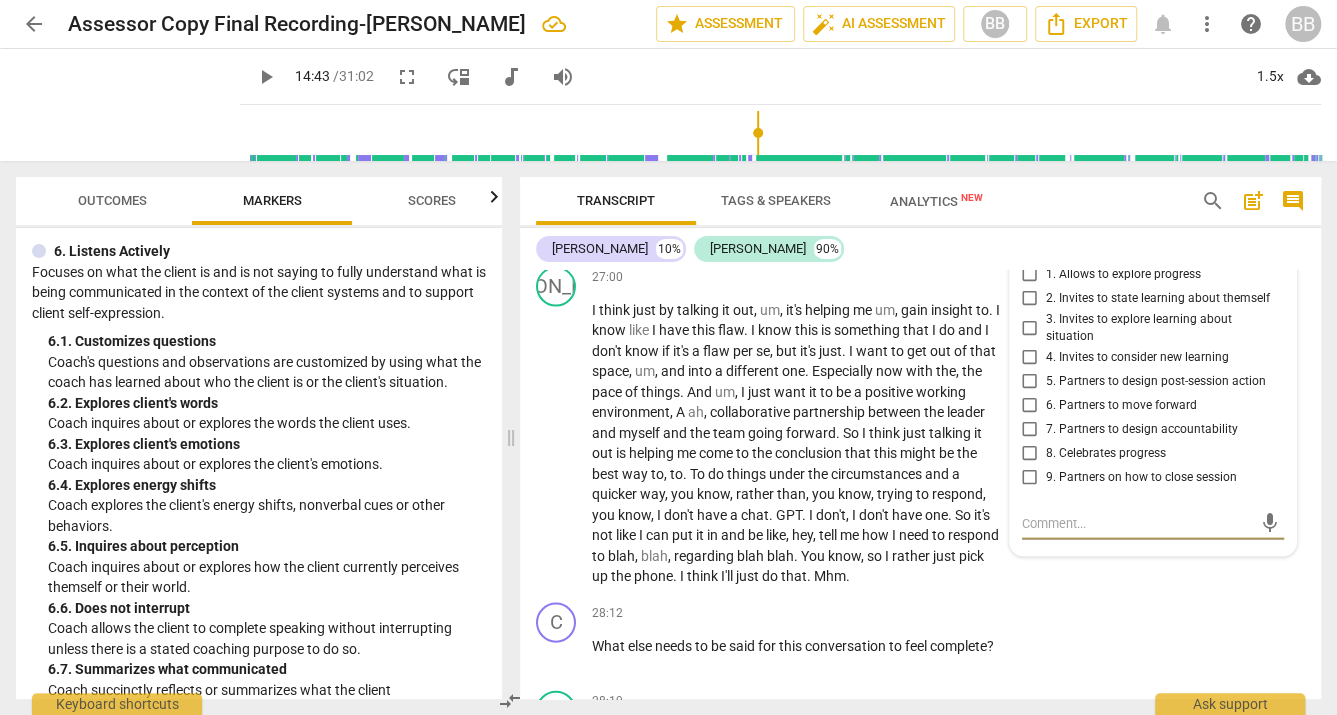 click on "2. Invites to state learning about themself" at bounding box center (1158, 298) 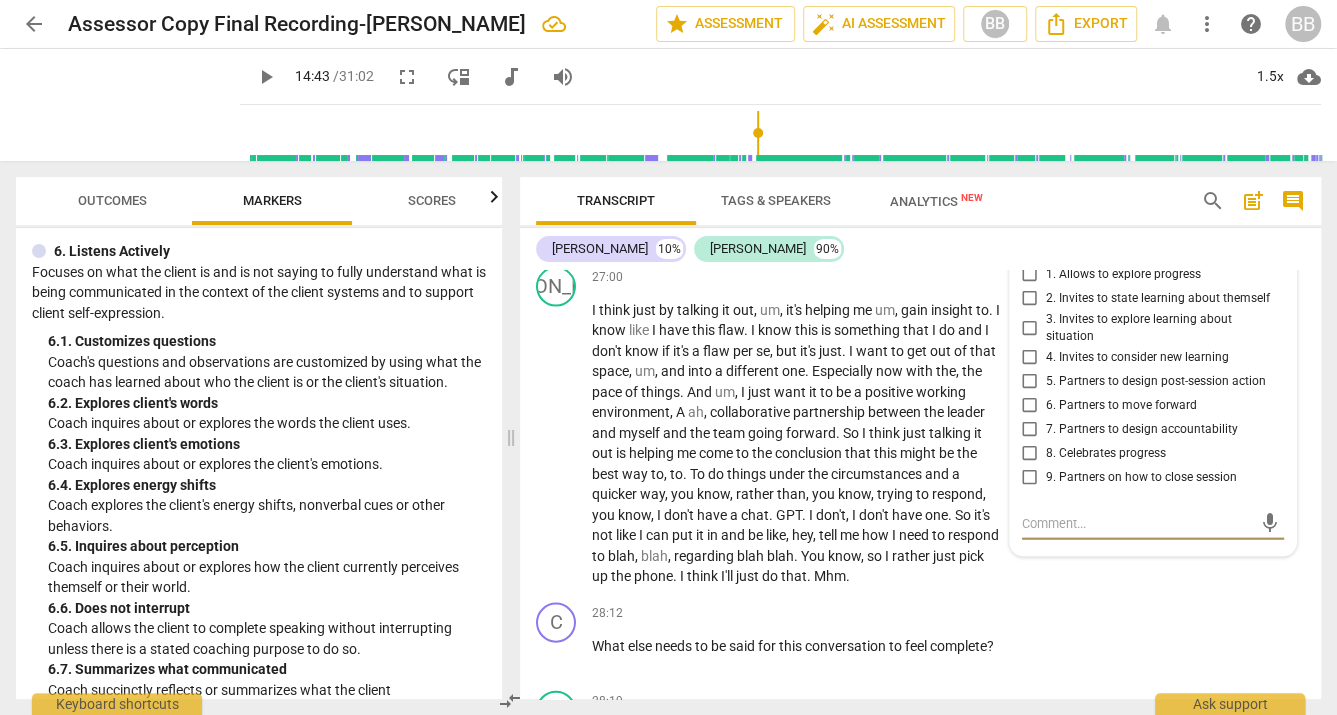 click on "2. Invites to state learning about themself" at bounding box center (1030, 298) 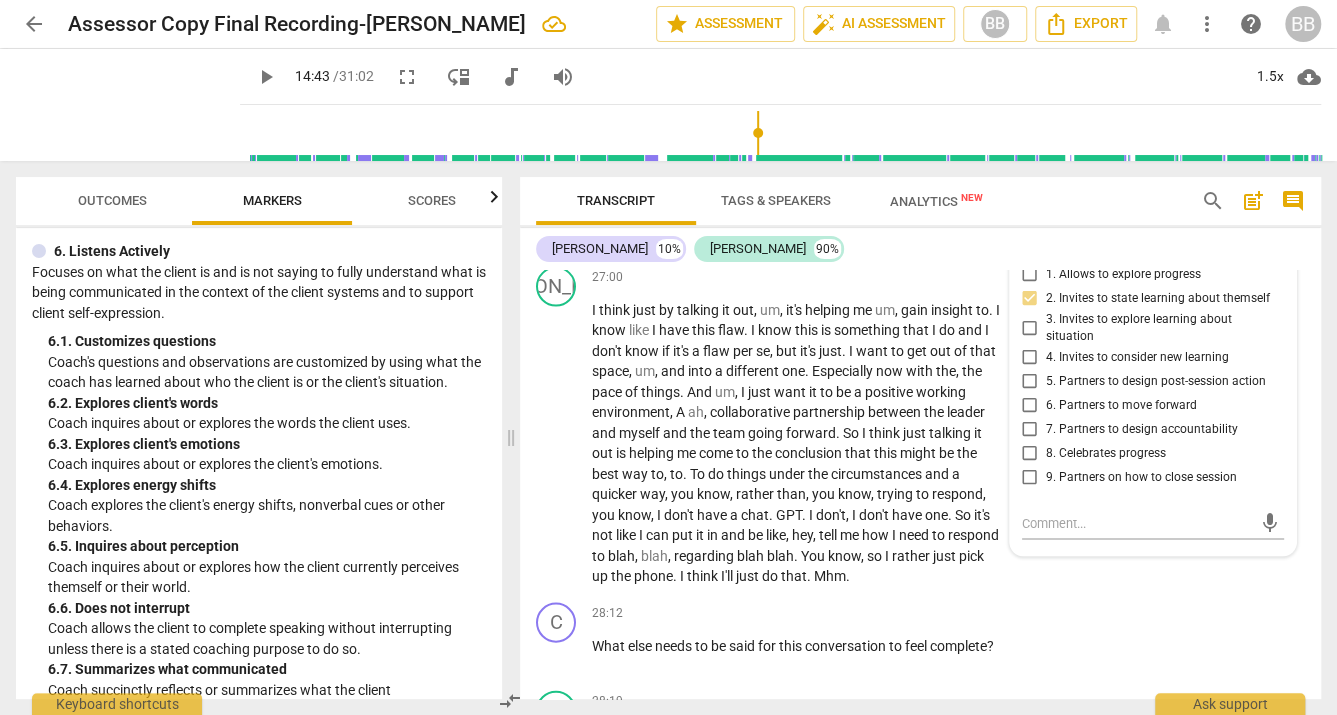 click on "3. Invites to explore learning about situation" at bounding box center [1030, 327] 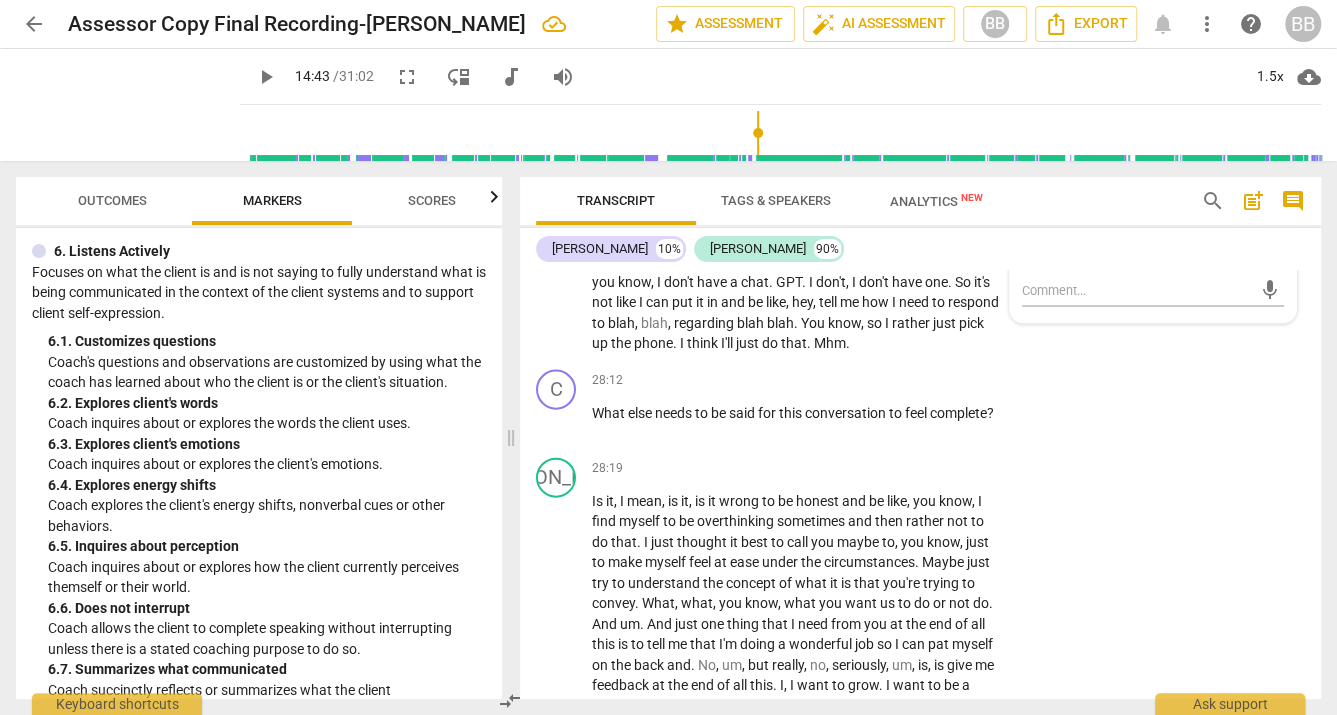 scroll, scrollTop: 10419, scrollLeft: 0, axis: vertical 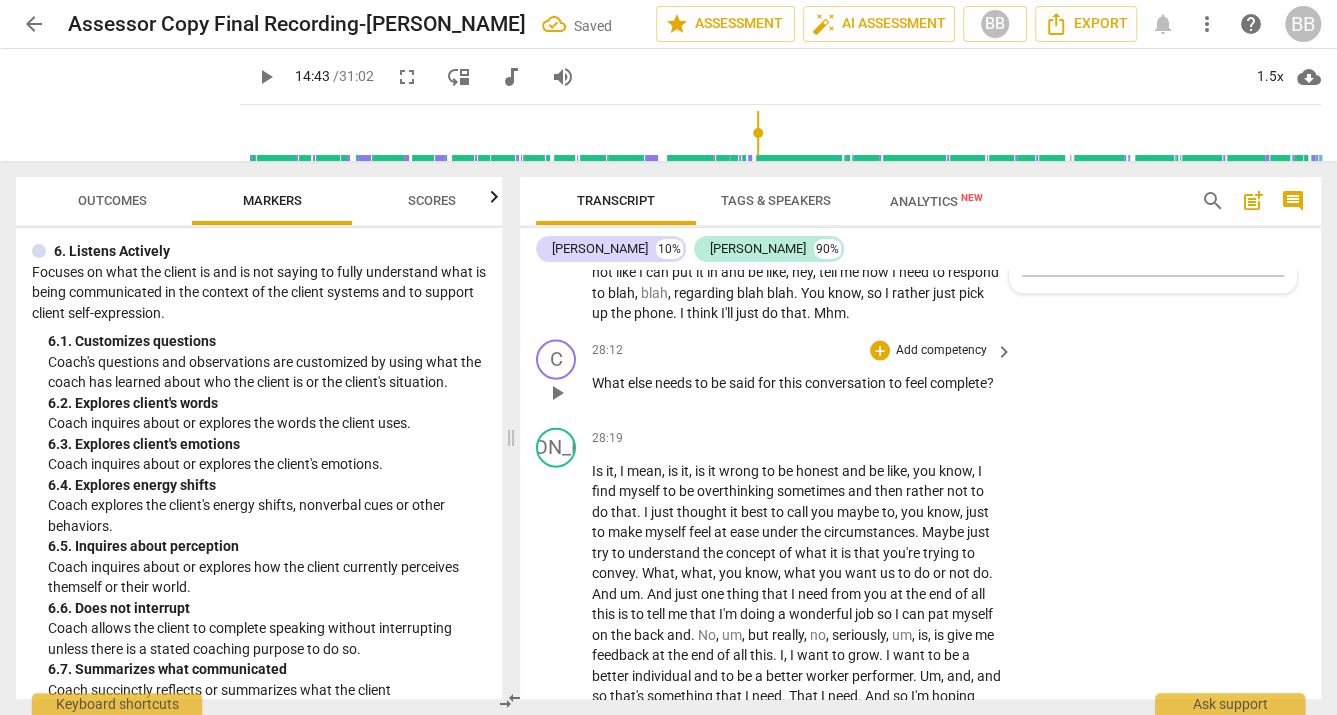 click on "this" at bounding box center [792, 383] 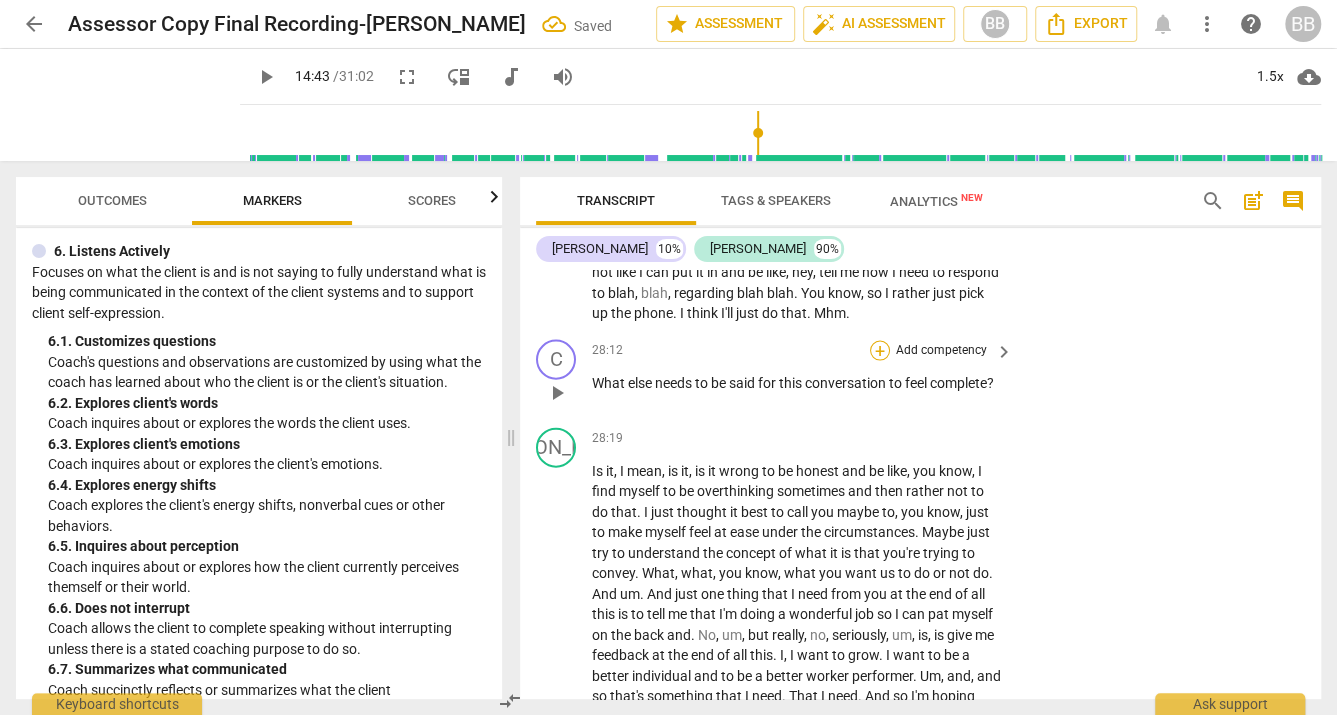 click on "+" at bounding box center (880, 351) 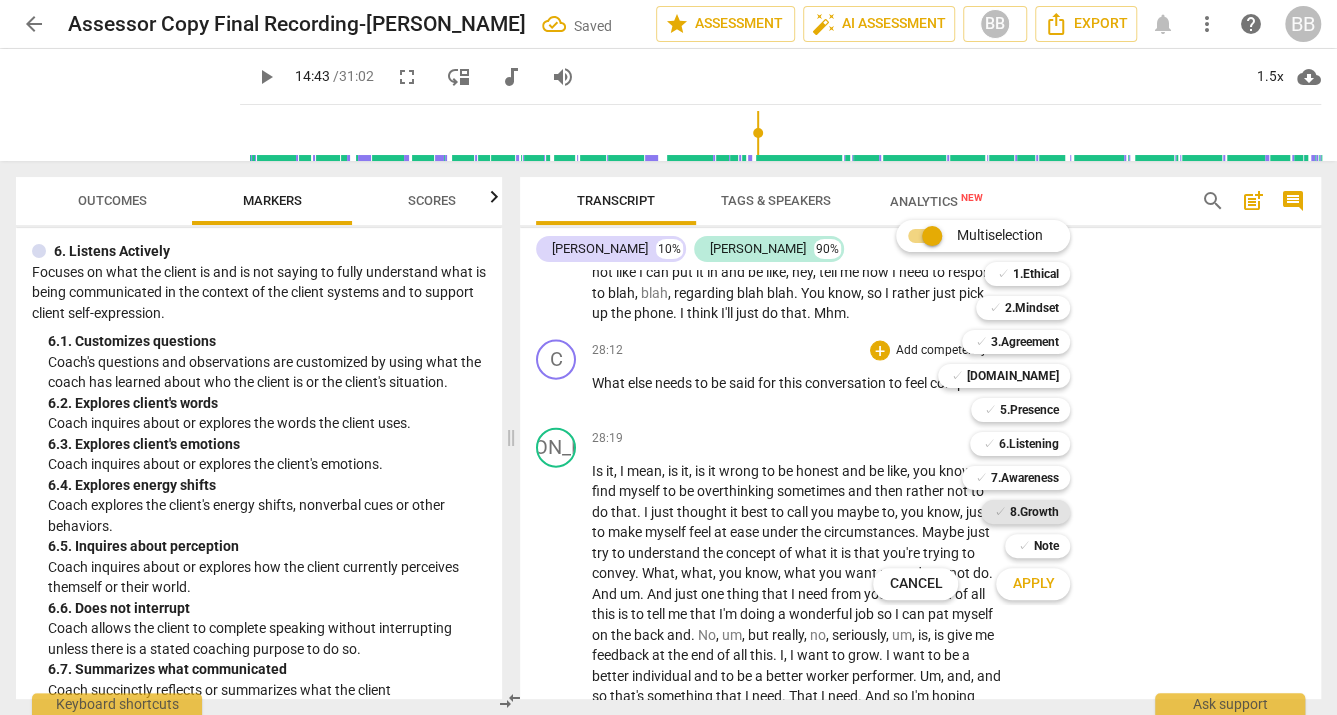 click on "8.Growth" at bounding box center [1033, 512] 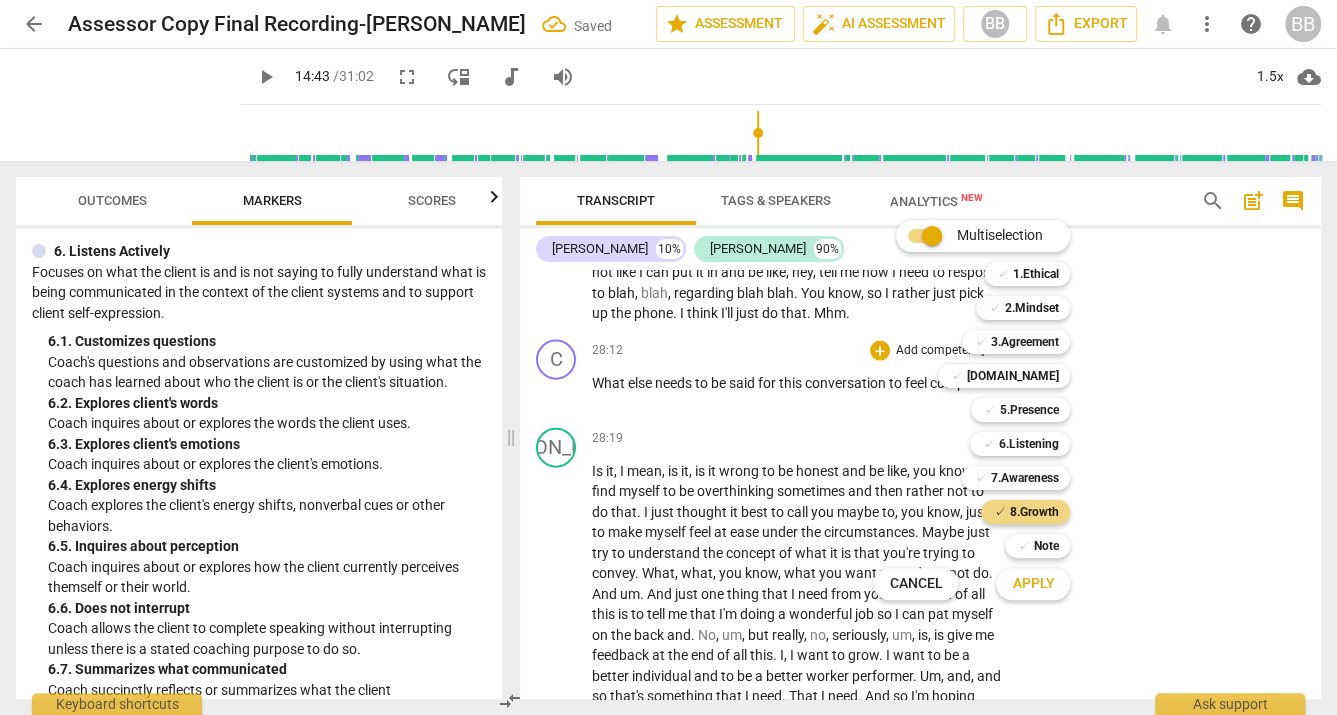 click on "Apply" at bounding box center [1033, 584] 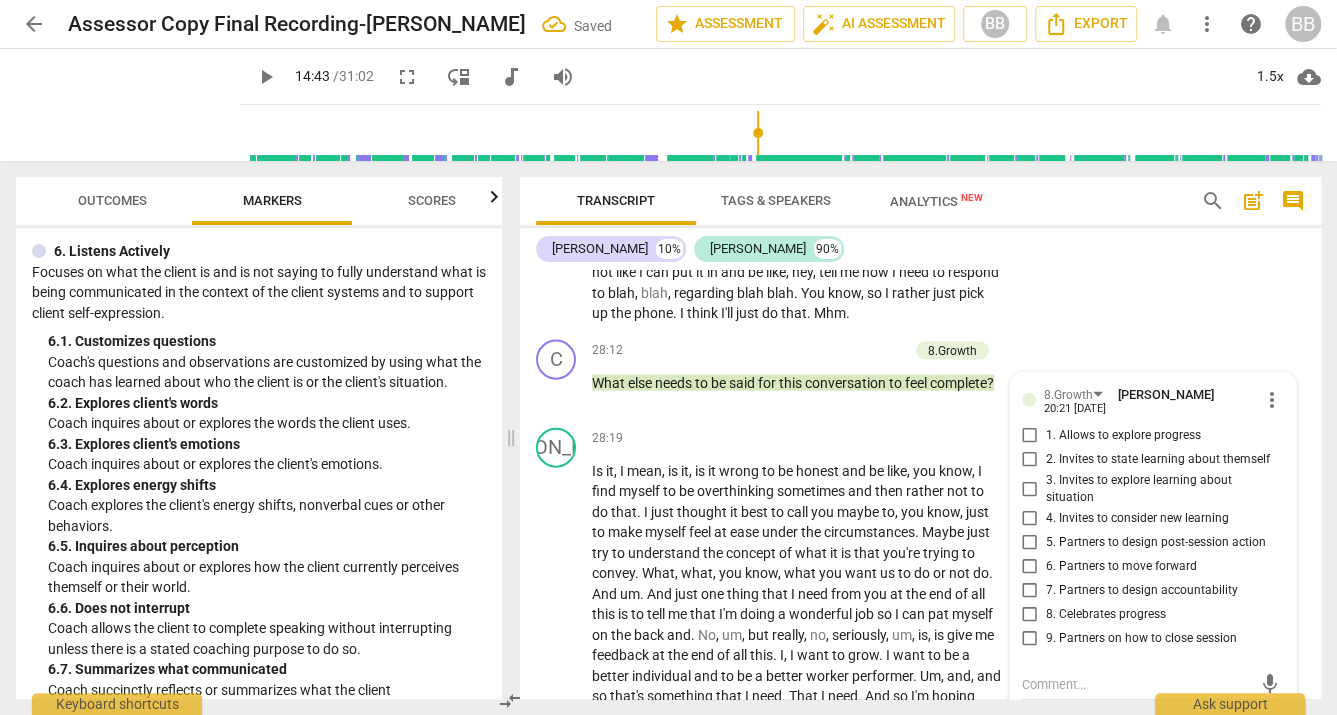 scroll, scrollTop: 10678, scrollLeft: 0, axis: vertical 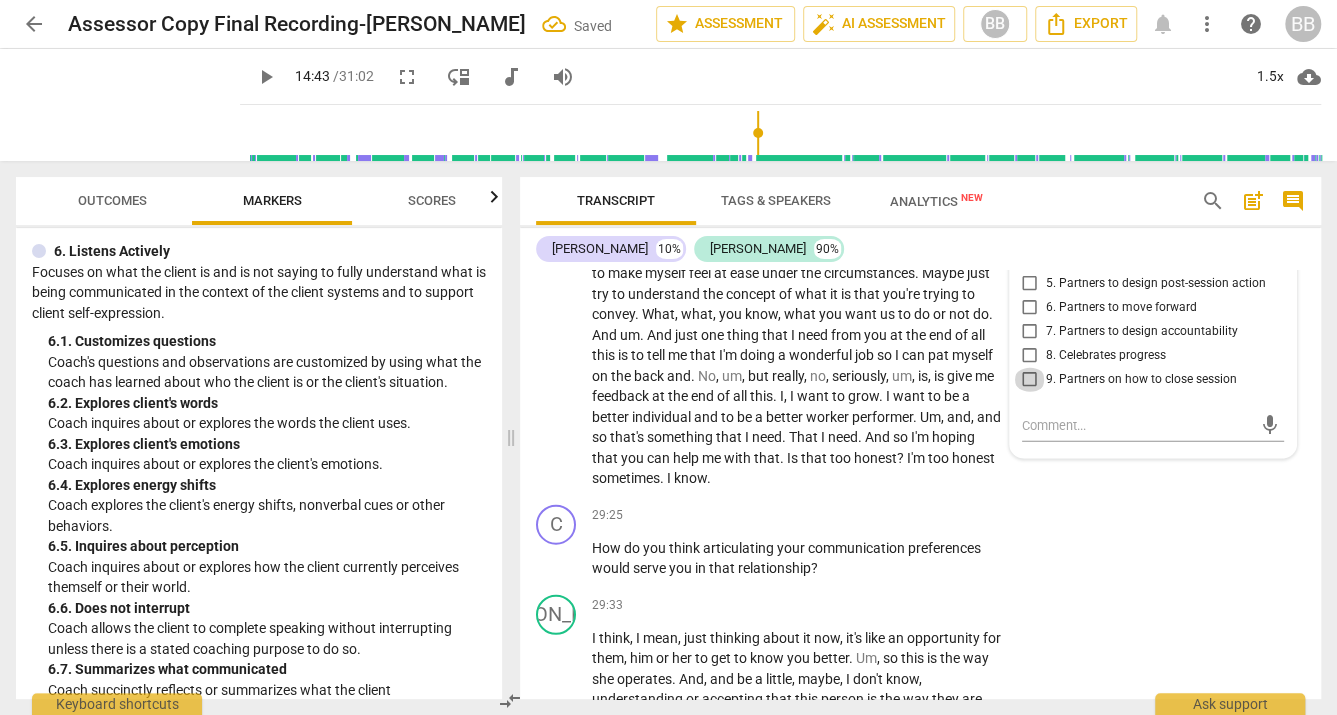 click on "9. Partners on how to close session" at bounding box center [1030, 380] 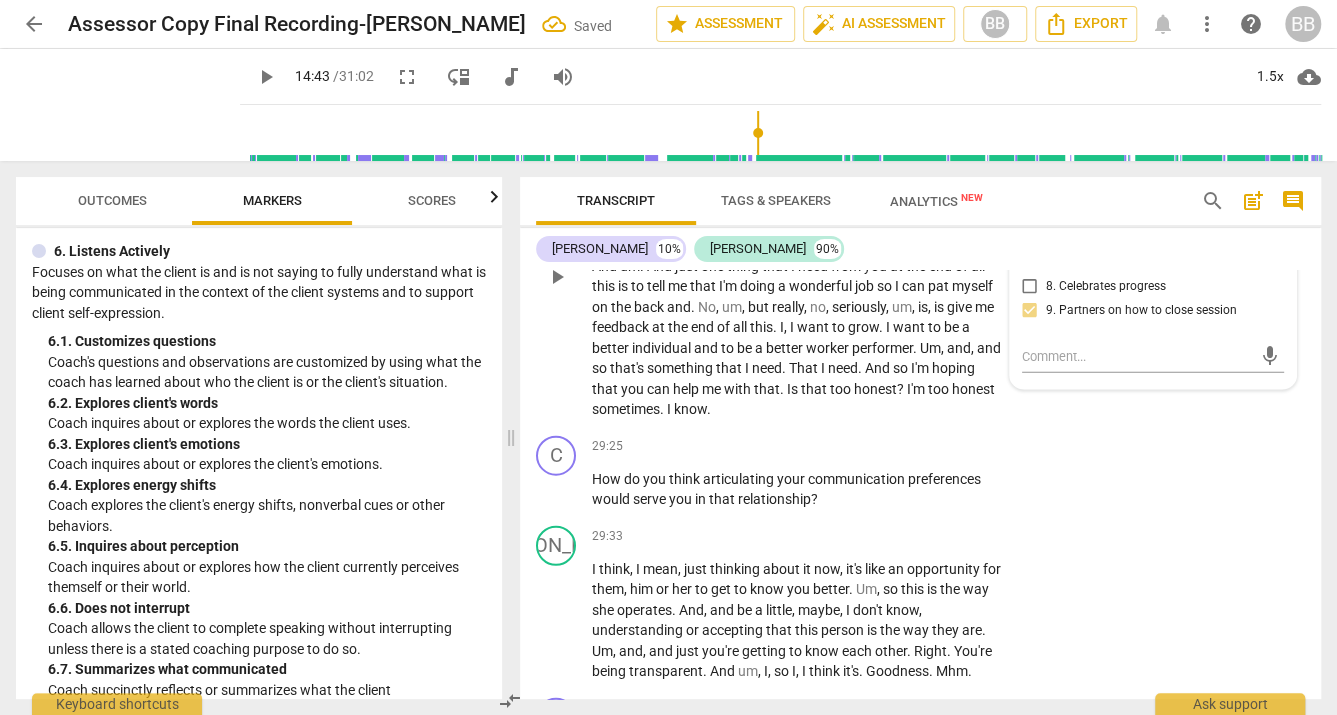 scroll, scrollTop: 10757, scrollLeft: 0, axis: vertical 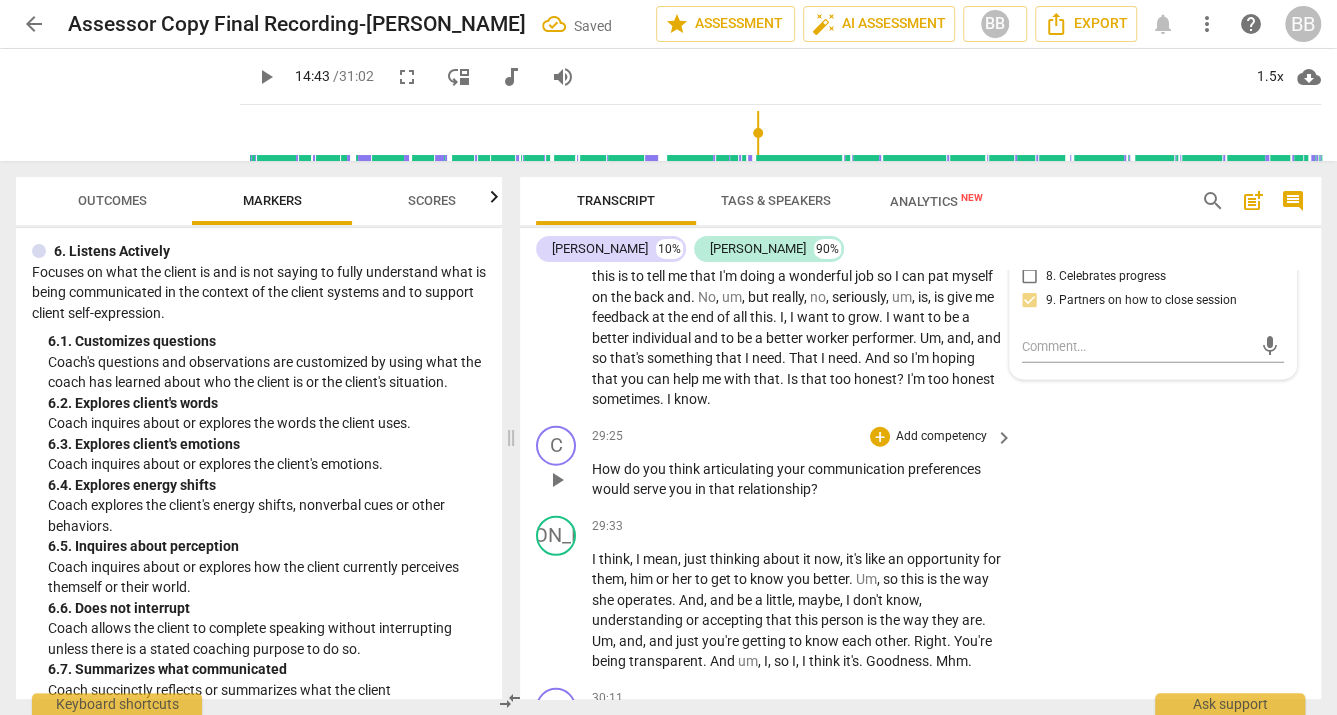 click on "relationship" at bounding box center (774, 489) 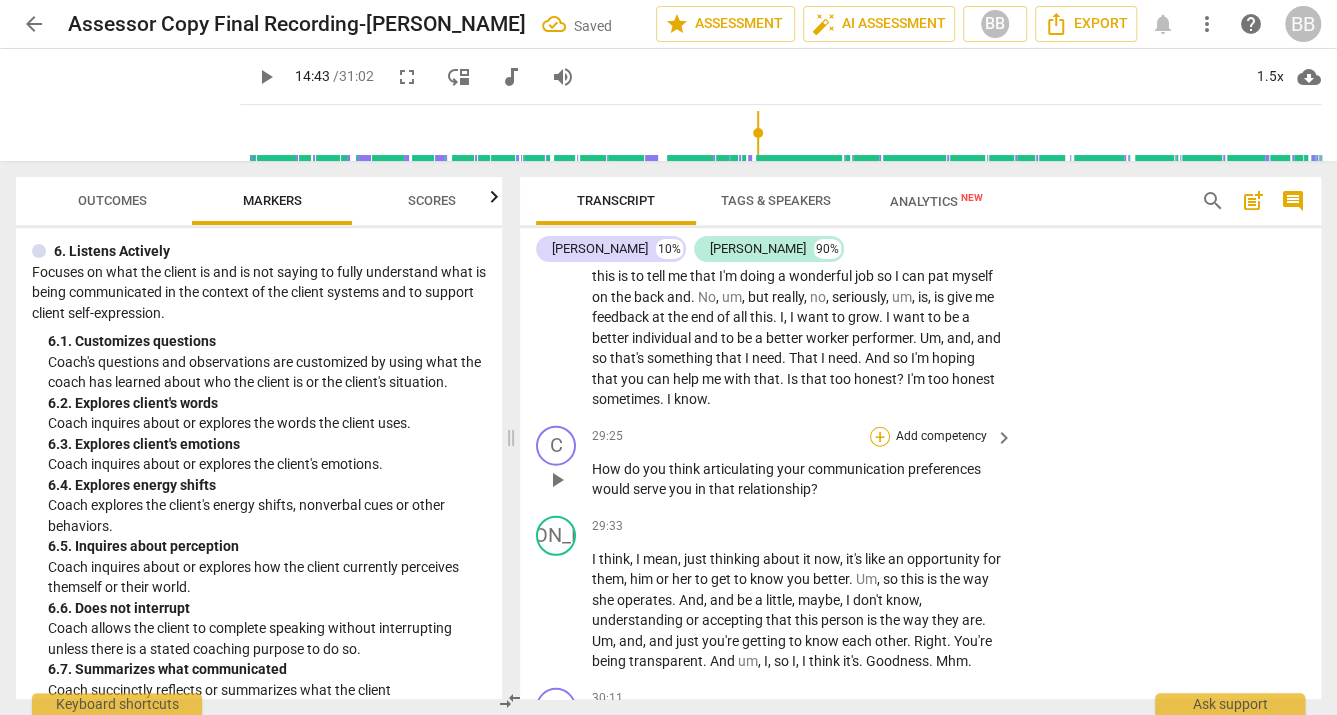 click on "+" at bounding box center [880, 437] 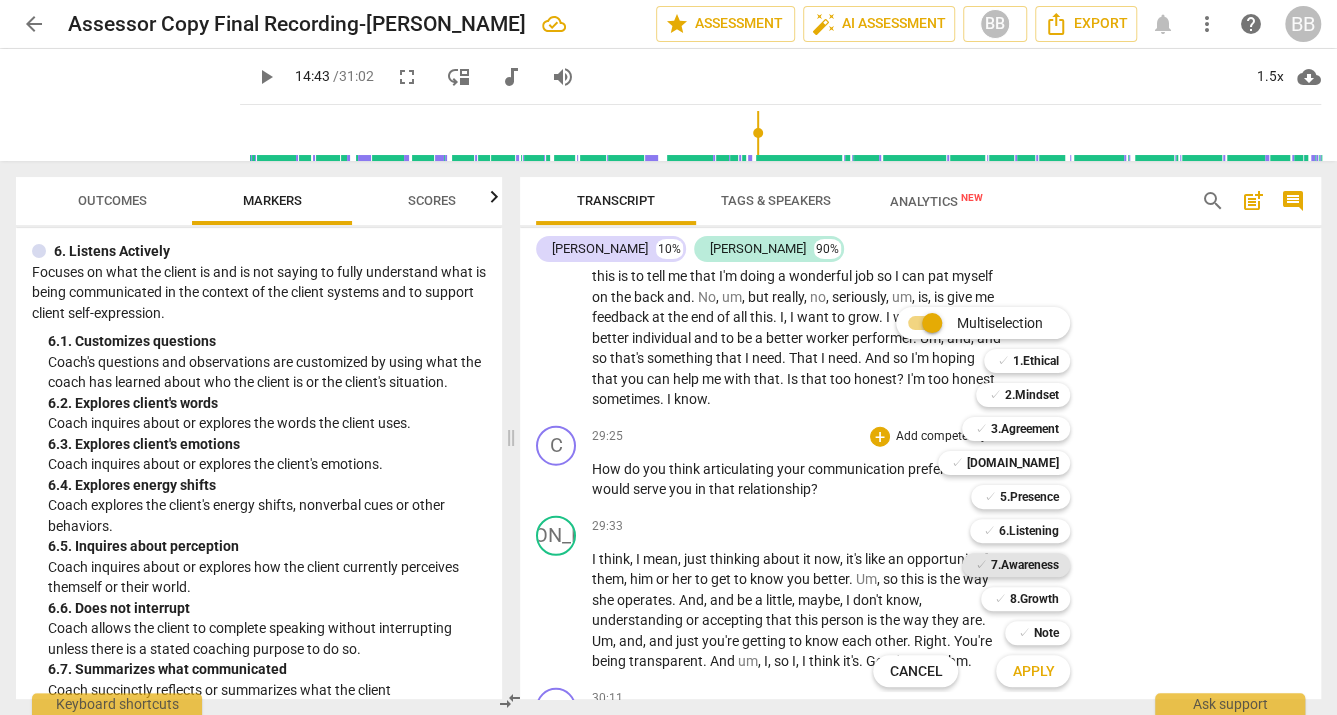 click on "7.Awareness" at bounding box center (1024, 565) 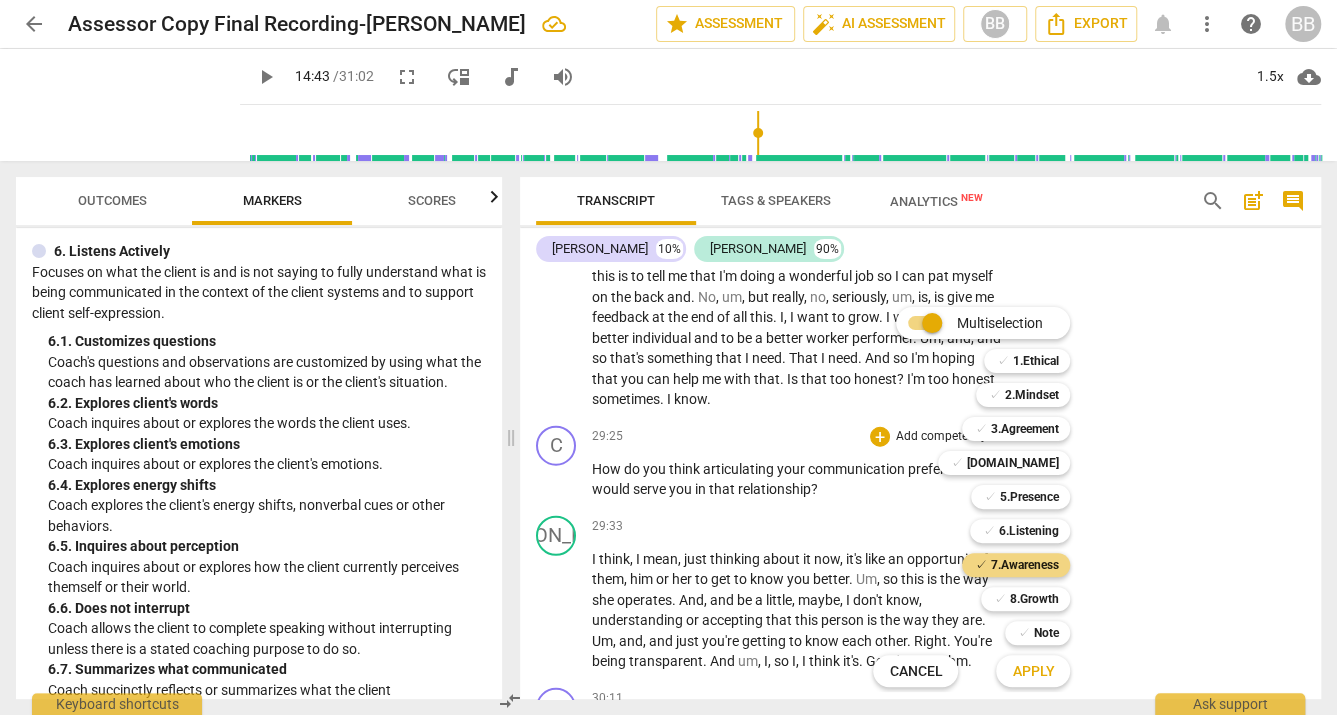 click at bounding box center (668, 357) 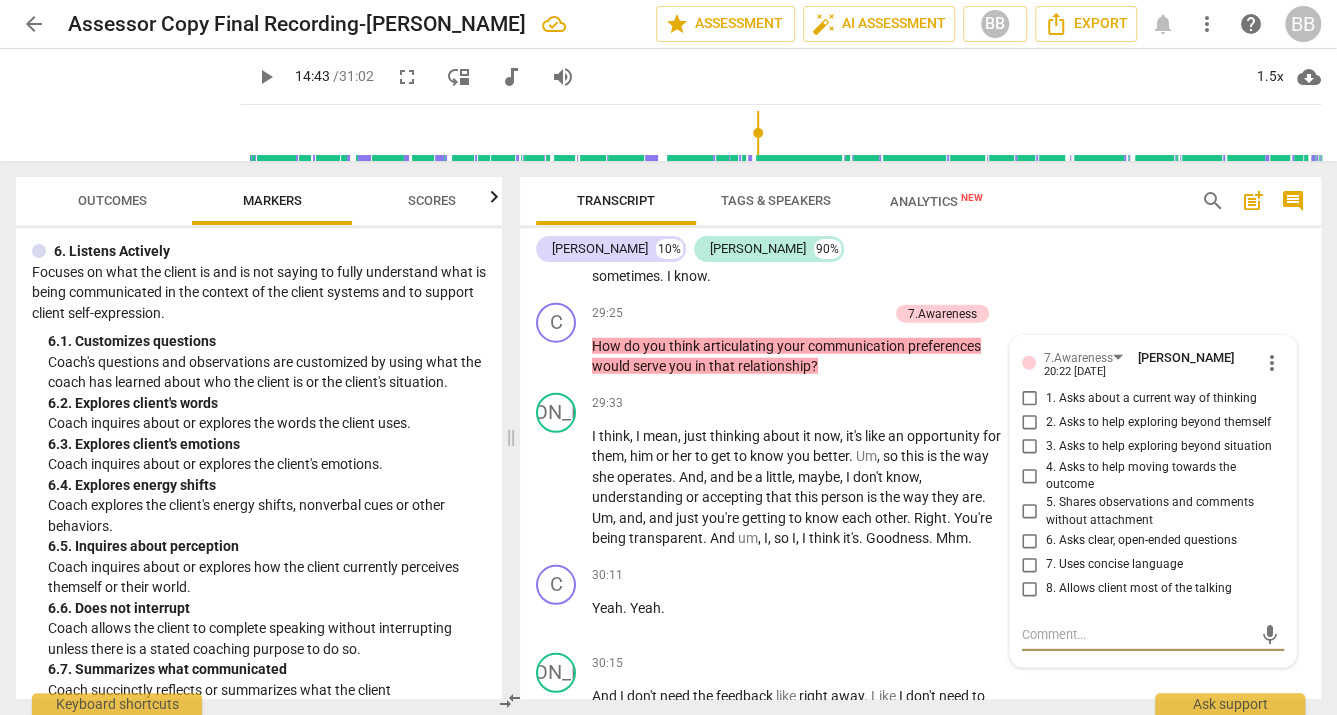 scroll, scrollTop: 10886, scrollLeft: 0, axis: vertical 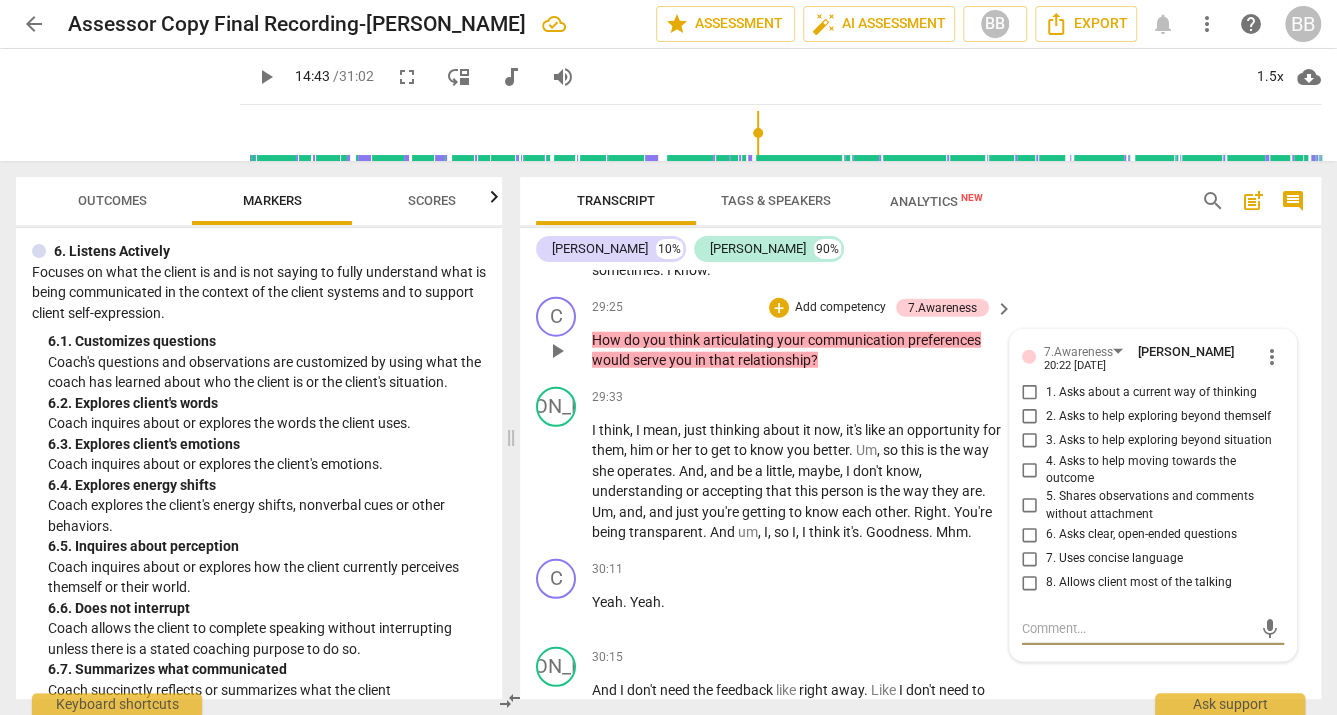 click on "3. Asks to help exploring beyond situation" at bounding box center [1030, 441] 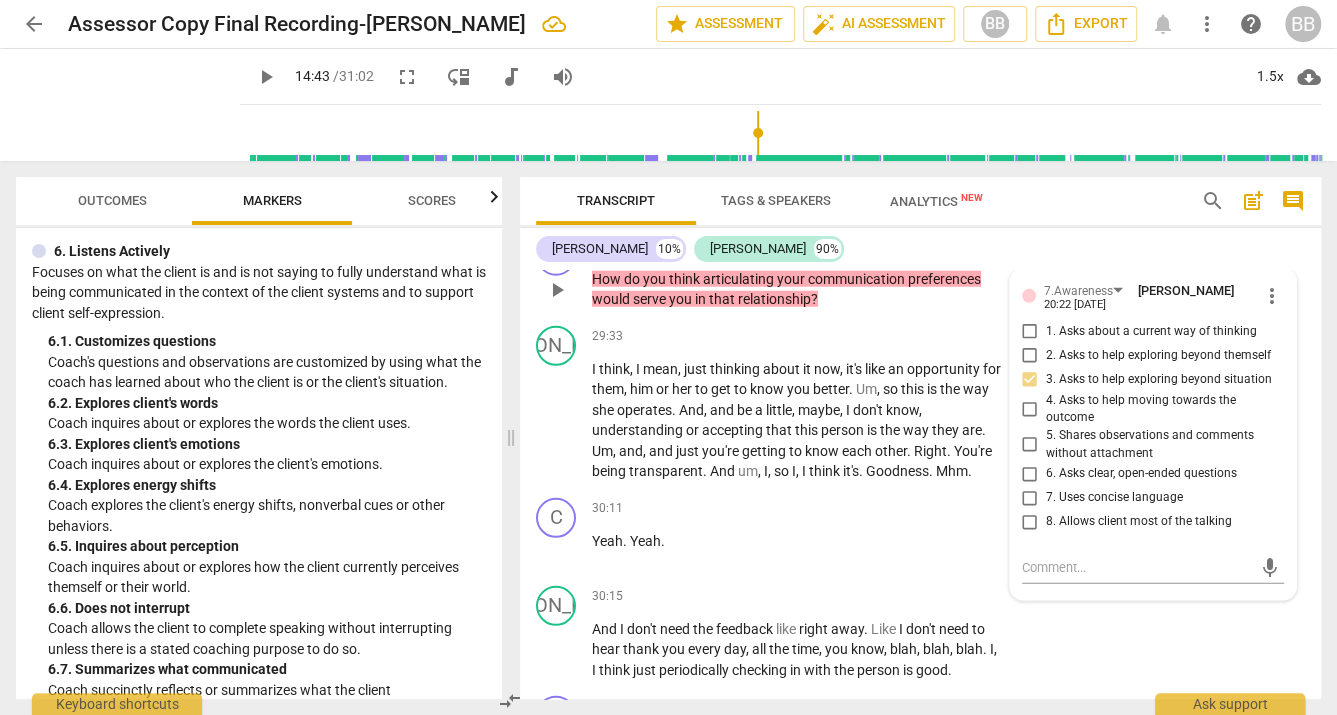 scroll, scrollTop: 10990, scrollLeft: 0, axis: vertical 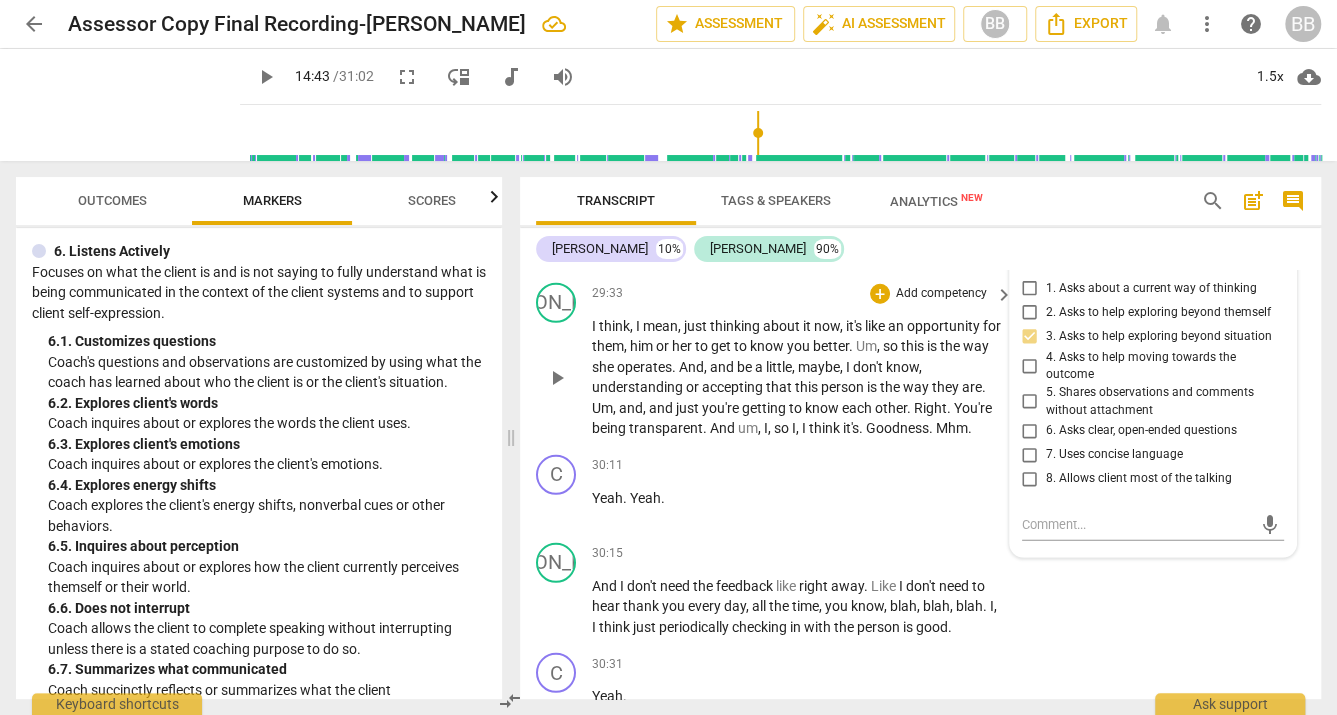 click on "um" at bounding box center [748, 428] 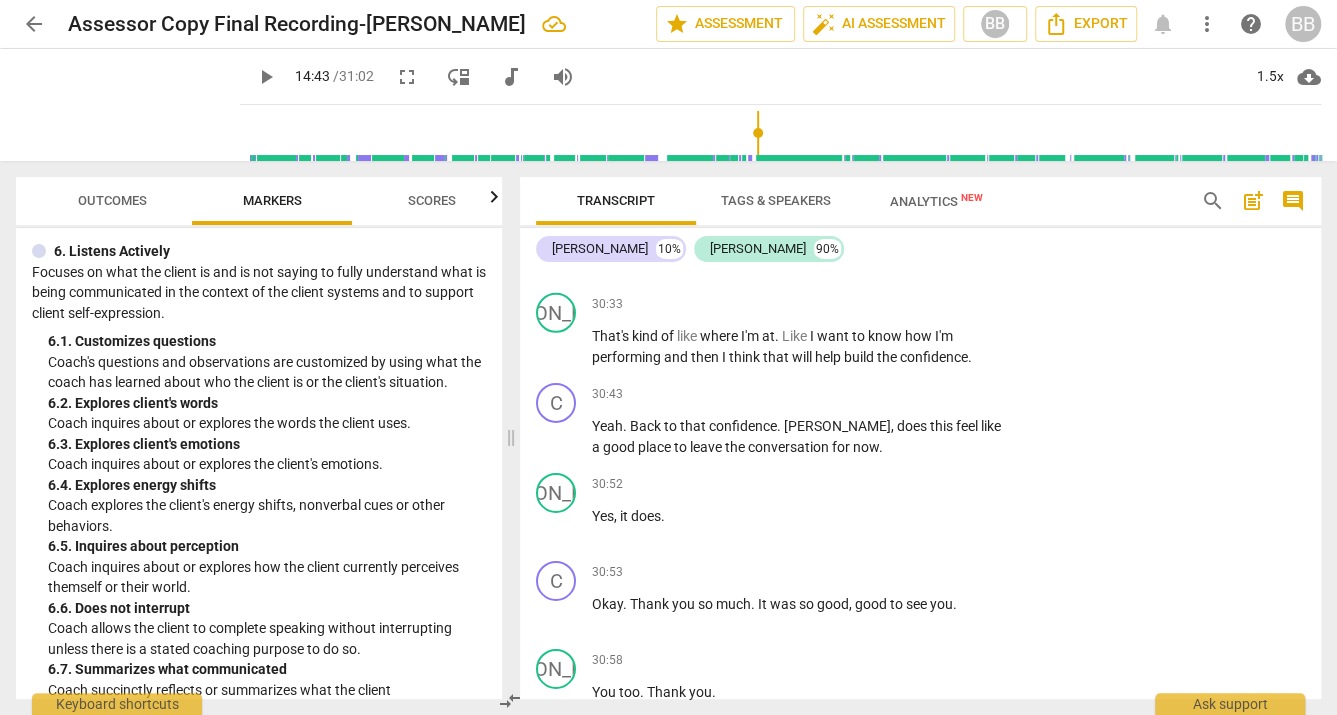 scroll, scrollTop: 11454, scrollLeft: 0, axis: vertical 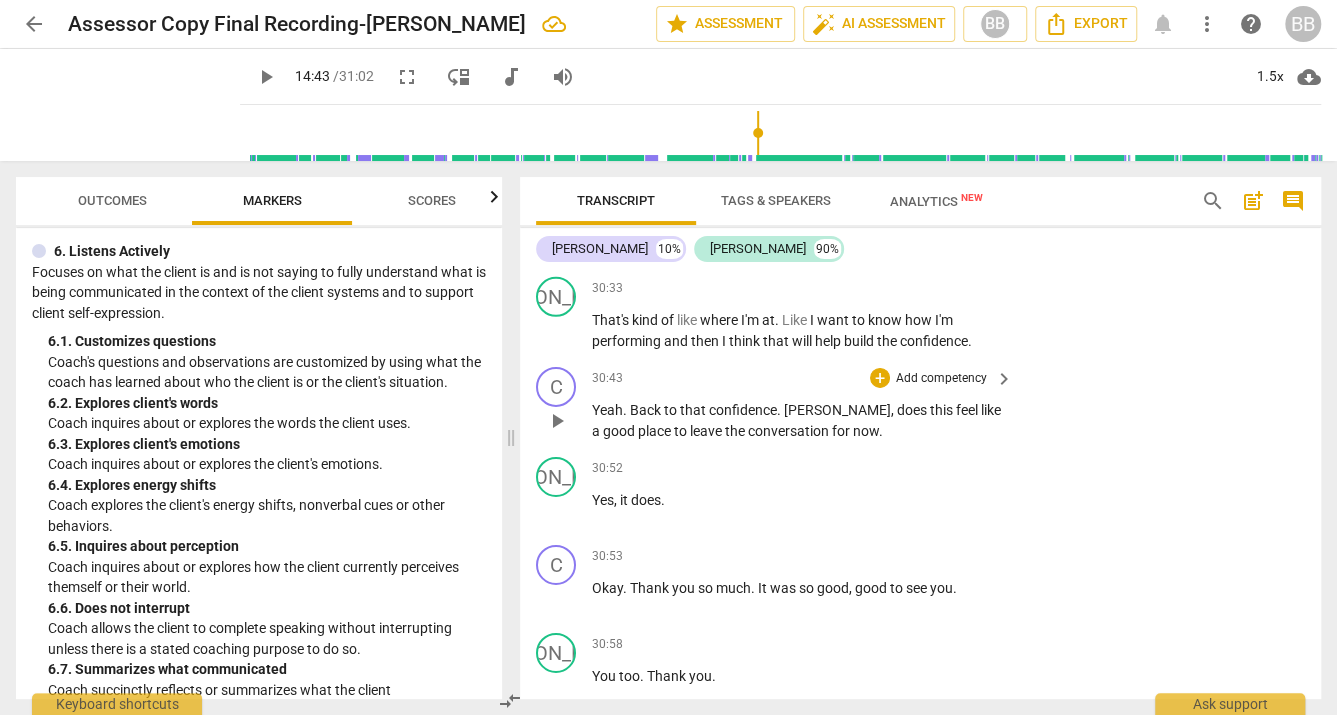 click on "conversation" at bounding box center (790, 431) 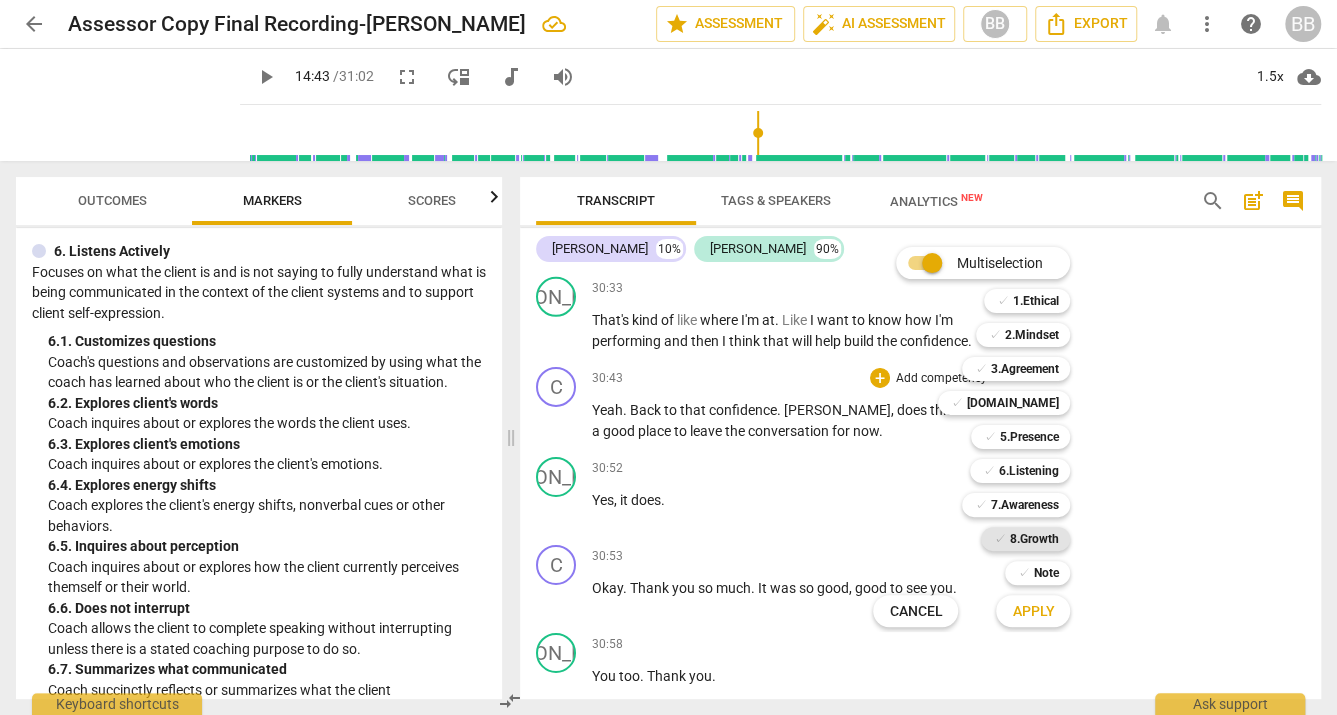 click on "8.Growth" at bounding box center (1033, 539) 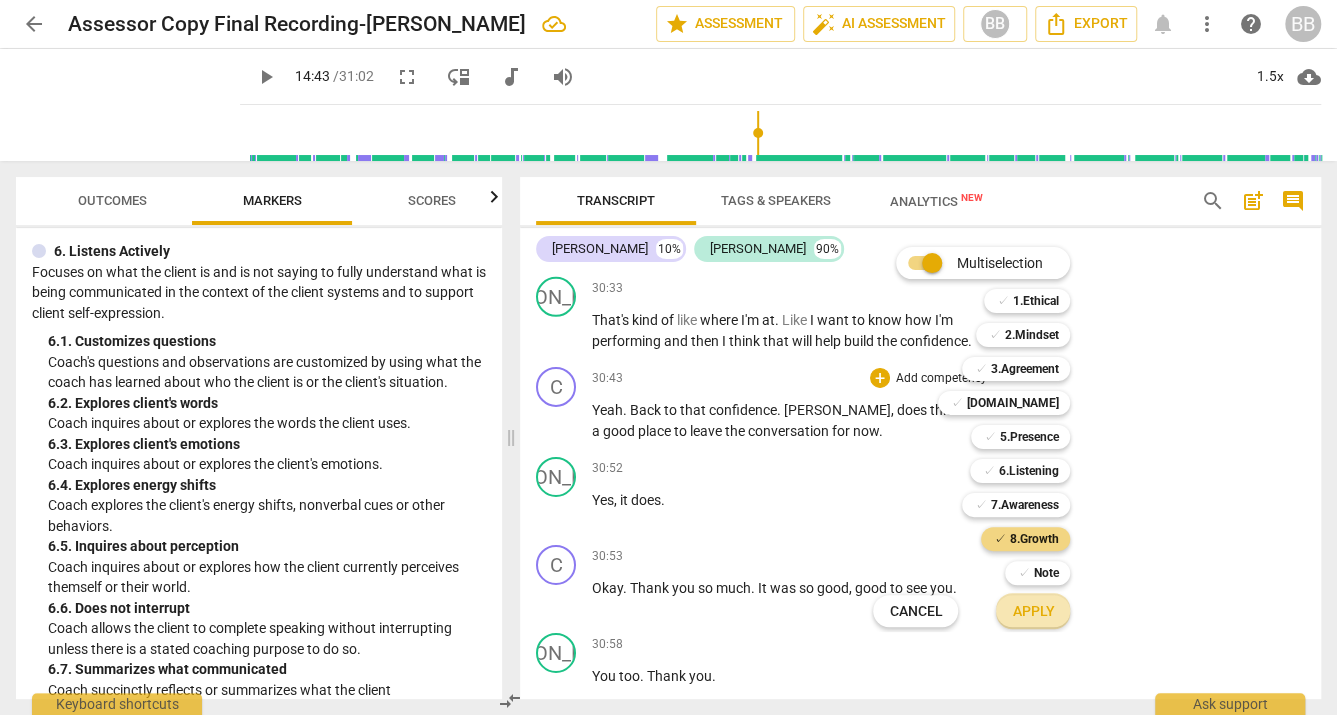 click on "Apply" at bounding box center [1033, 612] 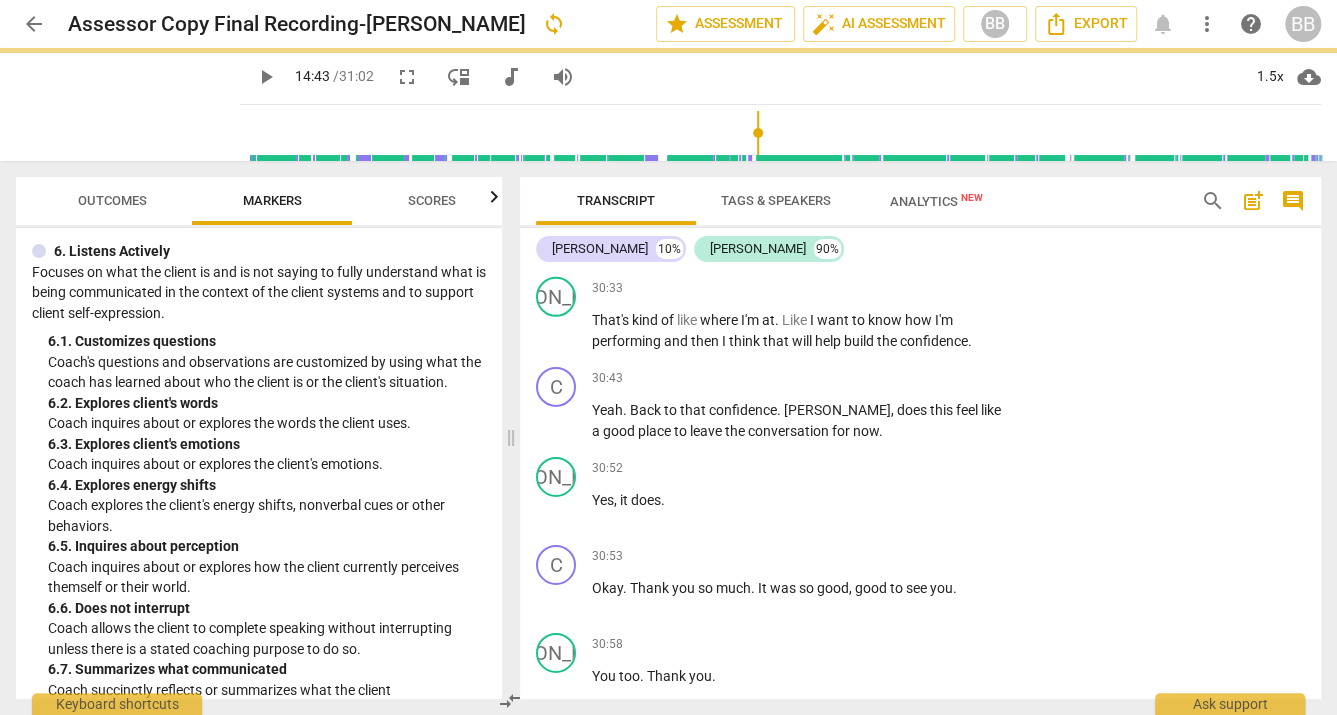 scroll, scrollTop: 11741, scrollLeft: 0, axis: vertical 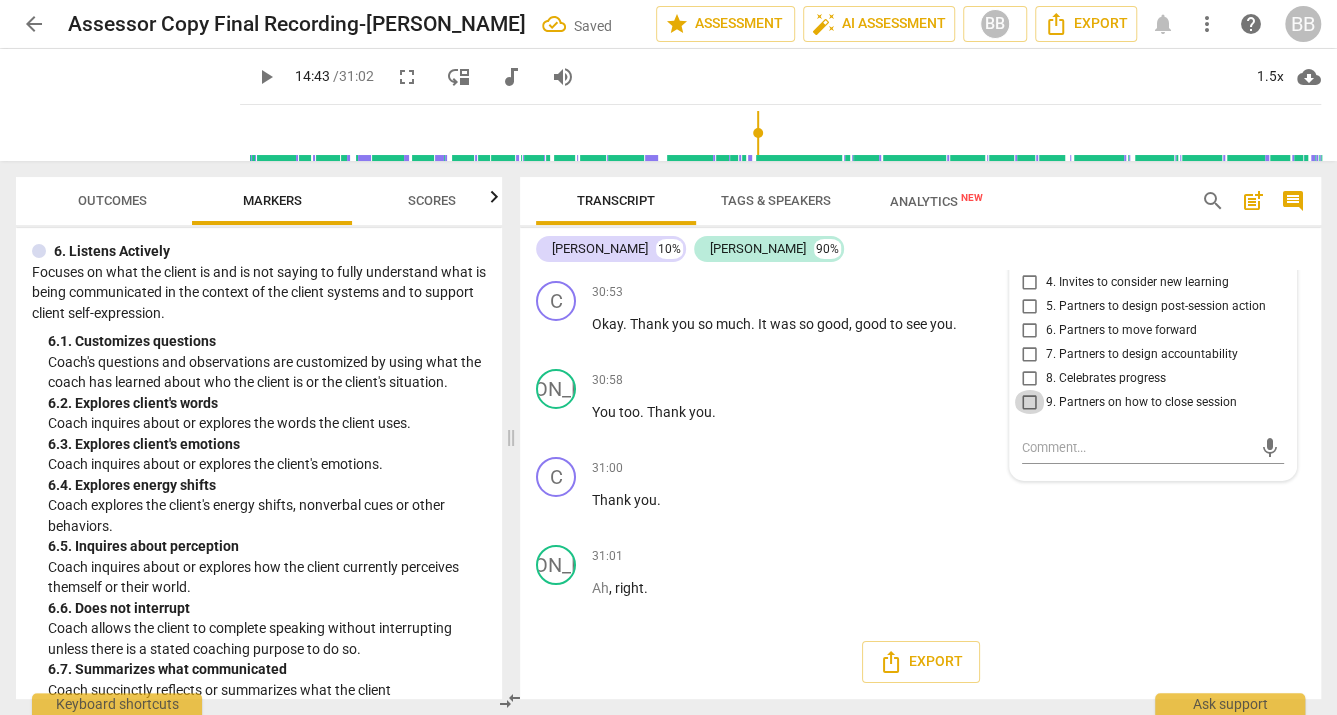 click on "9. Partners on how to close session" at bounding box center (1030, 402) 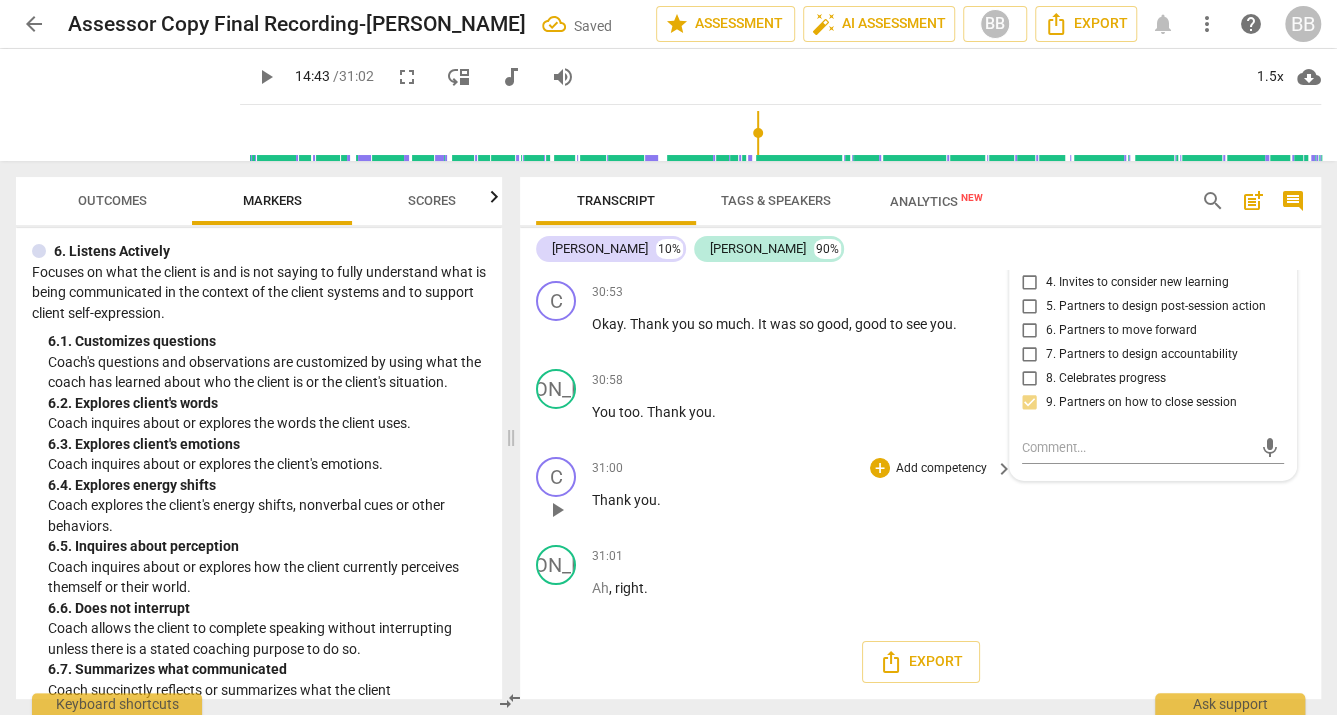 click on "C play_arrow pause 31:00 + Add competency keyboard_arrow_right Thank   you ." at bounding box center (920, 493) 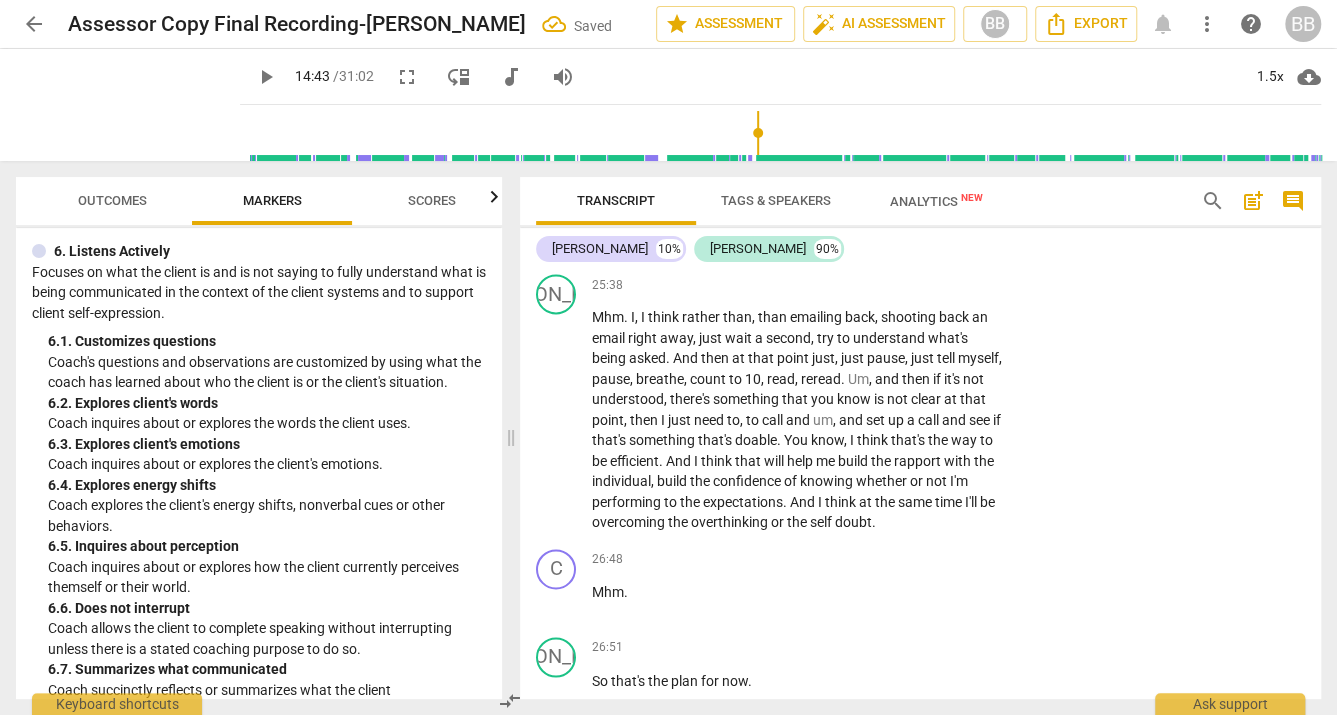 scroll, scrollTop: 9451, scrollLeft: 0, axis: vertical 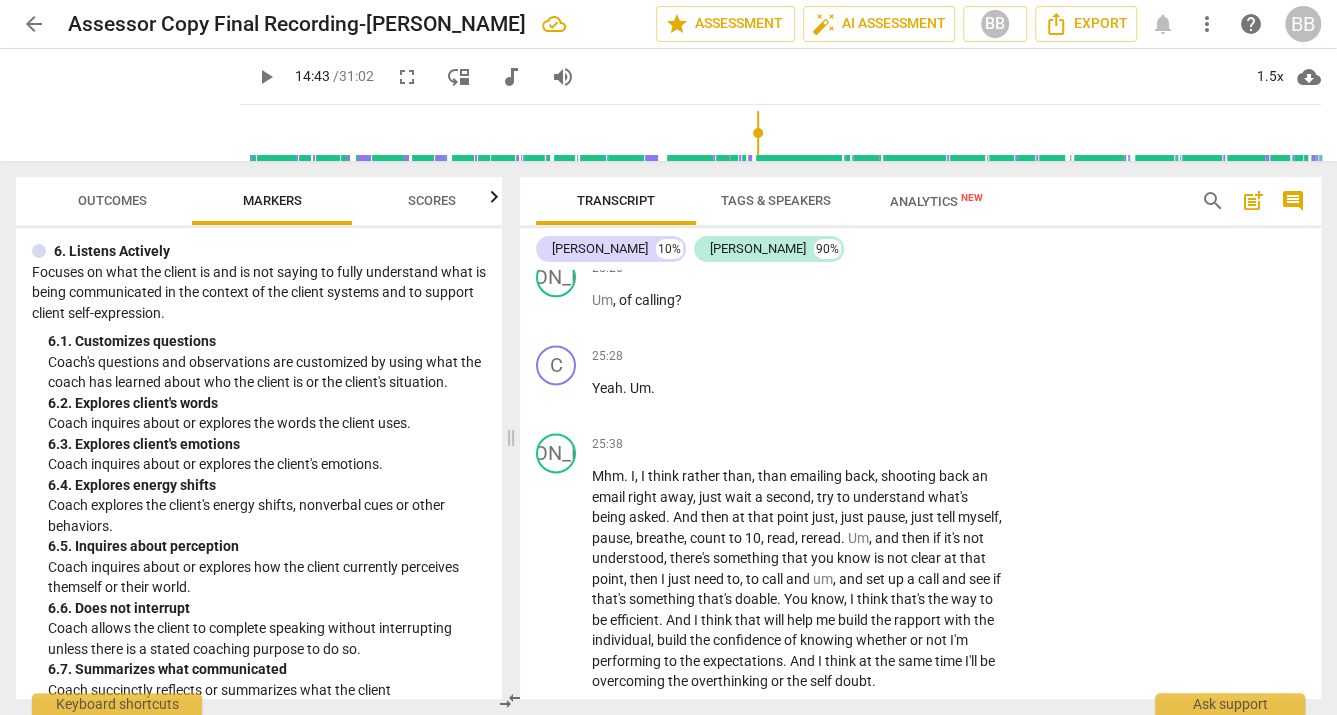 click on "Scores" at bounding box center [432, 200] 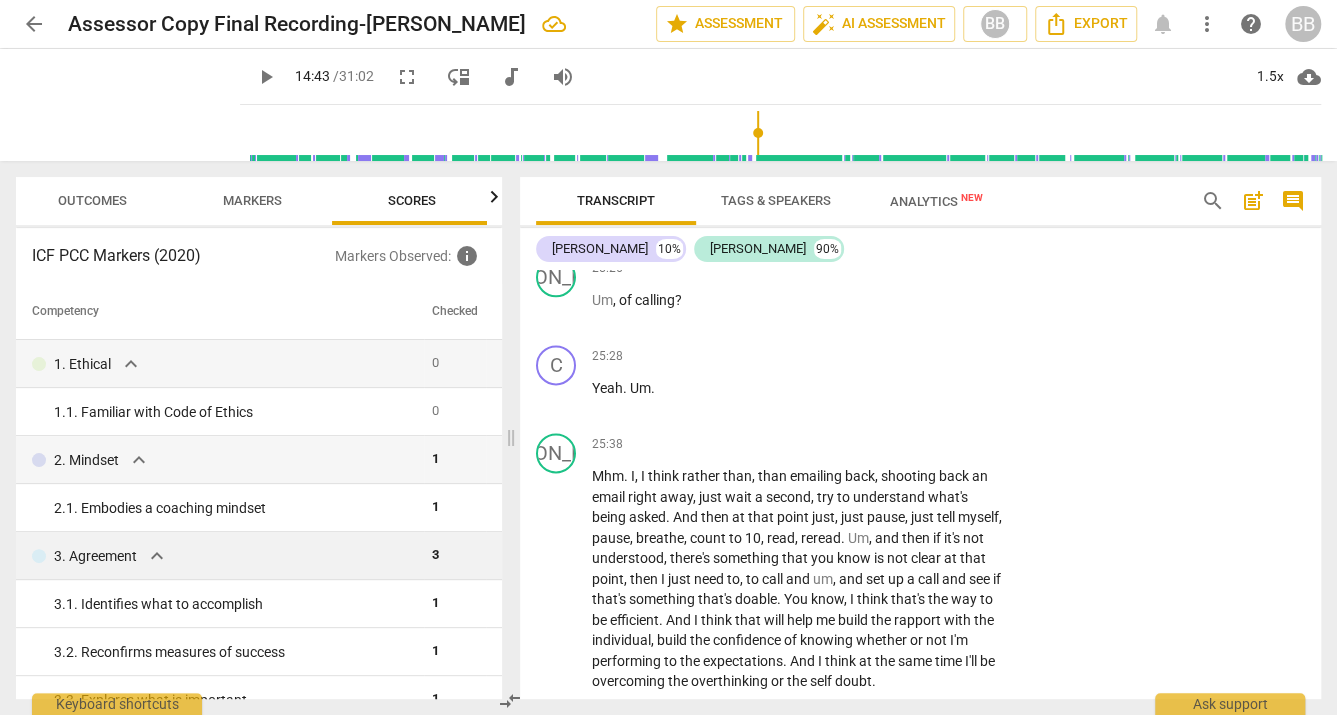 scroll, scrollTop: 0, scrollLeft: 26, axis: horizontal 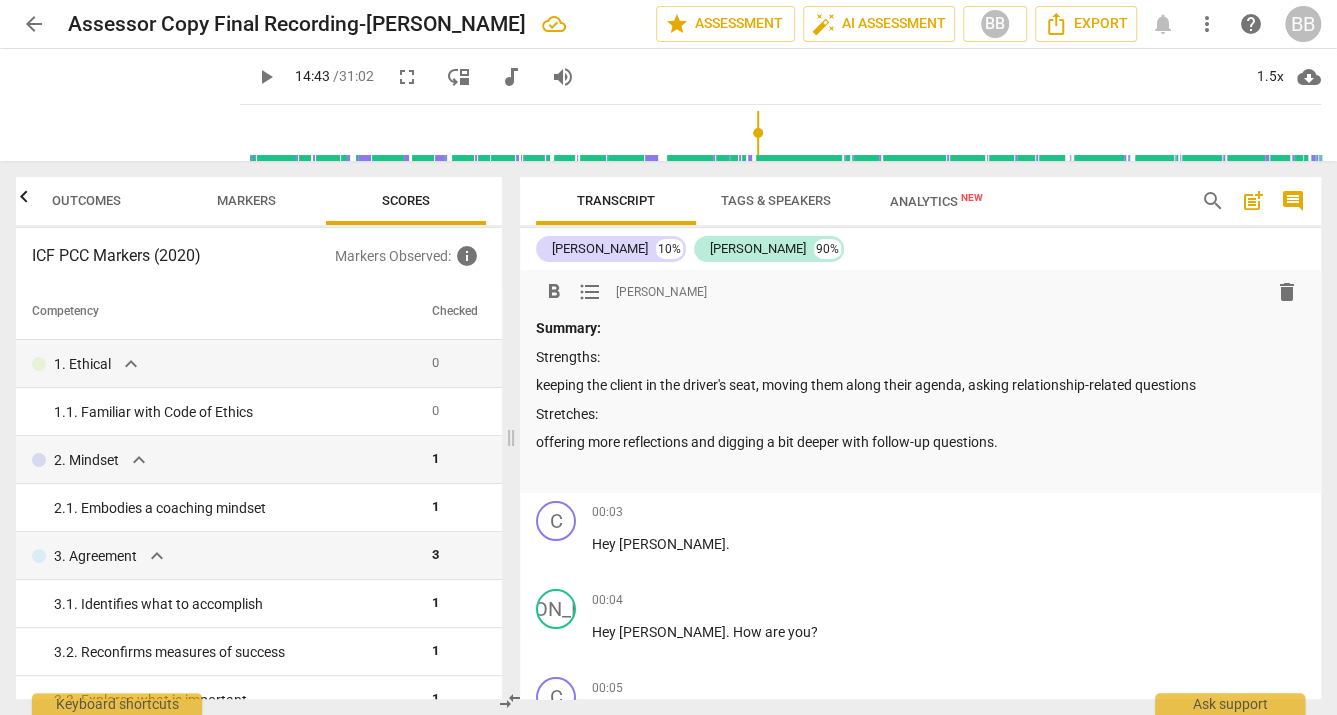 click on "Summary:    Strengths: keeping the client in the driver's seat, moving them along their agenda, asking relationship-related questions Stretches: offering more reflections and digging a bit deeper with follow-up questions." at bounding box center (920, 399) 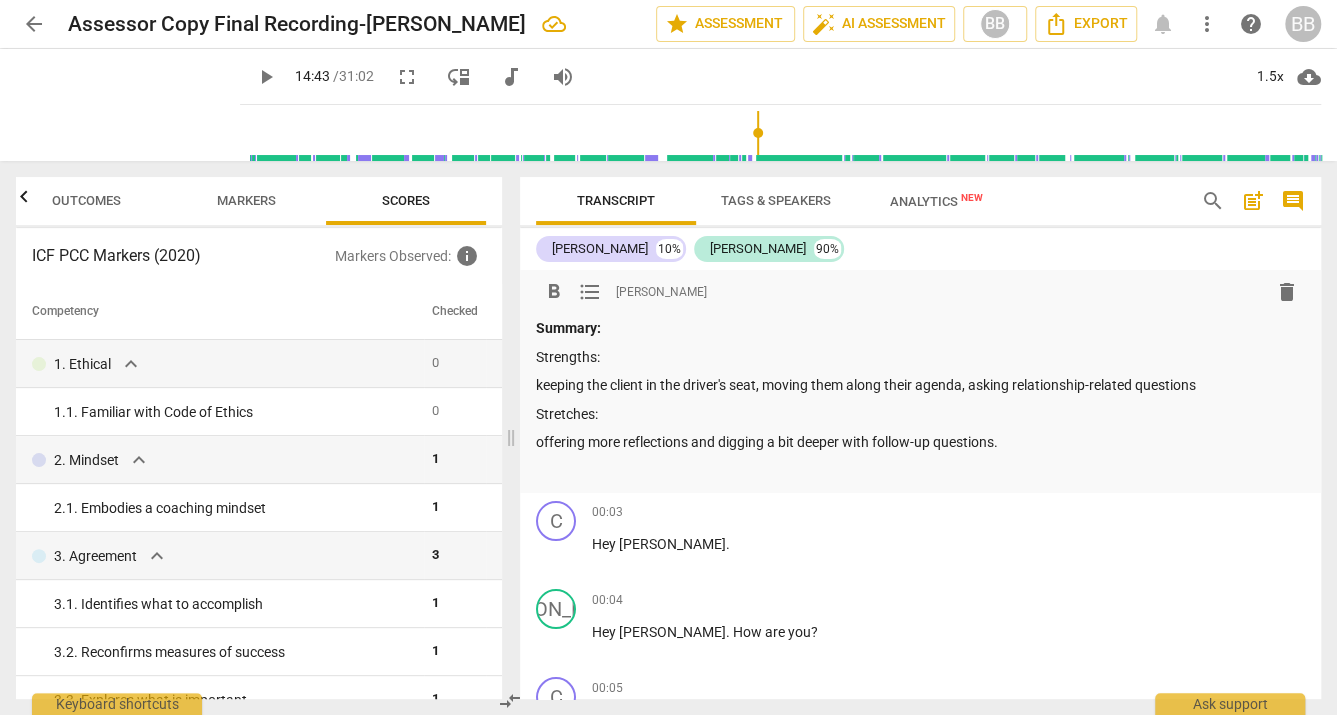 click on "offering more reflections and digging a bit deeper with follow-up questions." at bounding box center [920, 442] 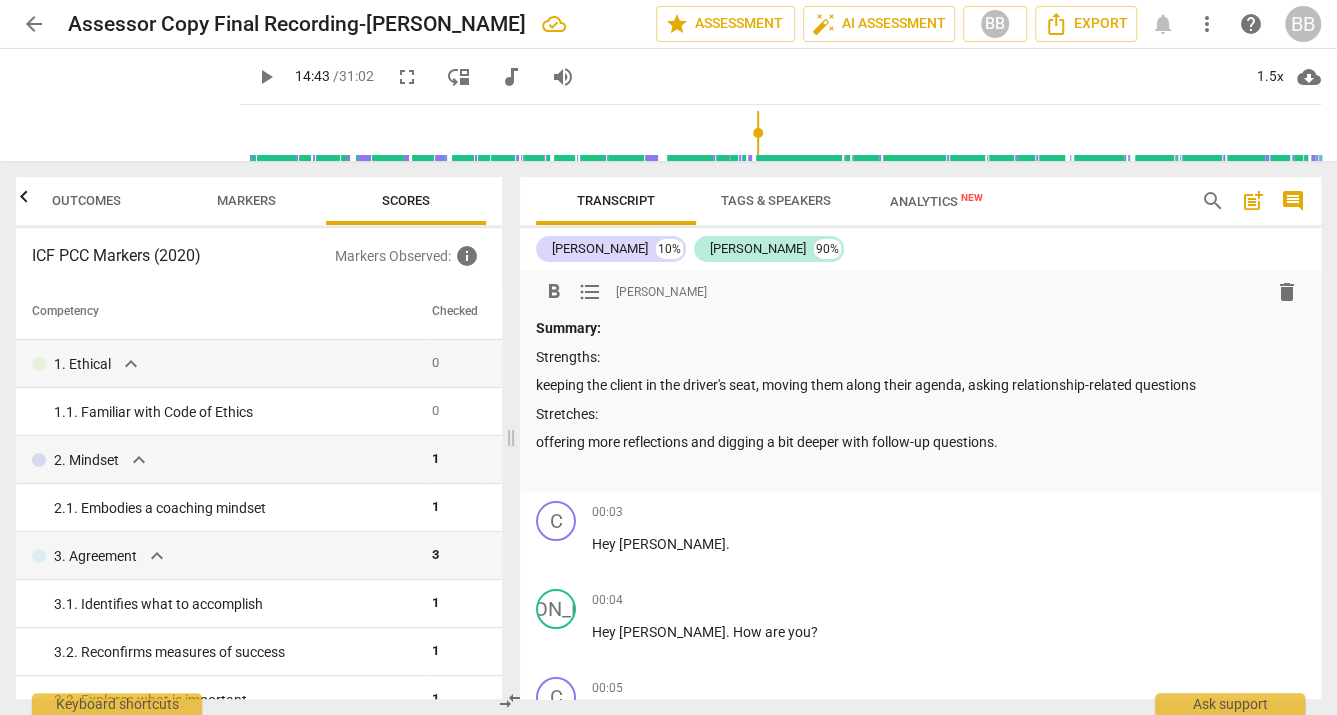click on "Summary:" at bounding box center (920, 328) 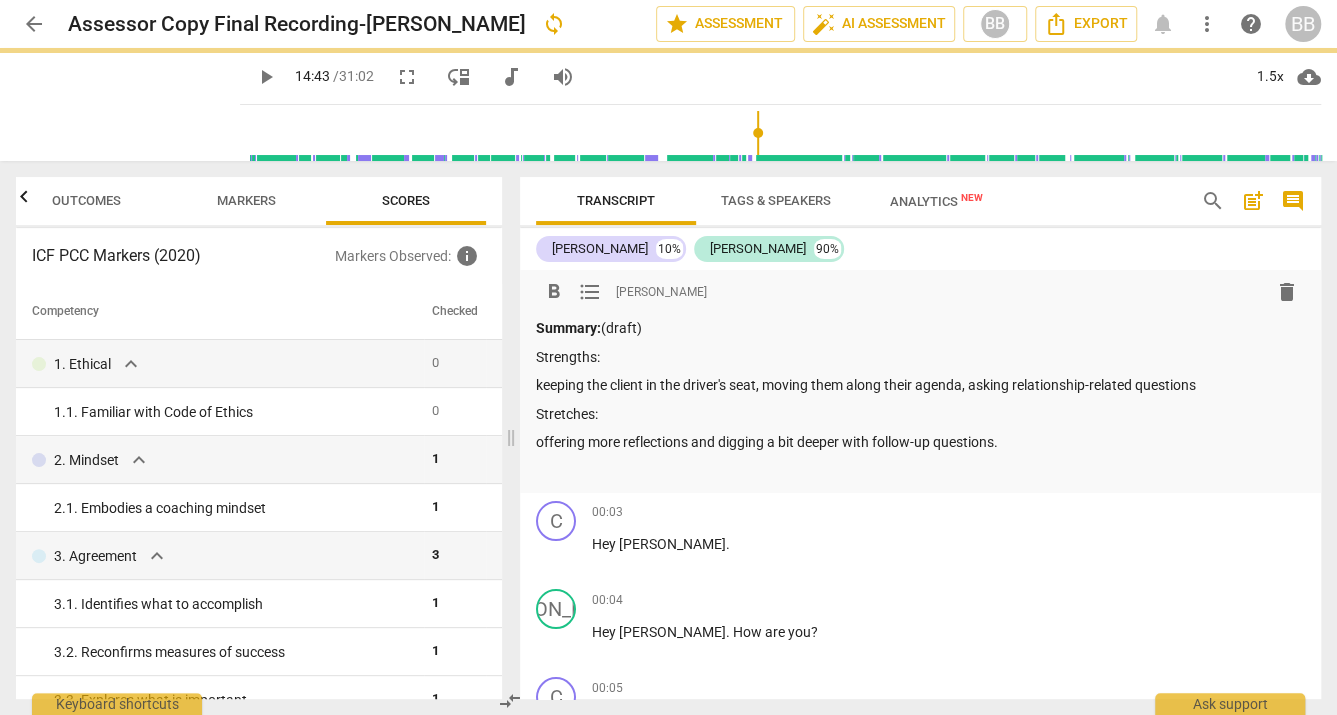 click on "Strengths:" at bounding box center [920, 357] 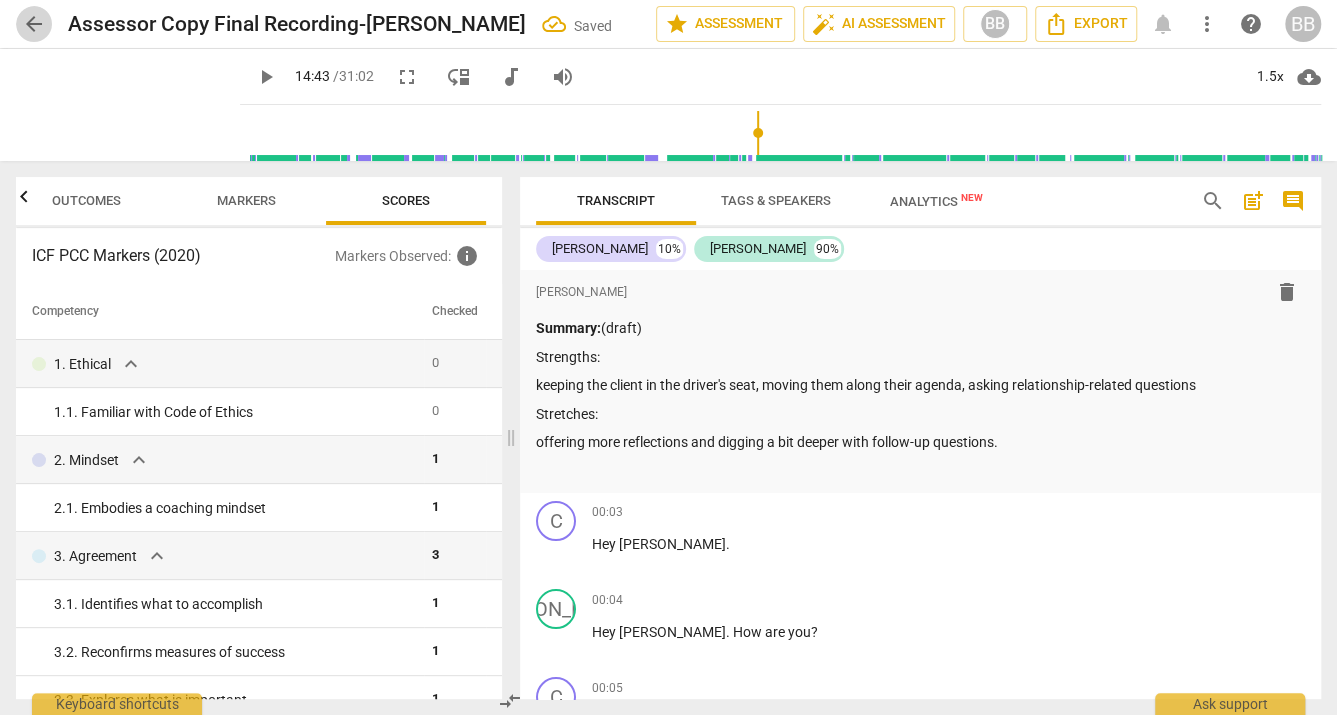 click on "arrow_back" at bounding box center [34, 24] 